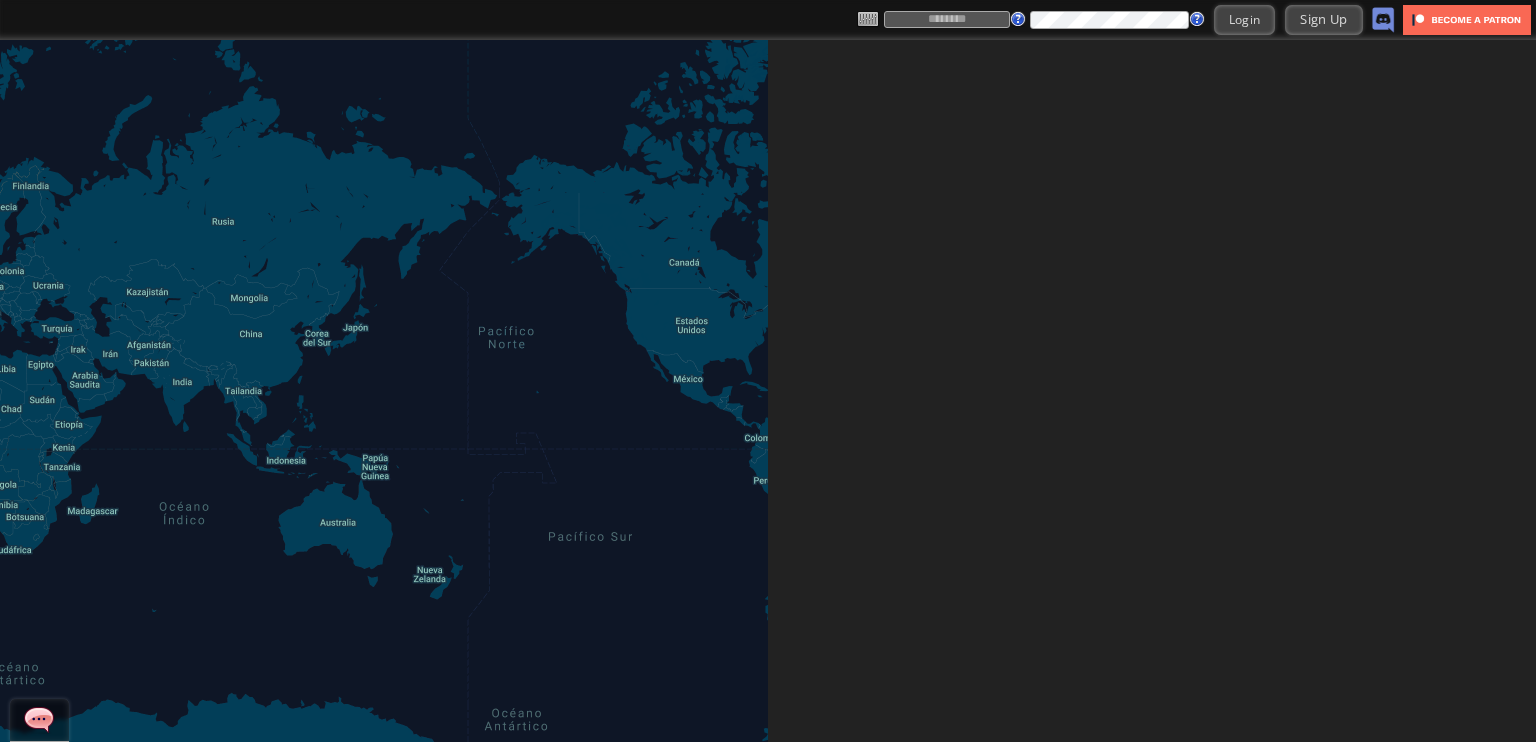 scroll, scrollTop: 0, scrollLeft: 0, axis: both 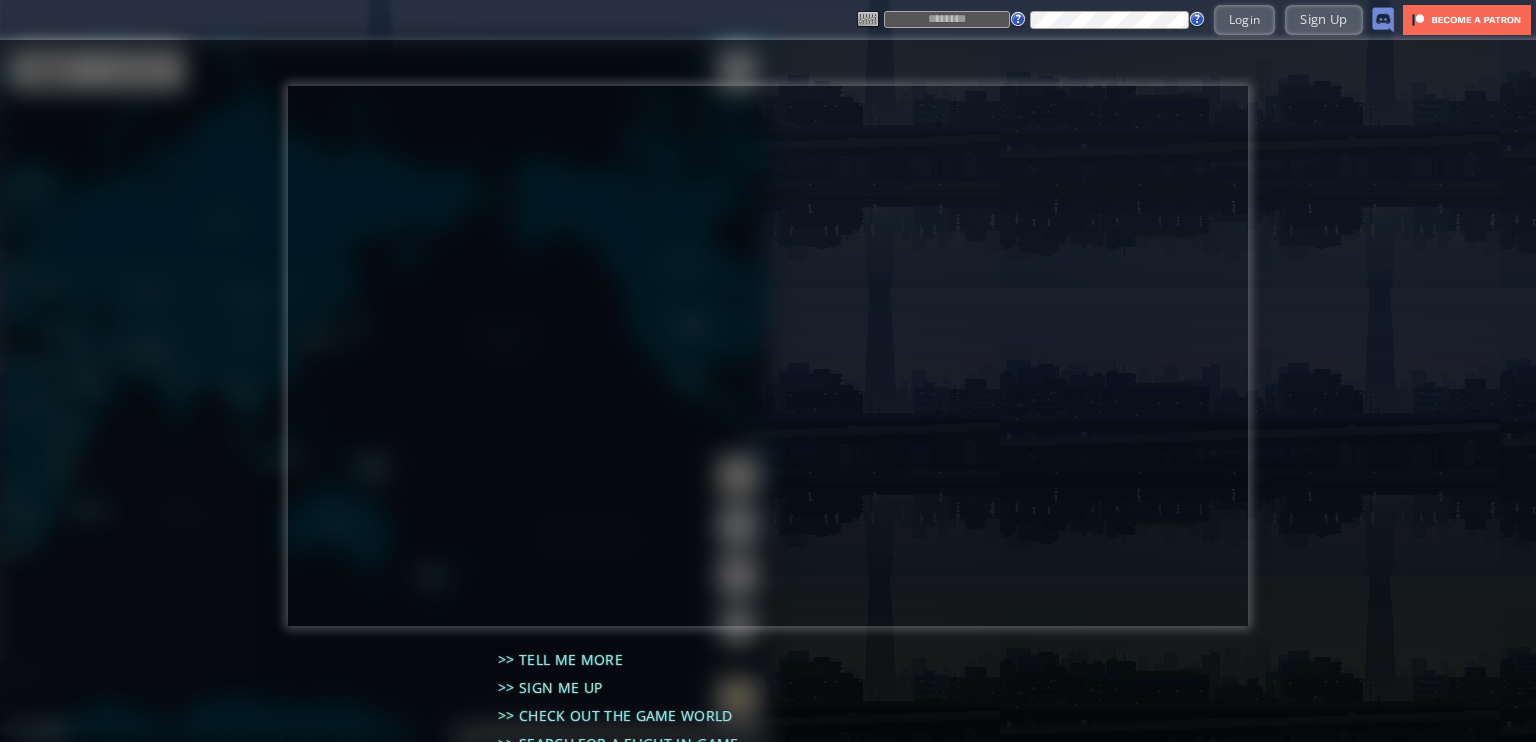click at bounding box center [768, 356] 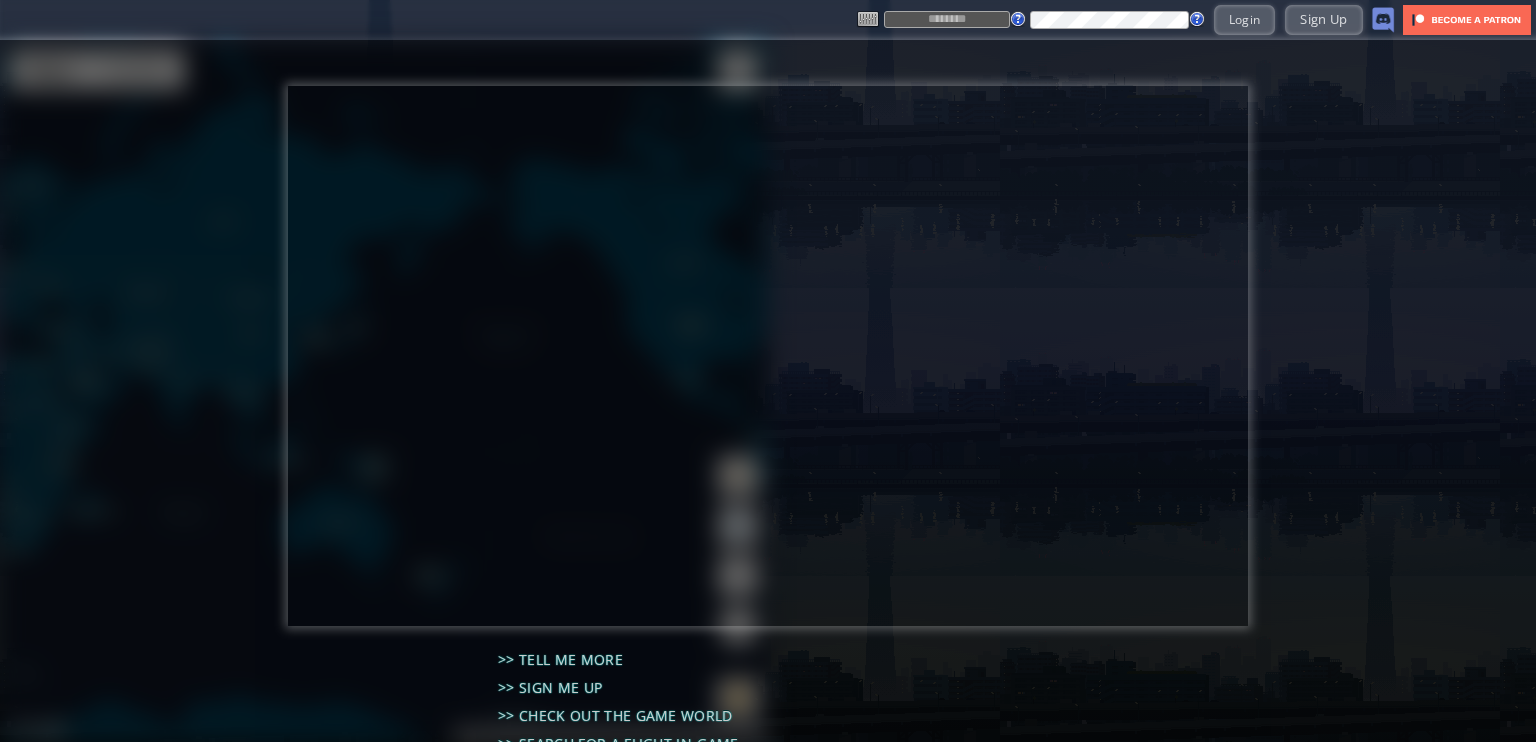 scroll, scrollTop: 60, scrollLeft: 0, axis: vertical 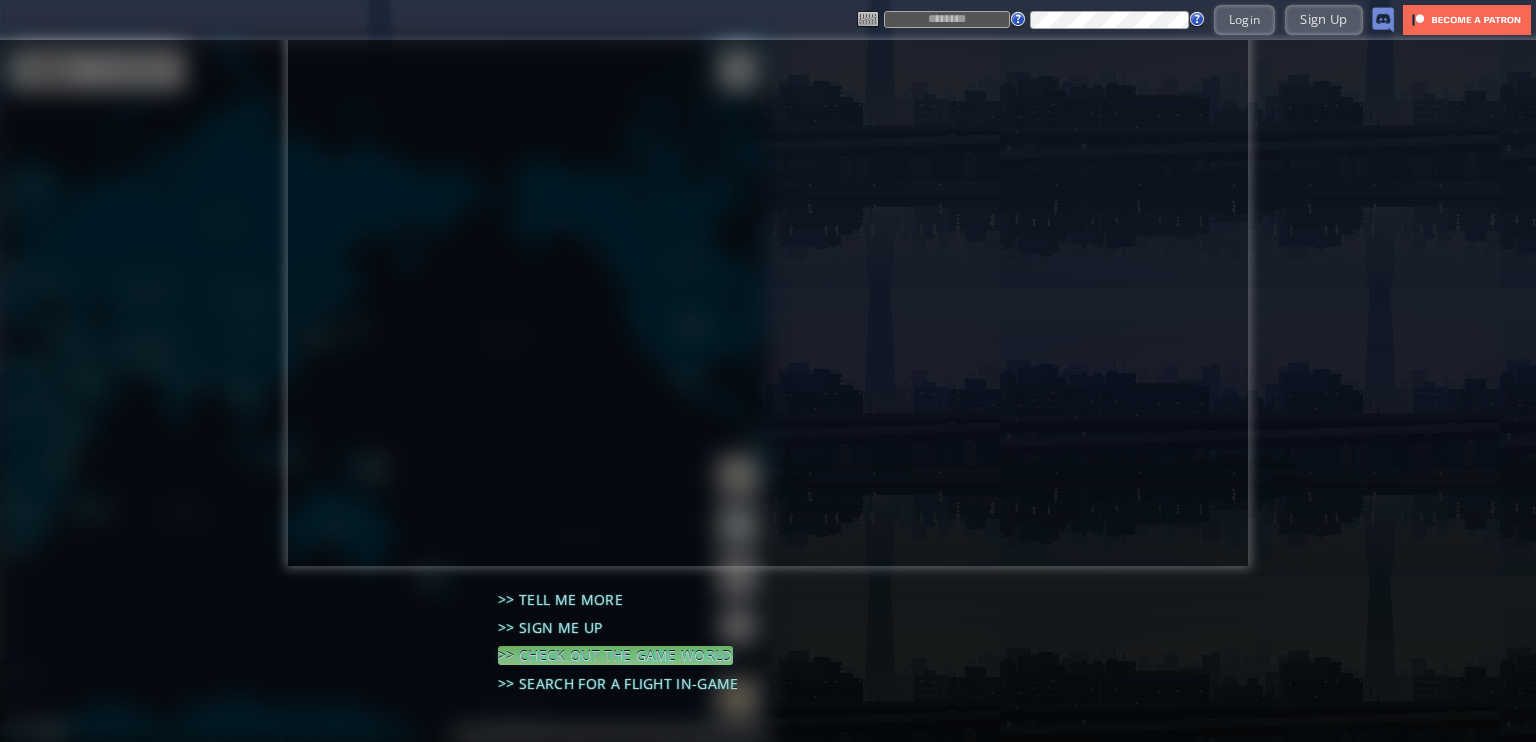 click on ">> Check out the game world" at bounding box center (615, 655) 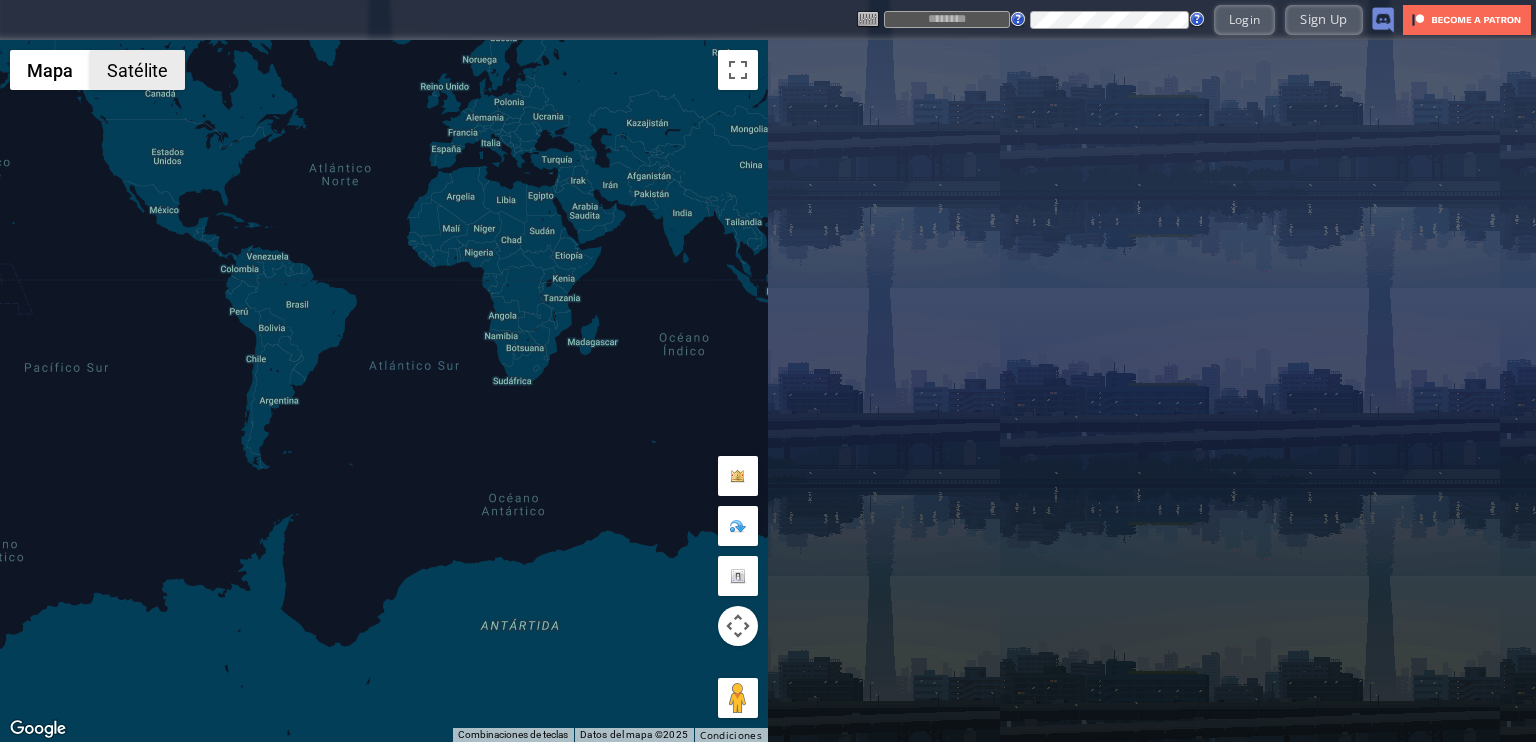 drag, startPoint x: 612, startPoint y: 245, endPoint x: 352, endPoint y: 288, distance: 263.53177 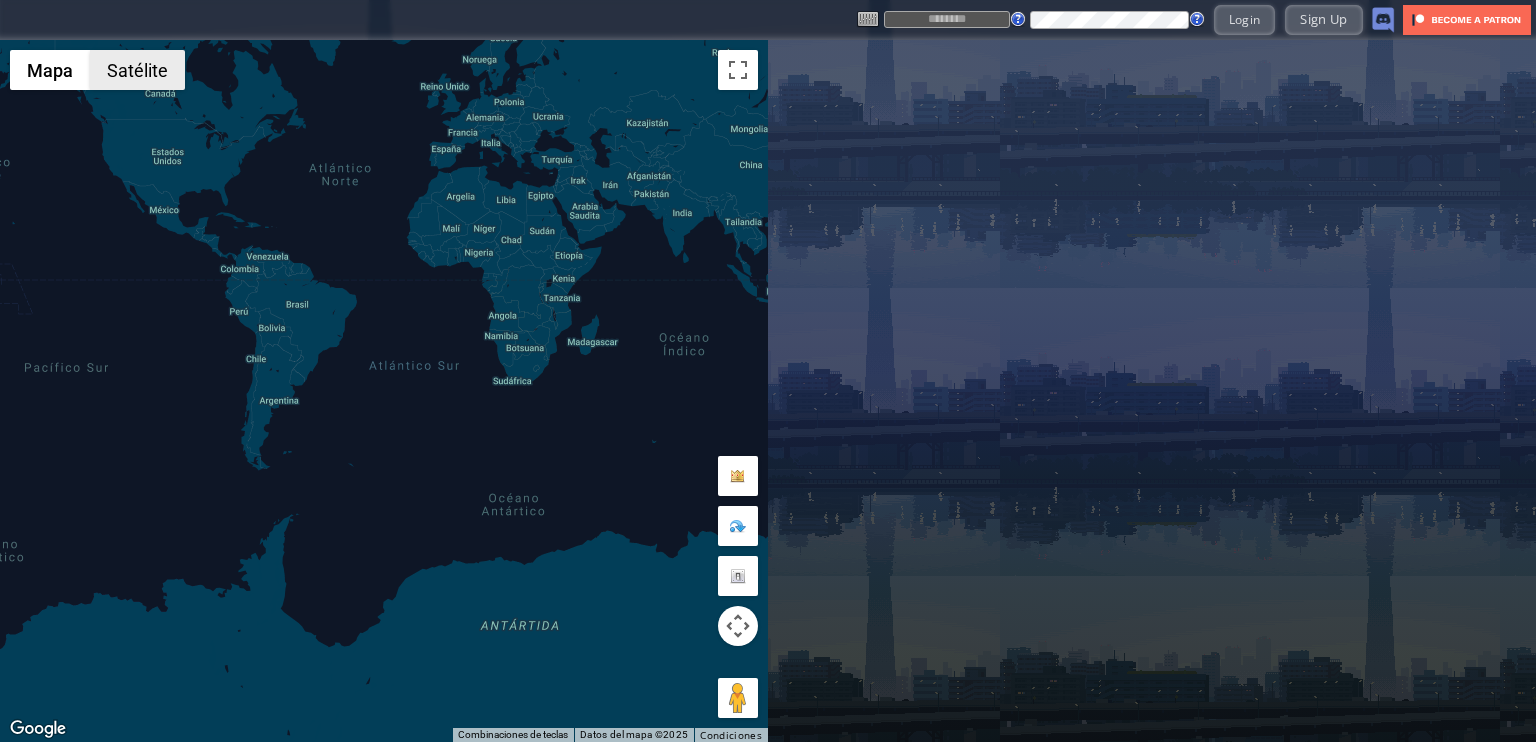 click on "Para navegar, presiona las teclas de flecha. Mapa Relieve Satélite Etiquetas Combinaciones de teclas Datos del mapa Datos del mapa ©2025 Datos del mapa ©2025 1000 km  Hacer clic para alternar entre unidades imperiales y métricas Condiciones Informar un error en el mapa" at bounding box center (384, 391) 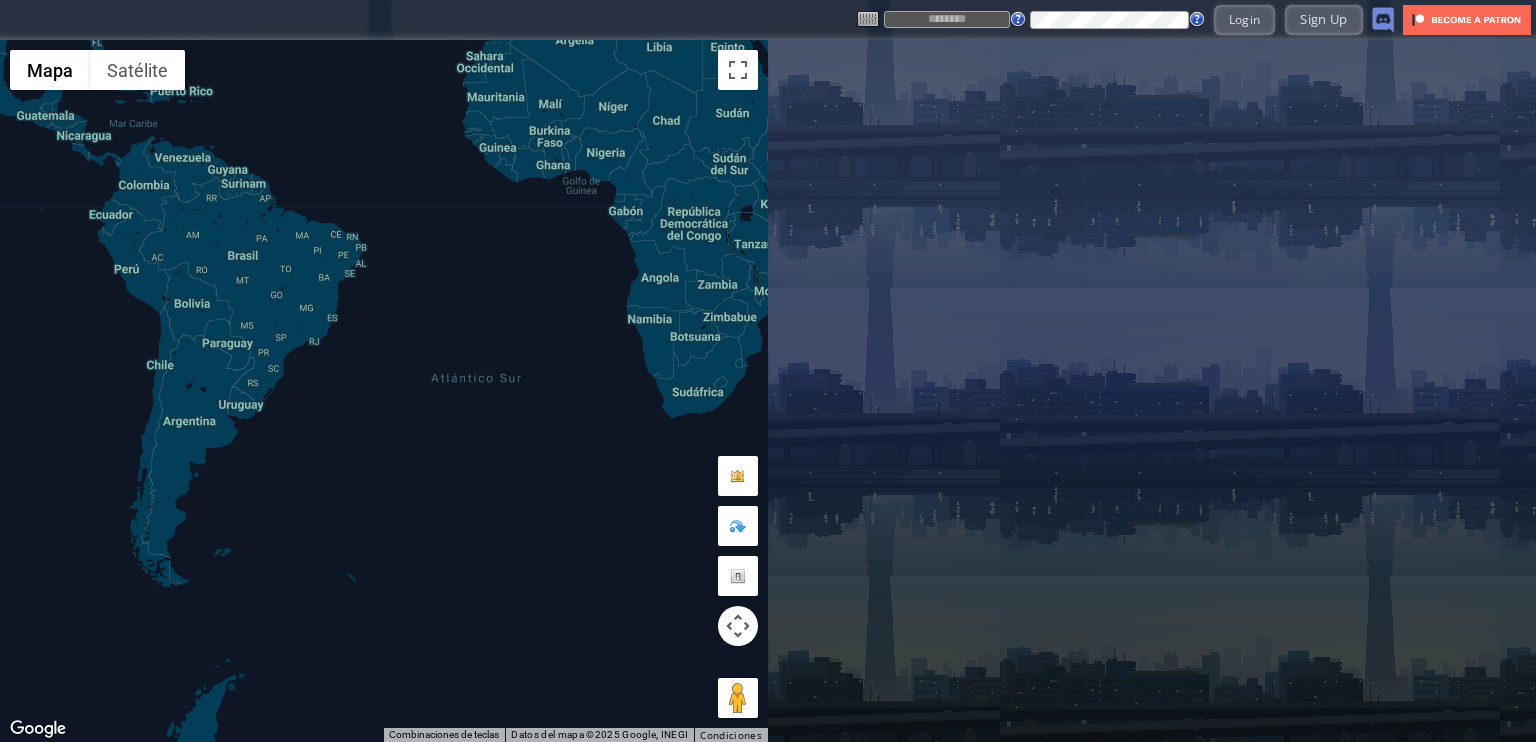 drag, startPoint x: 989, startPoint y: 14, endPoint x: 1024, endPoint y: 23, distance: 36.138622 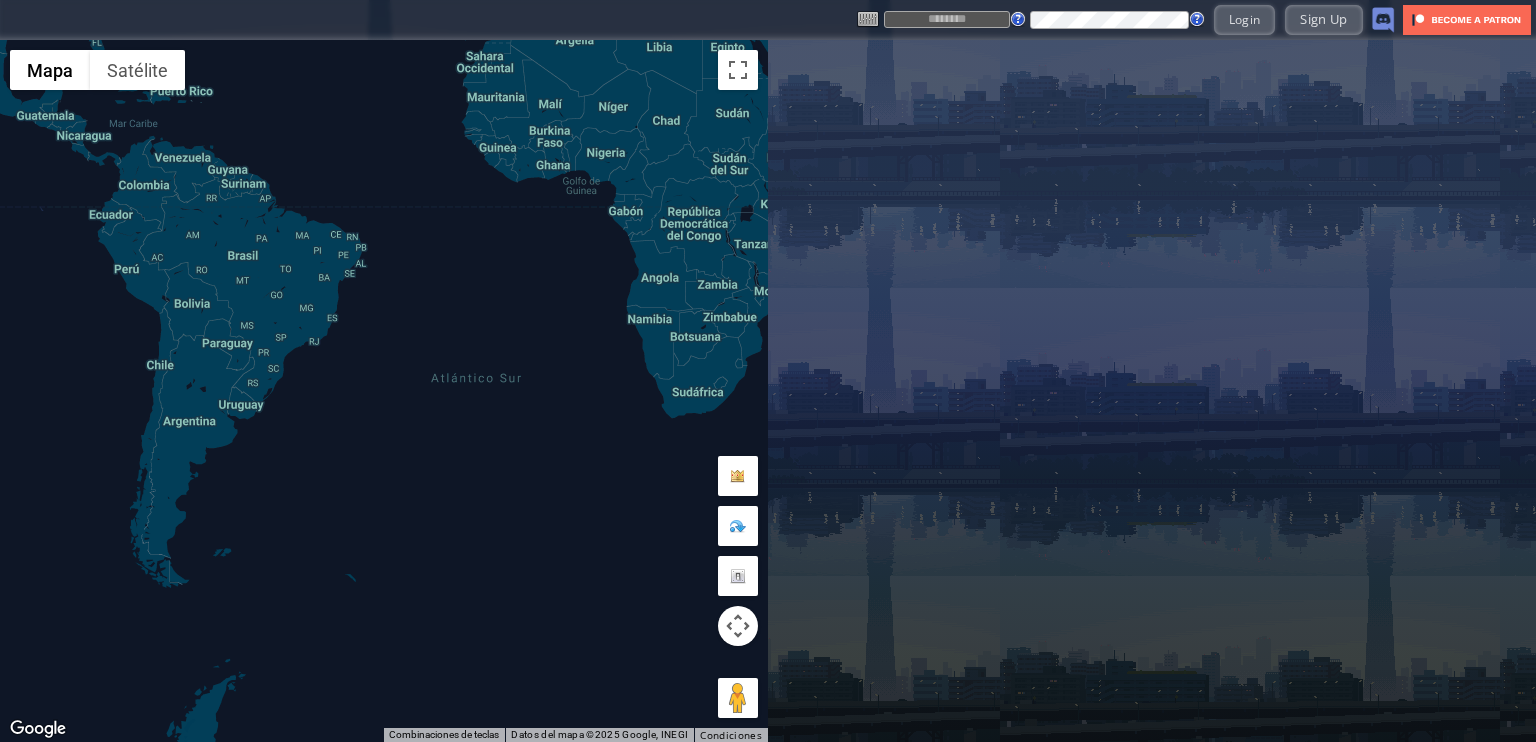 click at bounding box center (947, 19) 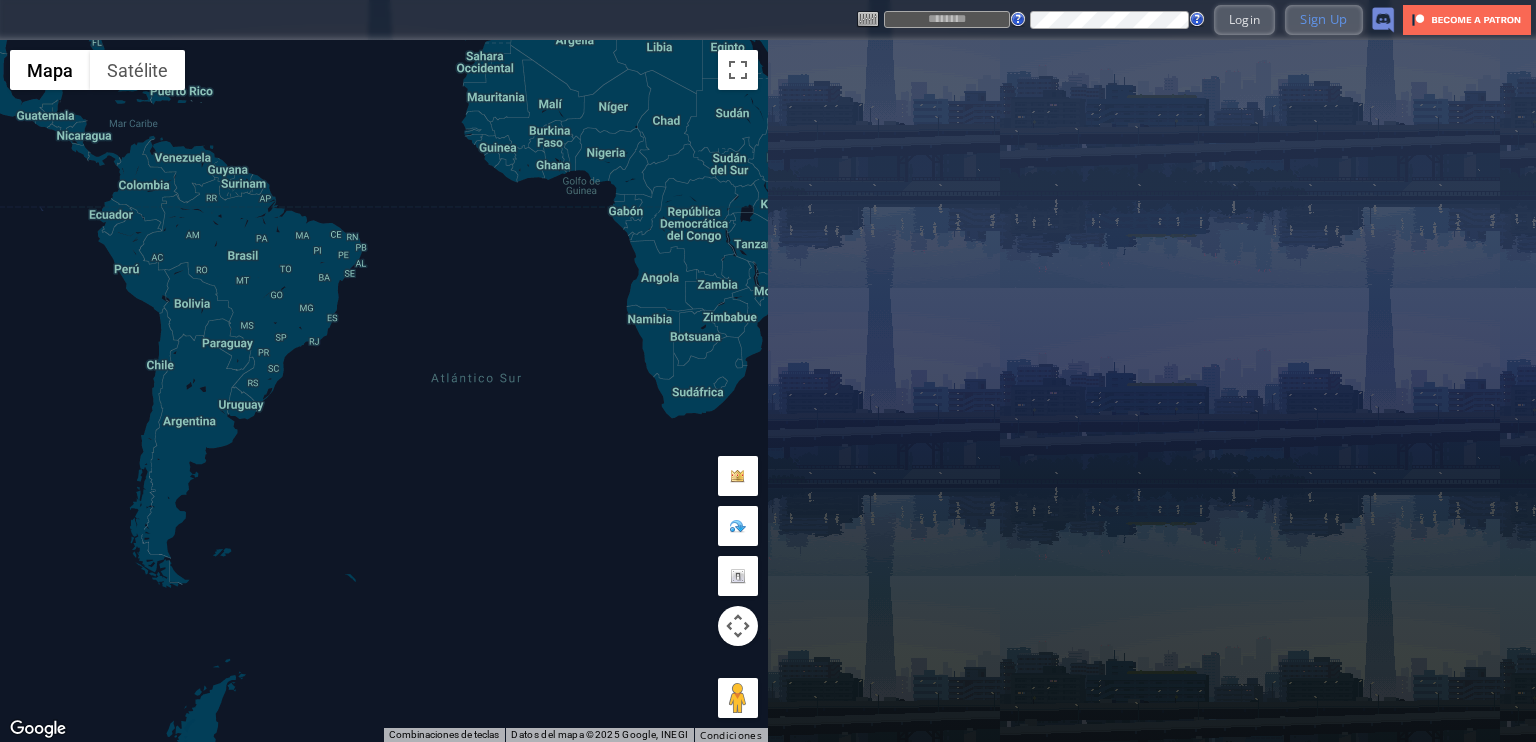 click on "Sign Up" at bounding box center [1323, 19] 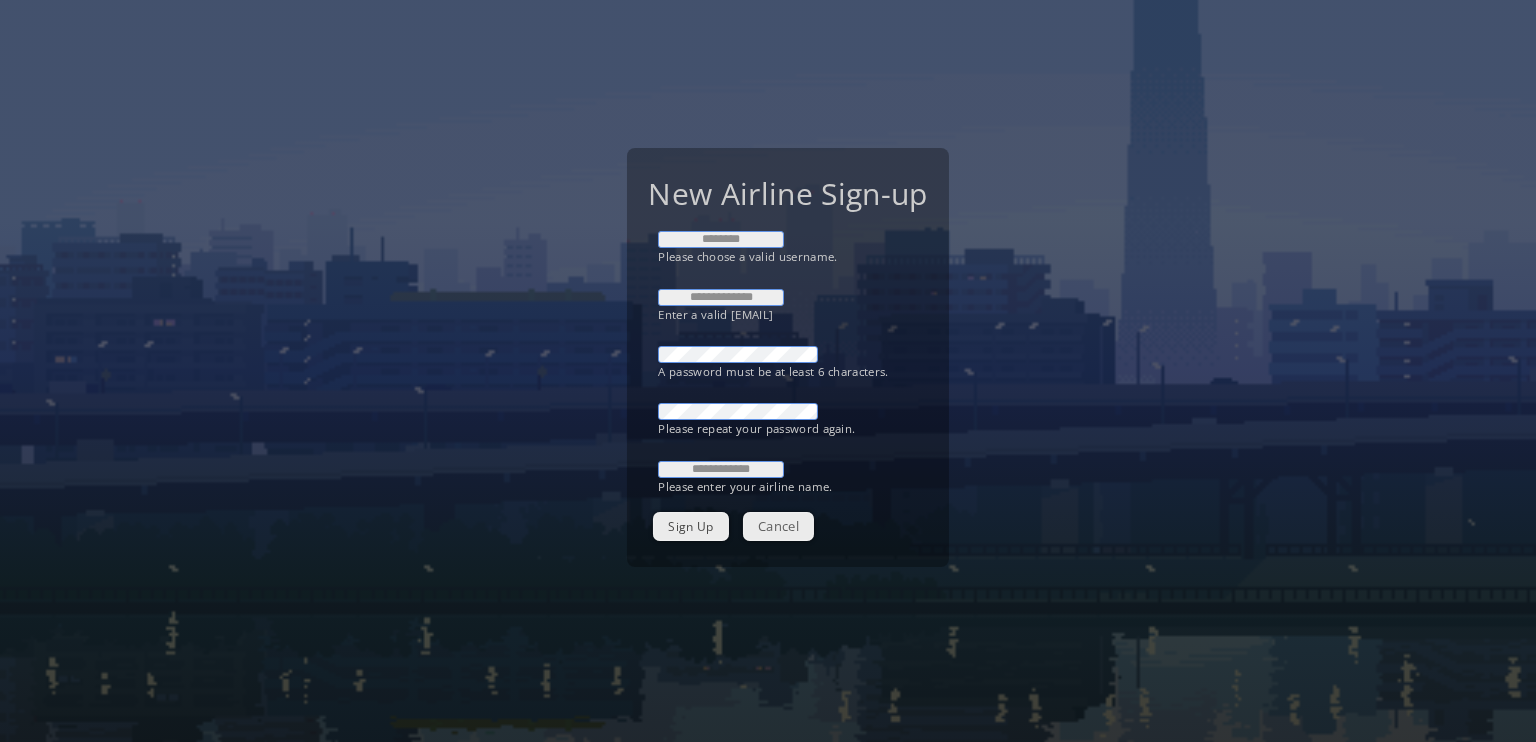 scroll, scrollTop: 0, scrollLeft: 0, axis: both 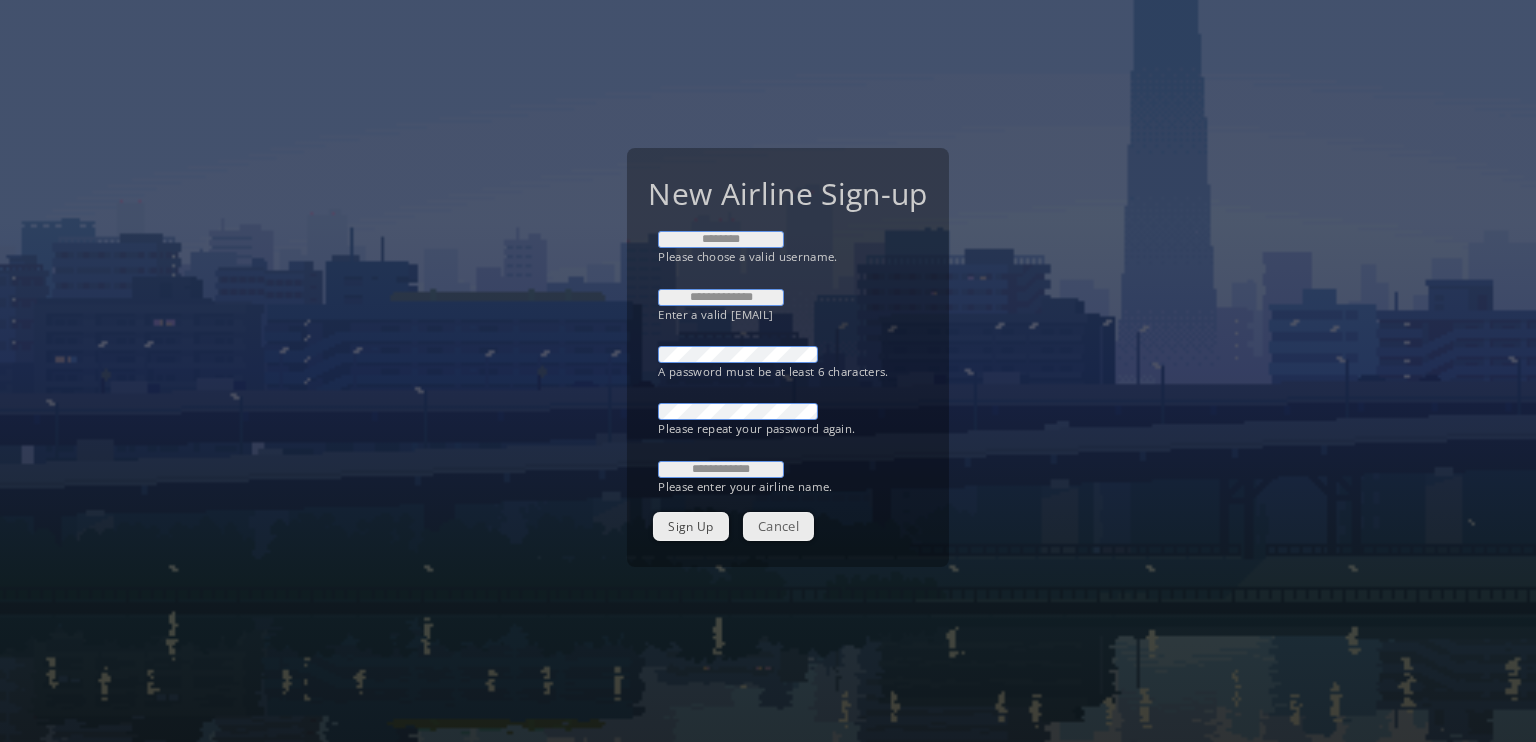 click at bounding box center [721, 239] 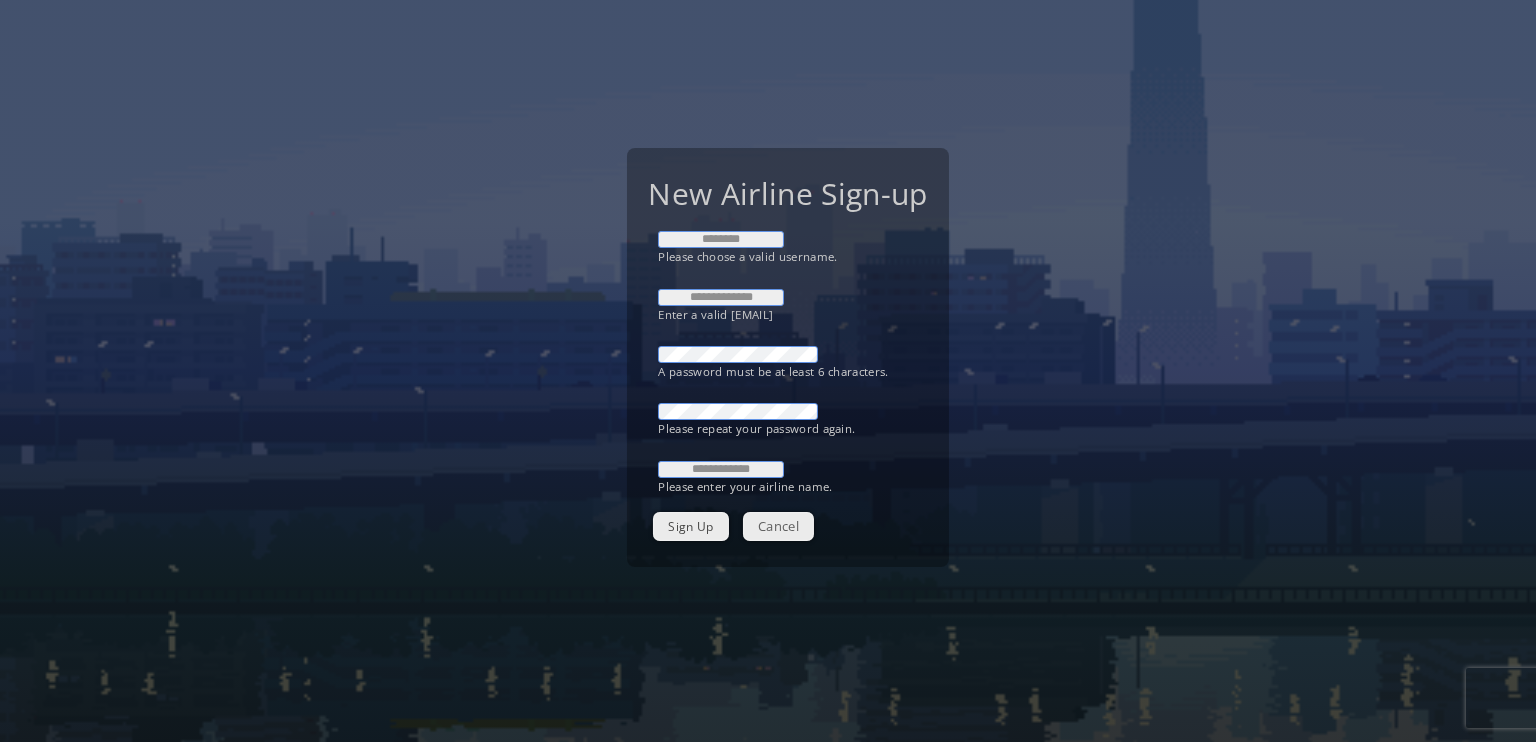 type on "********" 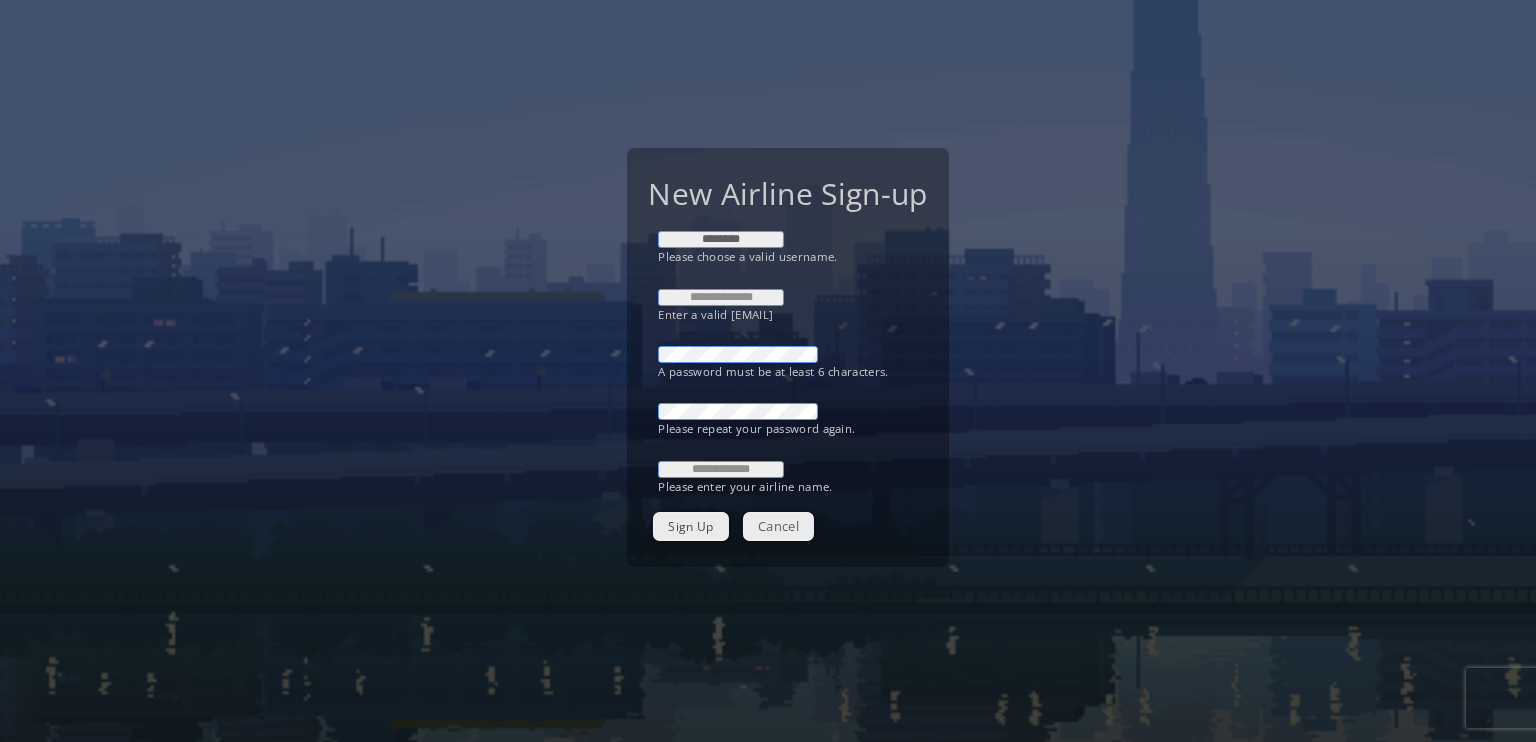 click at bounding box center (721, 297) 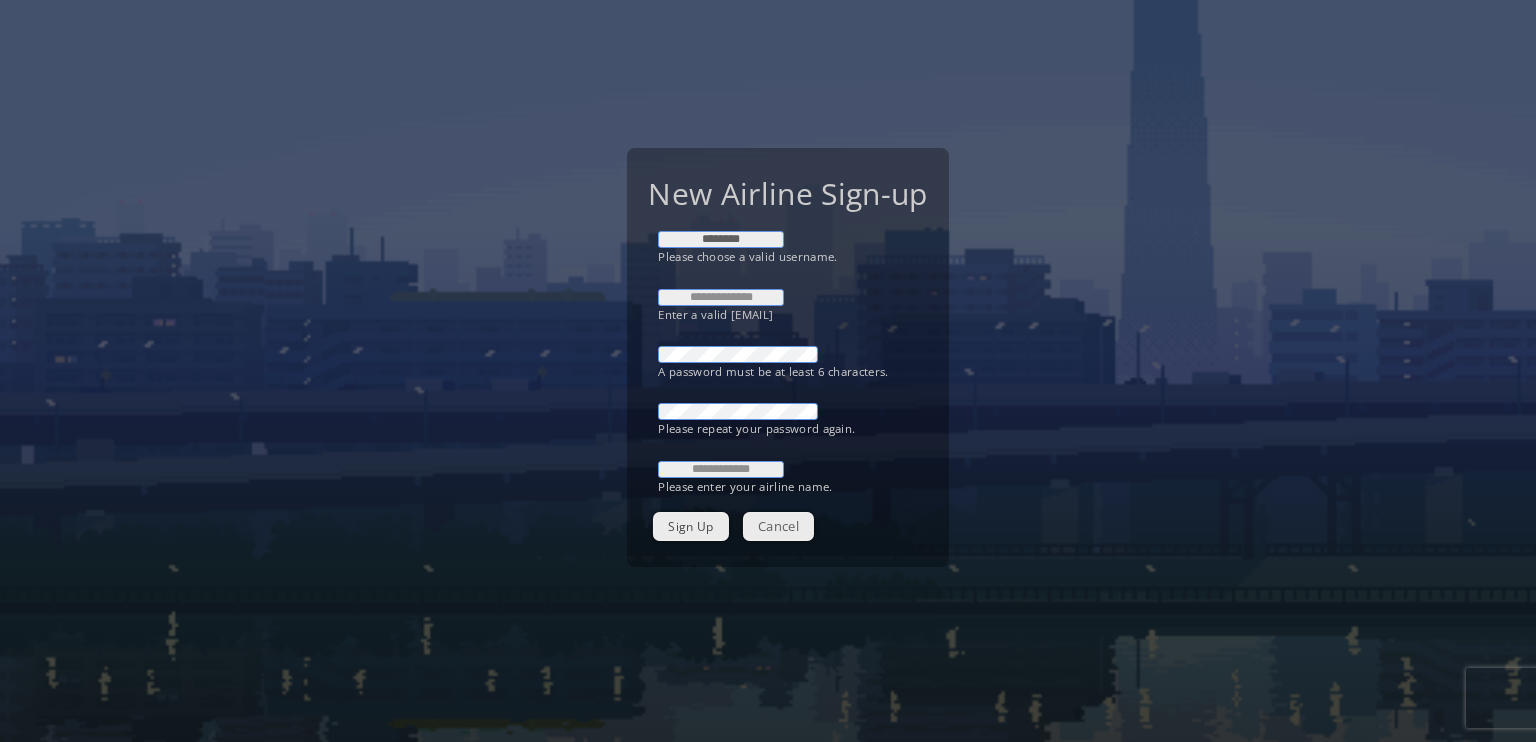 type on "**********" 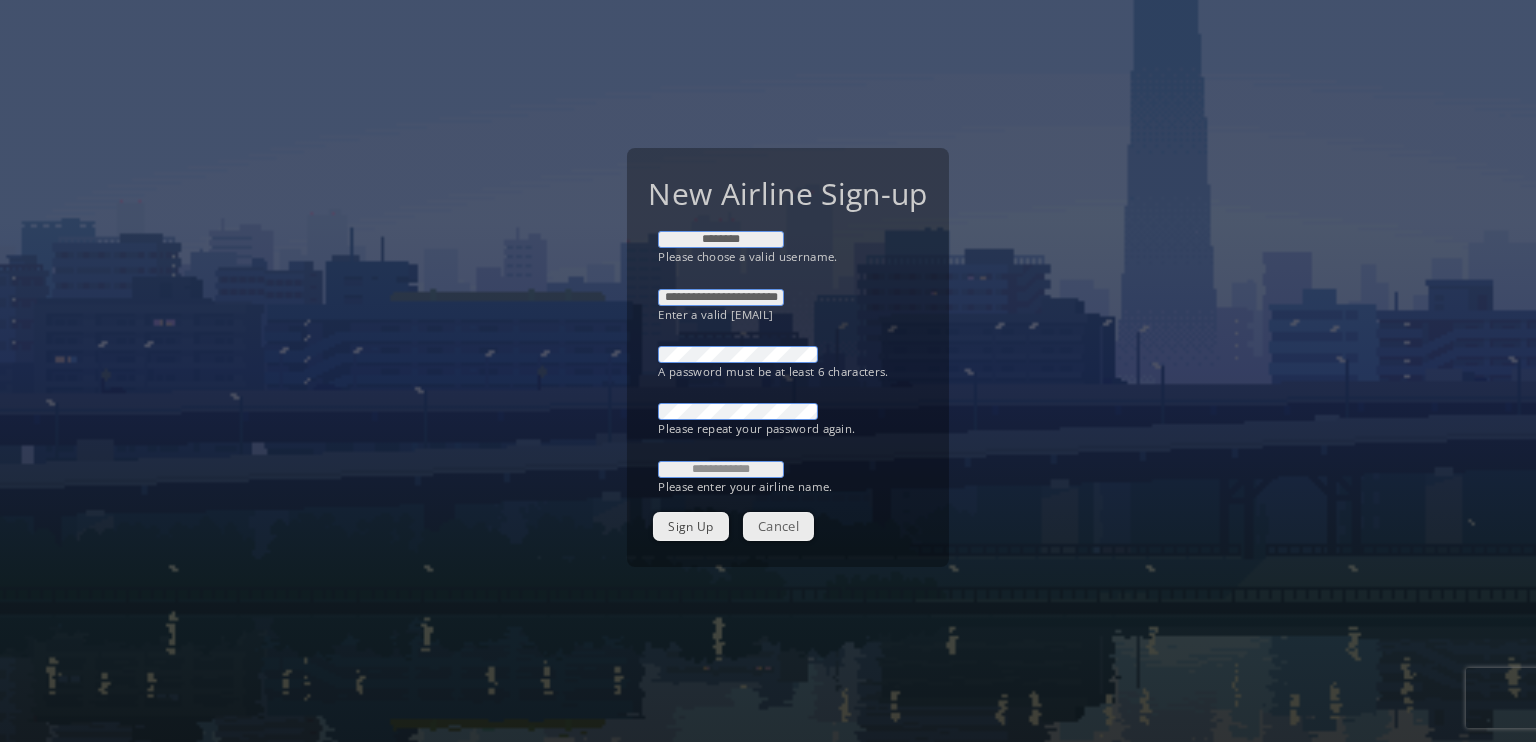 click at bounding box center [721, 469] 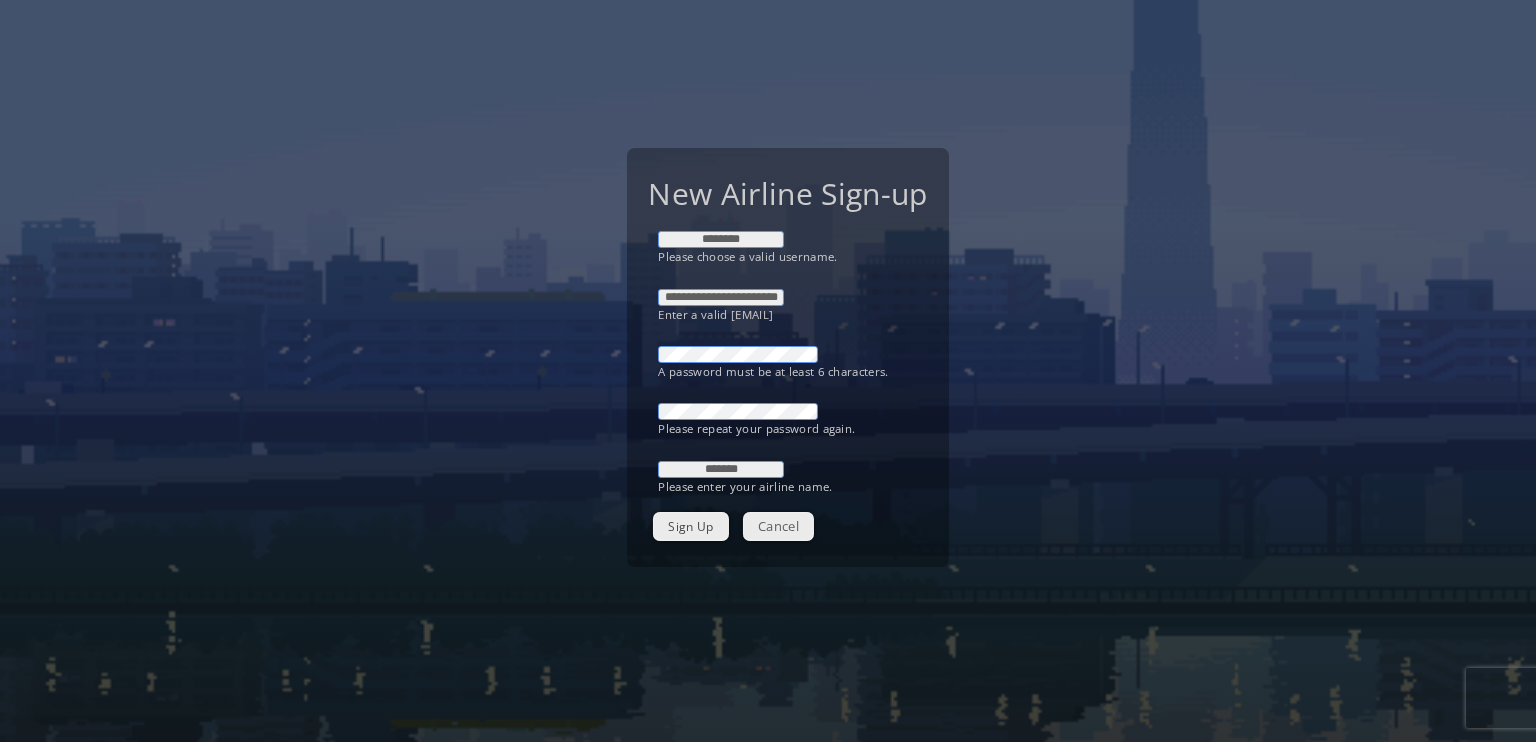type on "*******" 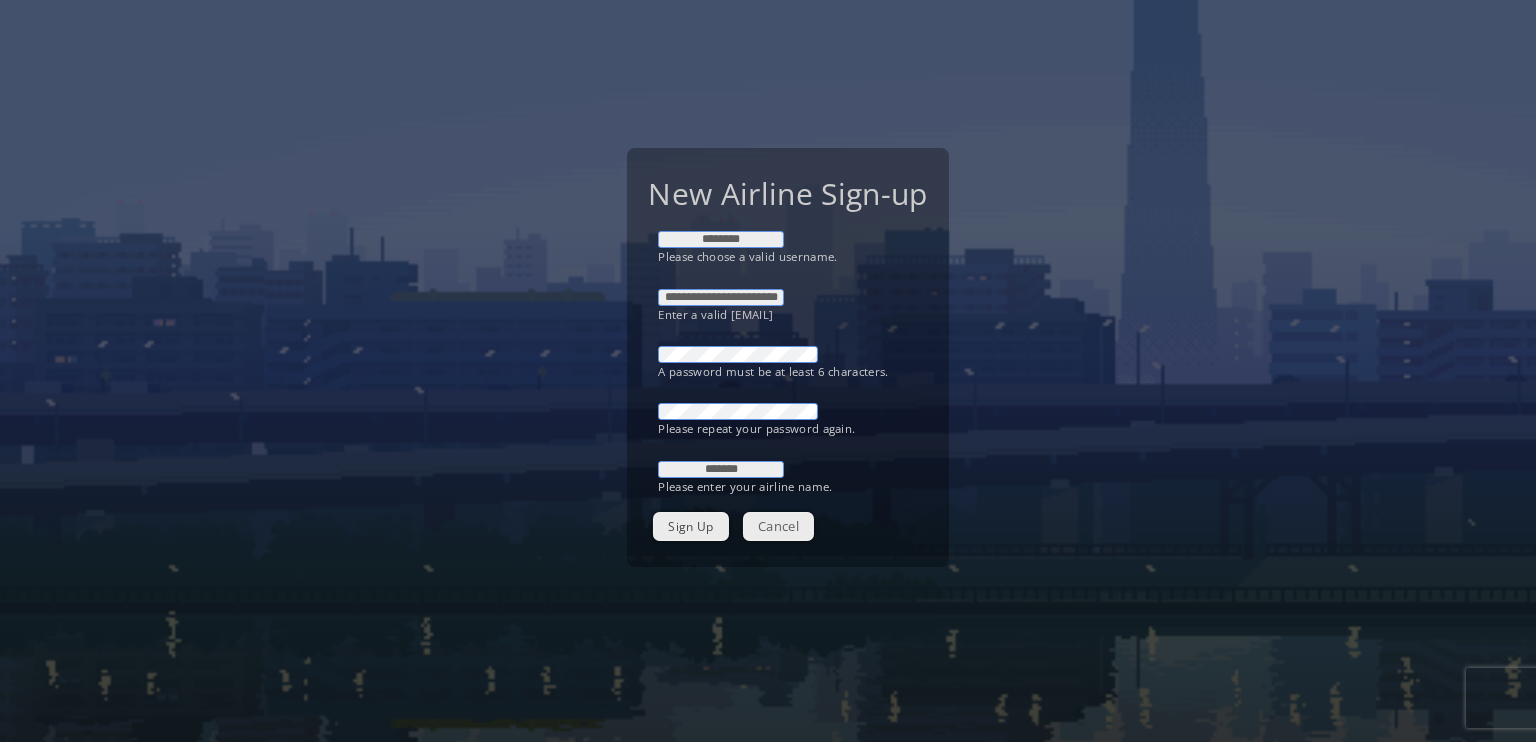 click on "Sign Up
Cancel" at bounding box center [787, 526] 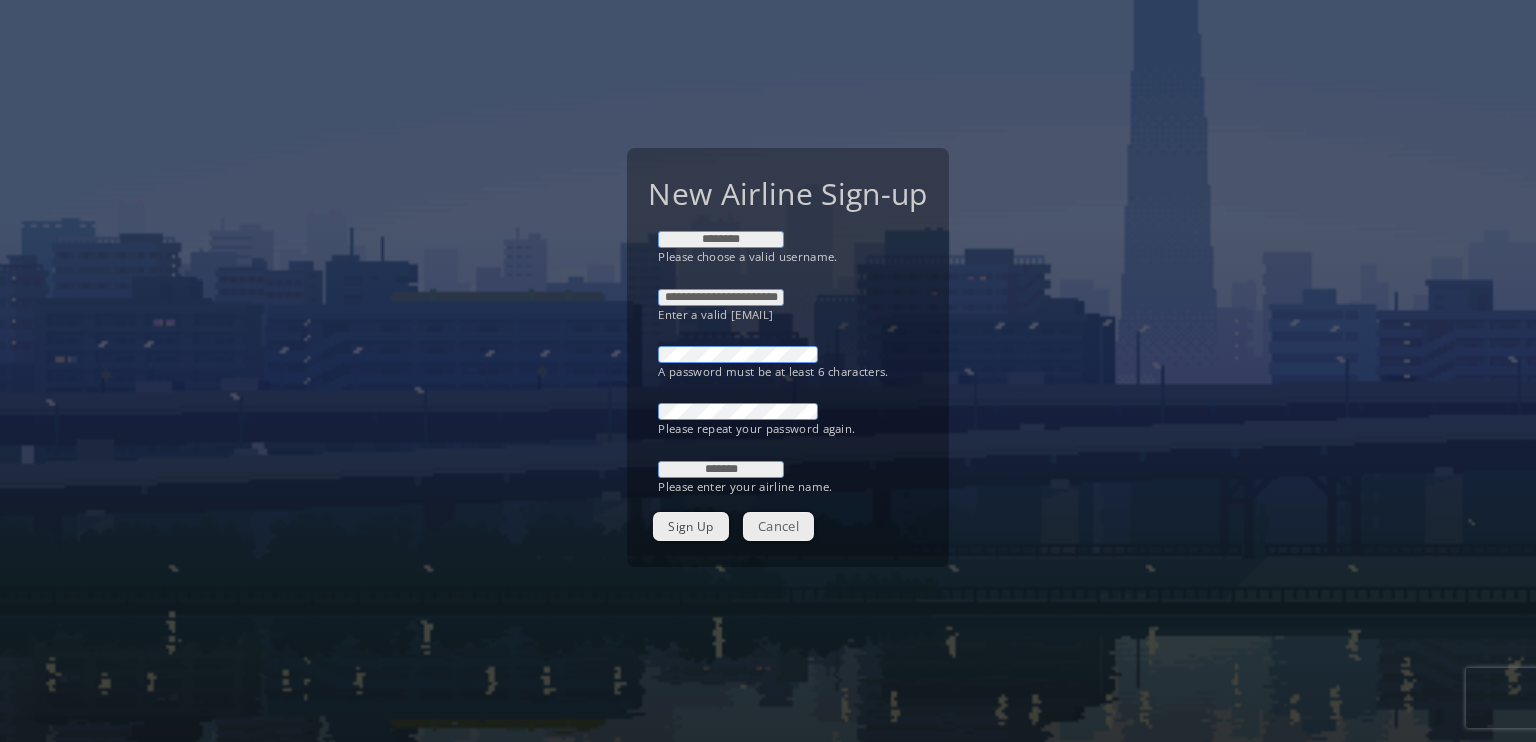 click on "Sign Up" at bounding box center [690, 526] 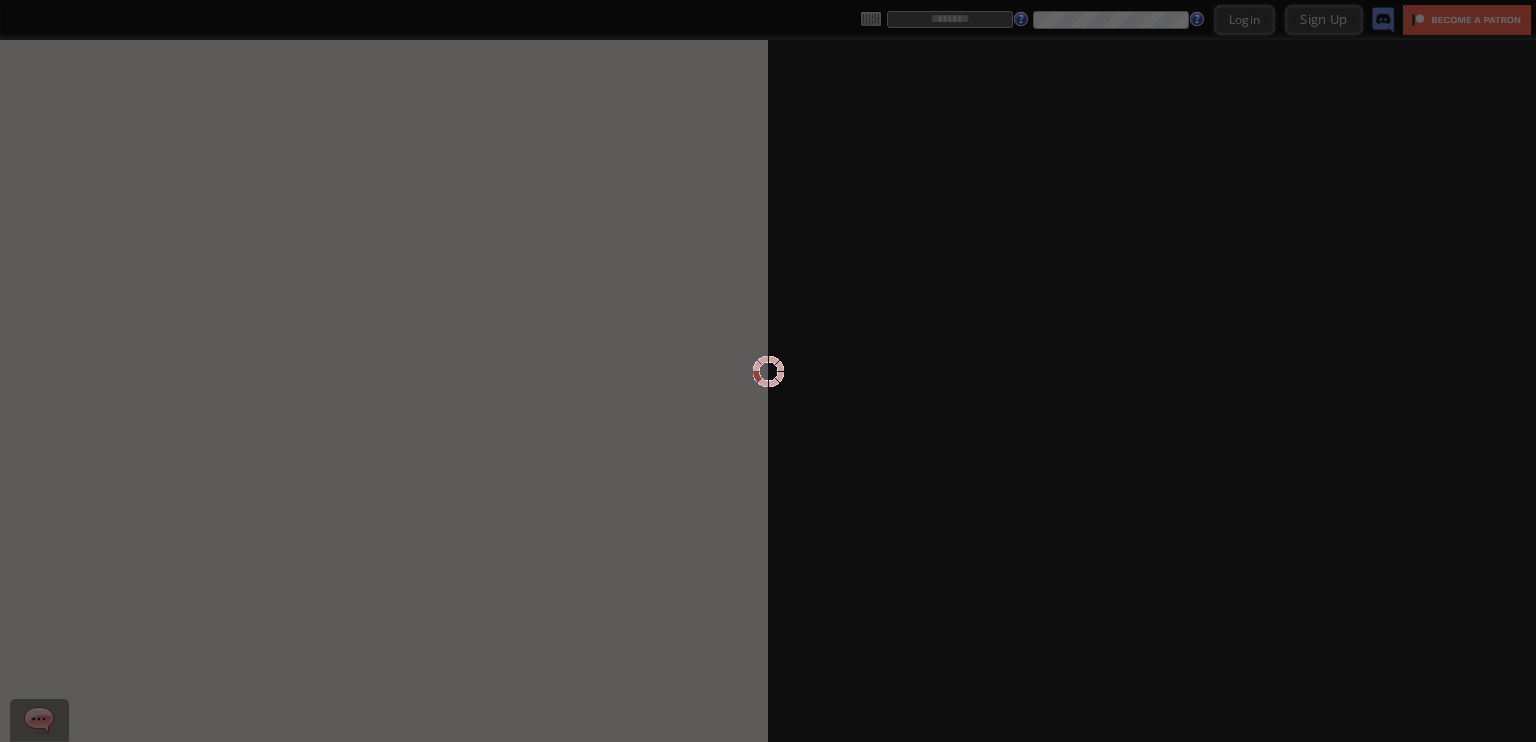 scroll, scrollTop: 0, scrollLeft: 0, axis: both 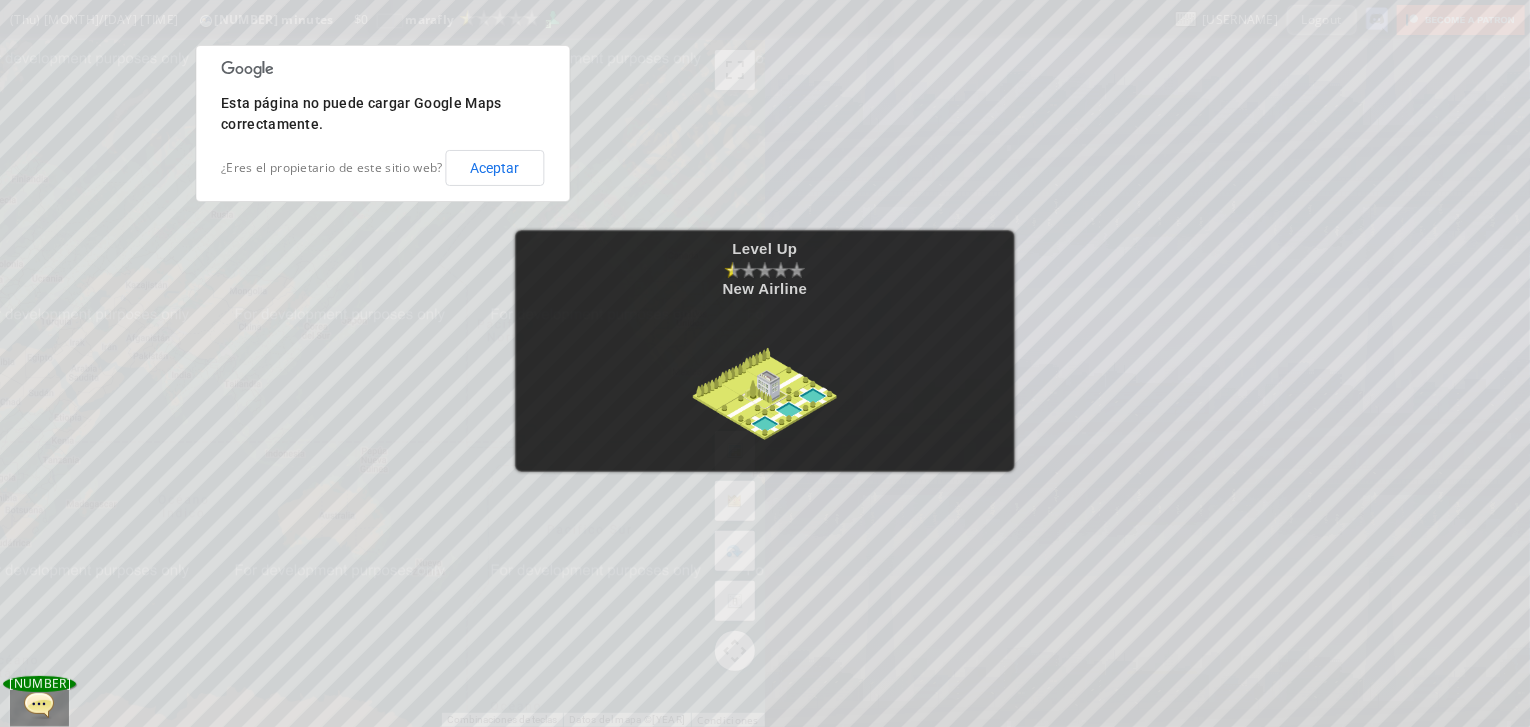 click on "Level Up
New Airline" at bounding box center (765, 363) 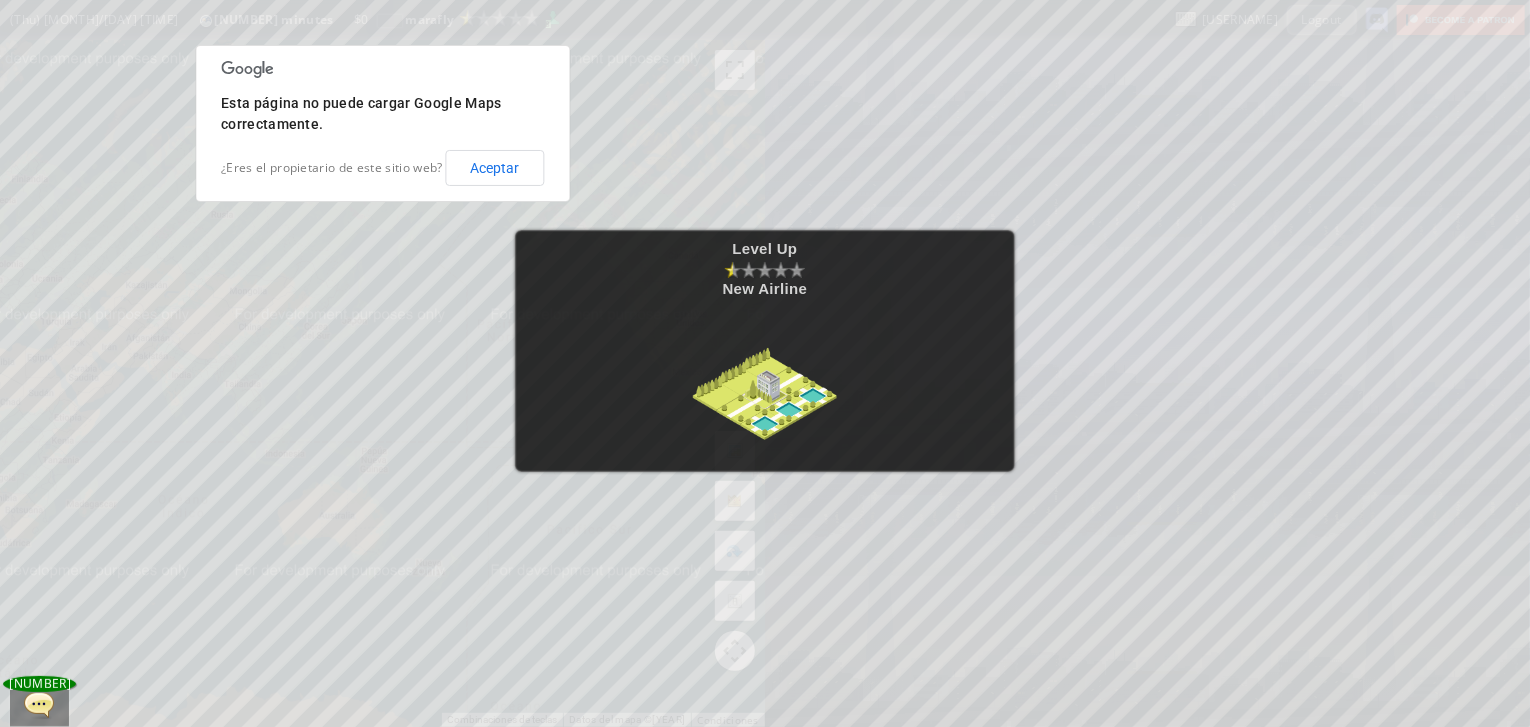click on "Level Up
New Airline" at bounding box center (765, 363) 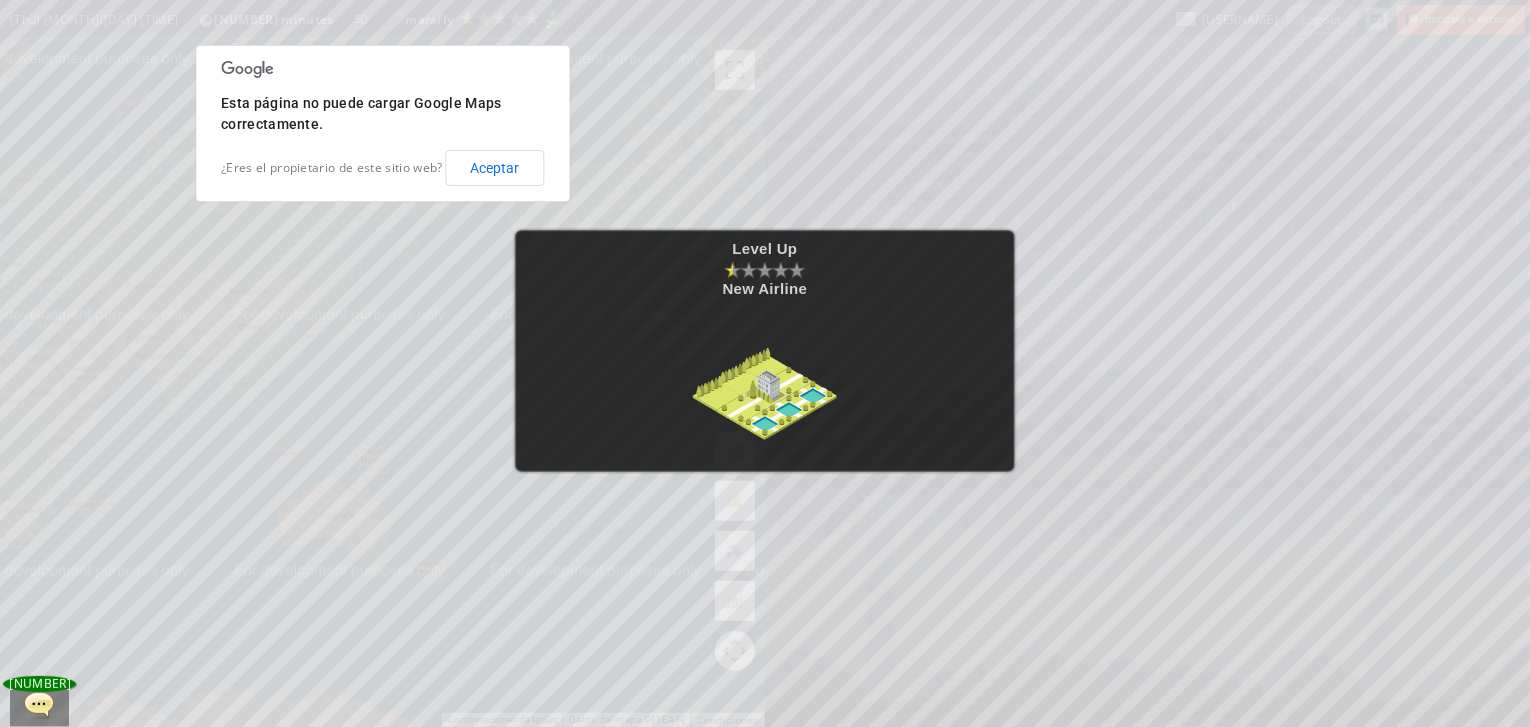 click on "Level Up
New Airline" at bounding box center [765, 363] 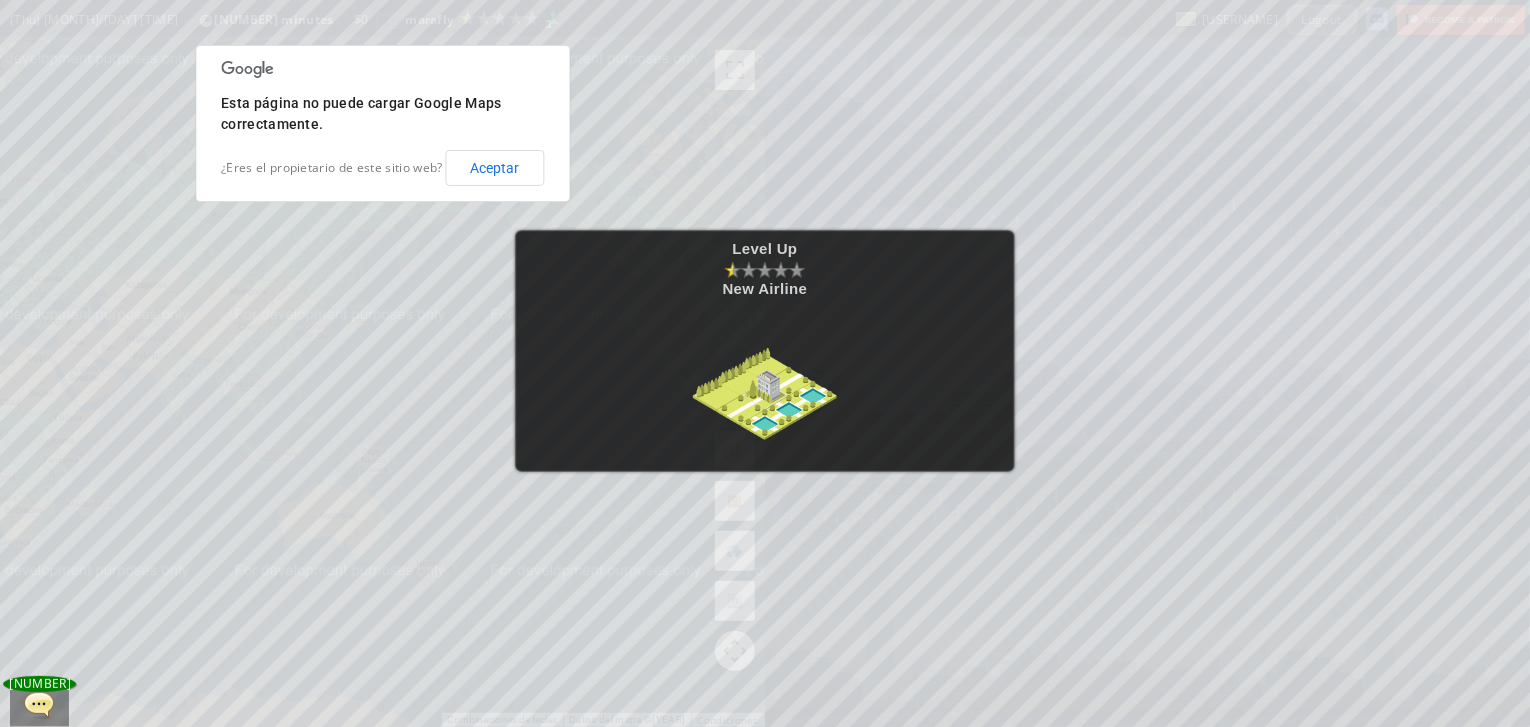 click on "Level Up
New Airline" at bounding box center [765, 363] 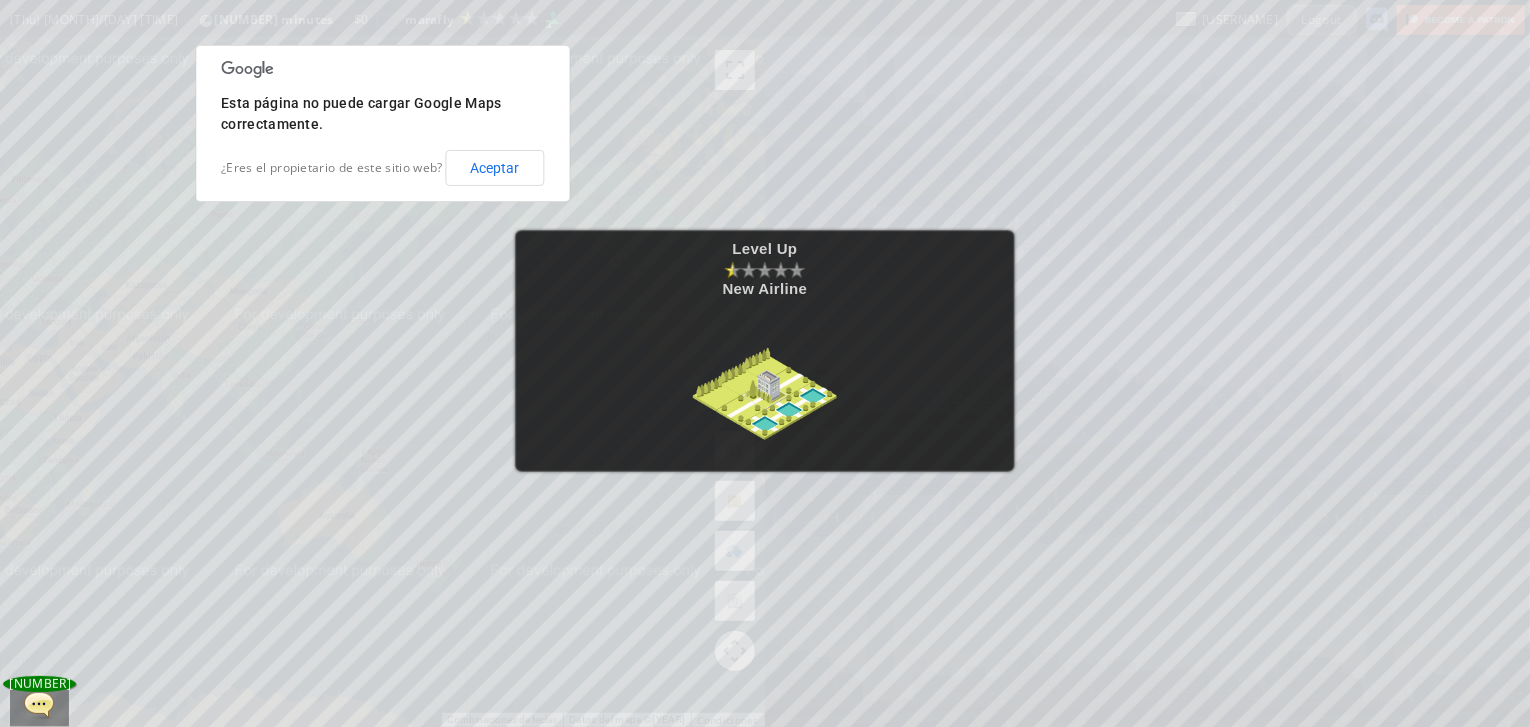 click at bounding box center (765, 391) 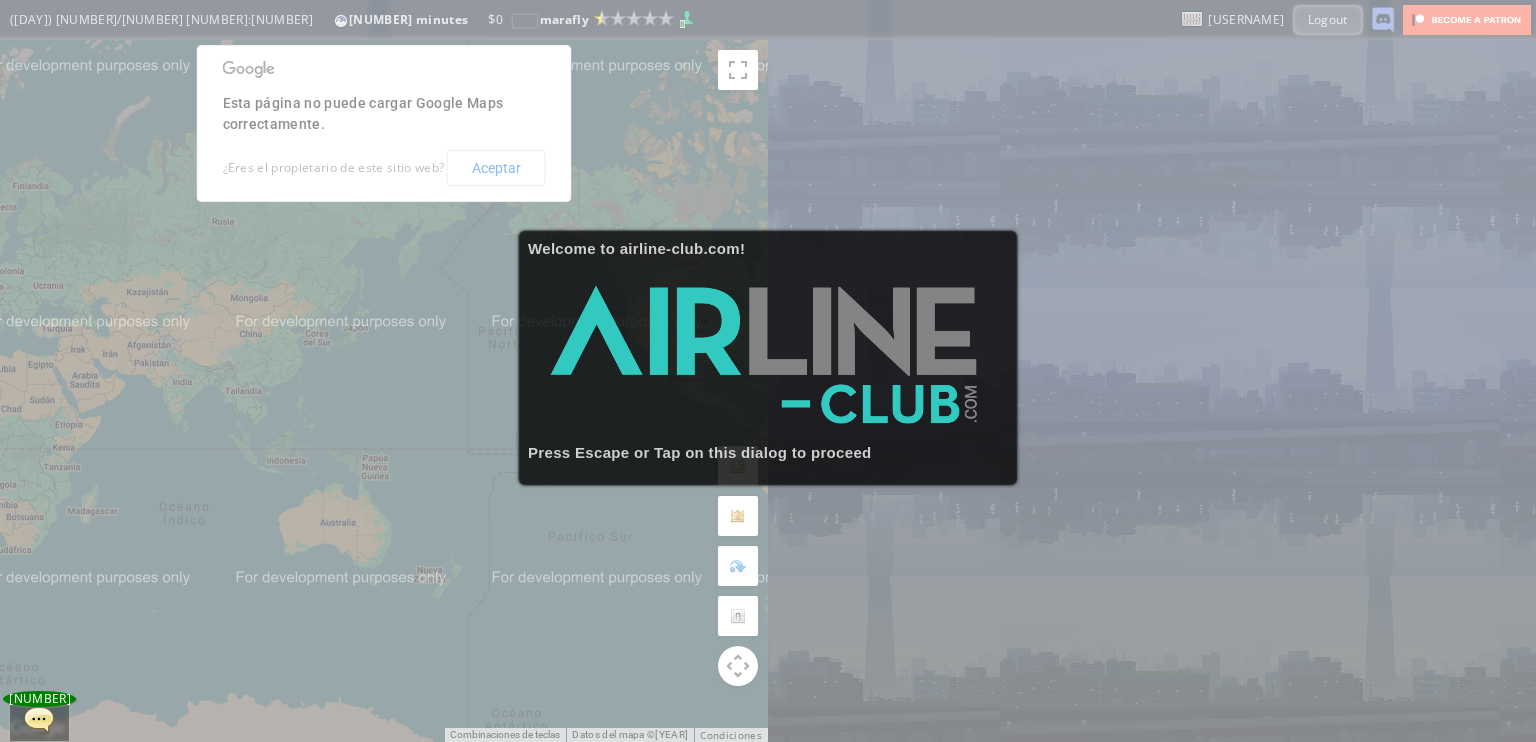 click on "Press Escape or Tap on this dialog to proceed" at bounding box center (768, 452) 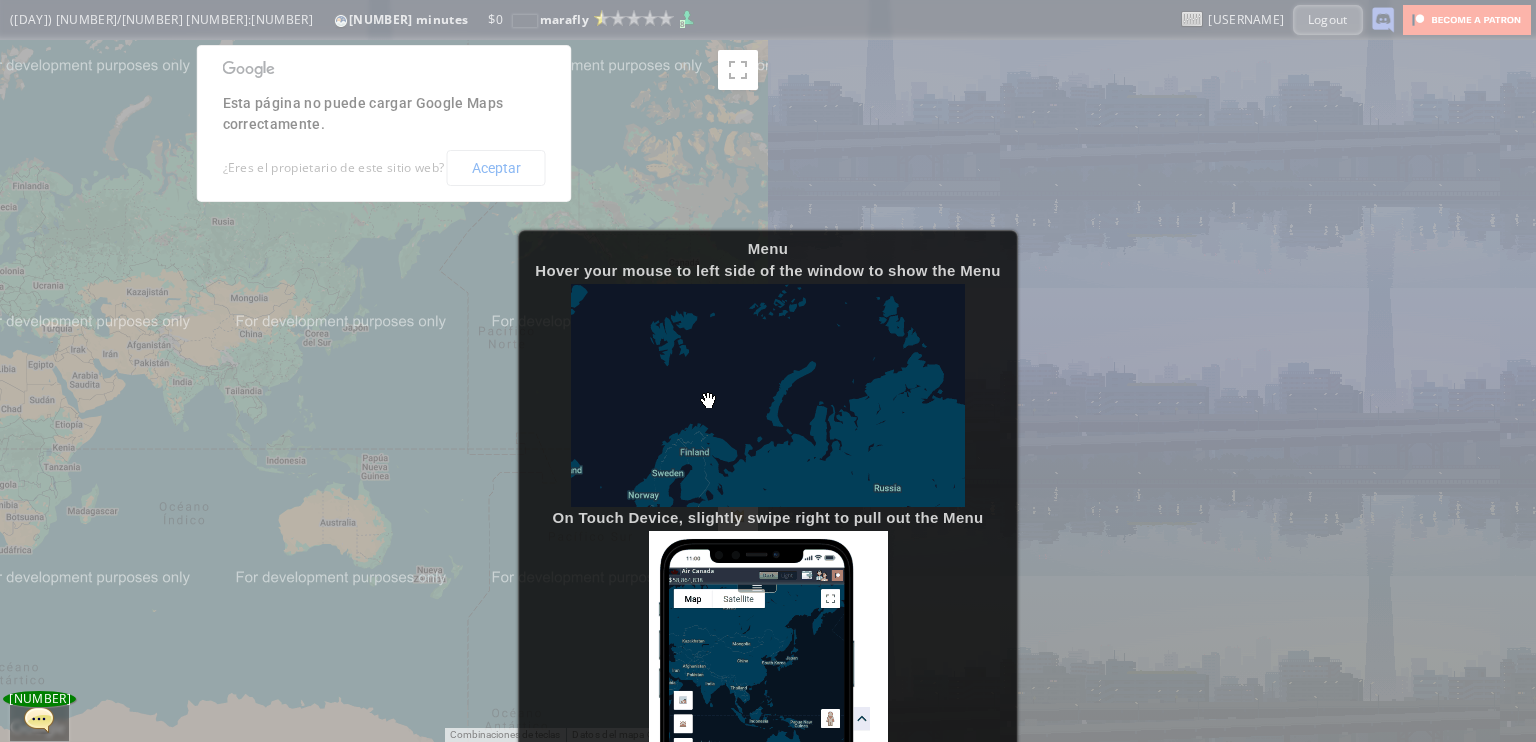 scroll, scrollTop: 200, scrollLeft: 0, axis: vertical 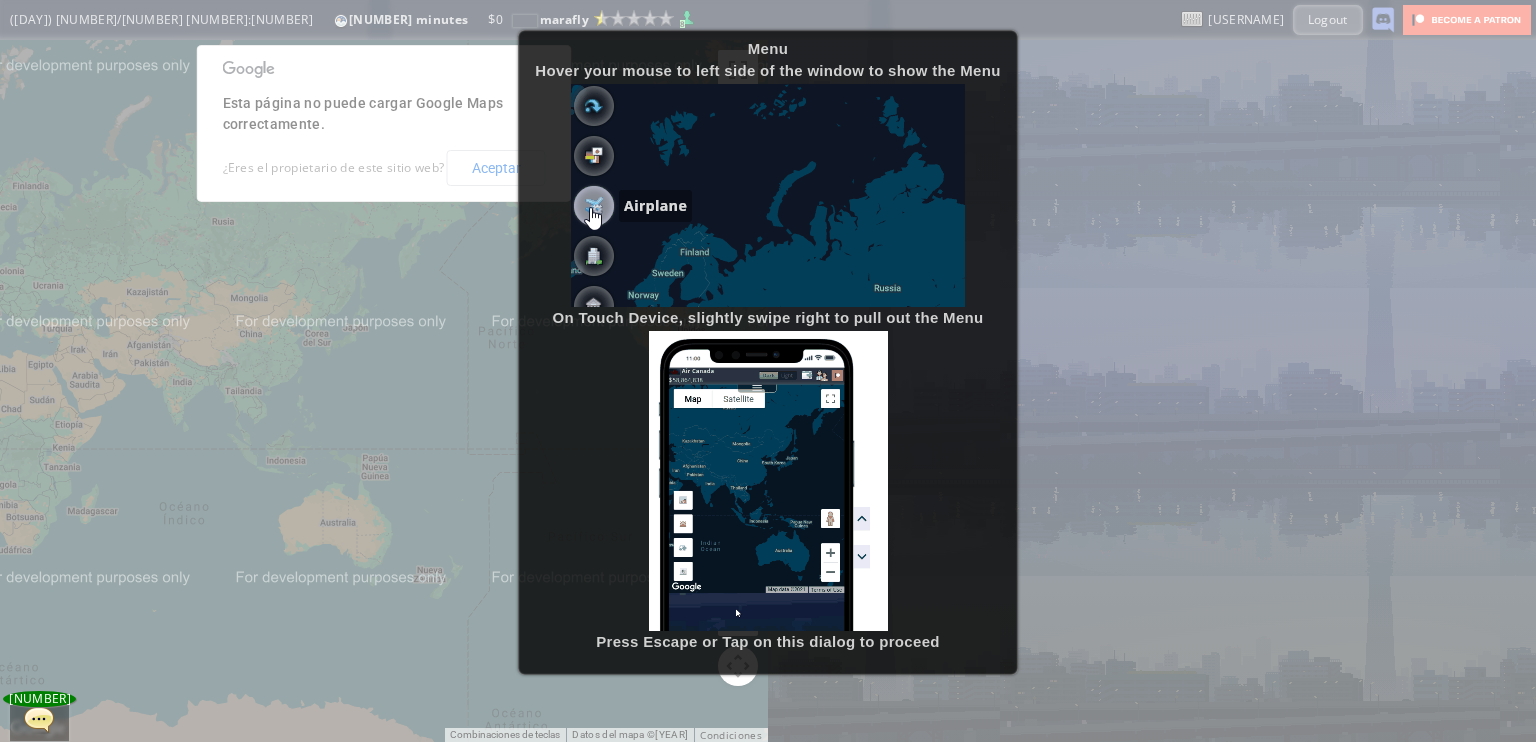 click at bounding box center (768, 195) 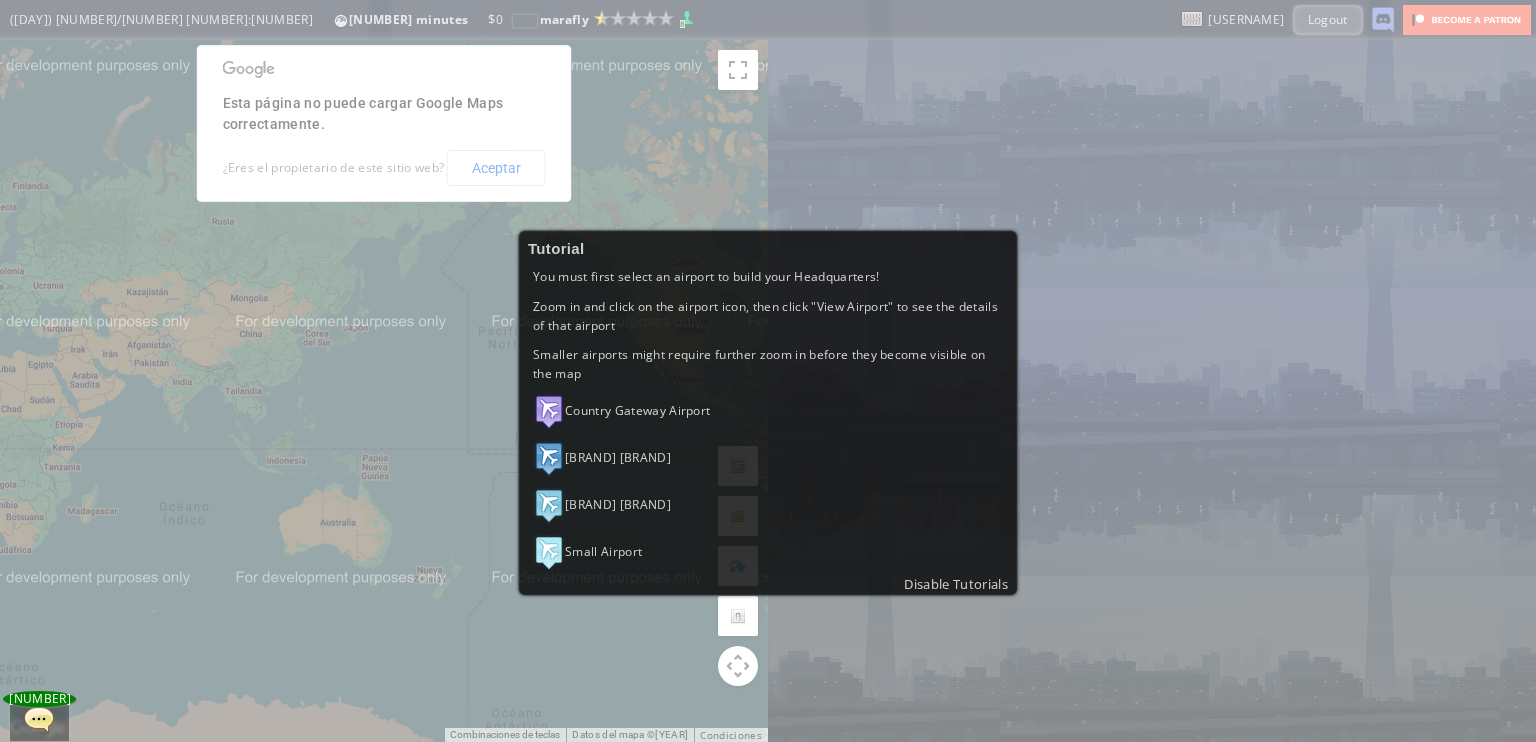 click on "[BRAND] [BRAND]" at bounding box center (768, 458) 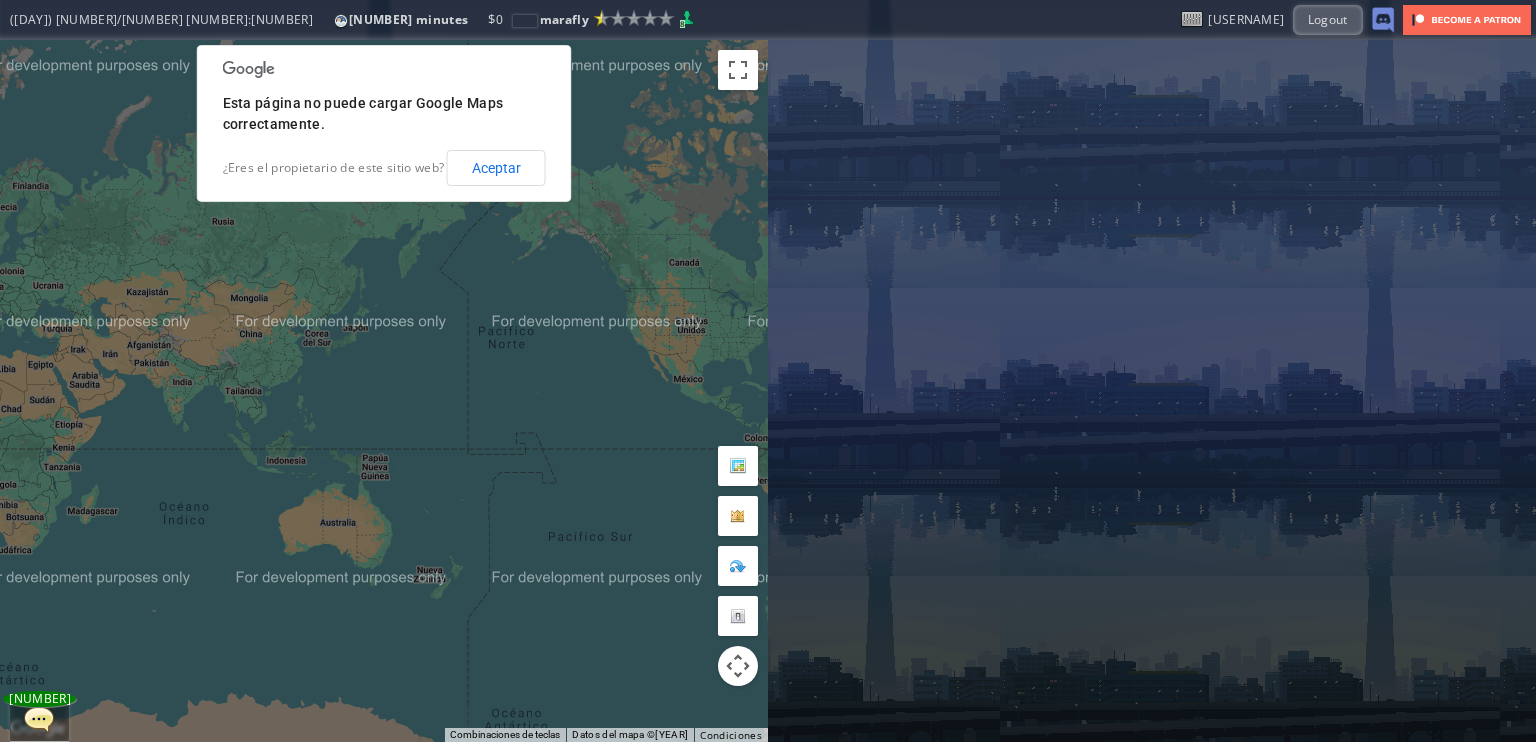 click on "Aceptar" at bounding box center [496, 168] 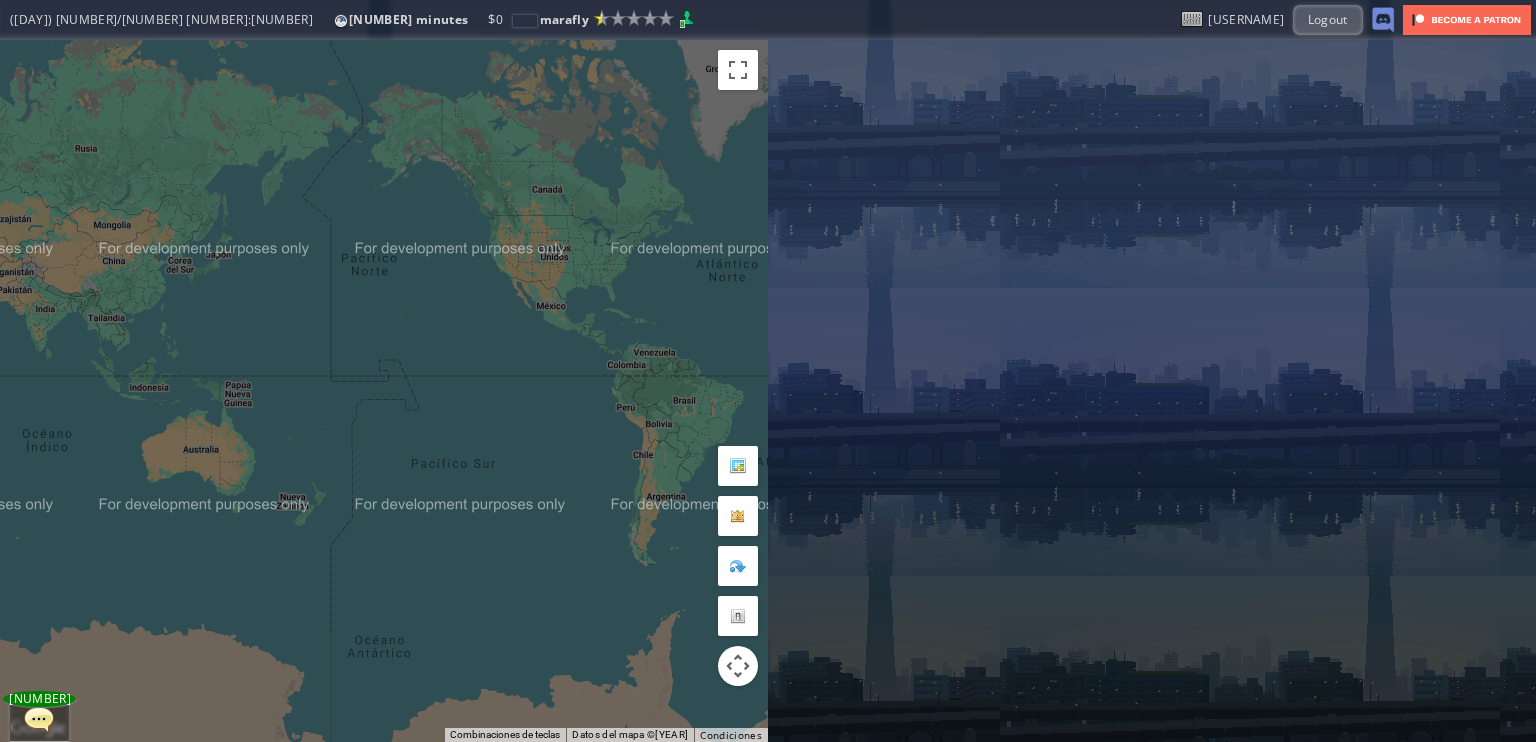 drag, startPoint x: 604, startPoint y: 338, endPoint x: 461, endPoint y: 283, distance: 153.21227 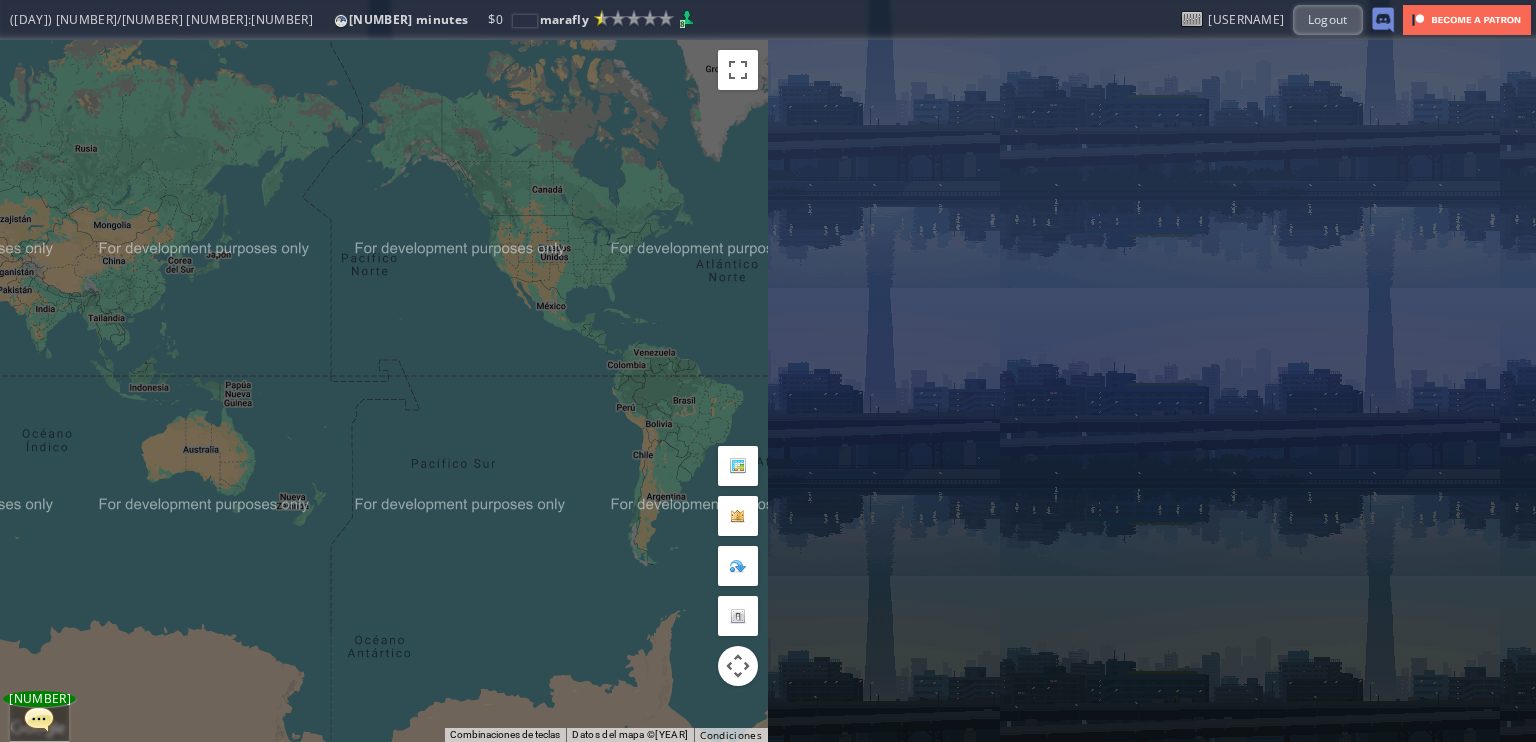 click on "Para navegar, presiona las teclas de flecha." at bounding box center (384, 391) 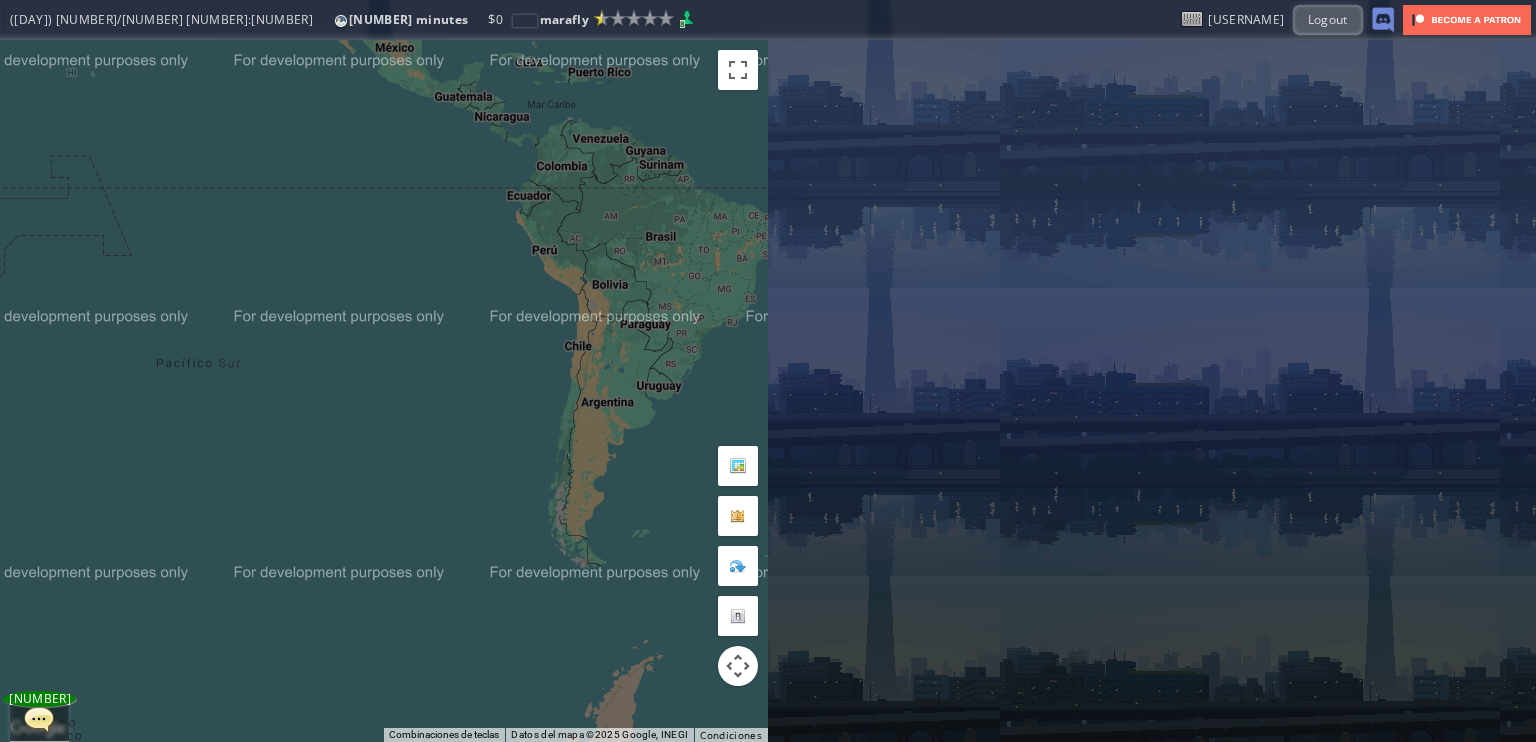 drag, startPoint x: 539, startPoint y: 404, endPoint x: 472, endPoint y: 339, distance: 93.34881 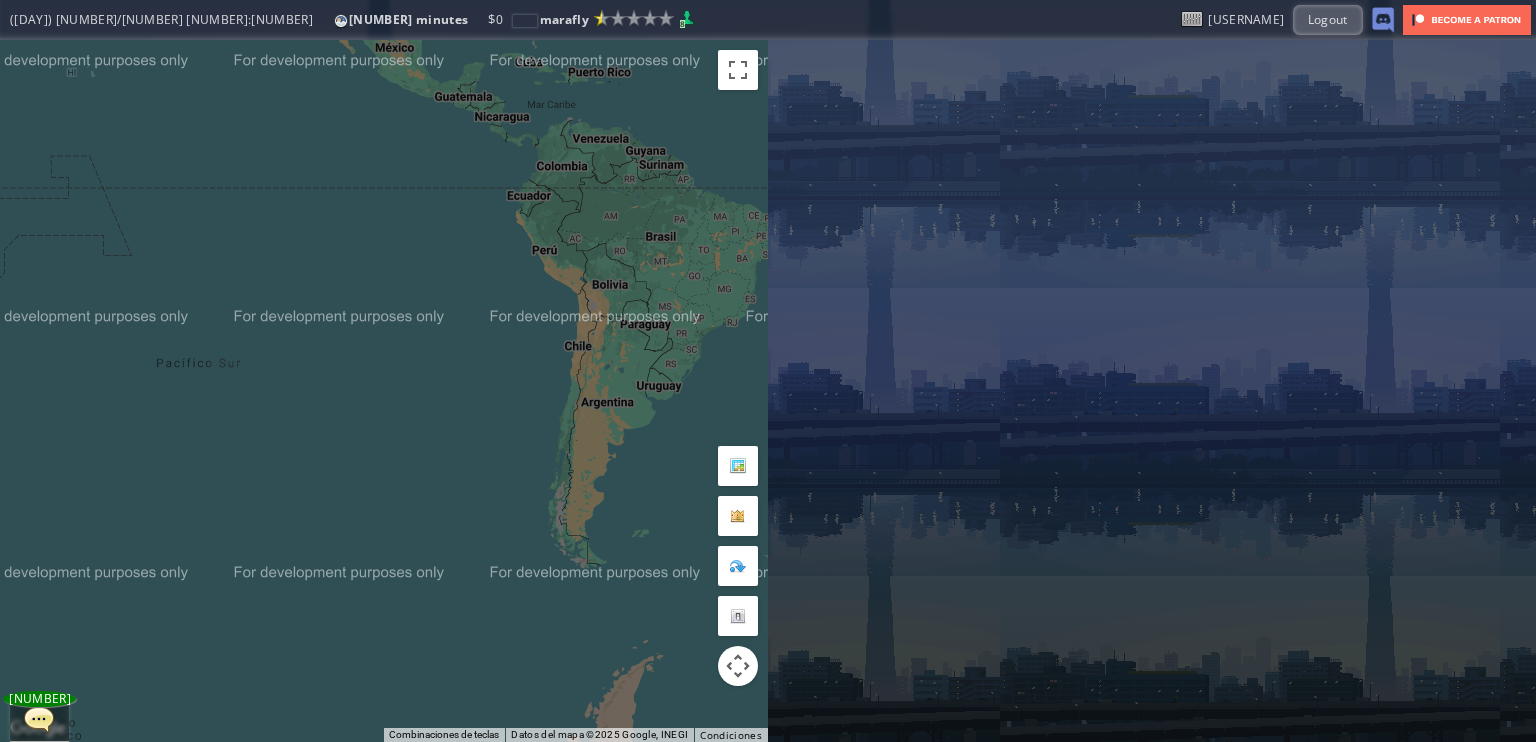 click on "Para navegar, presiona las teclas de flecha." at bounding box center (384, 391) 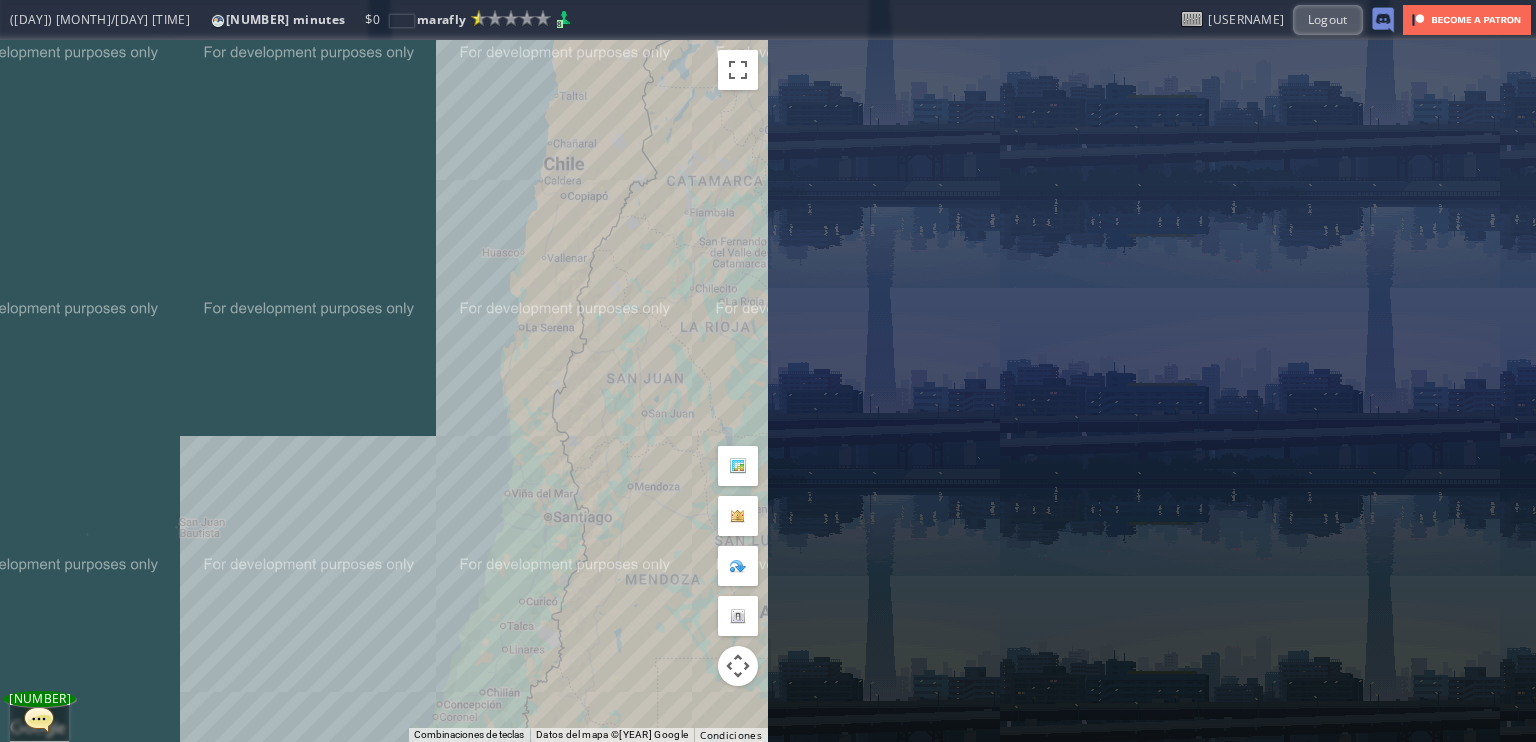 drag, startPoint x: 613, startPoint y: 227, endPoint x: 572, endPoint y: 432, distance: 209.0598 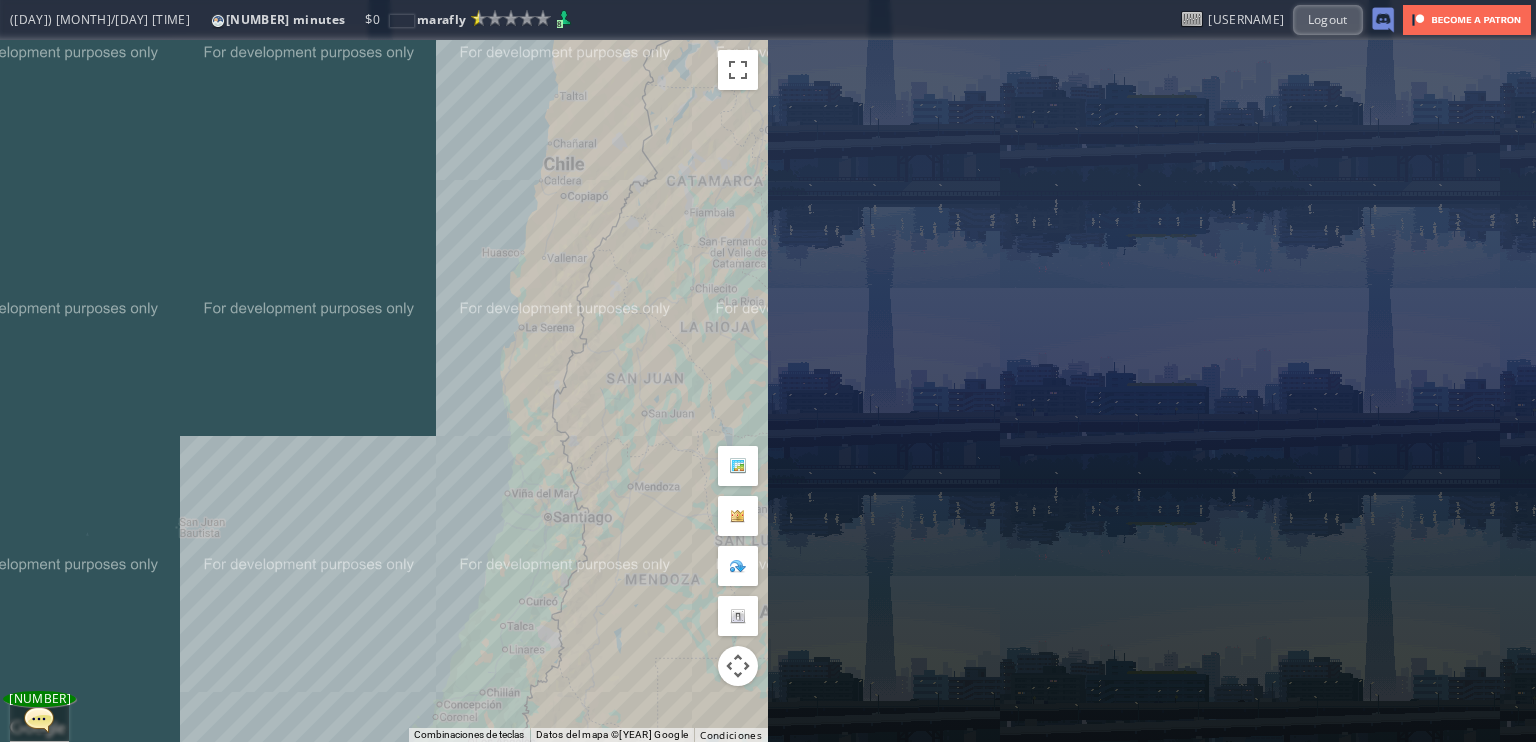 click on "Para navegar, presiona las teclas de flecha." at bounding box center (384, 391) 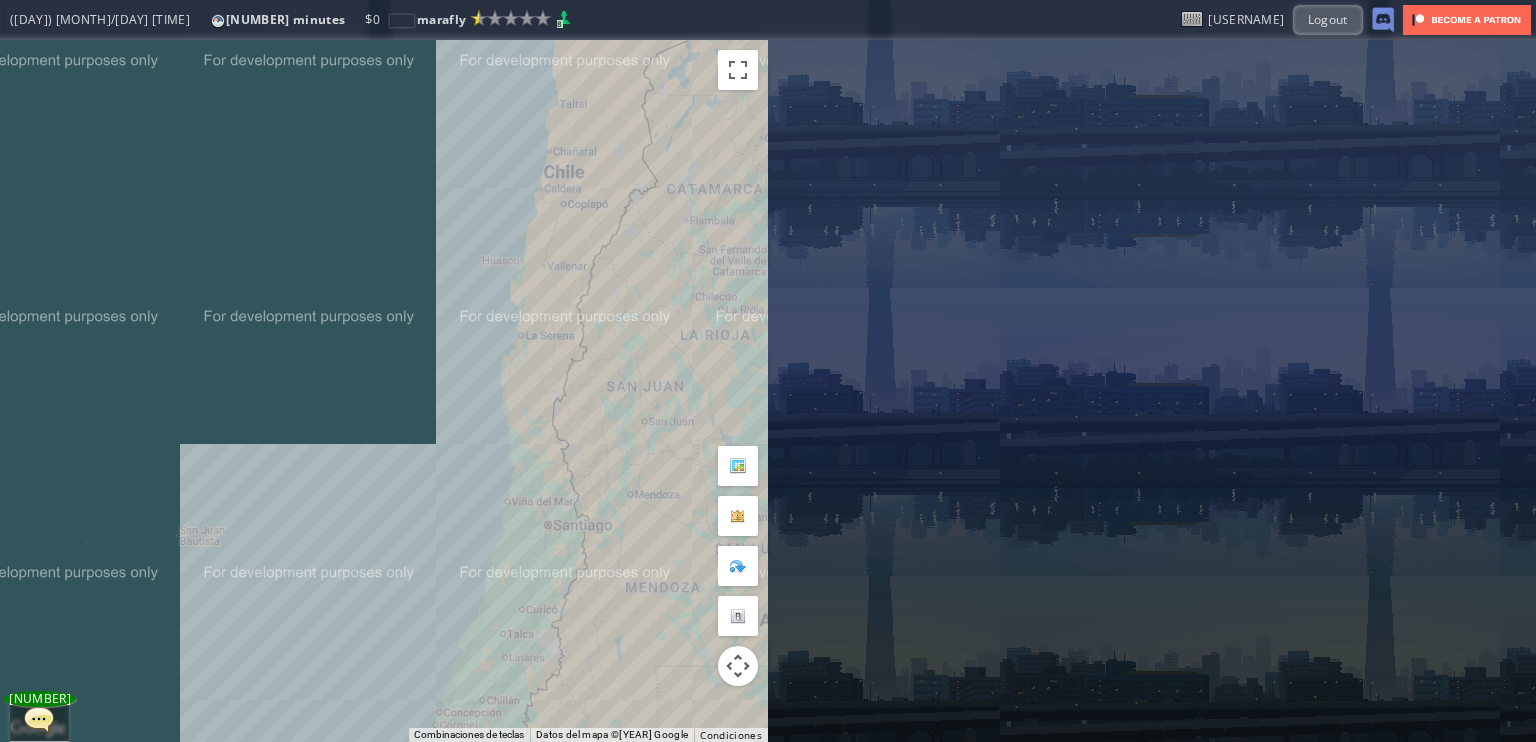 click on "Para navegar, presiona las teclas de flecha." at bounding box center (384, 391) 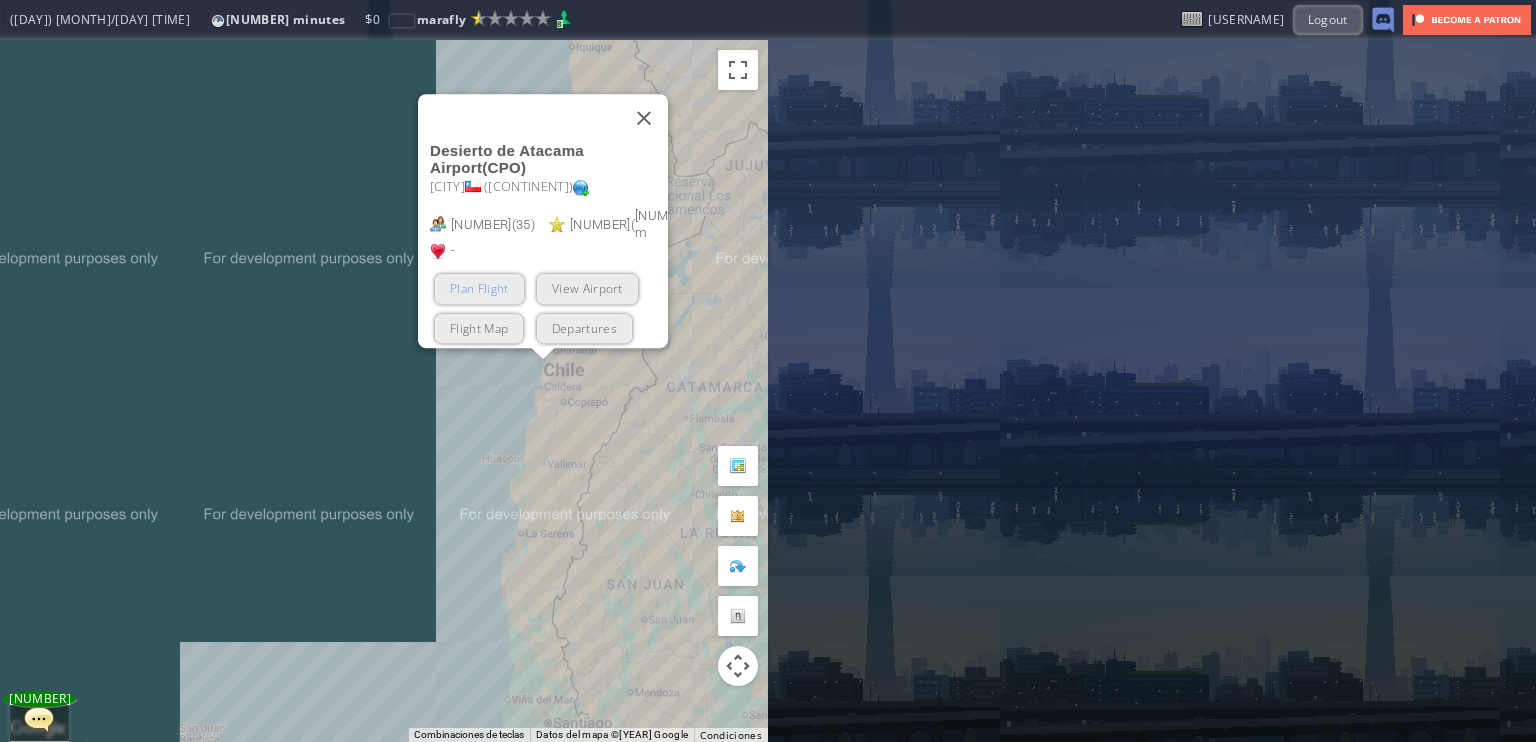 click on "Plan Flight" at bounding box center [479, 289] 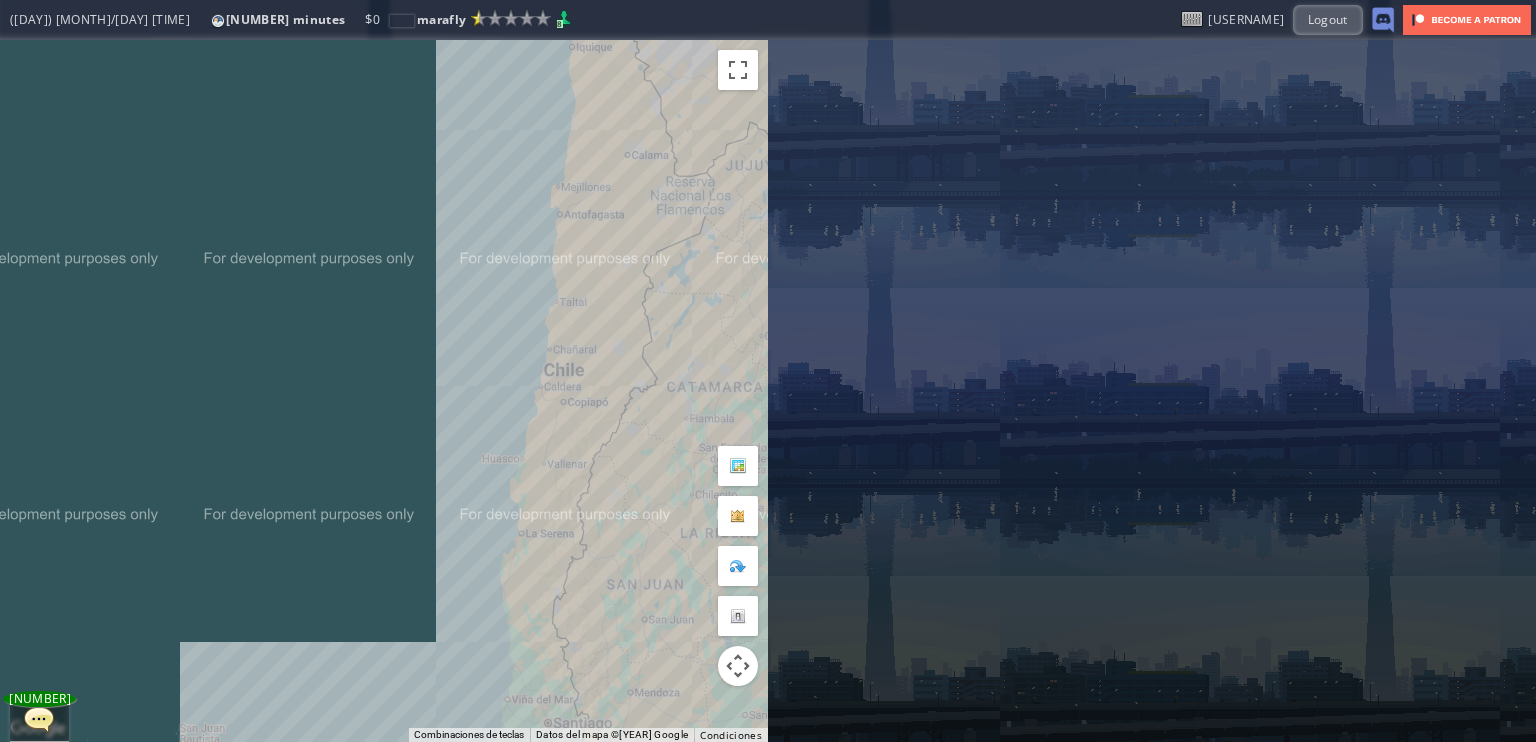 click on "Para navegar, presiona las teclas de flecha." at bounding box center (384, 391) 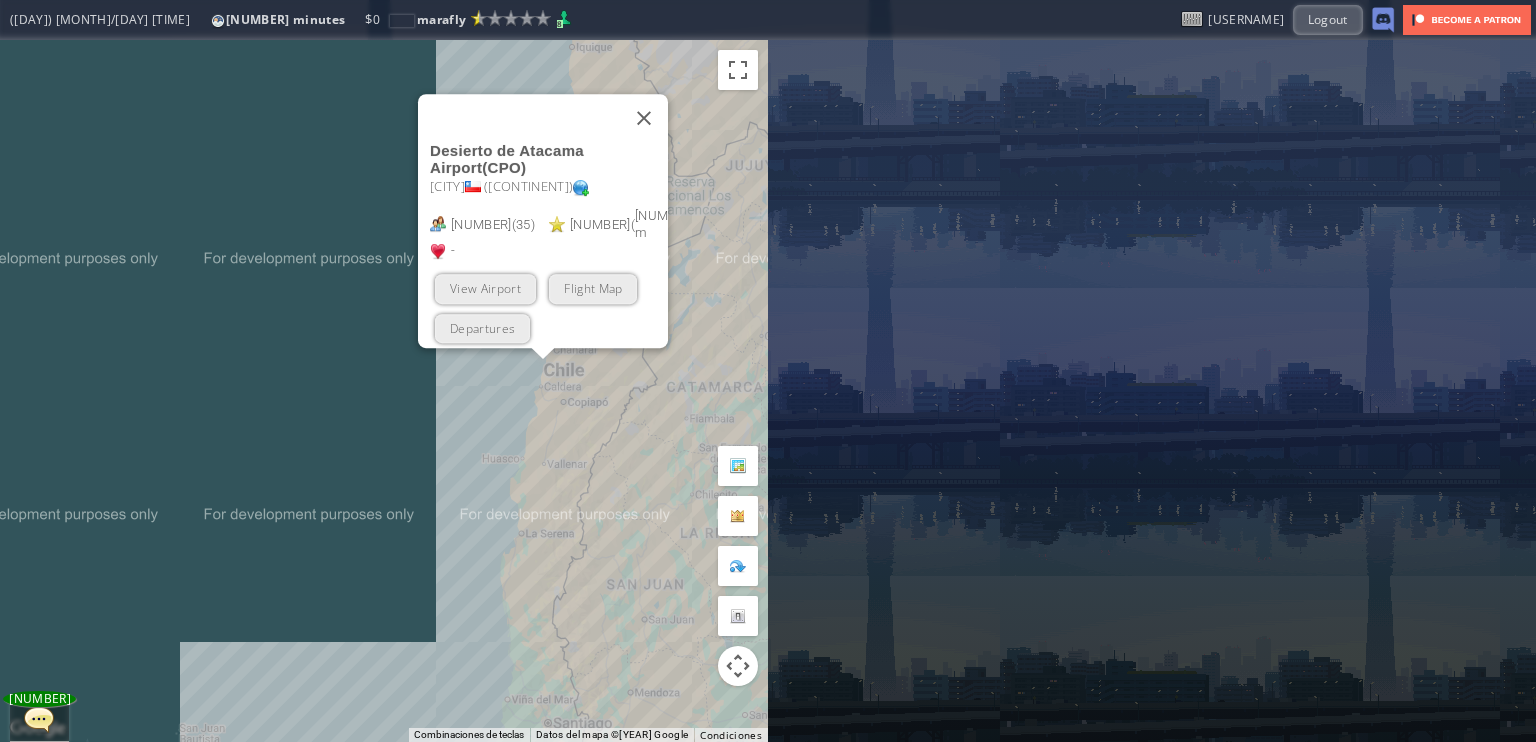 click on "View Airport" at bounding box center (485, 289) 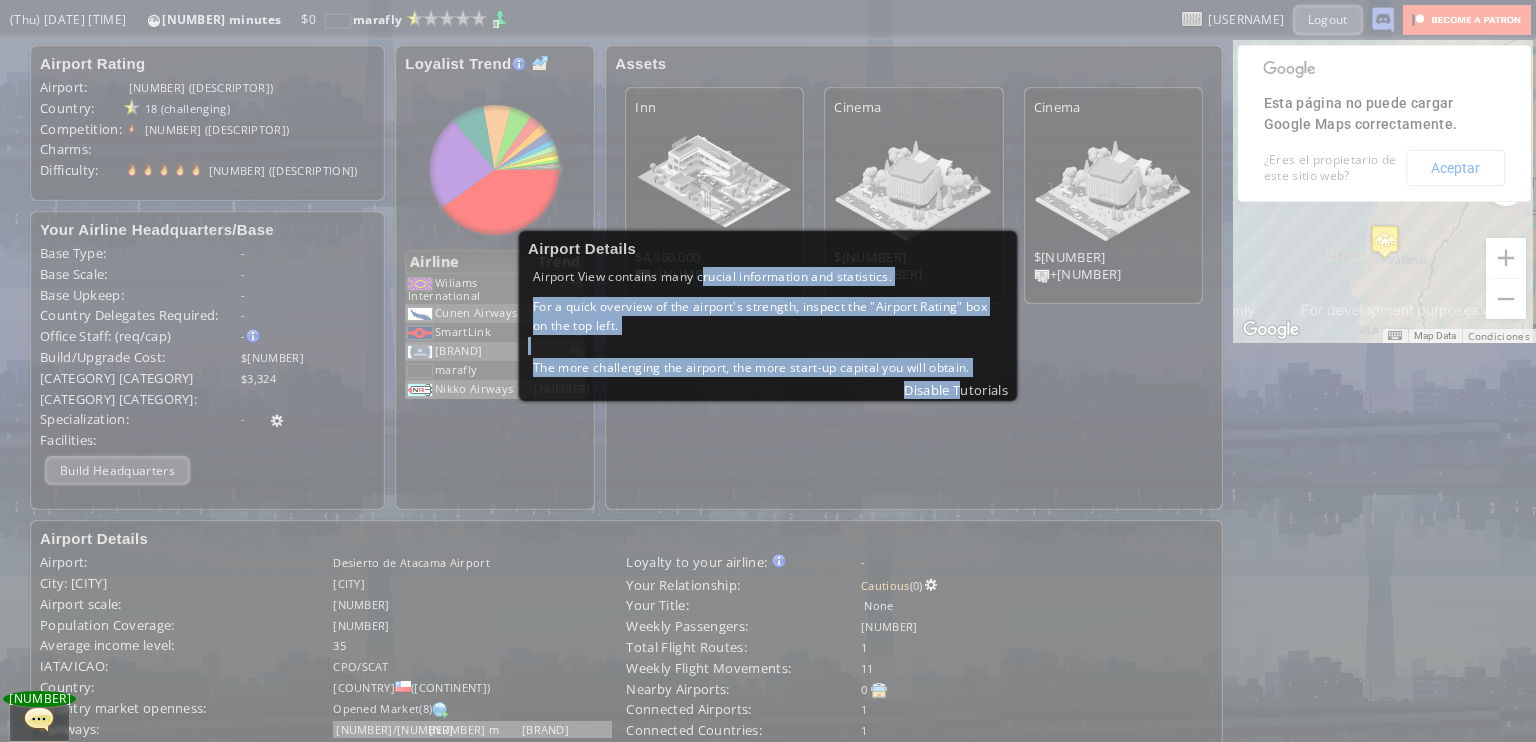 drag, startPoint x: 957, startPoint y: 397, endPoint x: 704, endPoint y: 263, distance: 286.2953 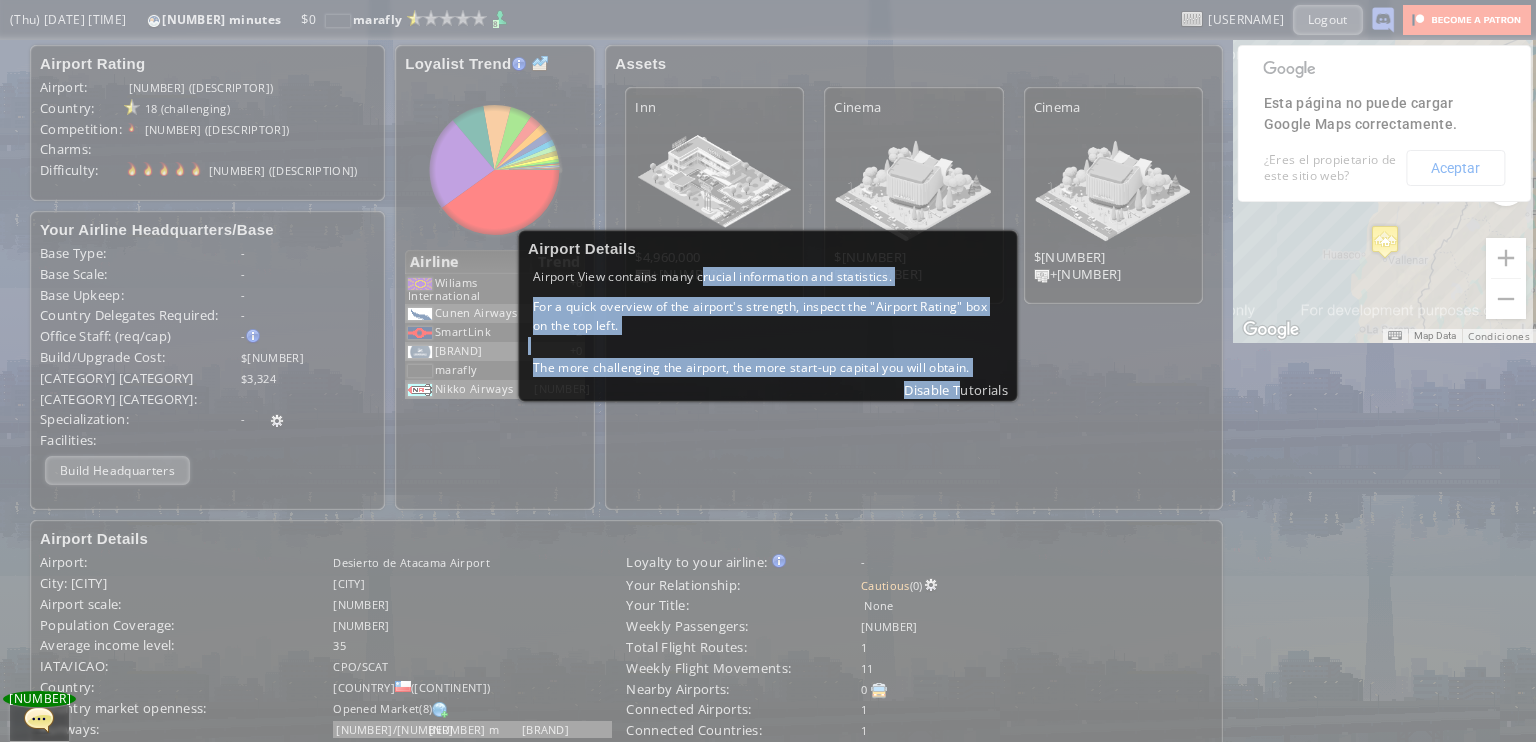click on "Airport Details
Airport View contains many crucial information and statistics.
For a quick overview of the airport's strength, inspect the "Airport Rating" box on the top left.
The more challenging the airport, the more start-up capital you will obtain.
Disable Tutorials" at bounding box center [768, 316] 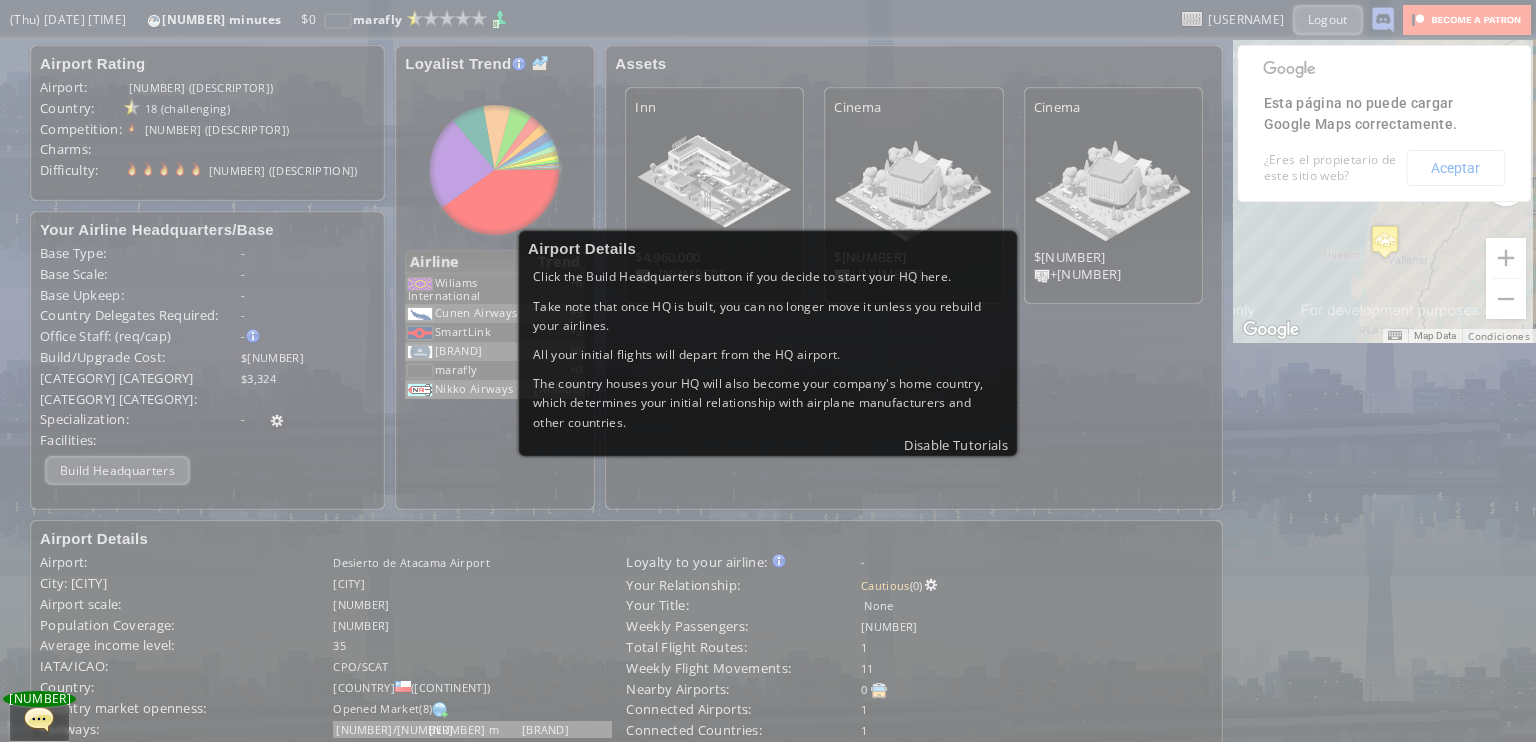 click on "Take note that once HQ is built, you can no longer move it unless you rebuild your airlines." at bounding box center [768, 316] 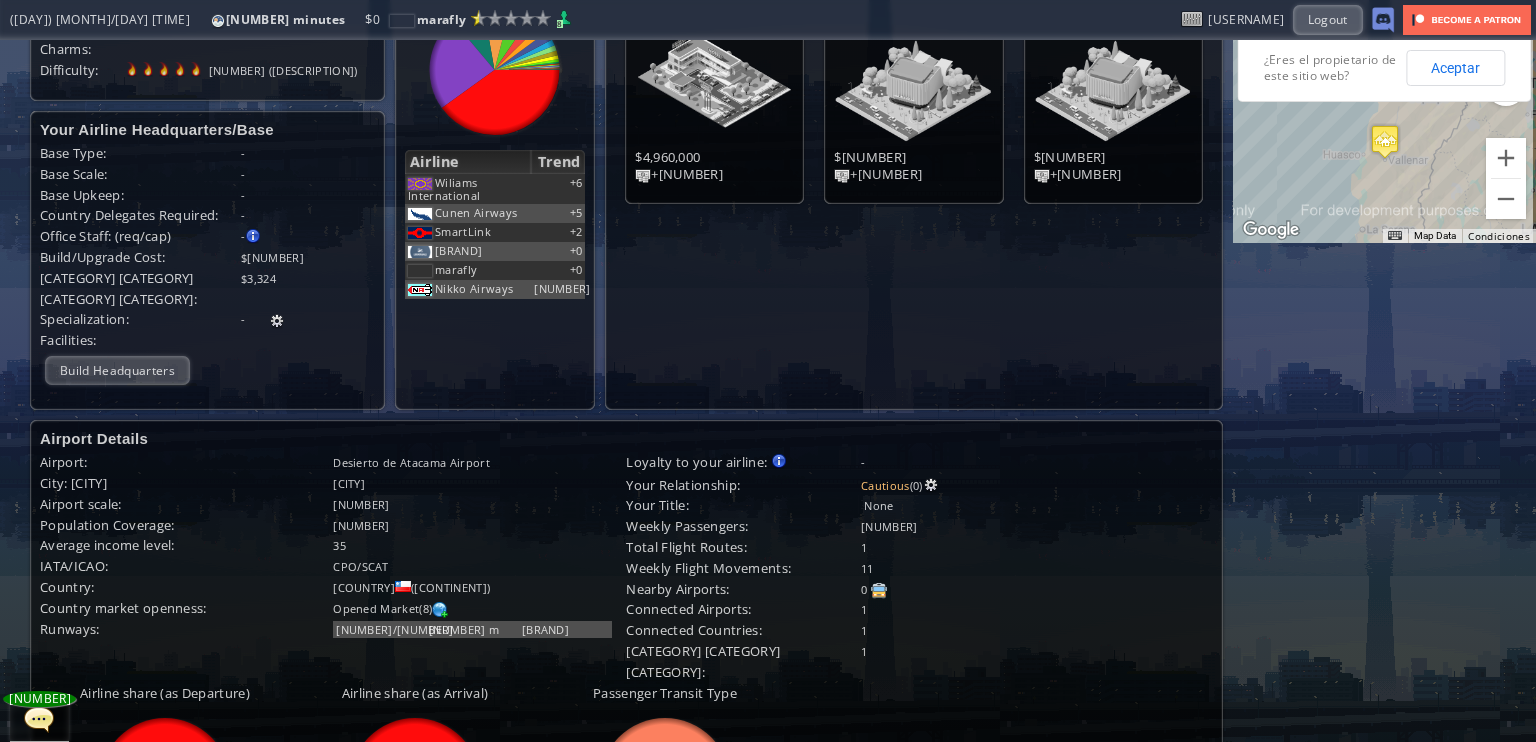 scroll, scrollTop: 0, scrollLeft: 0, axis: both 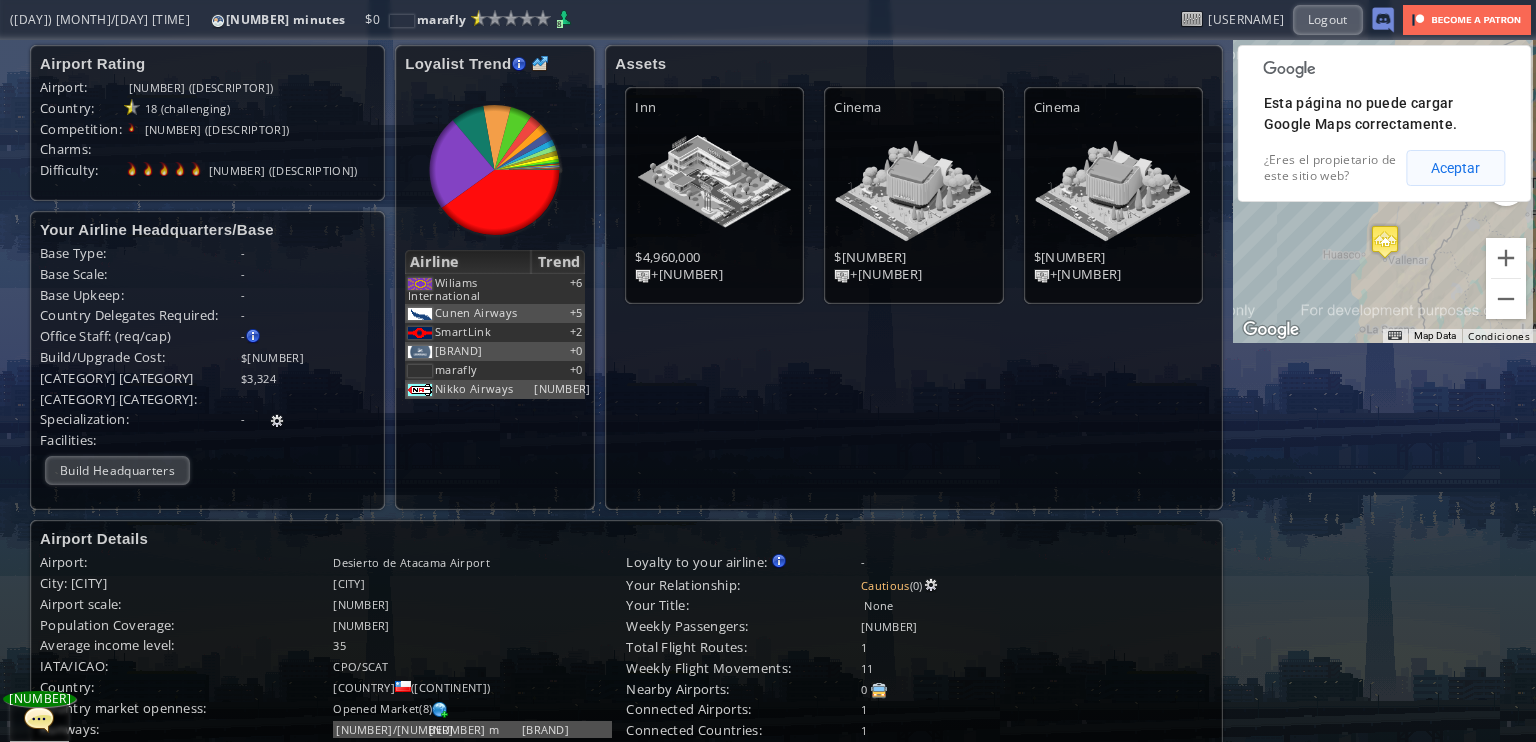 click on "Aceptar" at bounding box center (1455, 168) 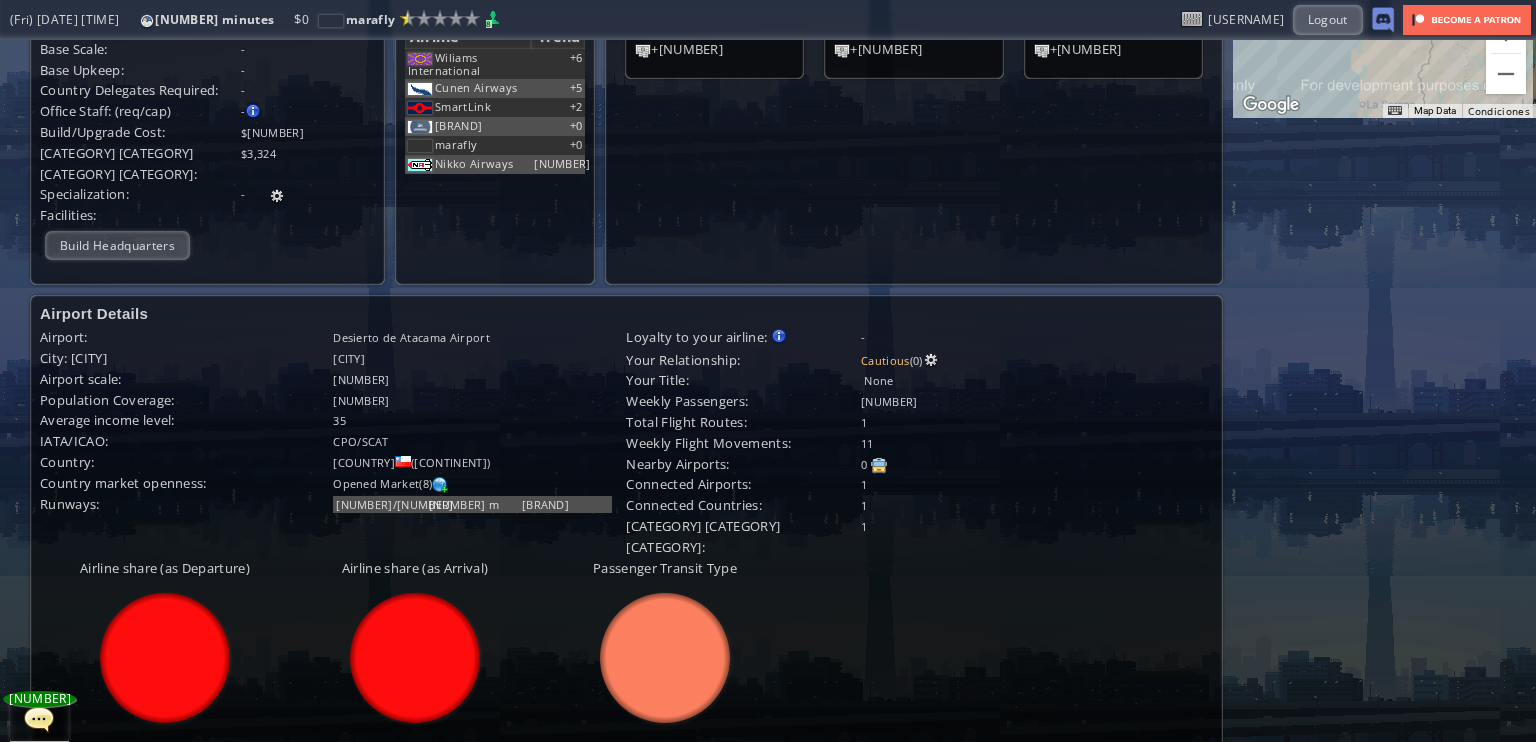 scroll, scrollTop: 0, scrollLeft: 0, axis: both 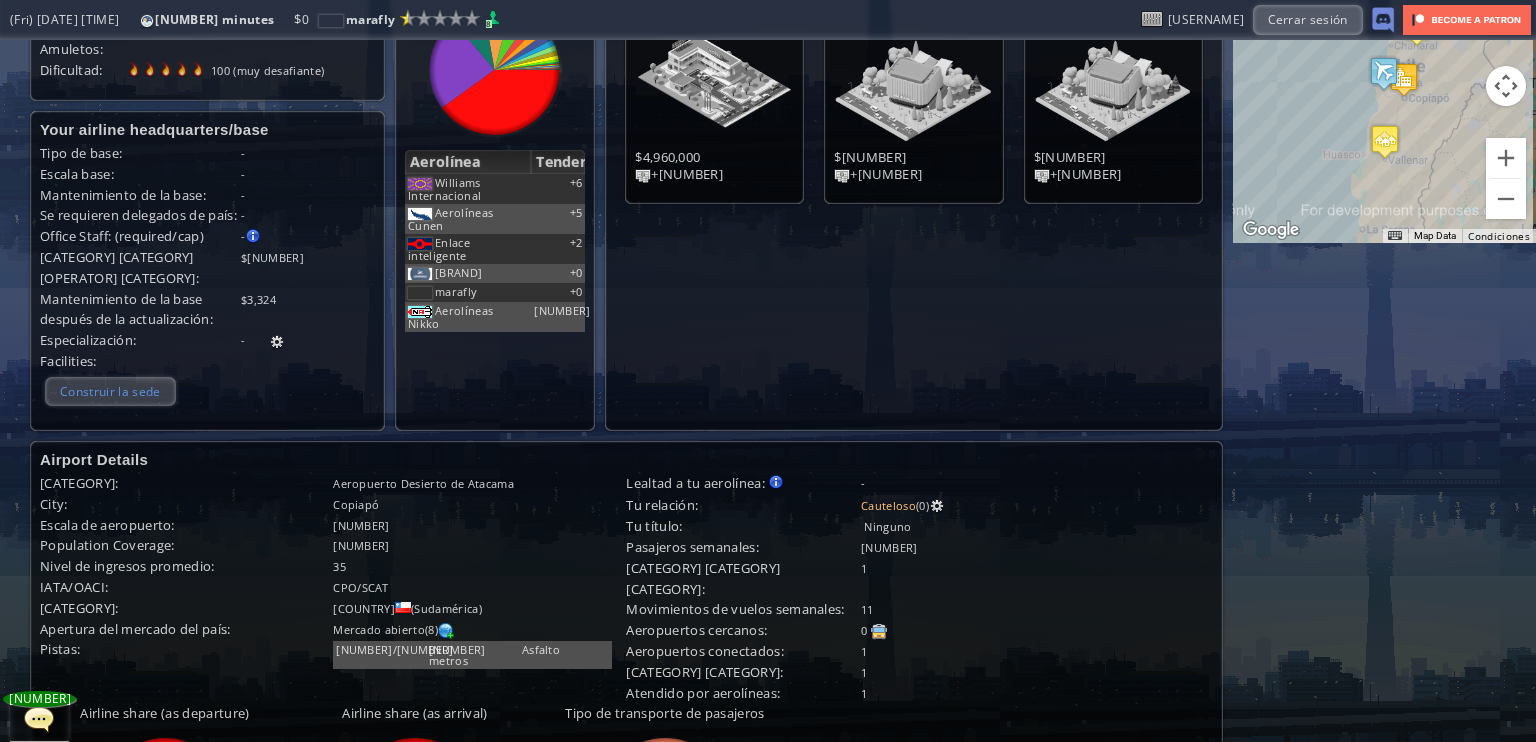 click on "Construir la sede" at bounding box center (110, 391) 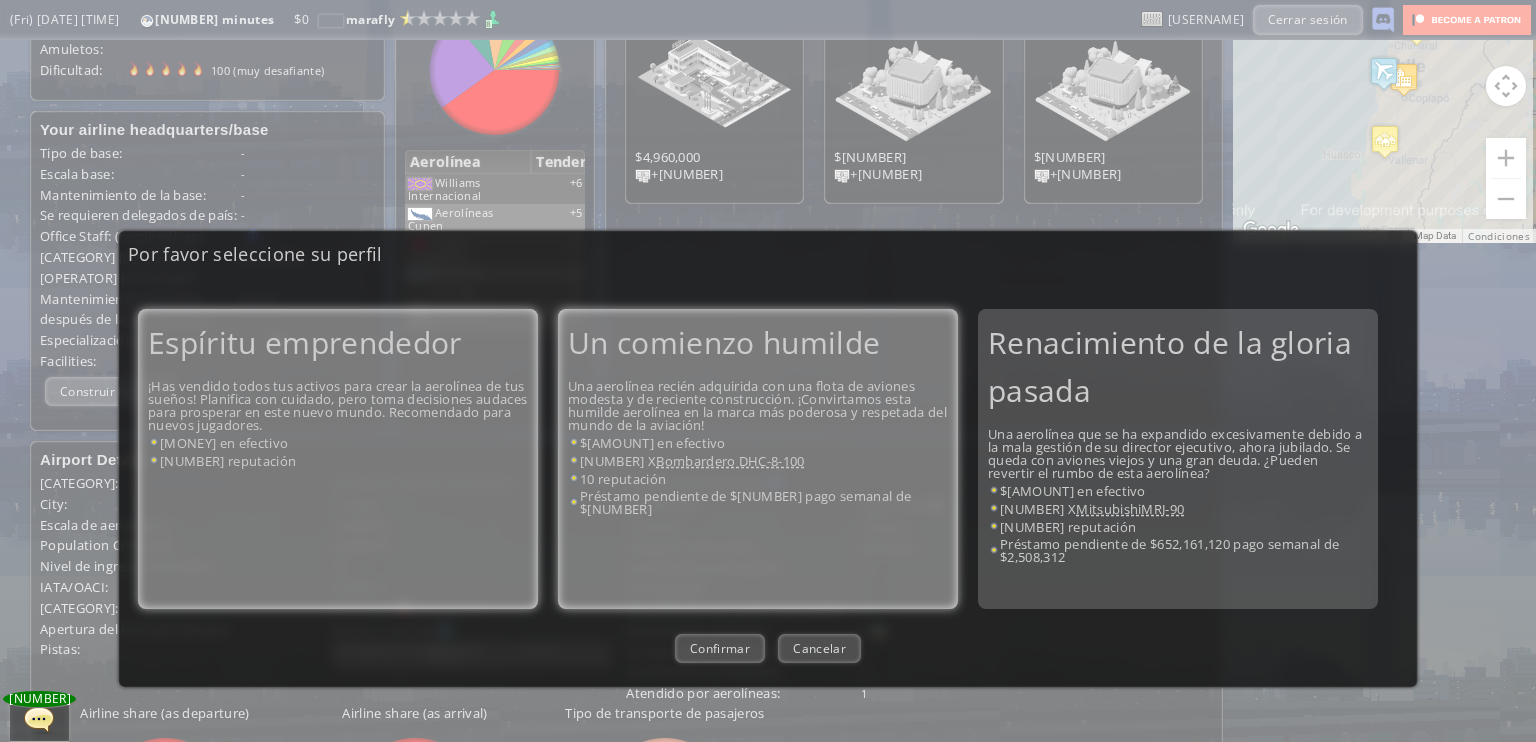 click on "Un comienzo humilde Una aerolínea recién adquirida con una flota de aviones modesta y de reciente construcción. ¡Convirtamos esta humilde aerolínea en la marca más poderosa y respetada del mundo de la aviación! $[NUMBER] en efectivo 8 X  Bombardero DHC-8-100 [NUMBER] reputación Préstamo pendiente de $[NUMBER] pago semanal de $[NUMBER]" at bounding box center [758, 459] 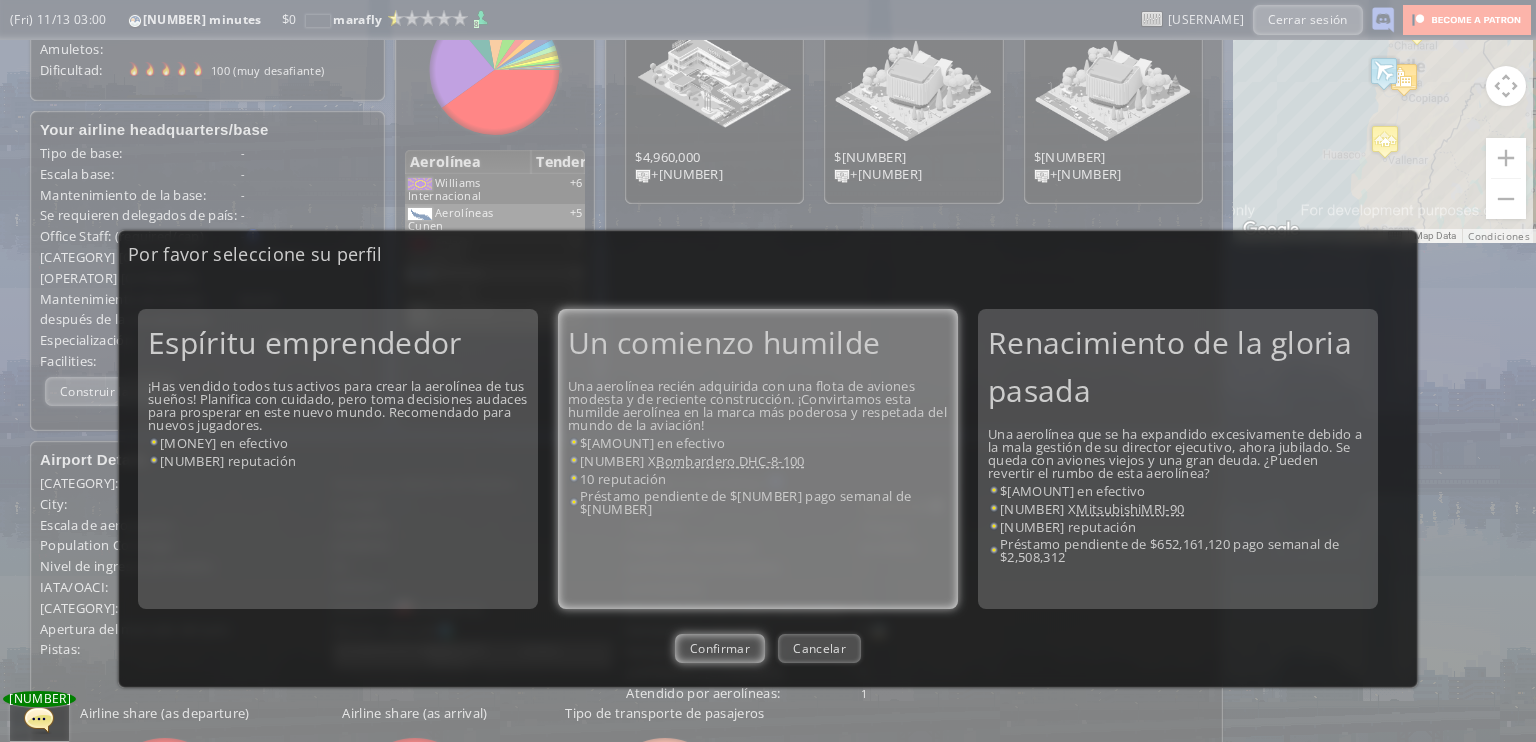 click on "Confirmar" at bounding box center [720, 648] 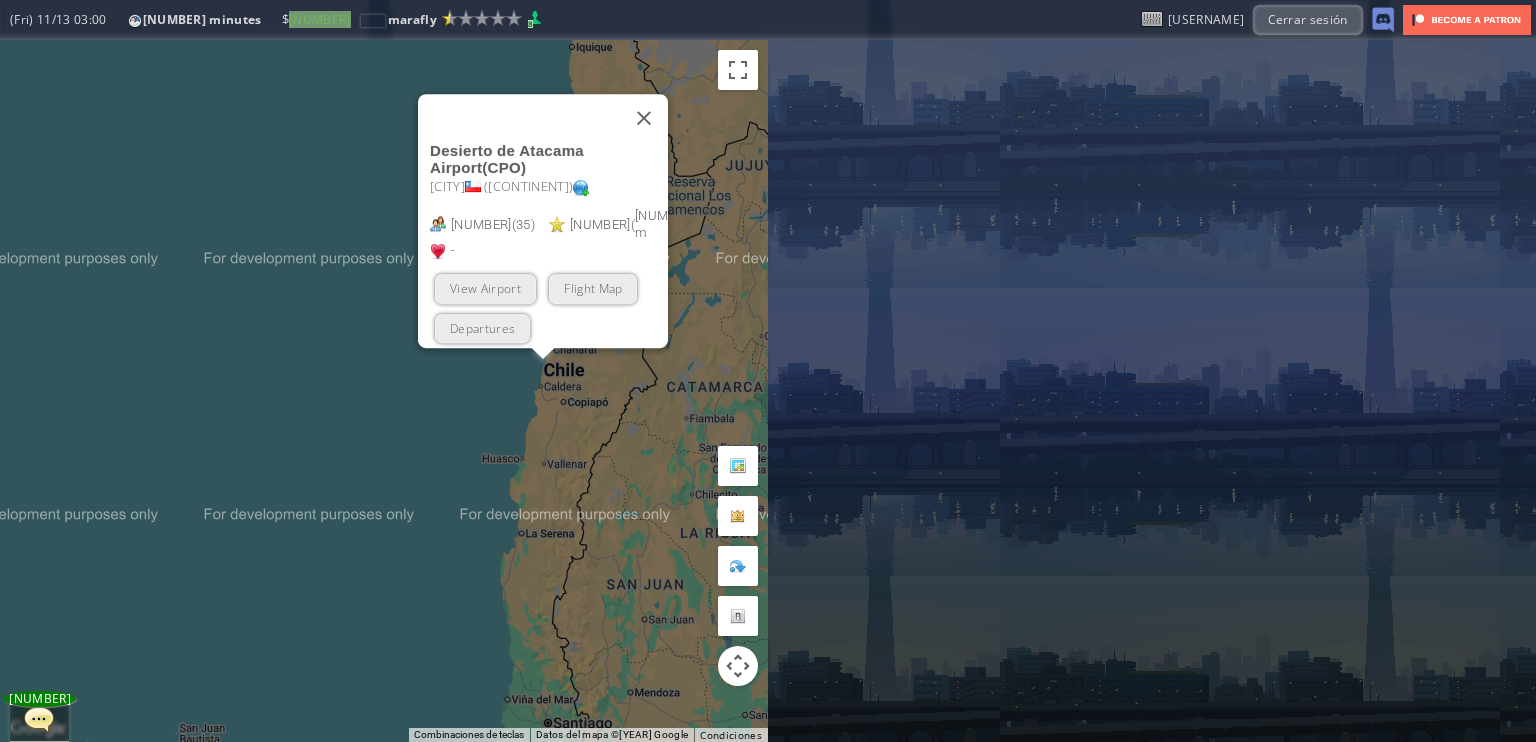 scroll, scrollTop: 0, scrollLeft: 0, axis: both 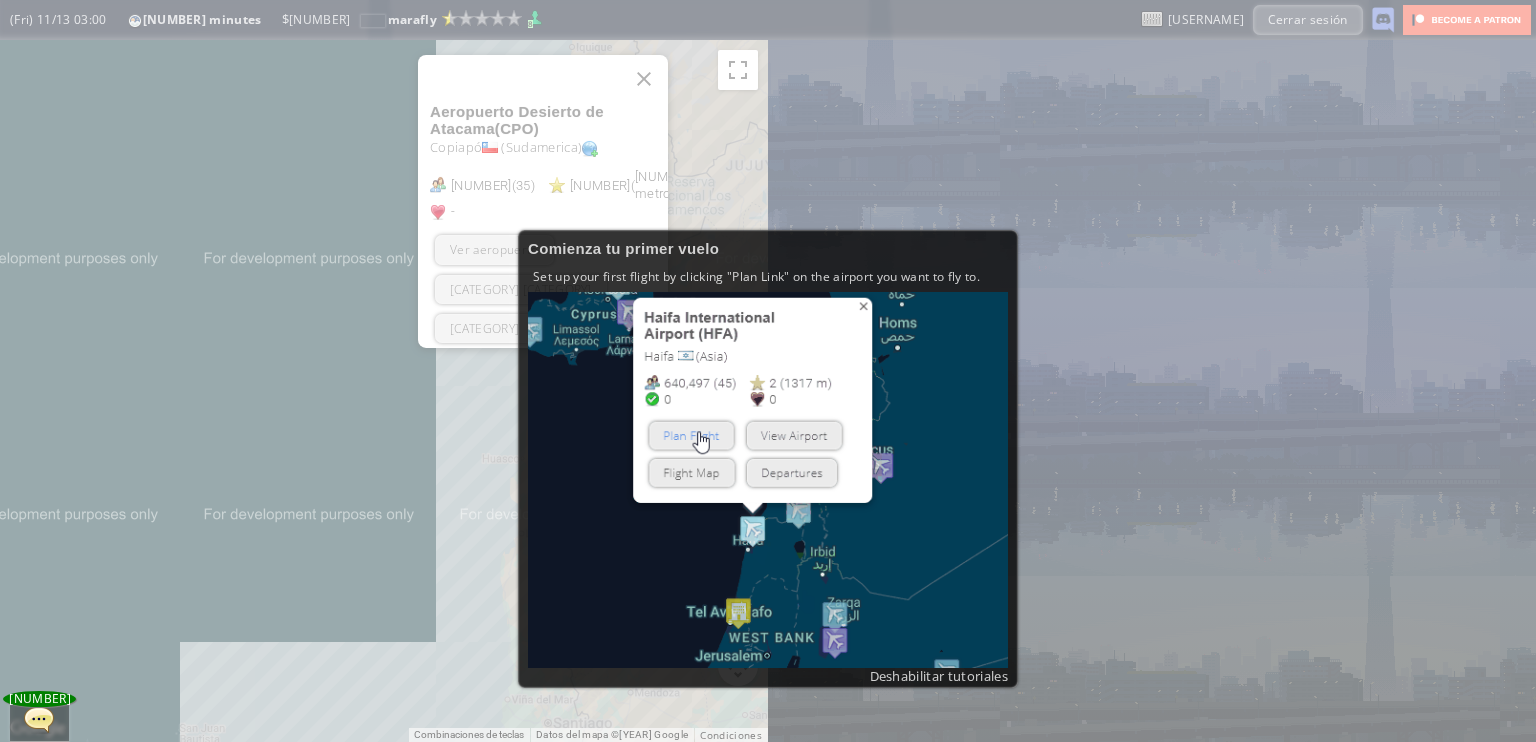 click at bounding box center (768, 480) 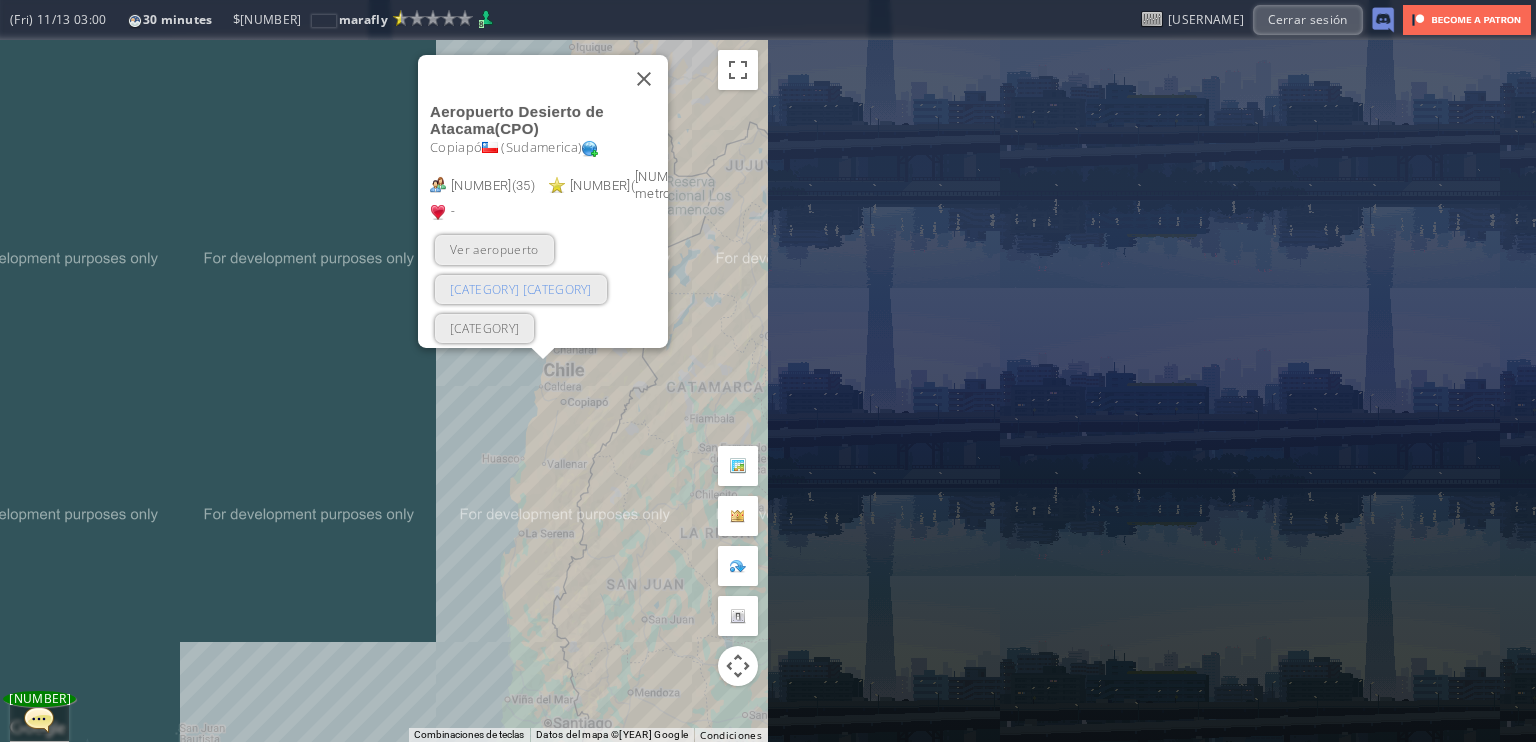 click on "[CATEGORY] [CATEGORY]" at bounding box center [521, 289] 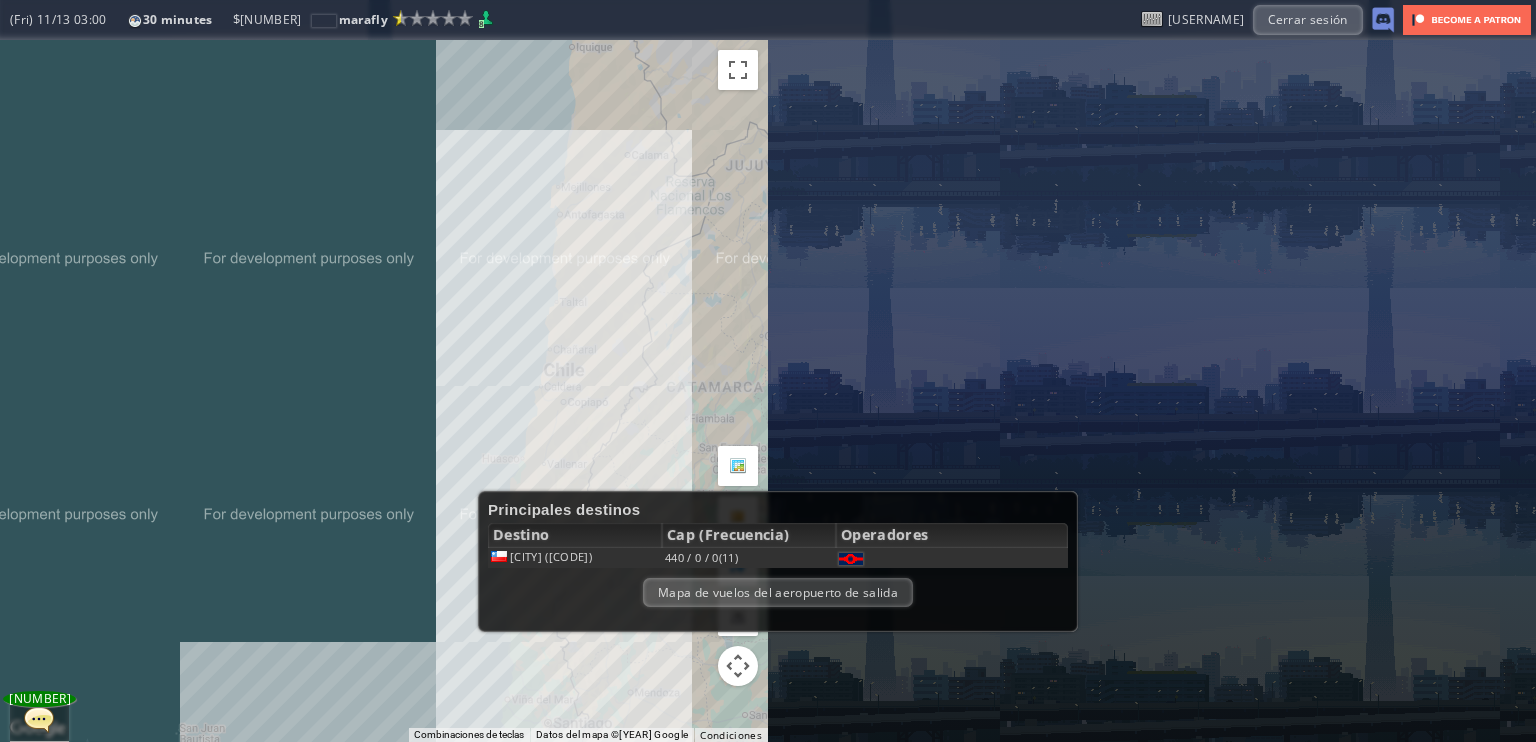click on "Mapa de vuelos del aeropuerto de salida" at bounding box center (778, 592) 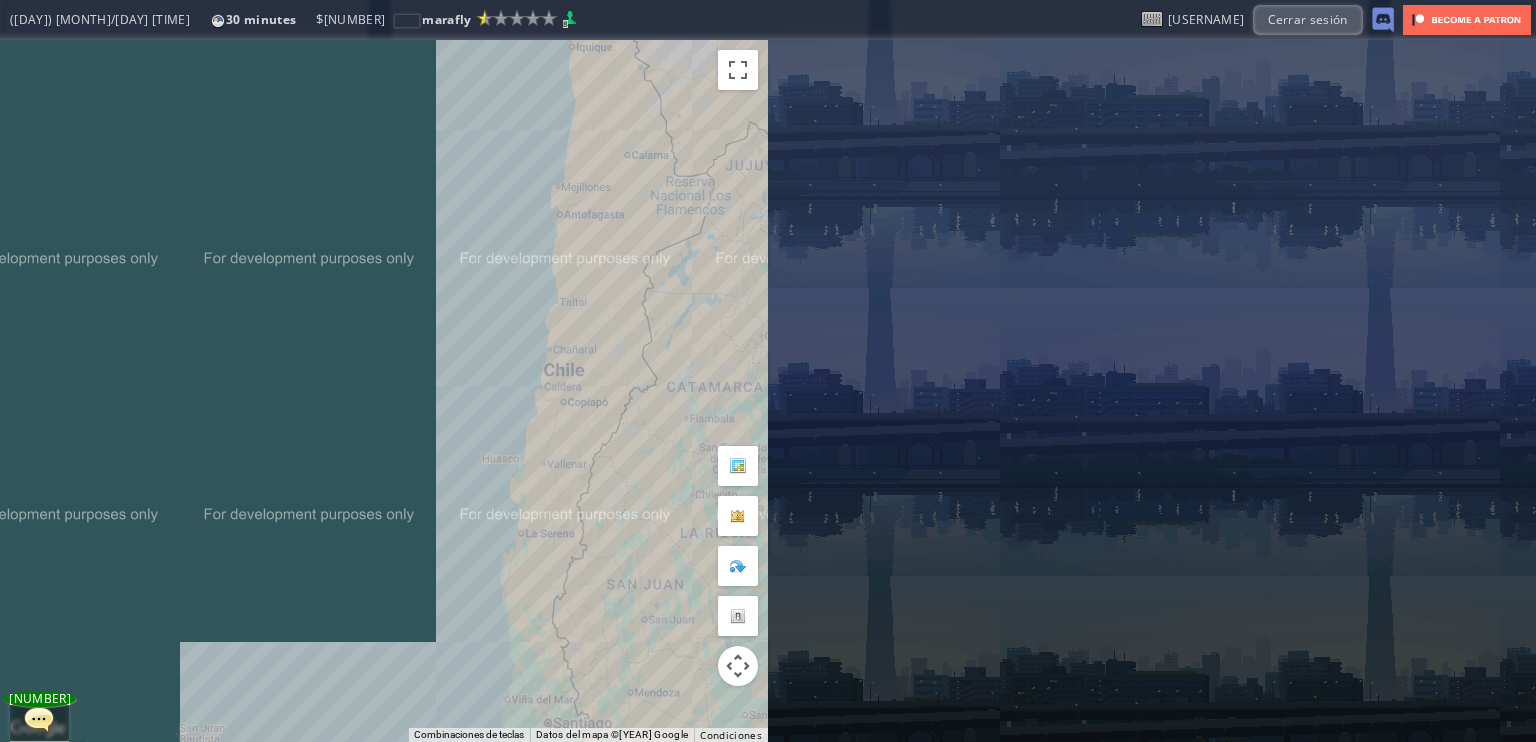 click at bounding box center (738, 616) 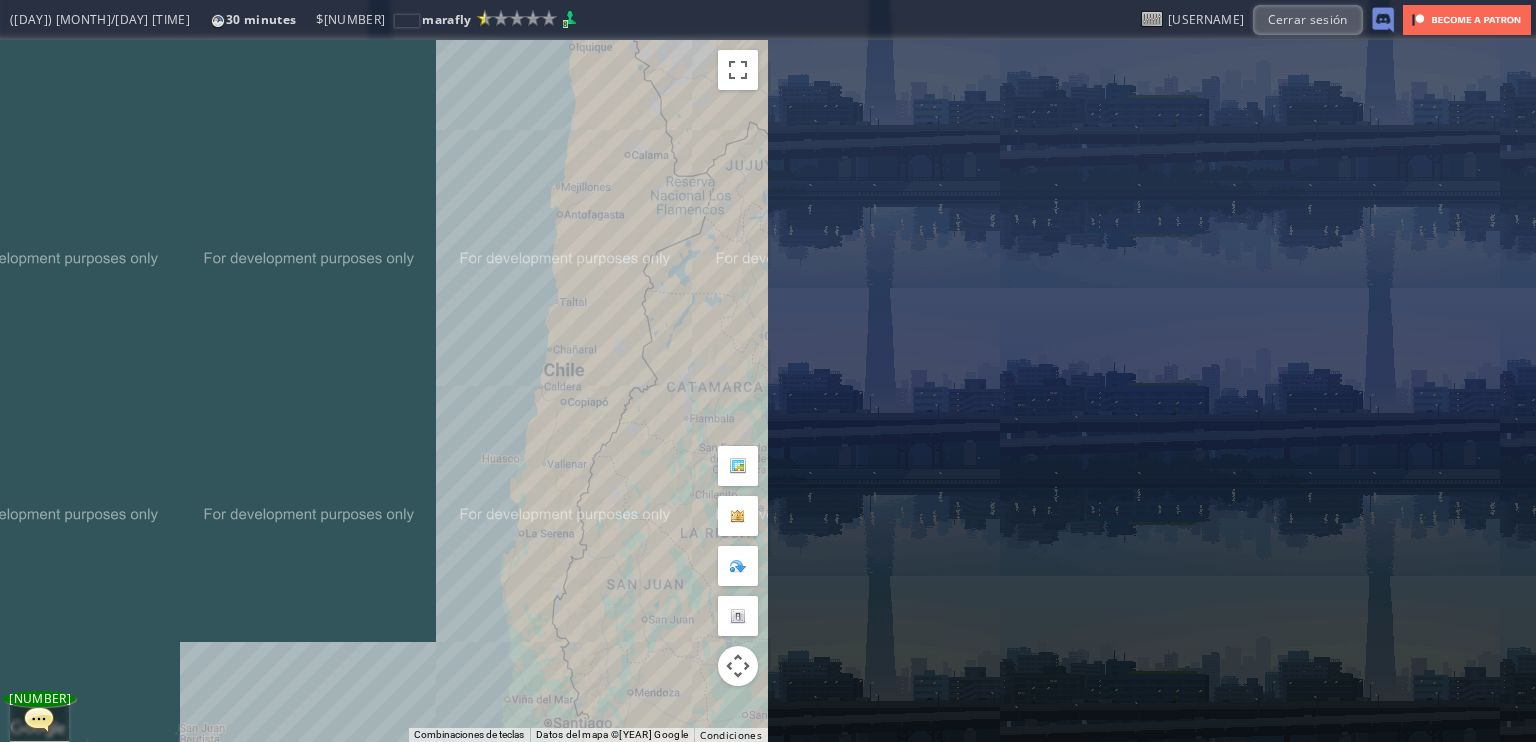 click on ", [CATEGORY] [CATEGORY] [CATEGORY] [CATEGORY] [CATEGORY]" at bounding box center (384, 391) 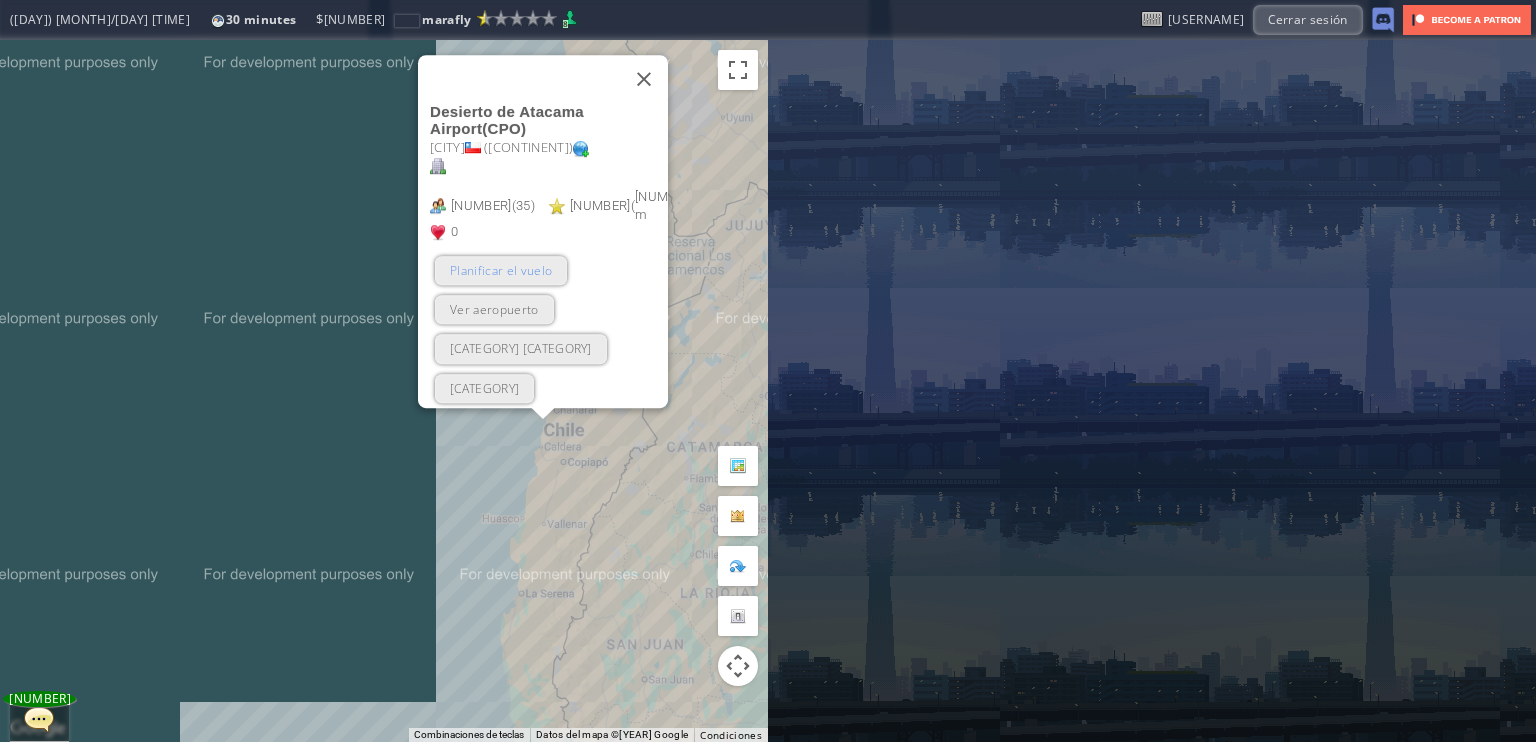 click on "Planificar el vuelo" at bounding box center (501, 270) 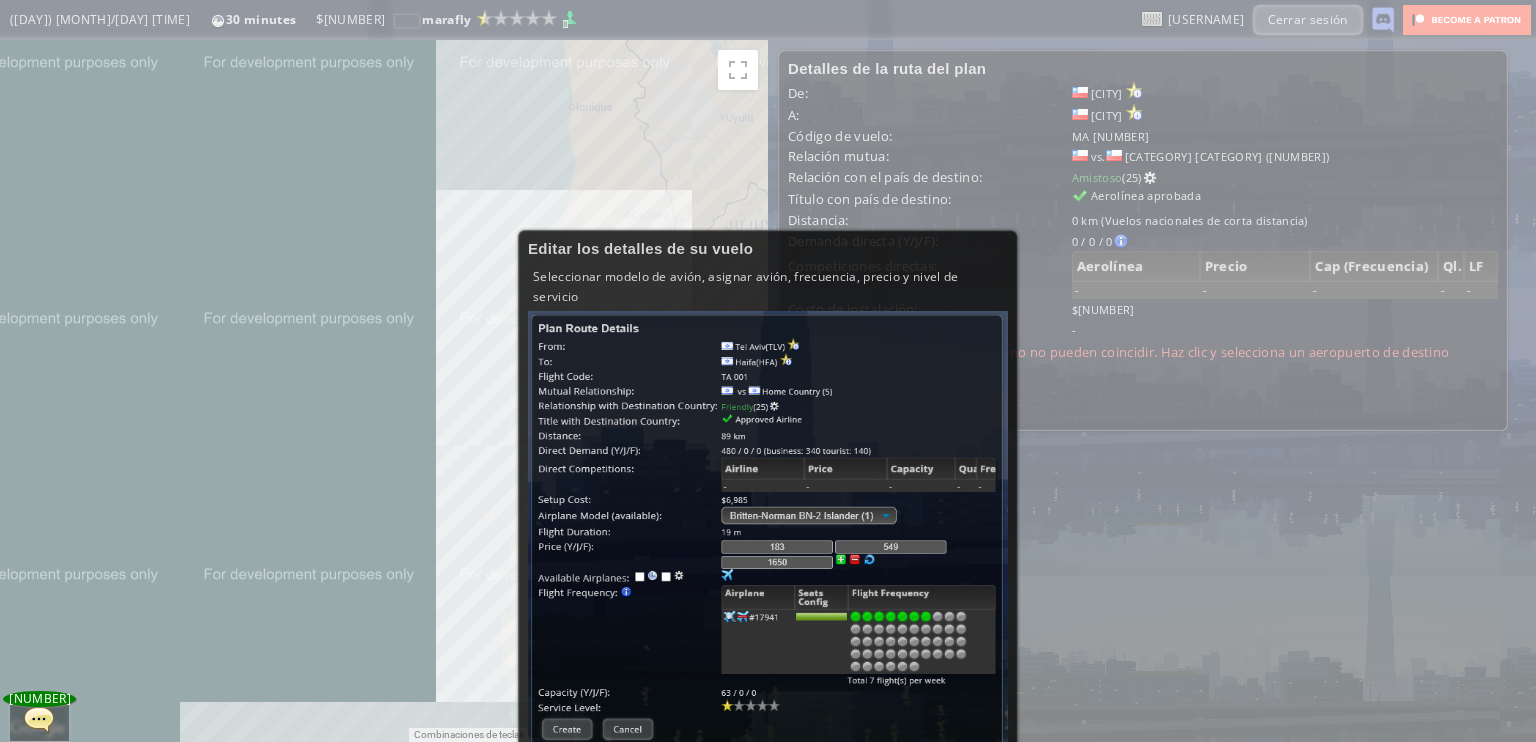 click at bounding box center [768, 537] 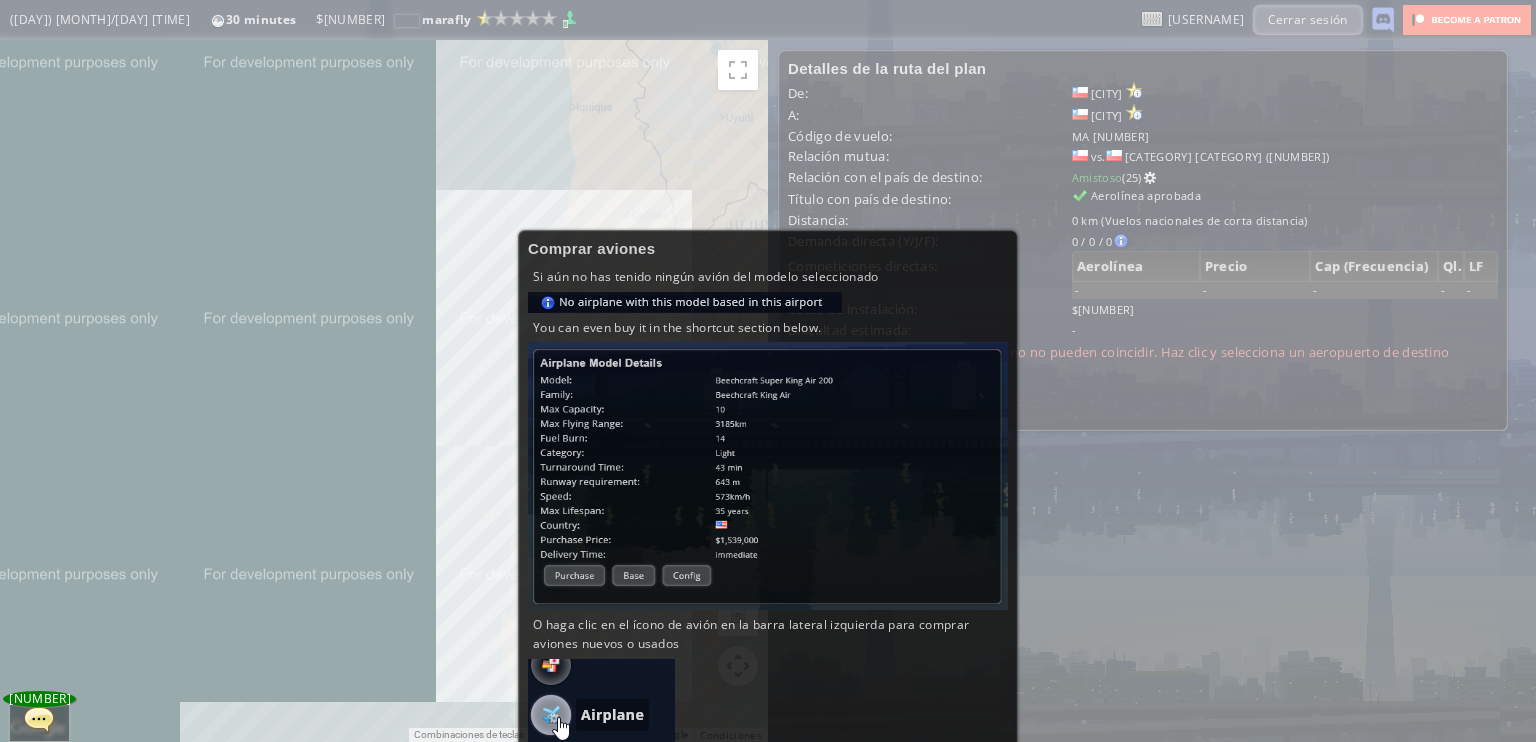 click on "Comprar aviones
Si aún no has tenido ningún avión del modelo seleccionado
Incluso puedes comprarlo en la sección de acceso directo a continuación.
O haga clic en el ícono de avión en la barra lateral izquierda para comprar aviones nuevos o usados
Deshabilitar tutoriales" at bounding box center [768, 511] 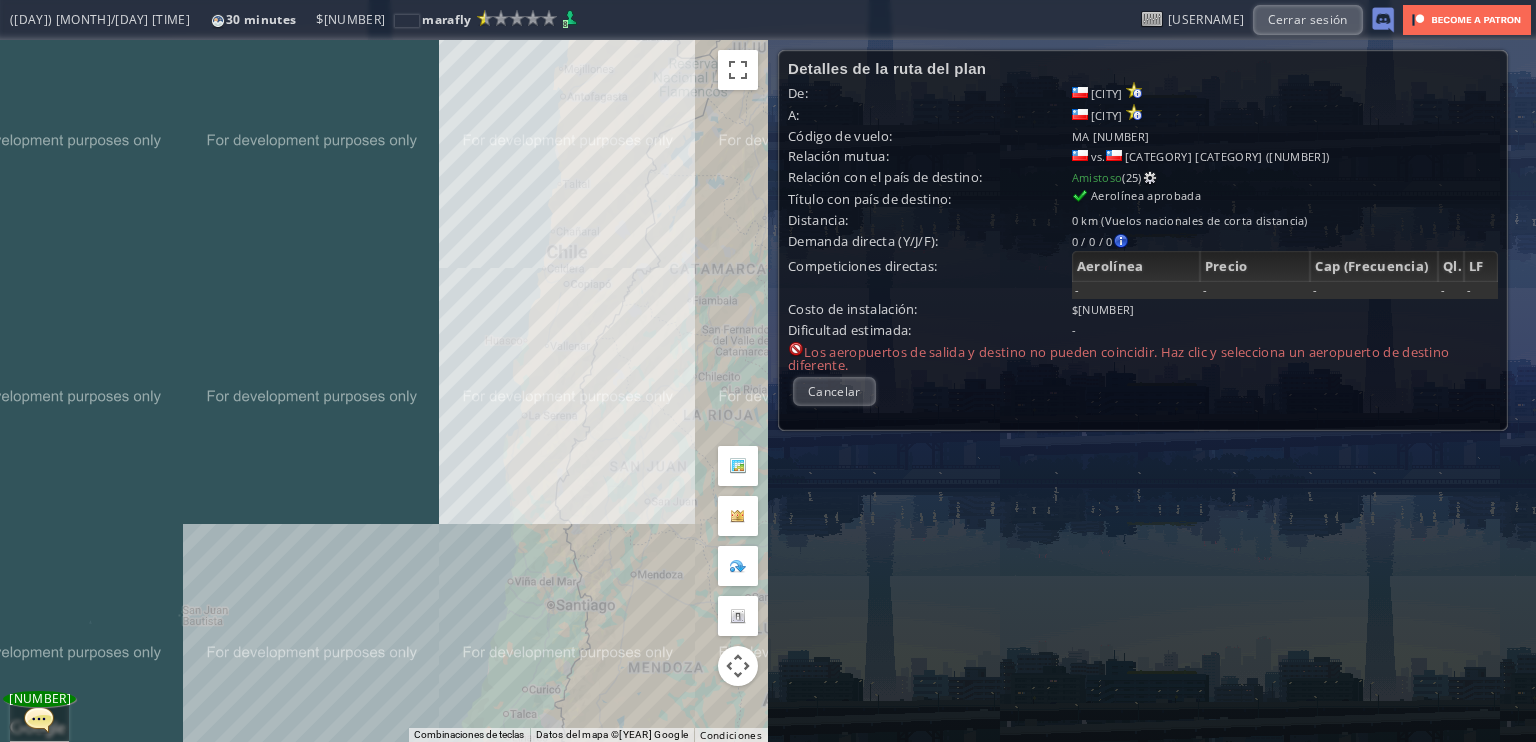 drag, startPoint x: 552, startPoint y: 413, endPoint x: 555, endPoint y: 235, distance: 178.02528 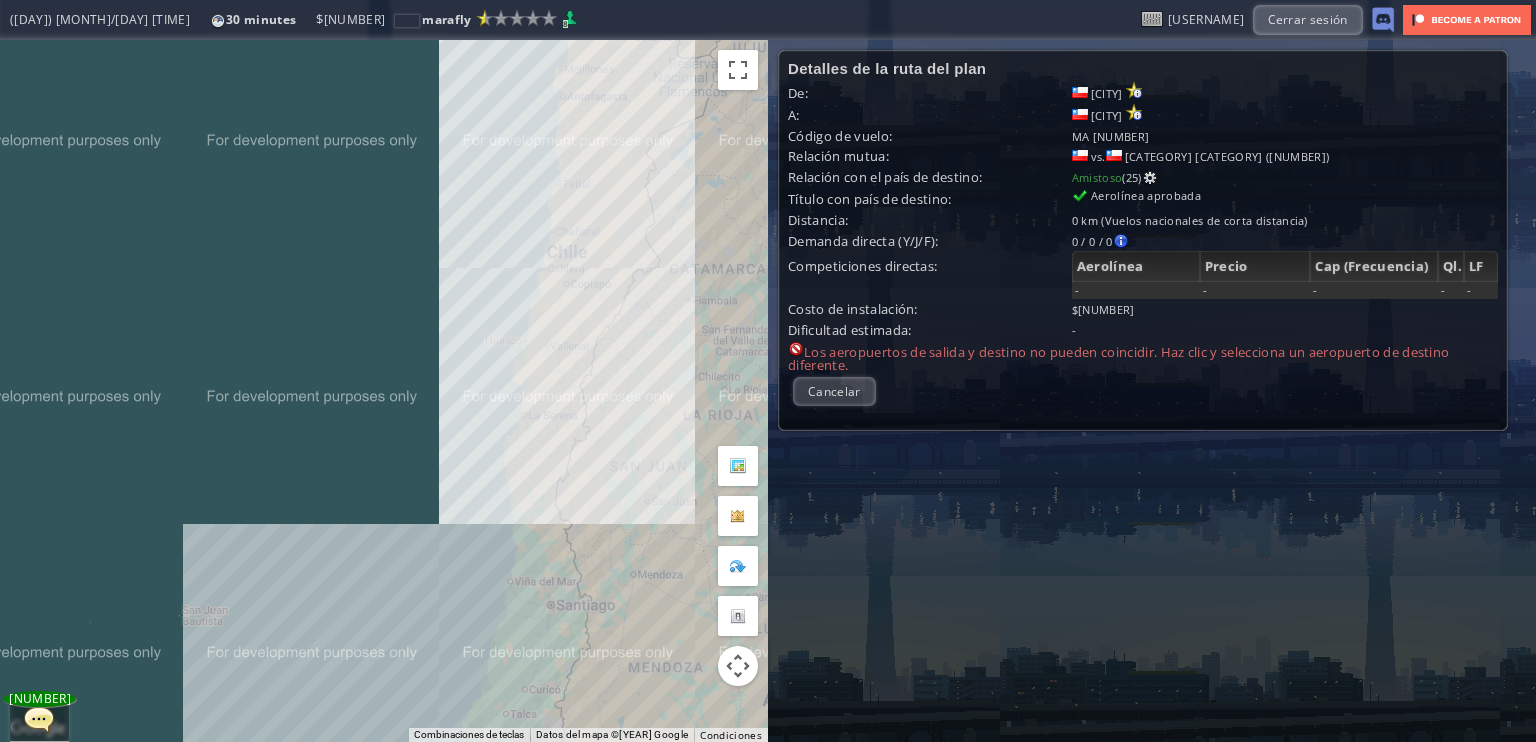 click on ", [CATEGORY] [CATEGORY] [CATEGORY] [CATEGORY] [CATEGORY]" at bounding box center (384, 391) 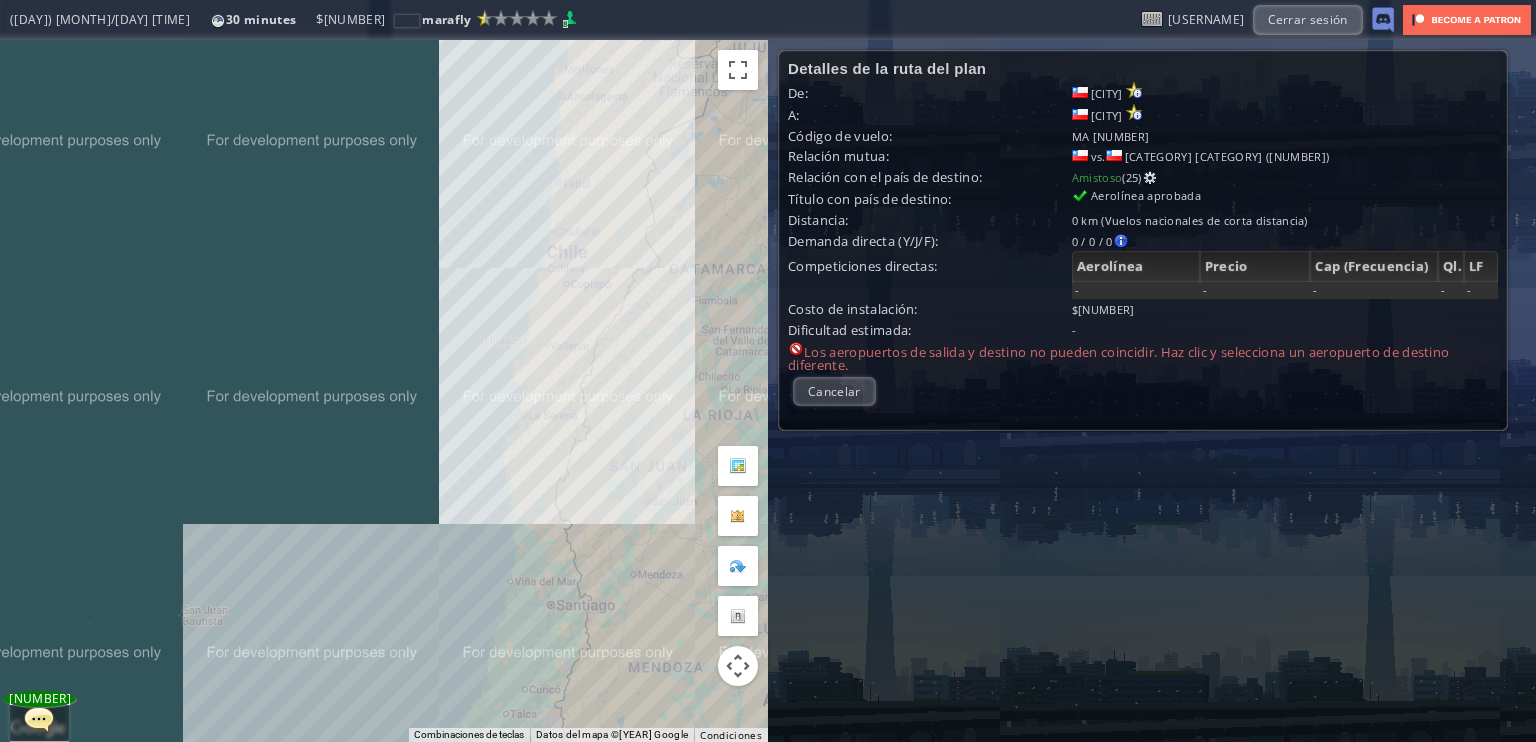 click on ", [CATEGORY] [CATEGORY] [CATEGORY] [CATEGORY] [CATEGORY]" at bounding box center [384, 391] 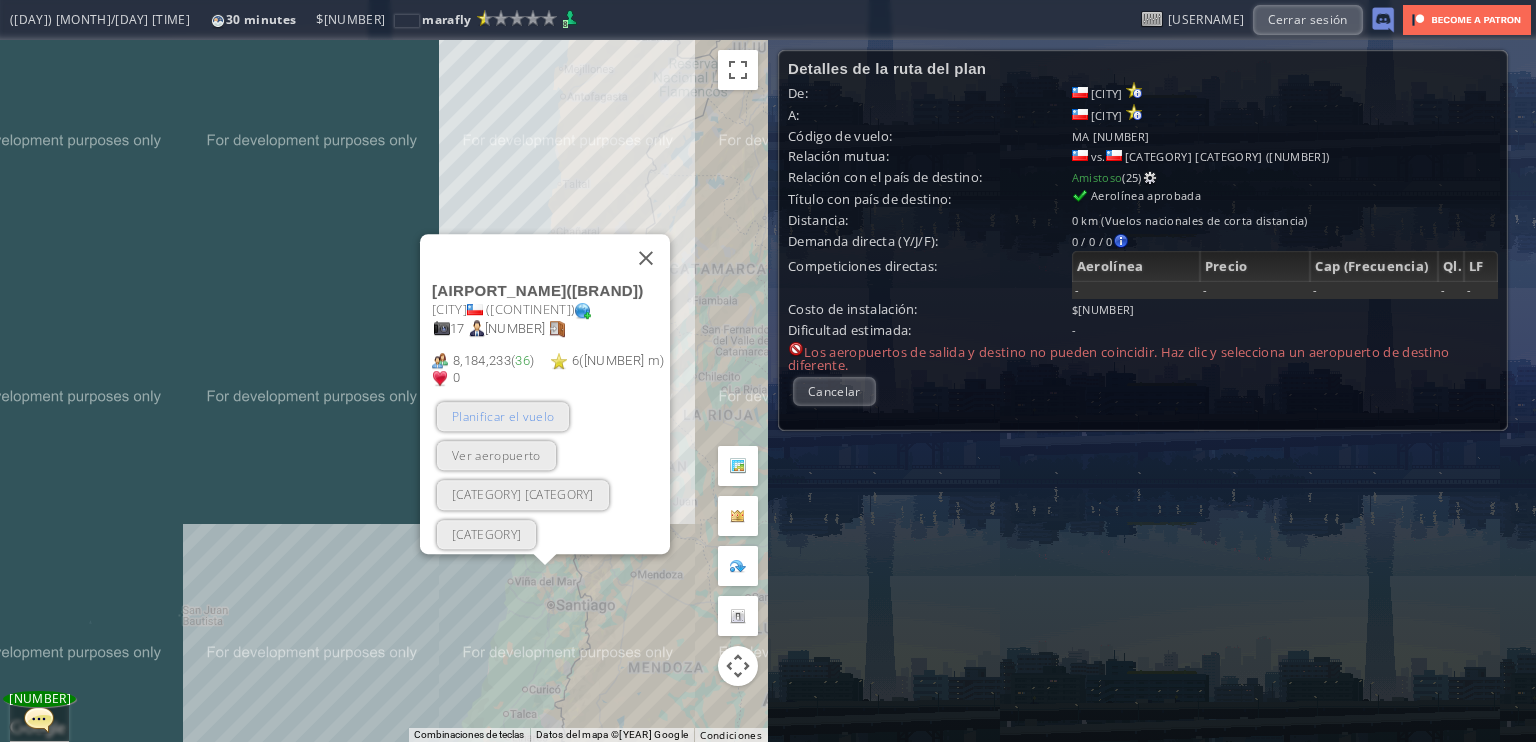 click on "Planificar el vuelo" at bounding box center [503, 416] 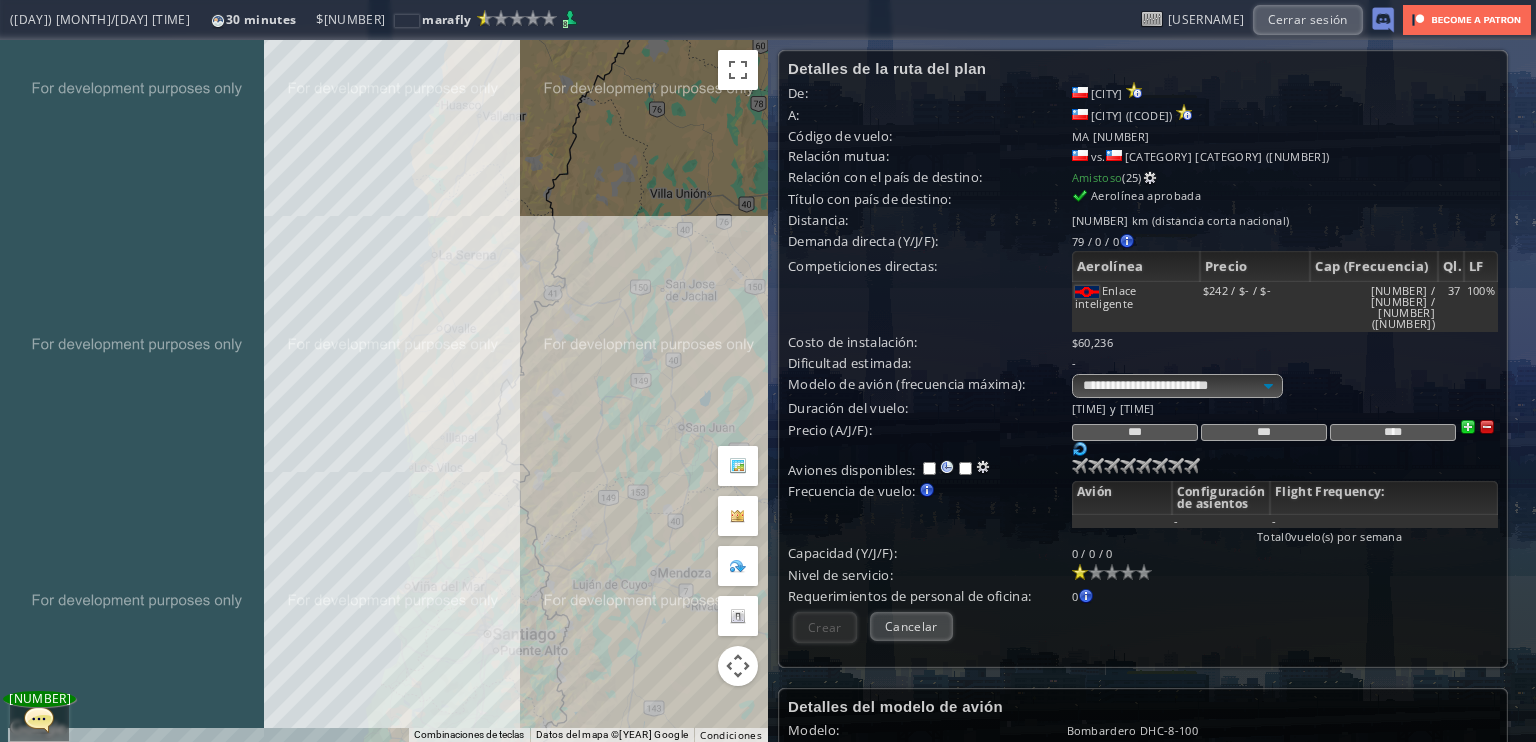 drag, startPoint x: 605, startPoint y: 375, endPoint x: 488, endPoint y: 331, distance: 125 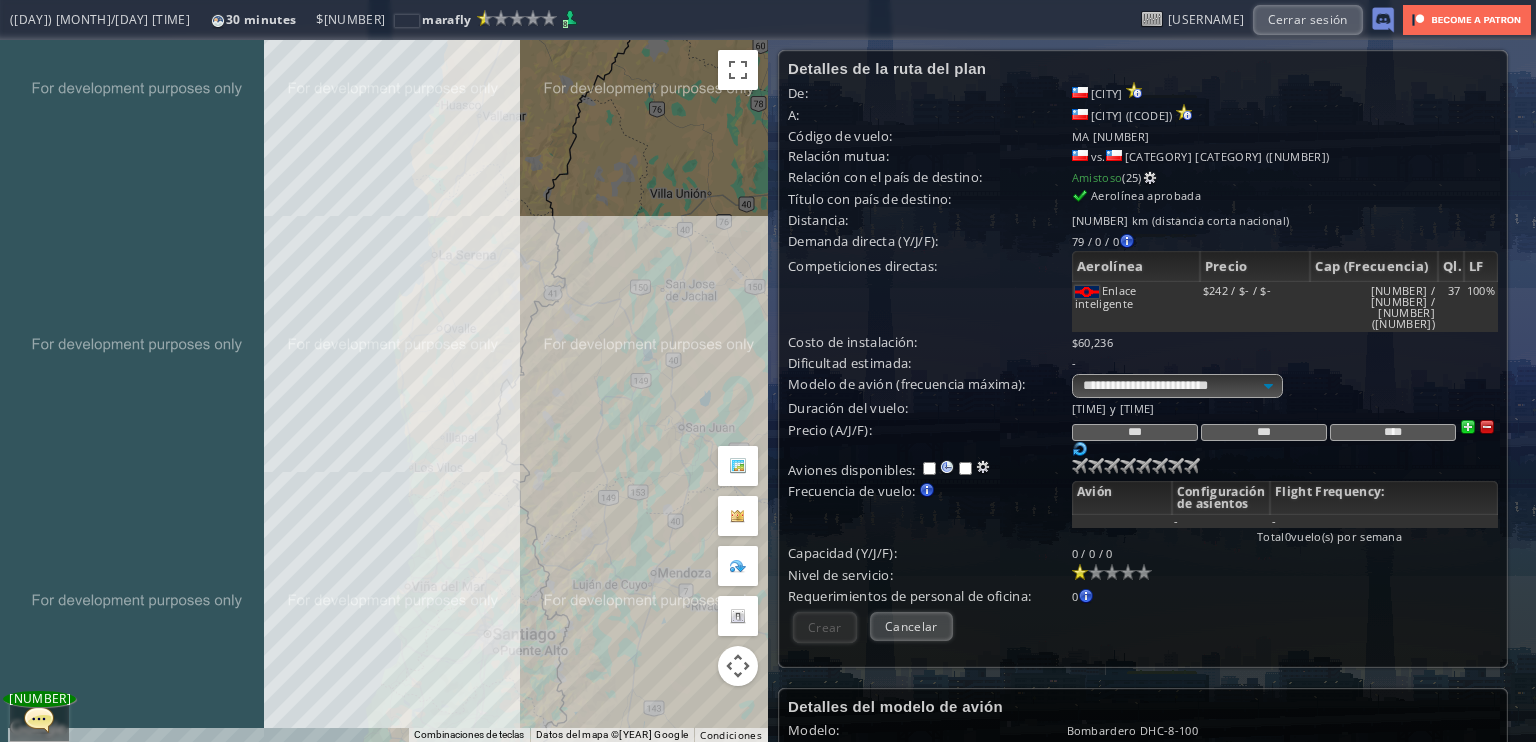 click on ", [CATEGORY] [CATEGORY] [CATEGORY] [CATEGORY] [CATEGORY]" at bounding box center [384, 391] 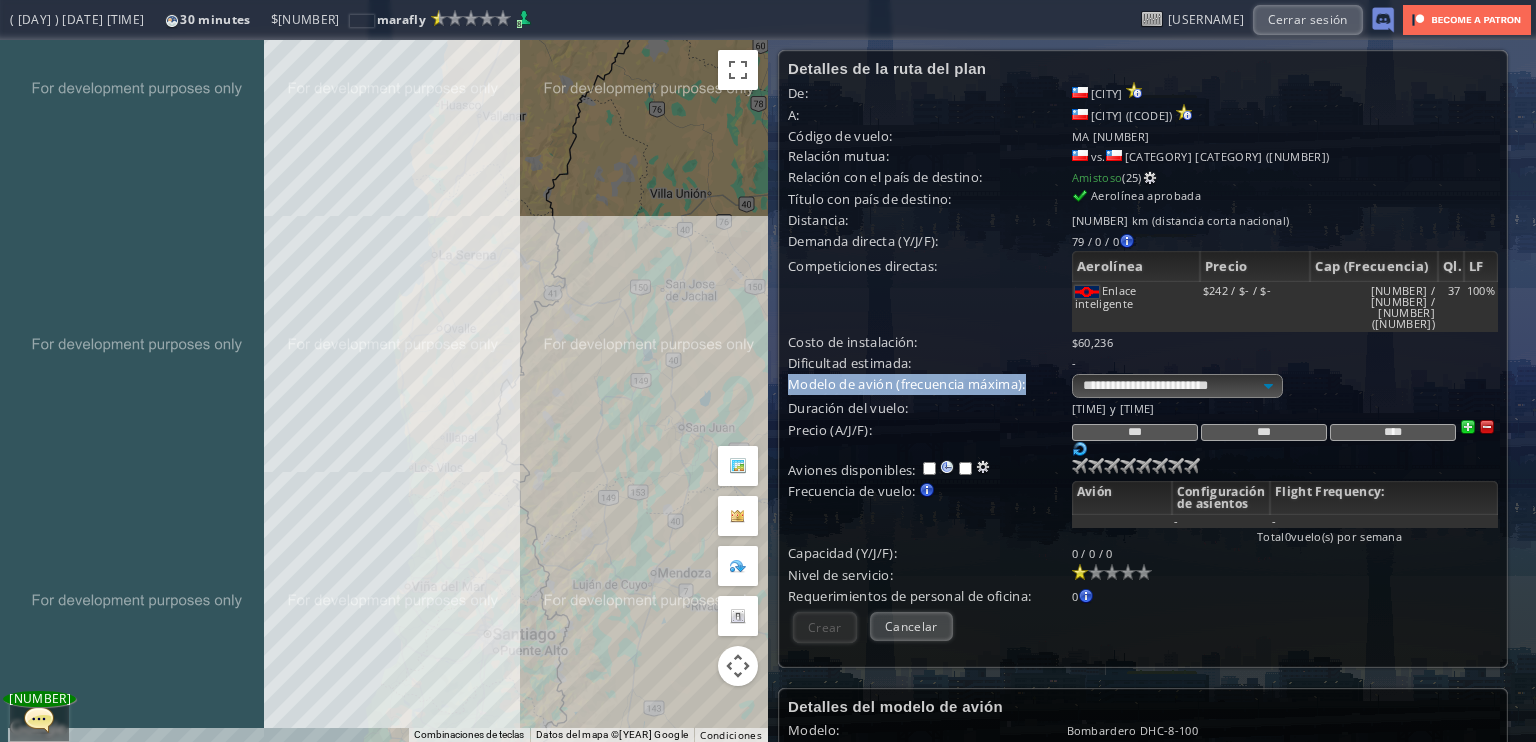 click on "De:
[CITY] ([CODE])
A:
[CITY] ([CODE])
Código de vuelo:
[FLIGHT_CODE]
Relación mutua:
vs.   [COUNTRY] ([NUMBER])
Relación con el país de destino:
[RELATIONSHIP] ([NUMBER])
Título con país de destino:
[TITLE]
Distancia:
[DISTANCE] km ([DESCRIPTION])
Demanda directa (Y/J/F):
[PASSENGERS] / [PASSENGERS] / [PASSENGERS]
[CITY] ([CODE])
PAX de negocios: [PASSENGERS] / [PASSENGERS] / [PASSENGERS]
Turistas PAX: [PASSENGERS] / [PASSENGERS] / [PASSENGERS] Ql. -" at bounding box center (1143, 240) 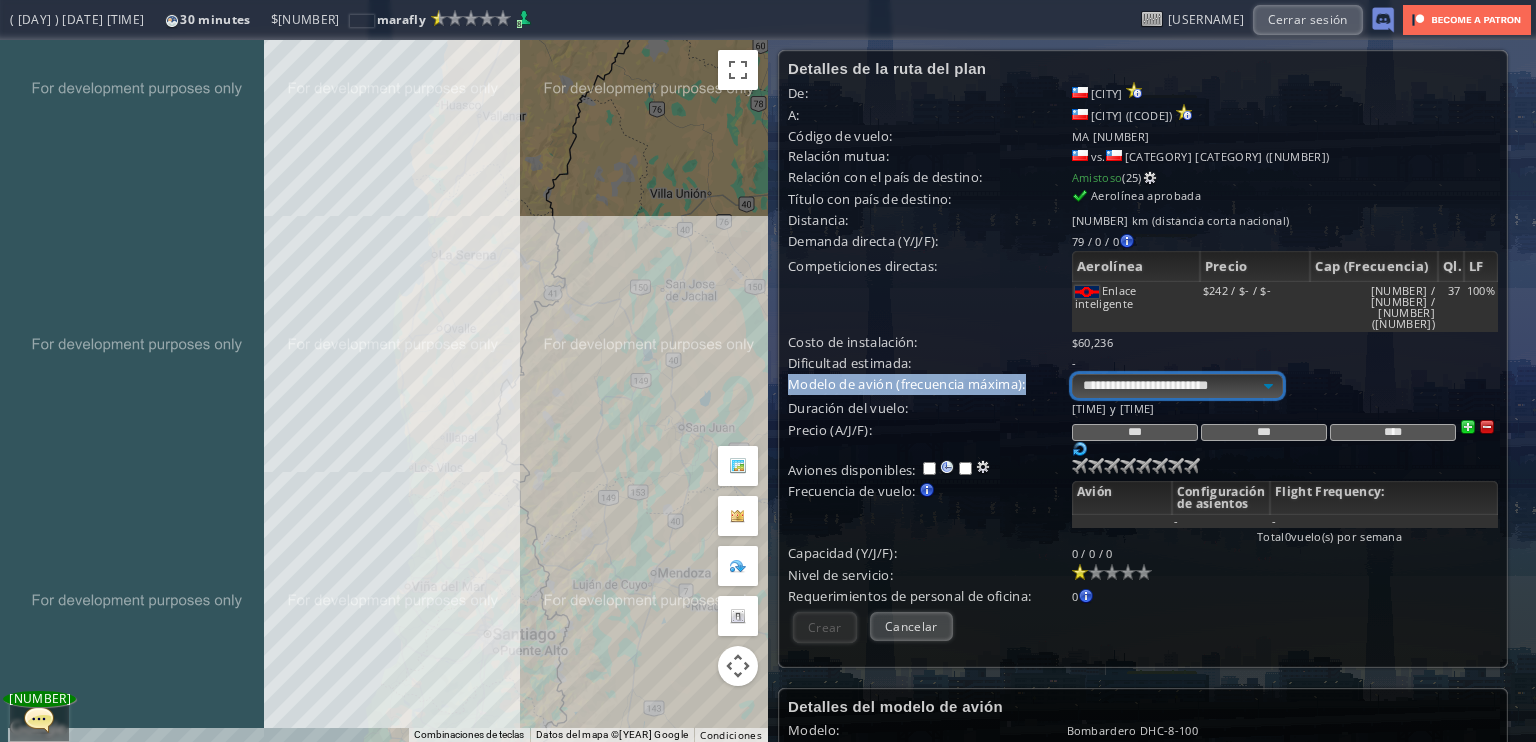 click on "**********" at bounding box center (1177, 386) 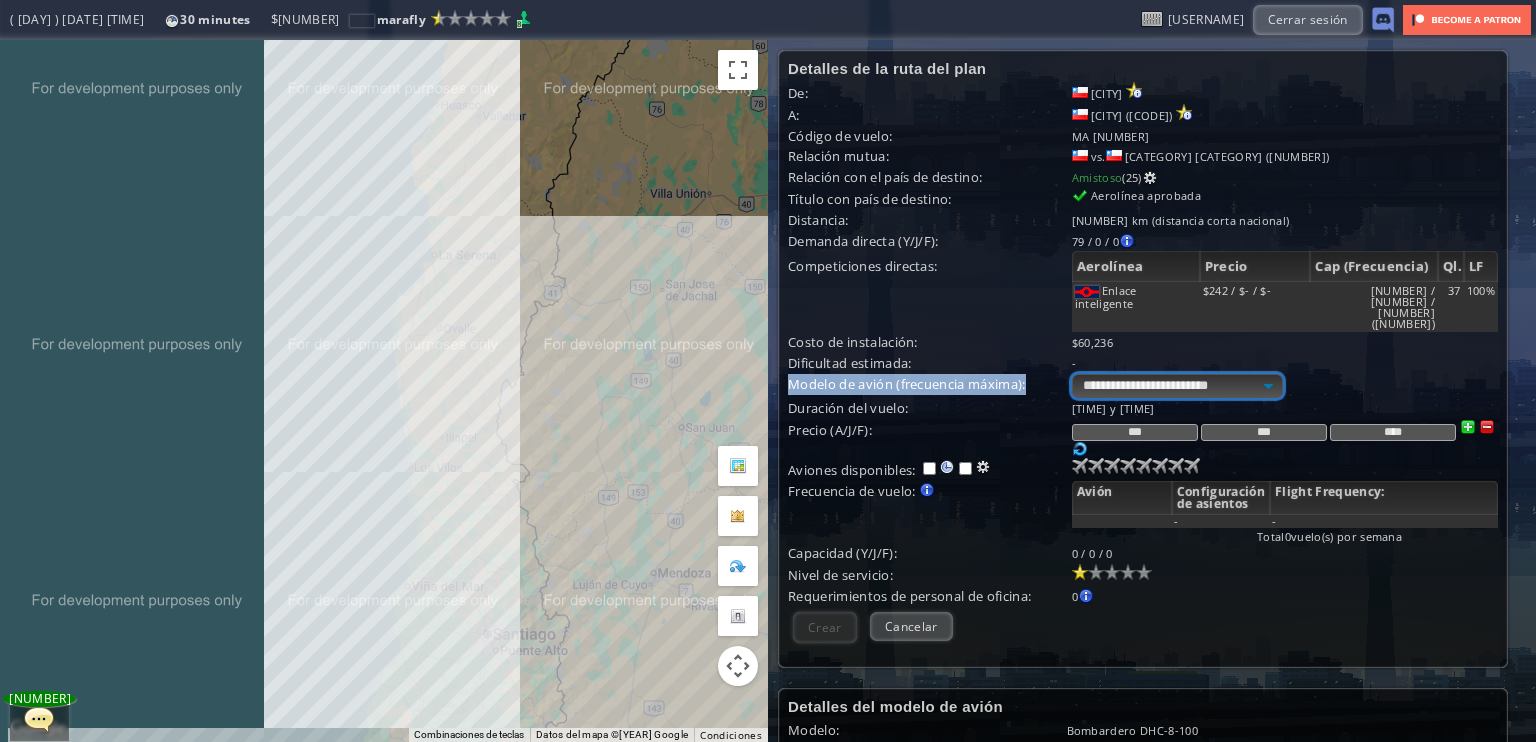 click on "**********" at bounding box center [1177, 386] 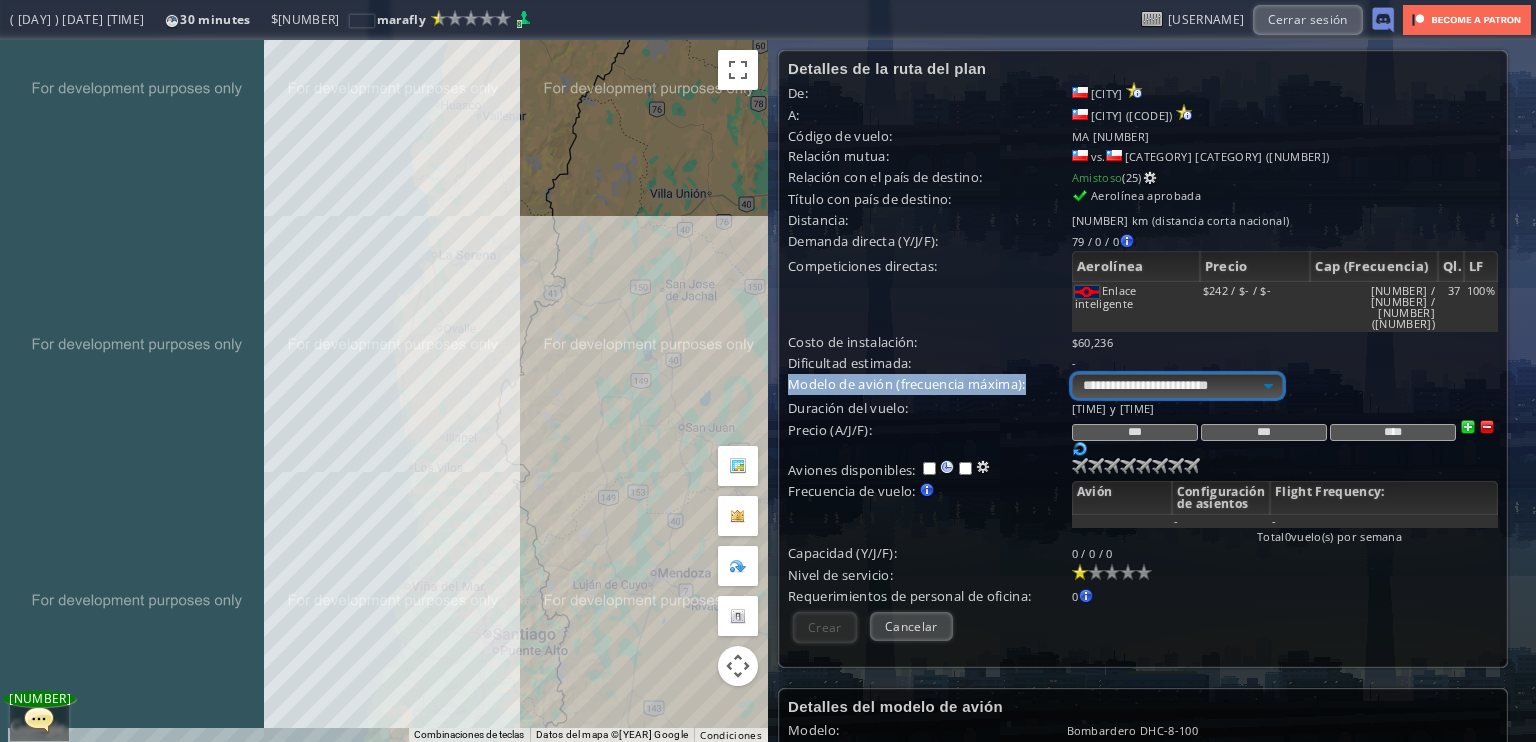click on "**********" at bounding box center [1177, 386] 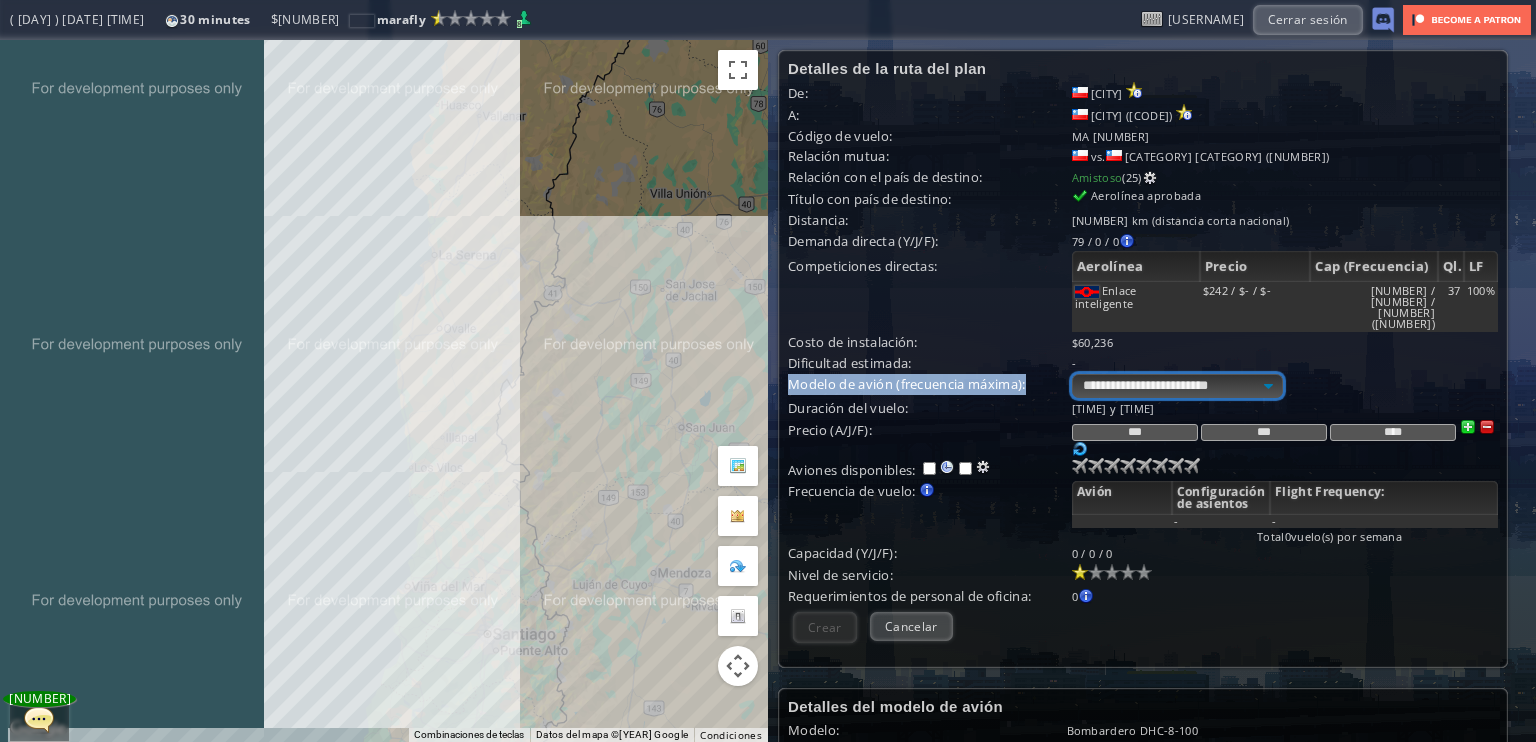 click on "**********" at bounding box center (1177, 386) 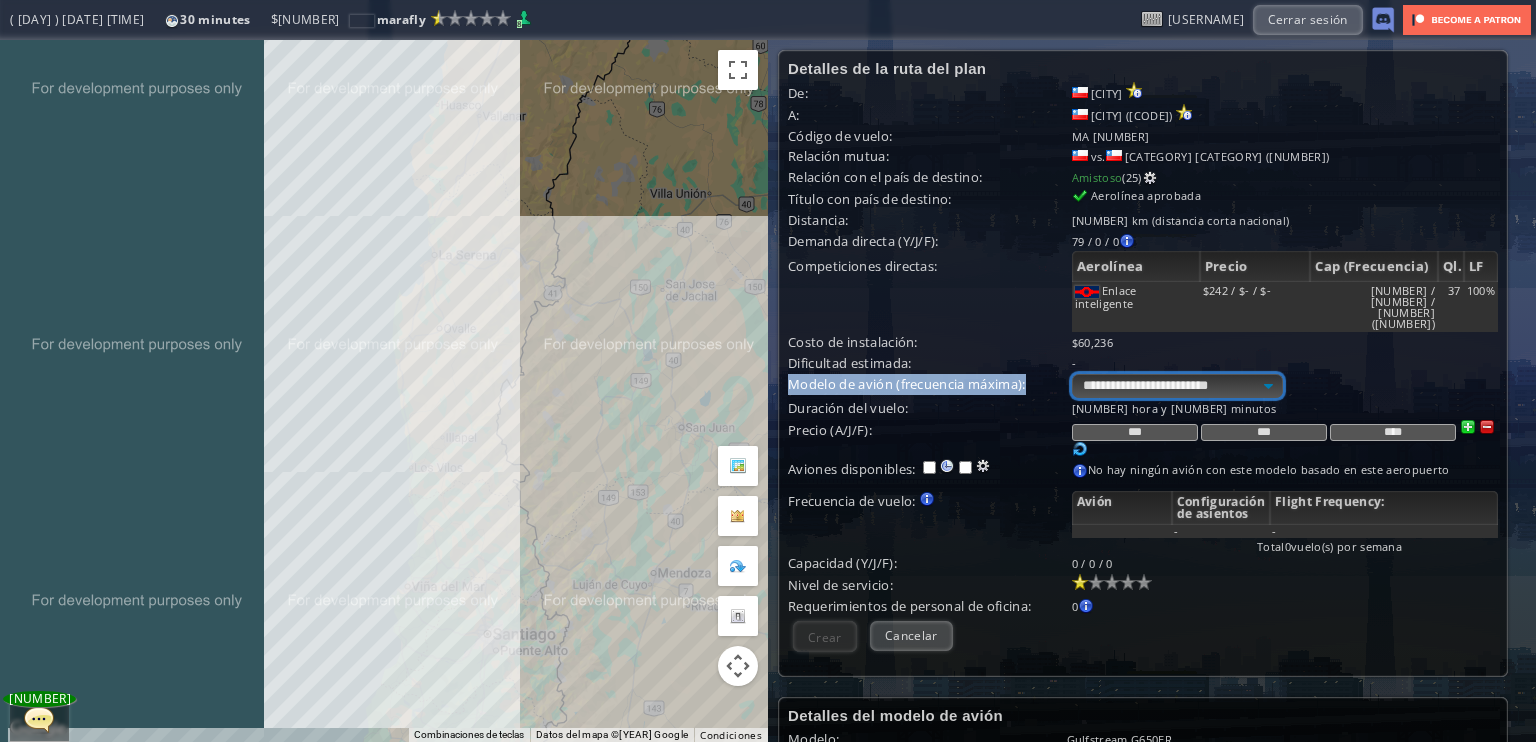 click on "**********" at bounding box center (1177, 386) 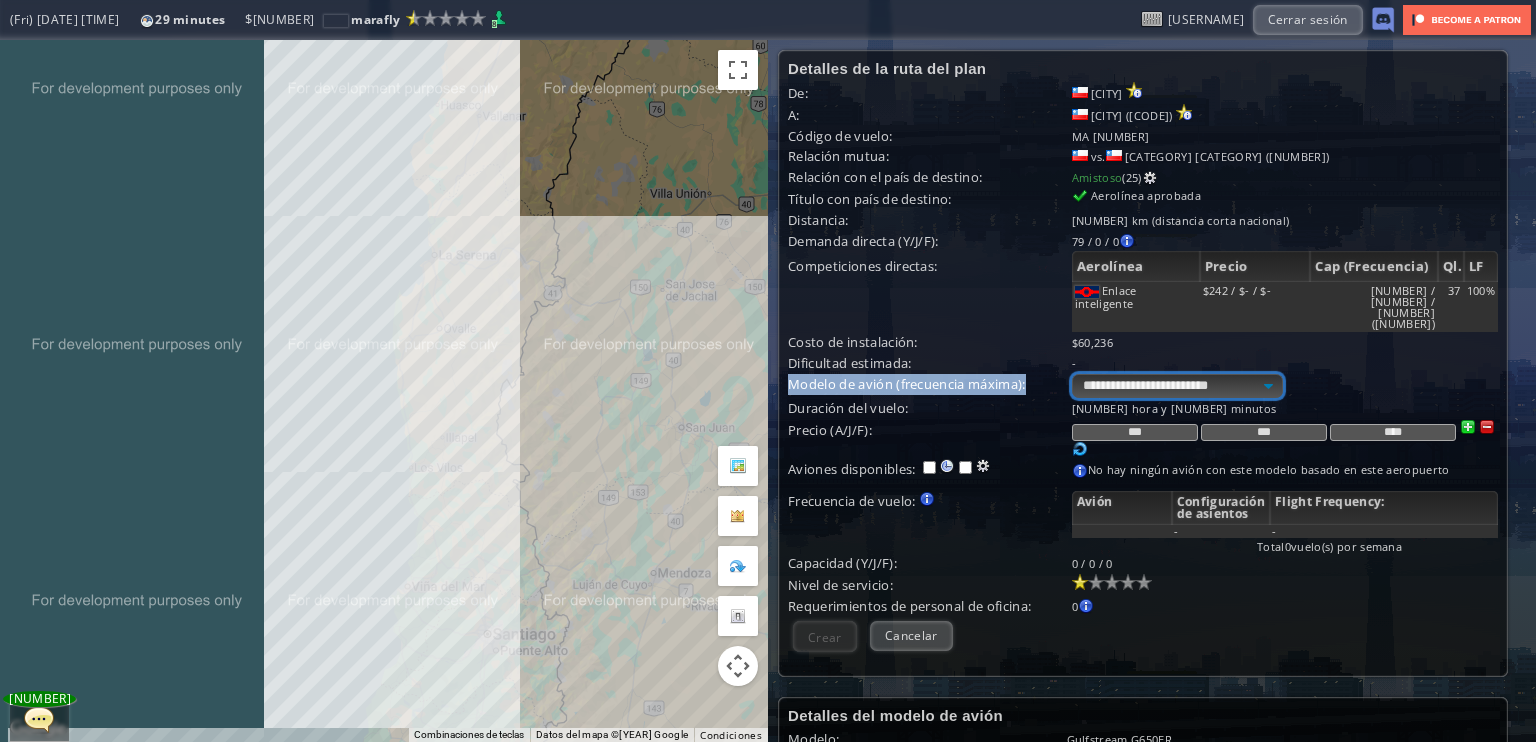 click on "**********" at bounding box center (1177, 386) 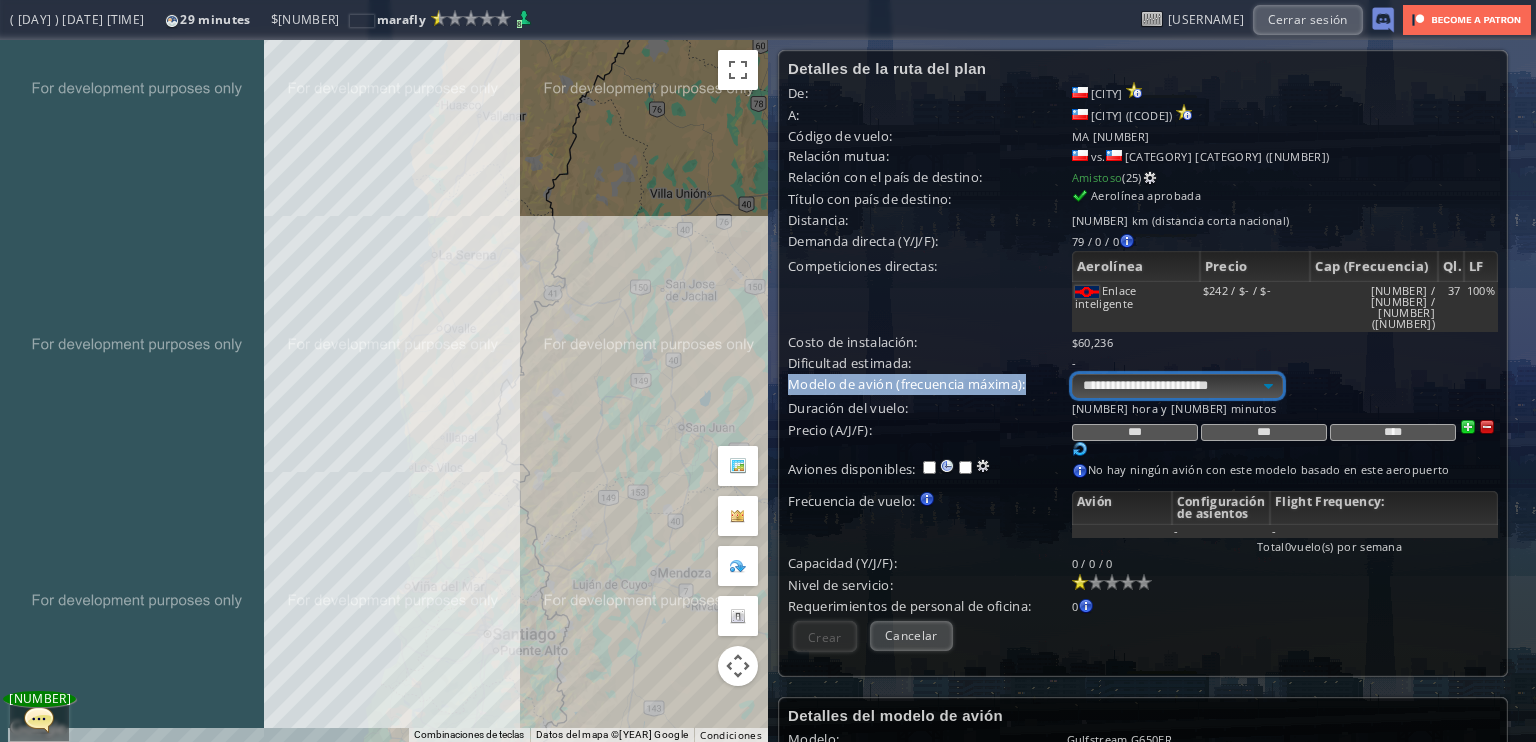 click on "**********" at bounding box center (1177, 386) 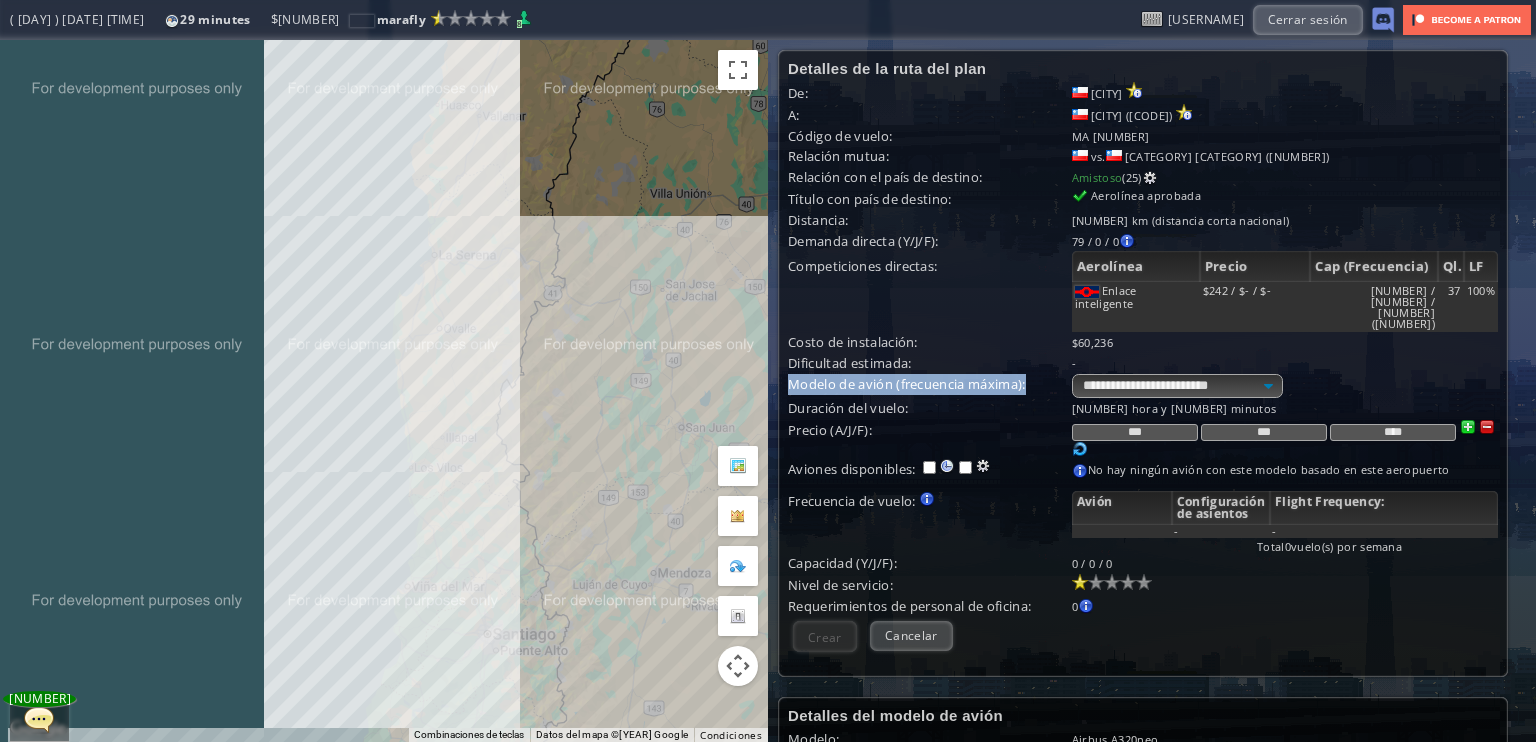 drag, startPoint x: 1238, startPoint y: 452, endPoint x: 1402, endPoint y: 467, distance: 164.68454 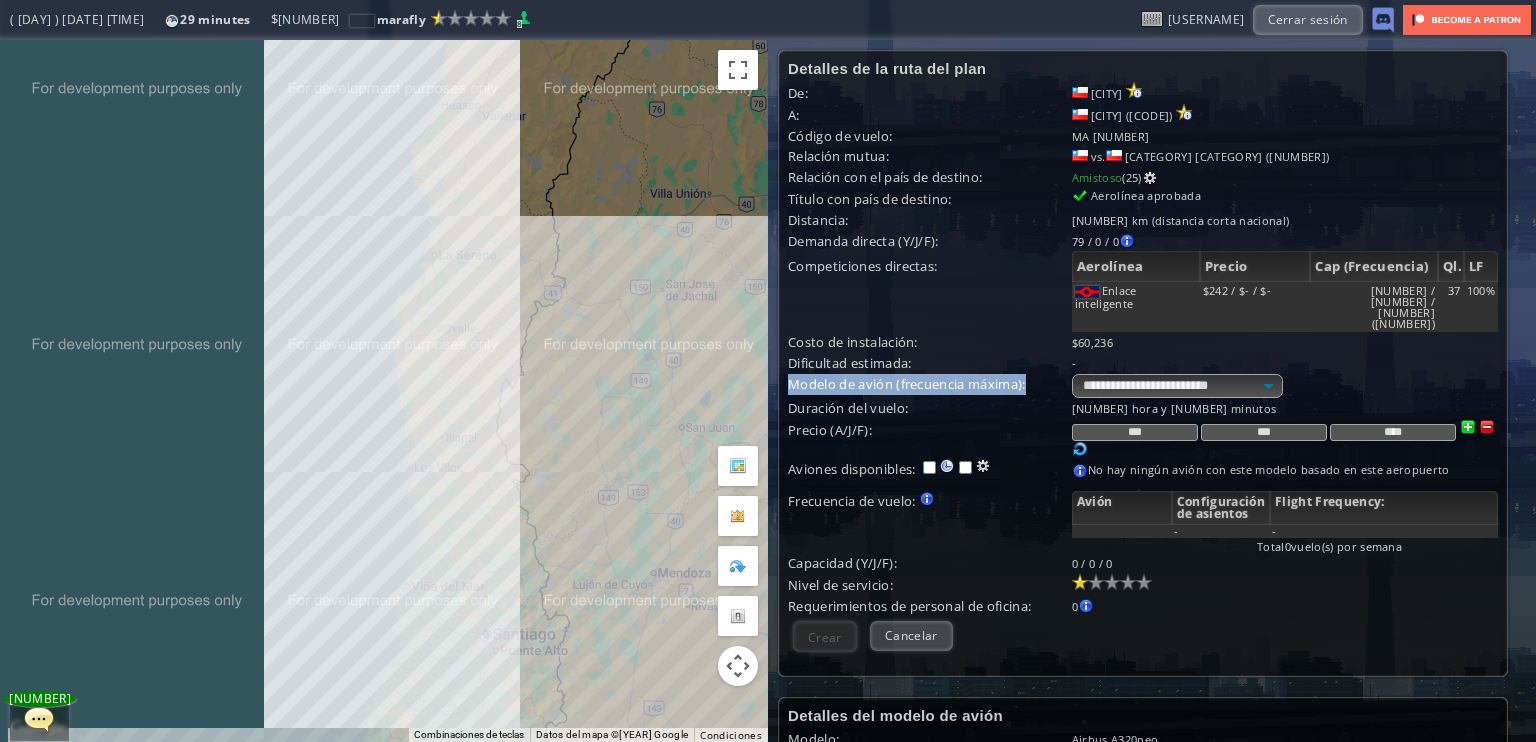 click on "Buy Airplane
o assign airplane to this airport
No airplane with this model is based at this airport" at bounding box center [1285, 471] 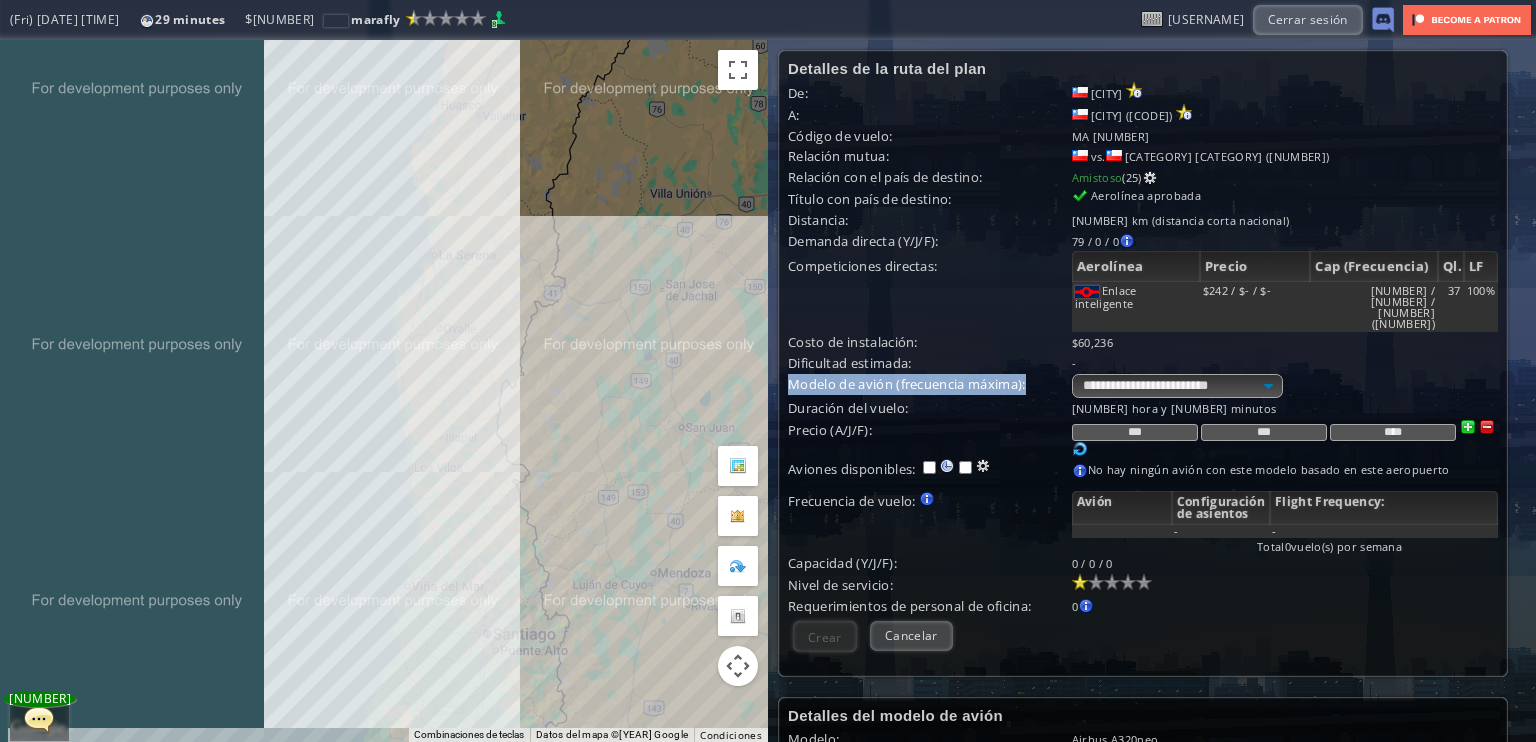 drag, startPoint x: 1399, startPoint y: 449, endPoint x: 1080, endPoint y: 451, distance: 319.00626 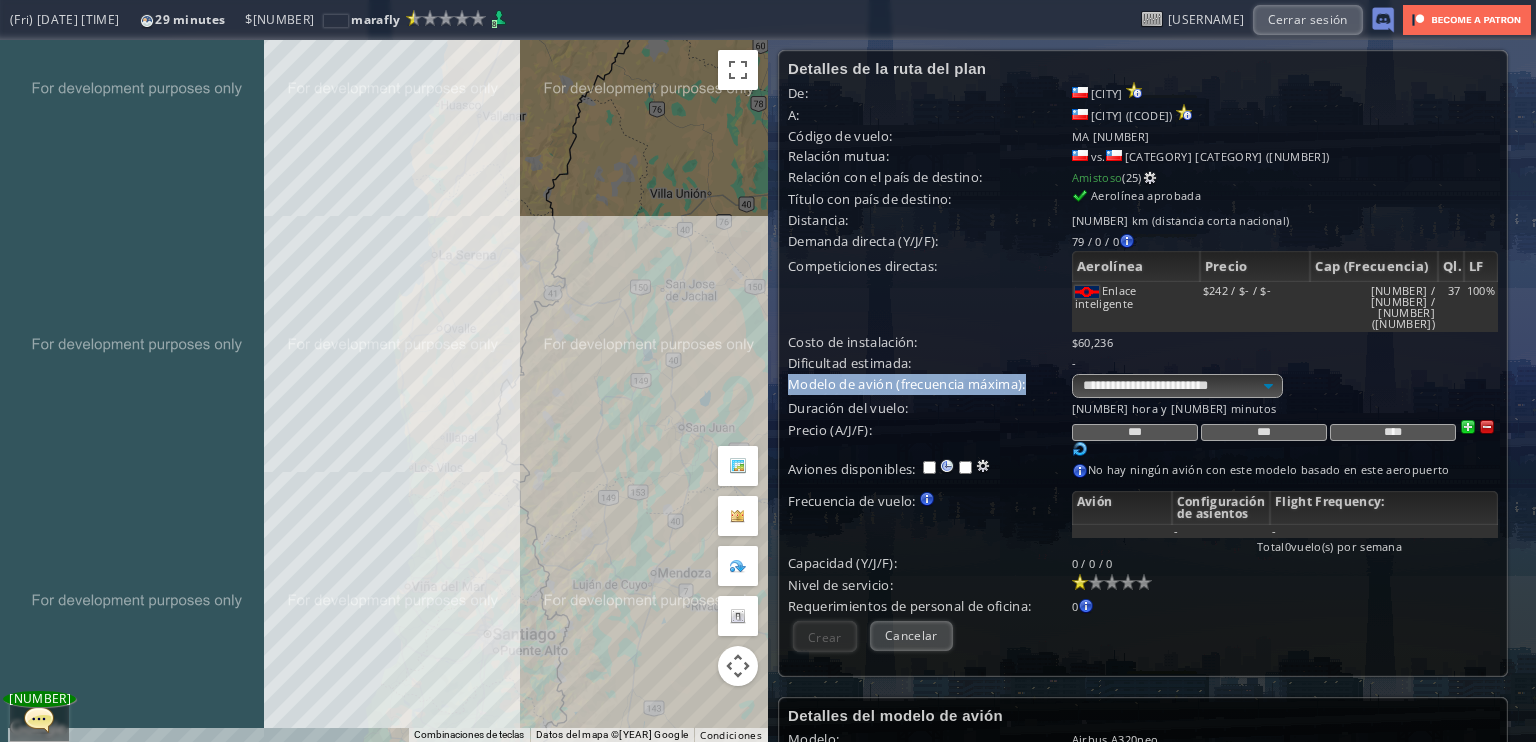 click on "No hay ningún avión con este modelo basado en este aeropuerto" at bounding box center (885, 504) 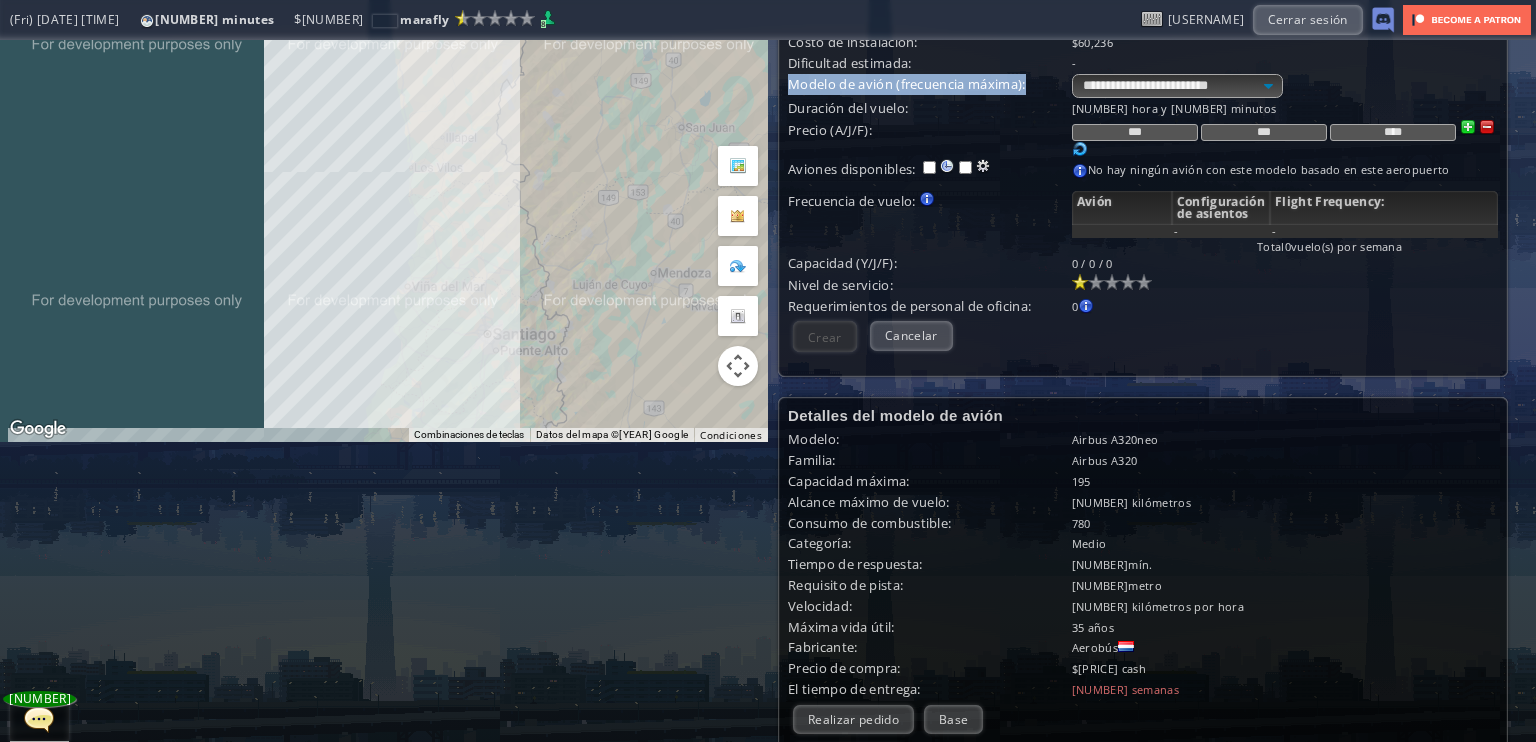 scroll, scrollTop: 347, scrollLeft: 0, axis: vertical 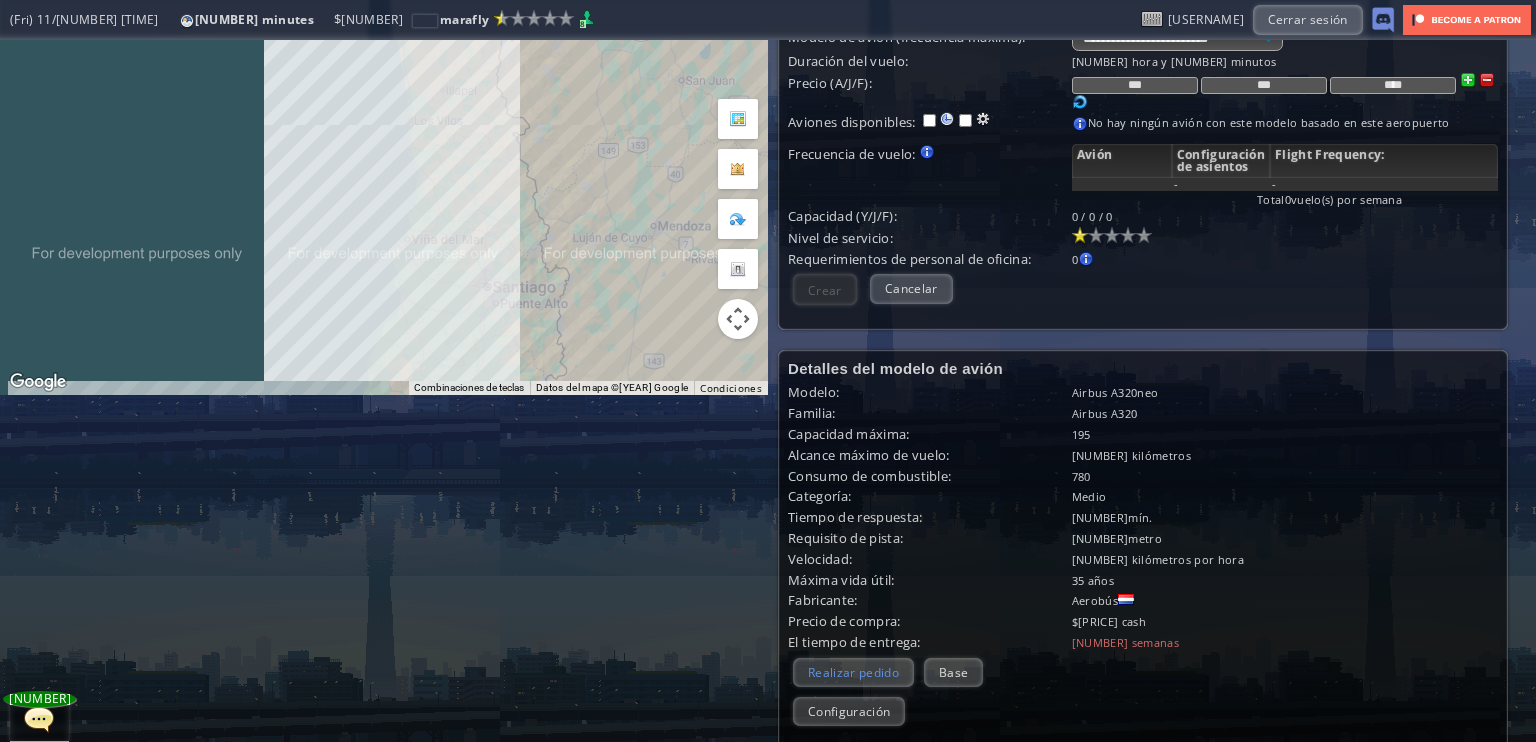 click on "Realizar pedido" at bounding box center [853, 672] 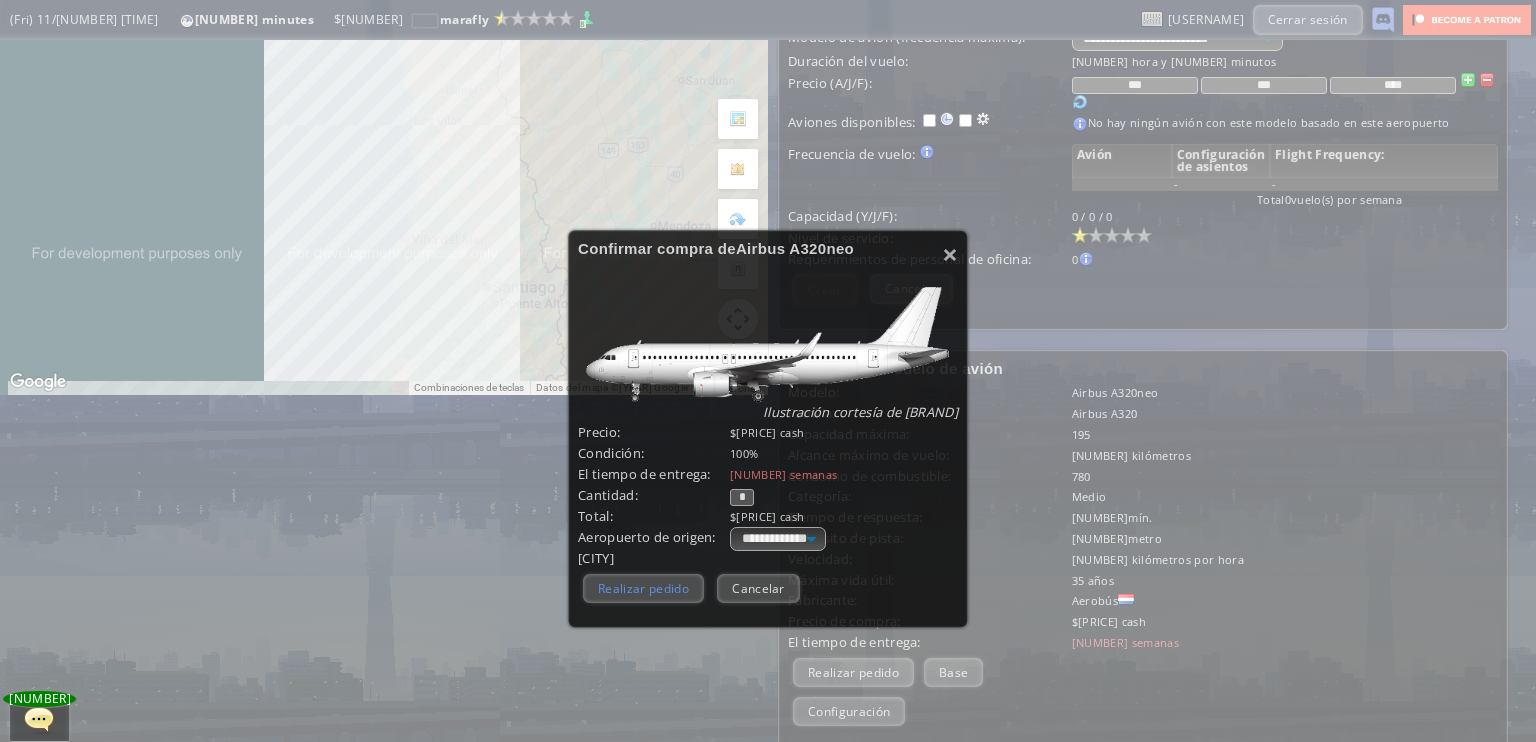 click on "Realizar pedido" at bounding box center (643, 588) 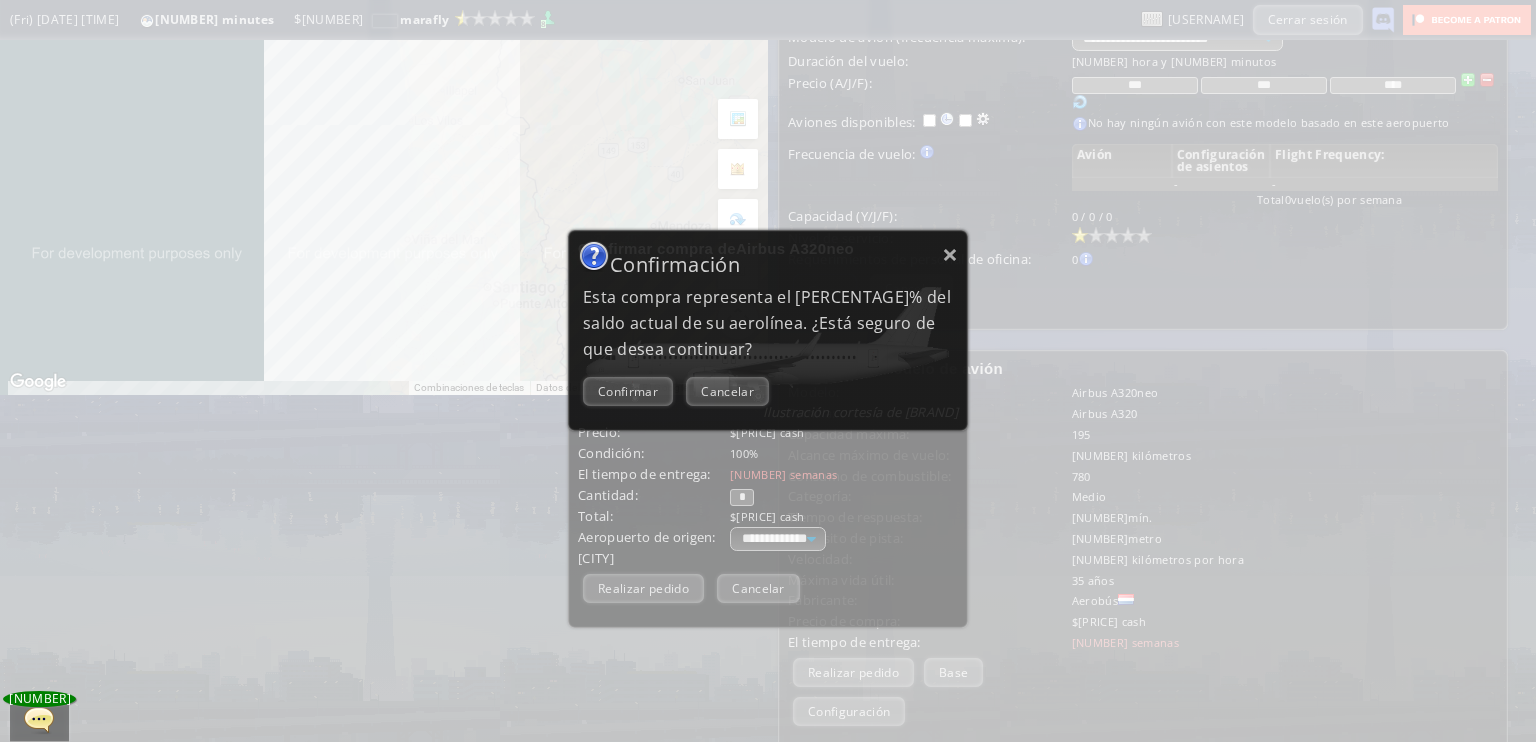 click on "<br />
[CONFIRMATION]
[PURCHASE_PERCENTAGE]% [STATEMENT] <br />
[CONFIRM]
[CANCEL]" at bounding box center (768, 330) 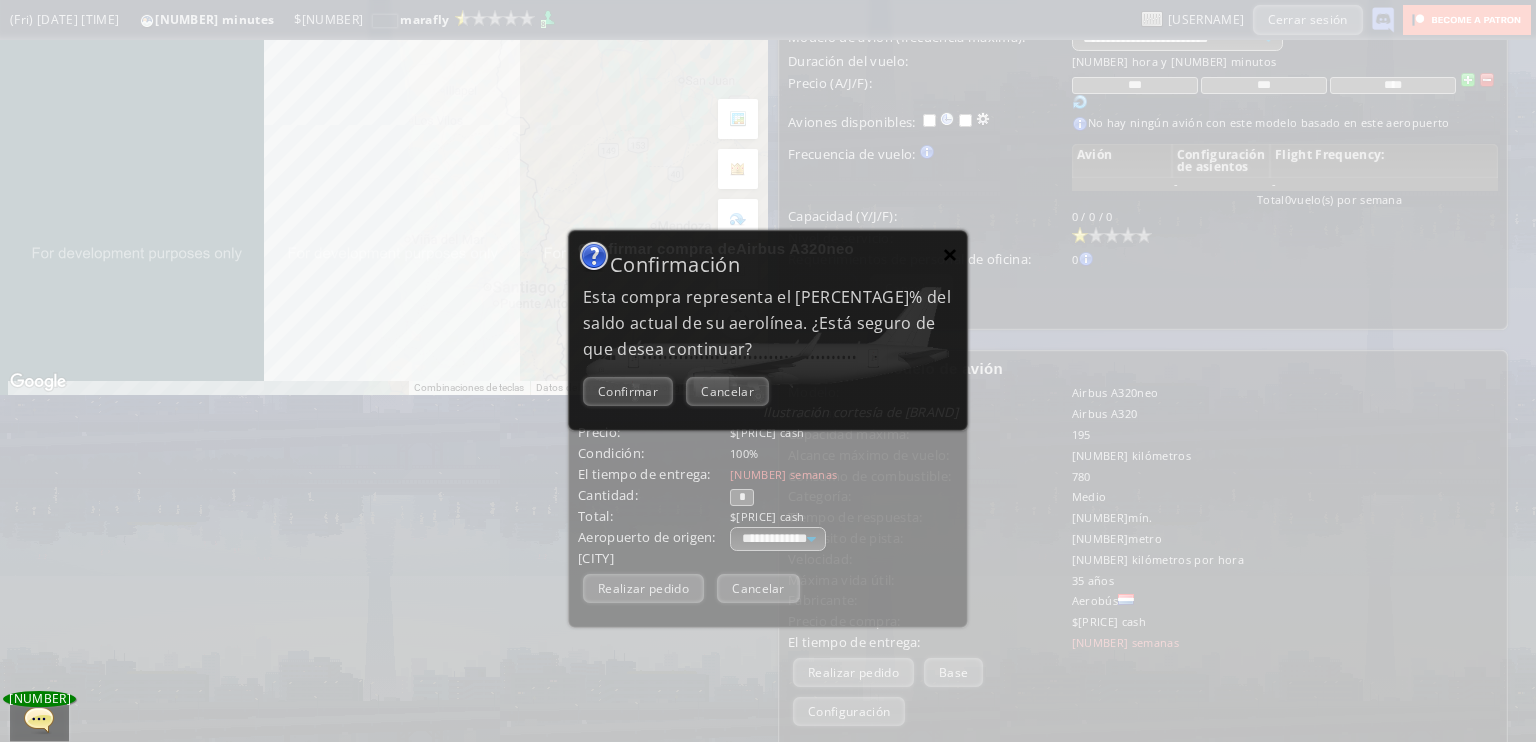 click on "×" at bounding box center (950, 254) 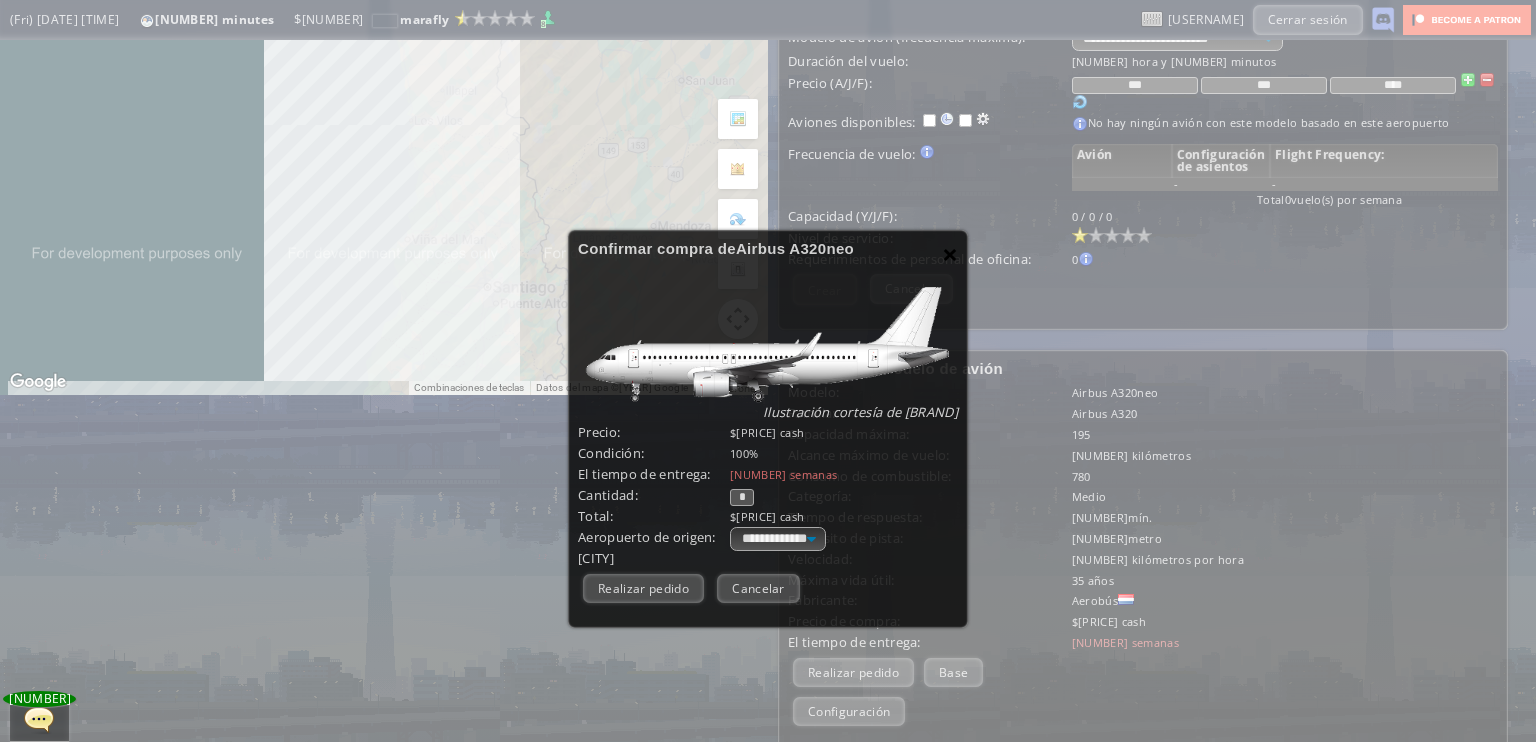 click on "×" at bounding box center (950, 254) 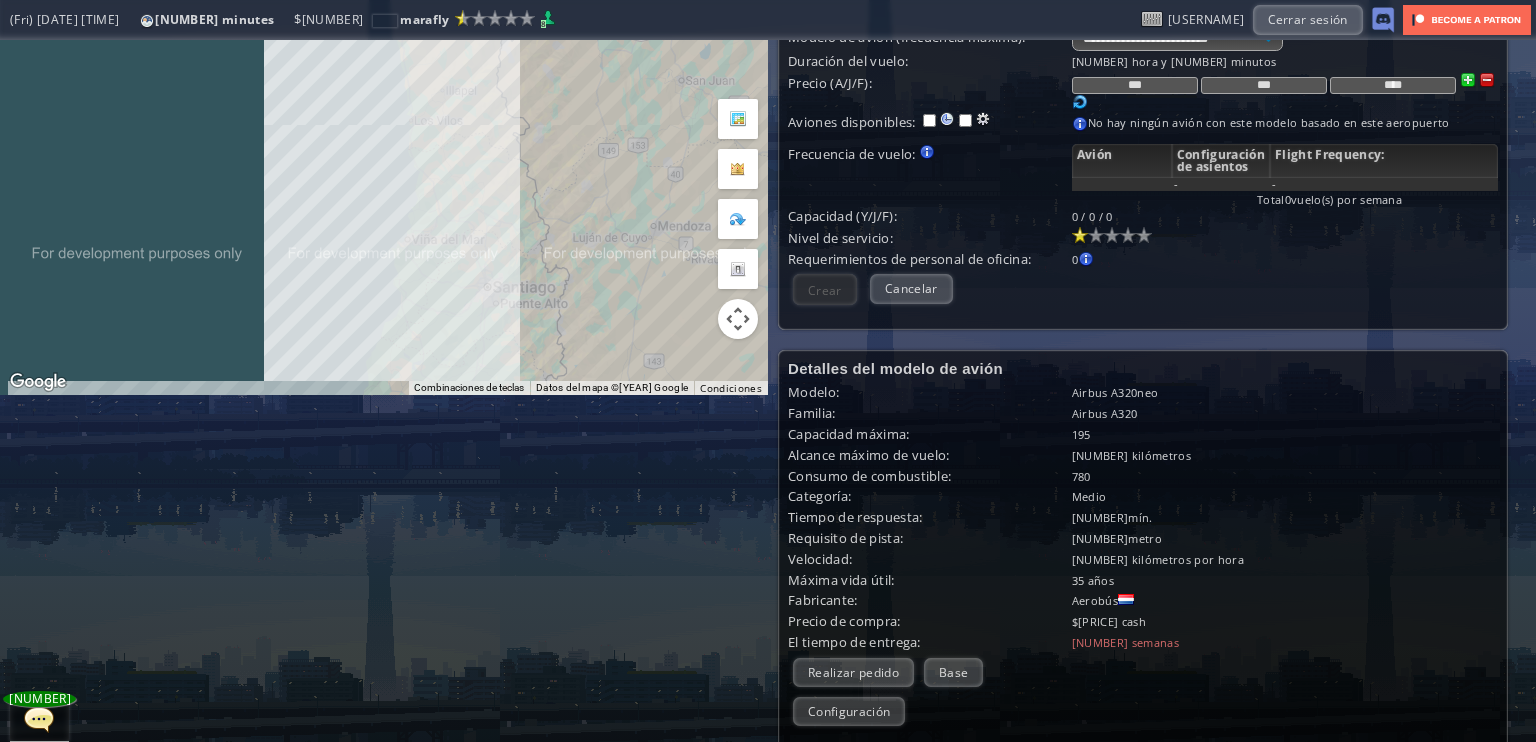 scroll, scrollTop: 47, scrollLeft: 0, axis: vertical 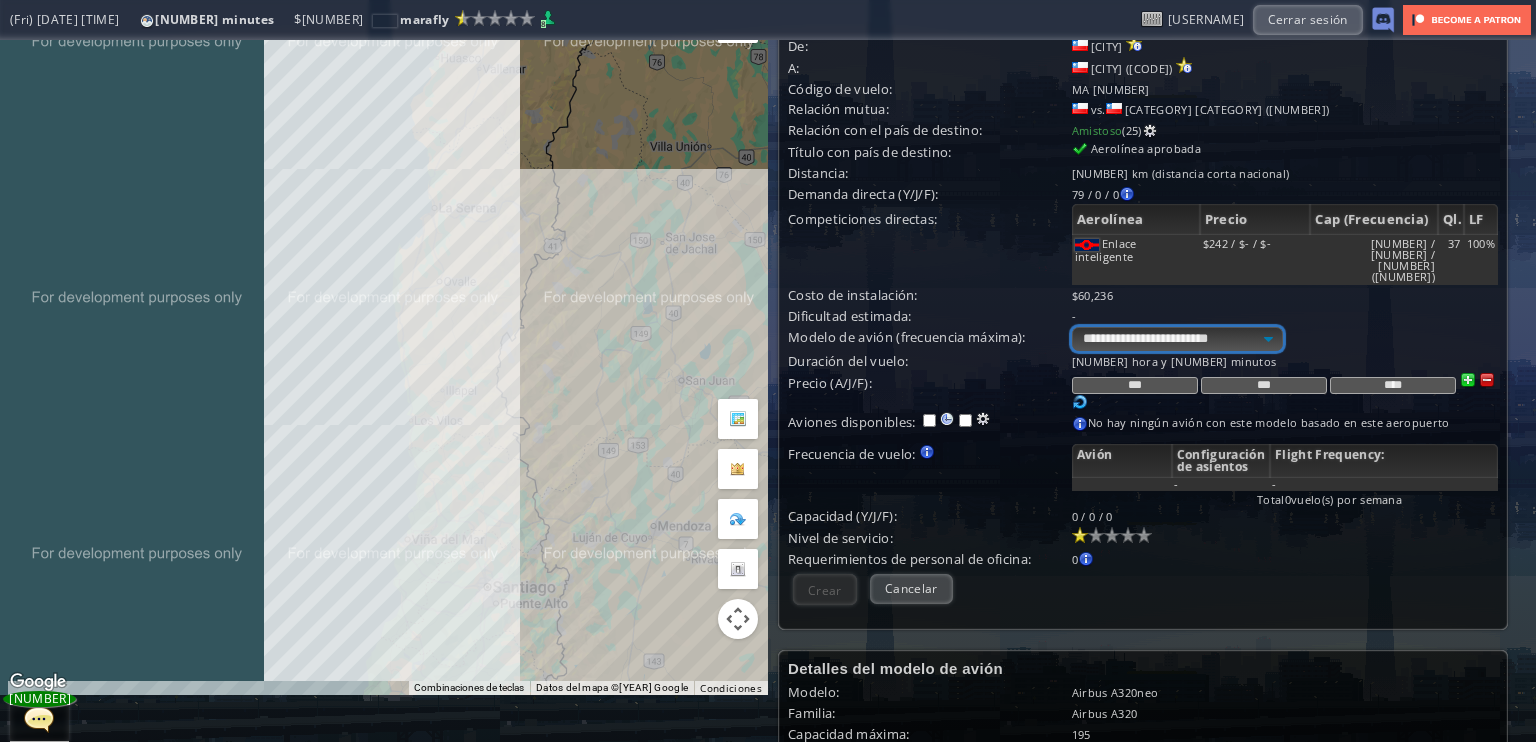 click on "**********" at bounding box center (1177, 339) 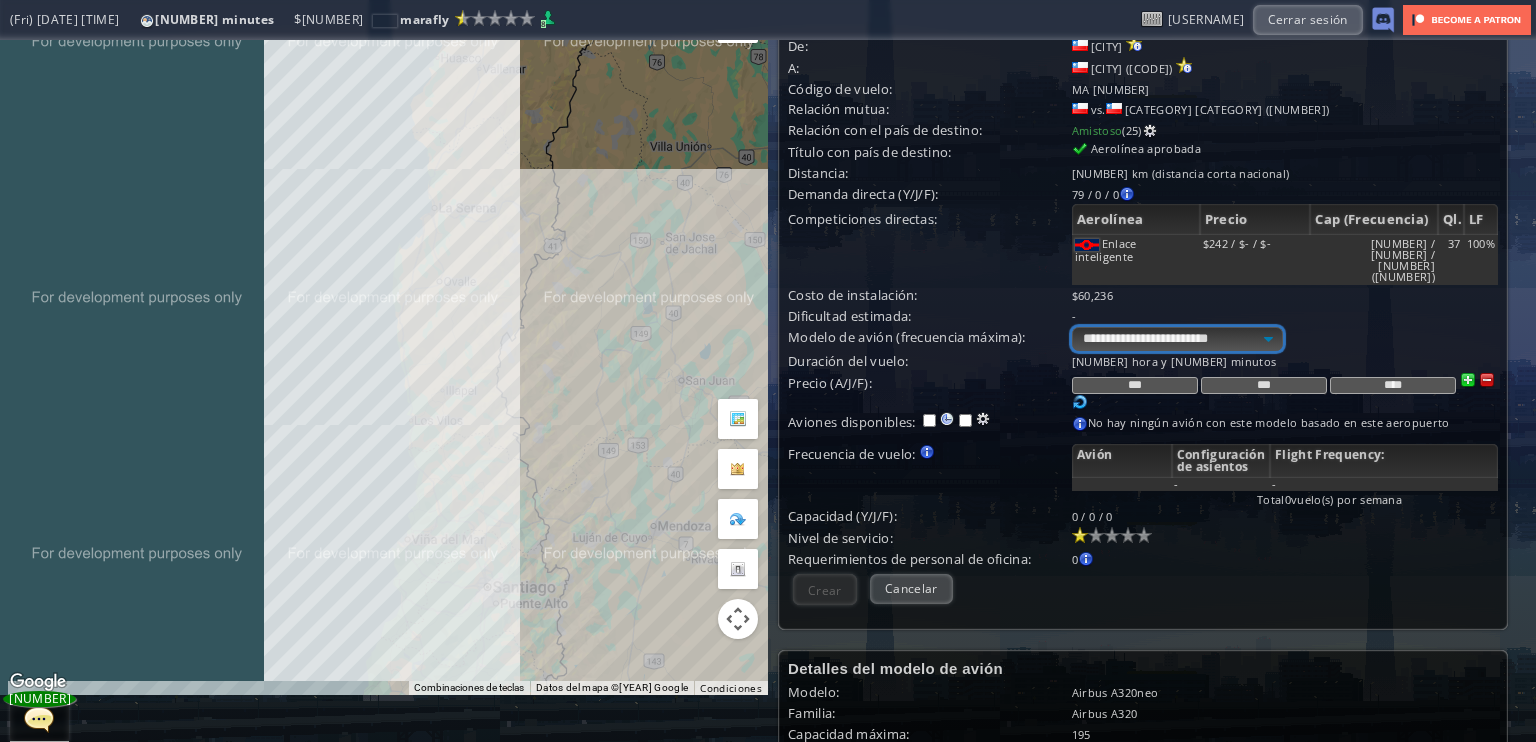 select on "**" 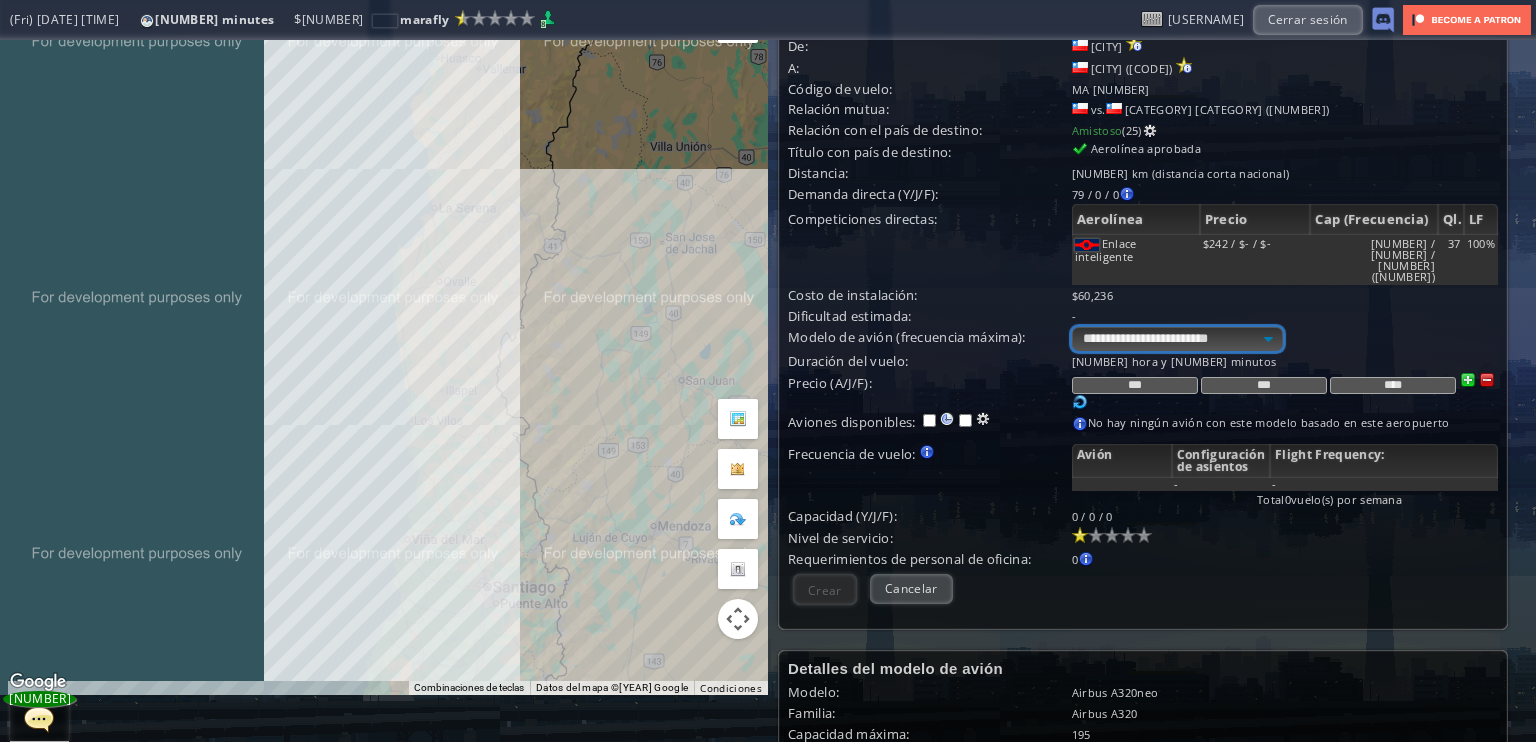 click on "**********" at bounding box center [1177, 339] 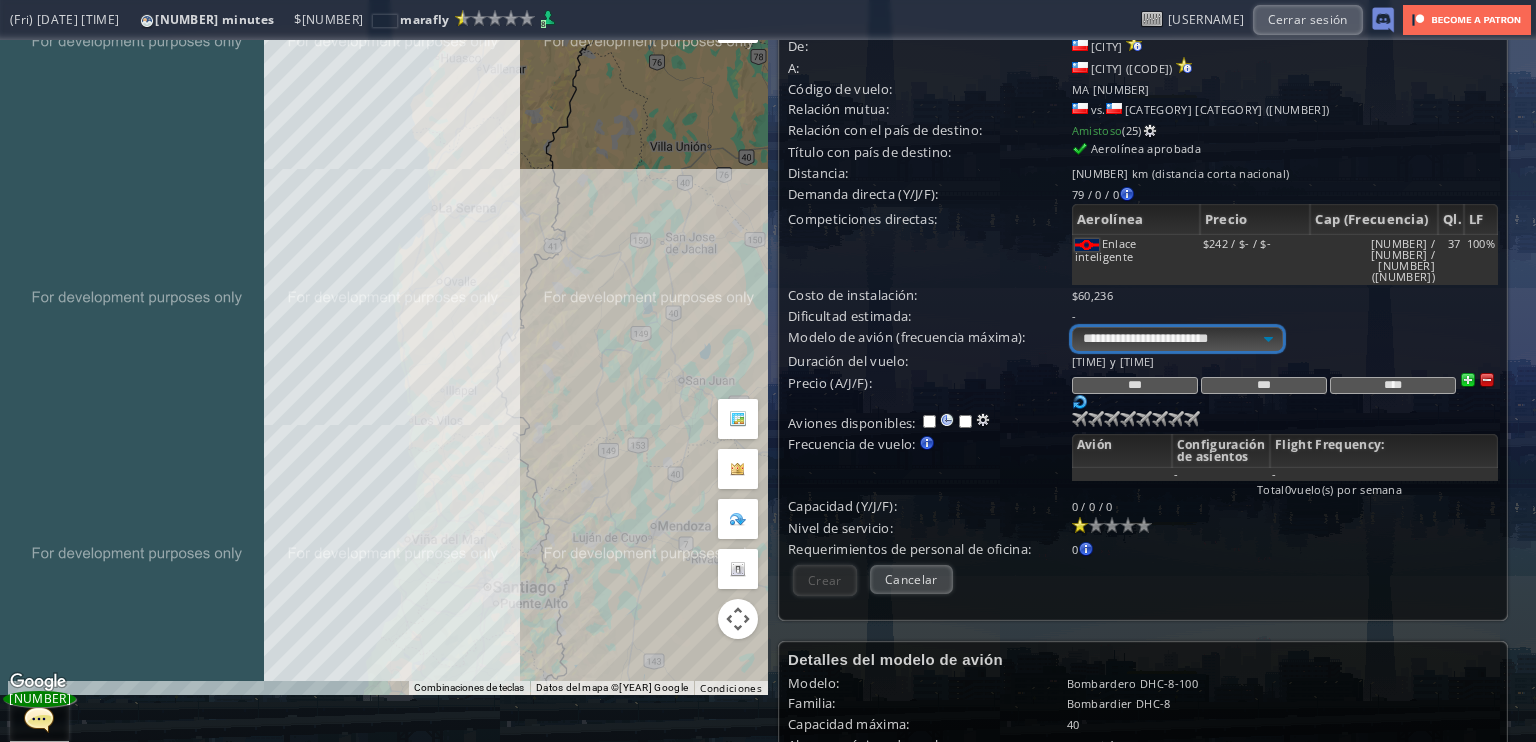 scroll, scrollTop: 298, scrollLeft: 0, axis: vertical 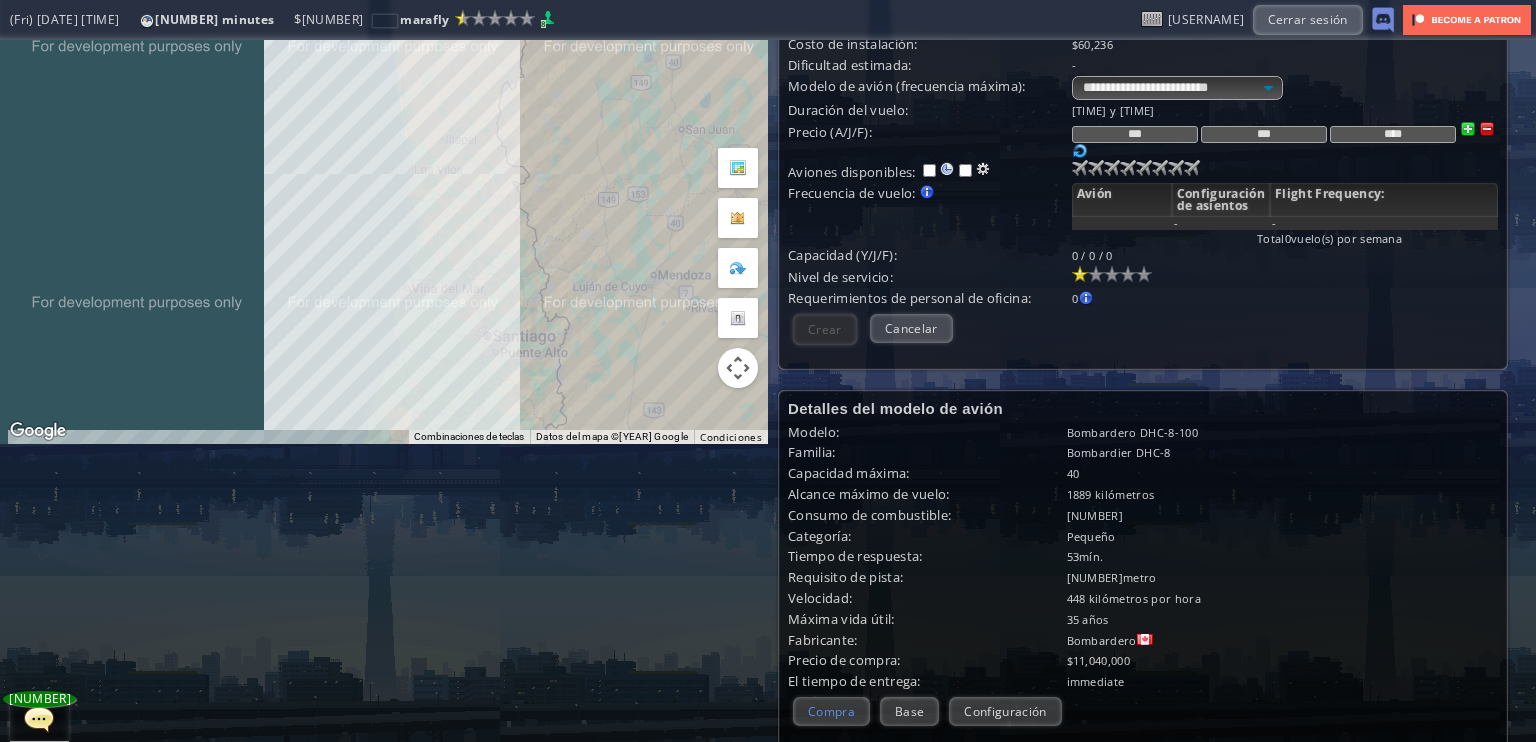 click on "Compra" at bounding box center (831, 711) 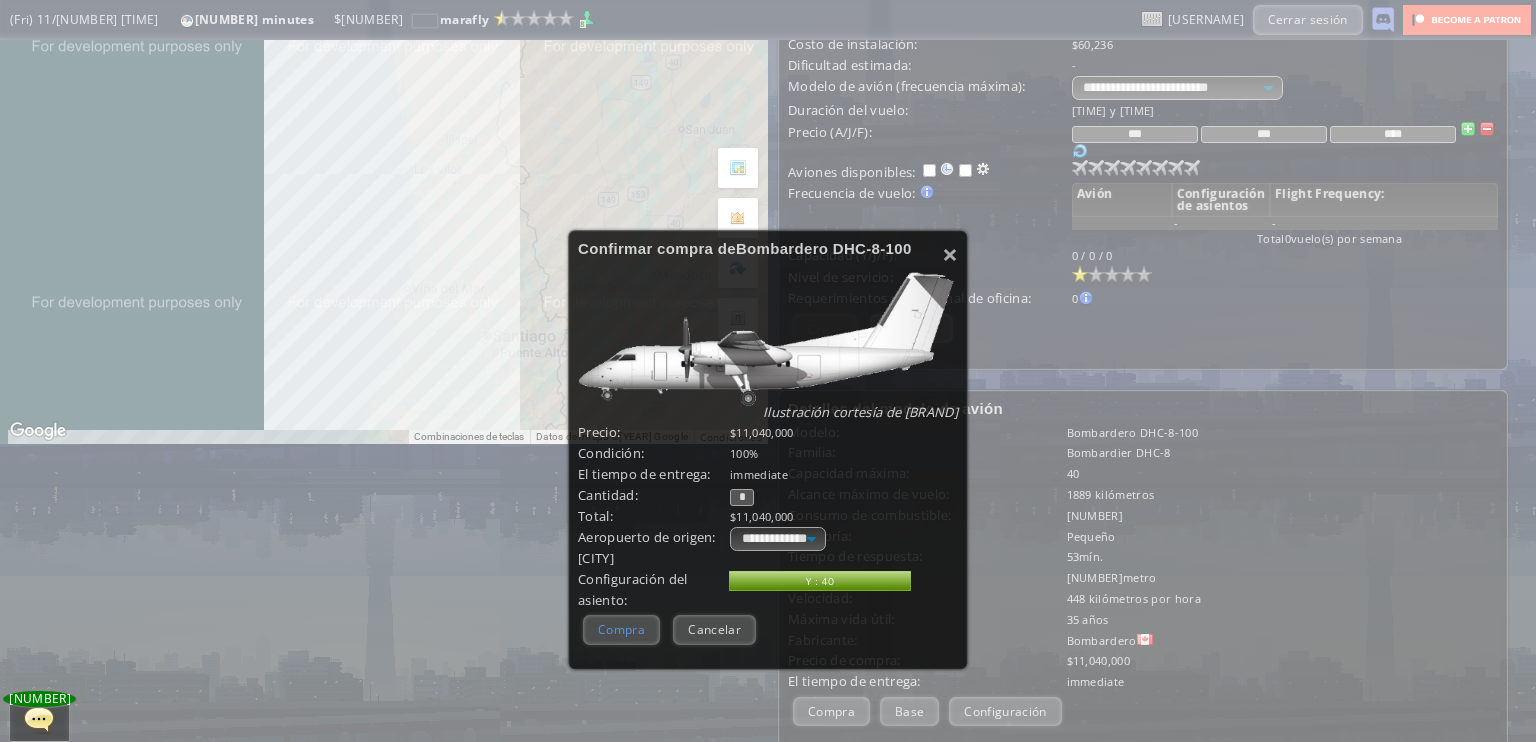 click on "Compra" at bounding box center [621, 629] 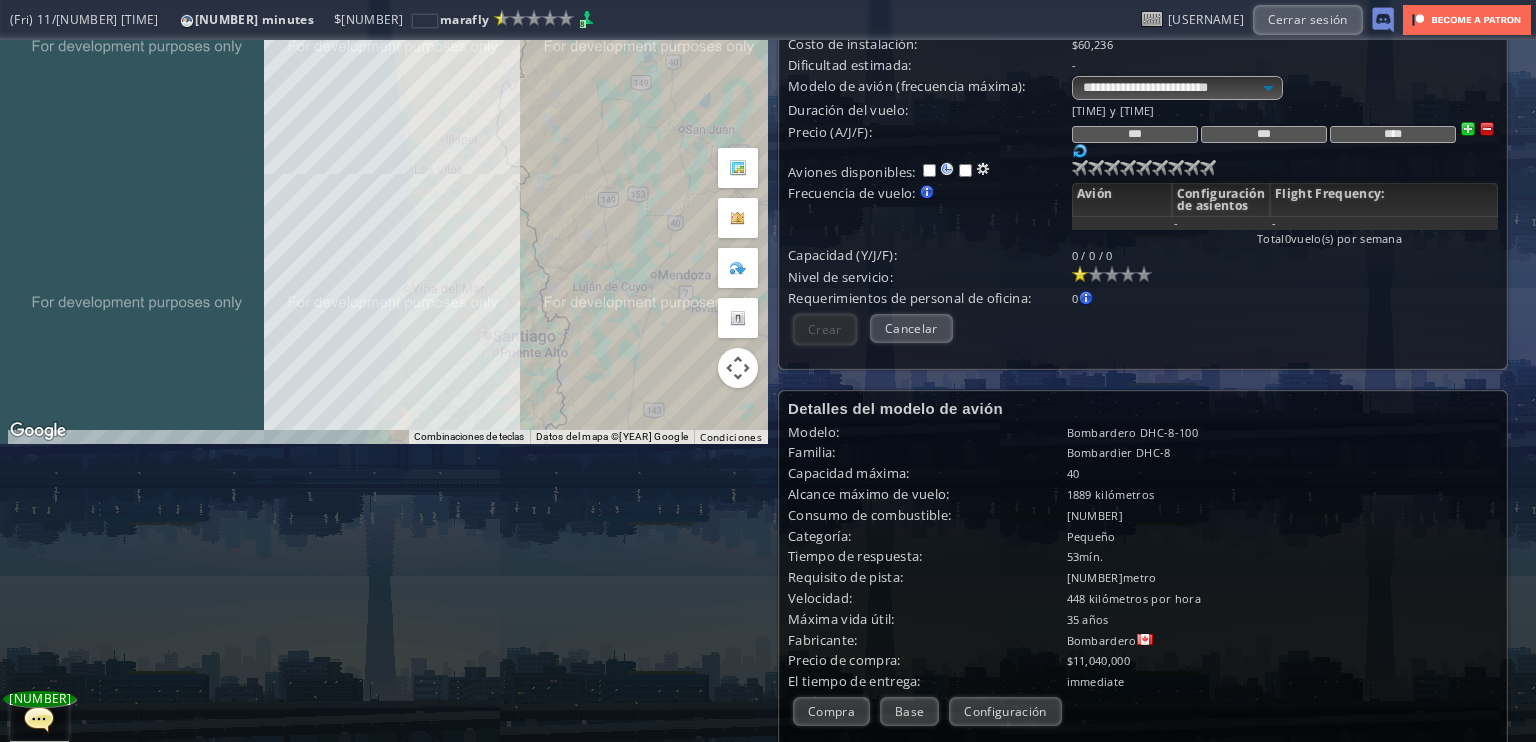 scroll, scrollTop: 198, scrollLeft: 0, axis: vertical 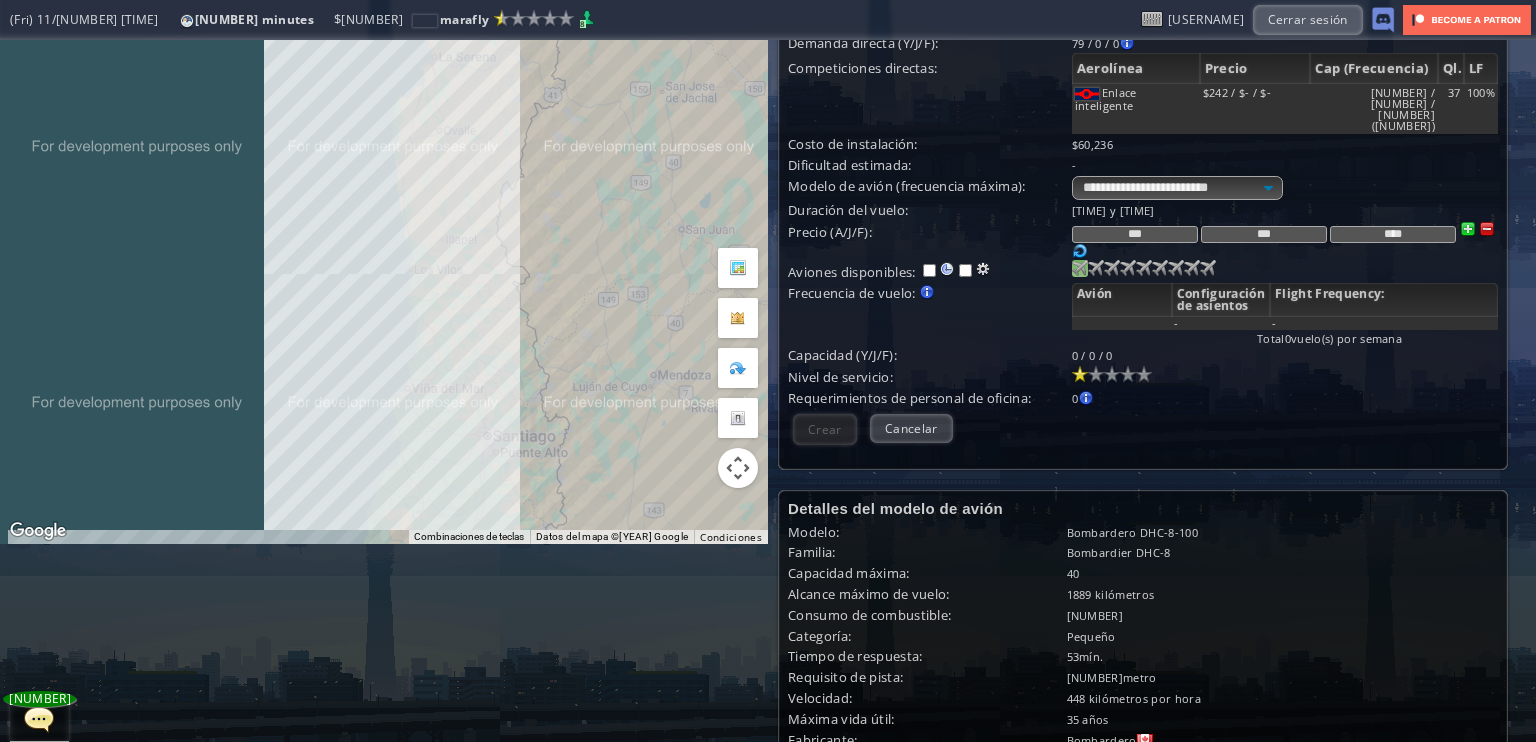 click at bounding box center (1080, 268) 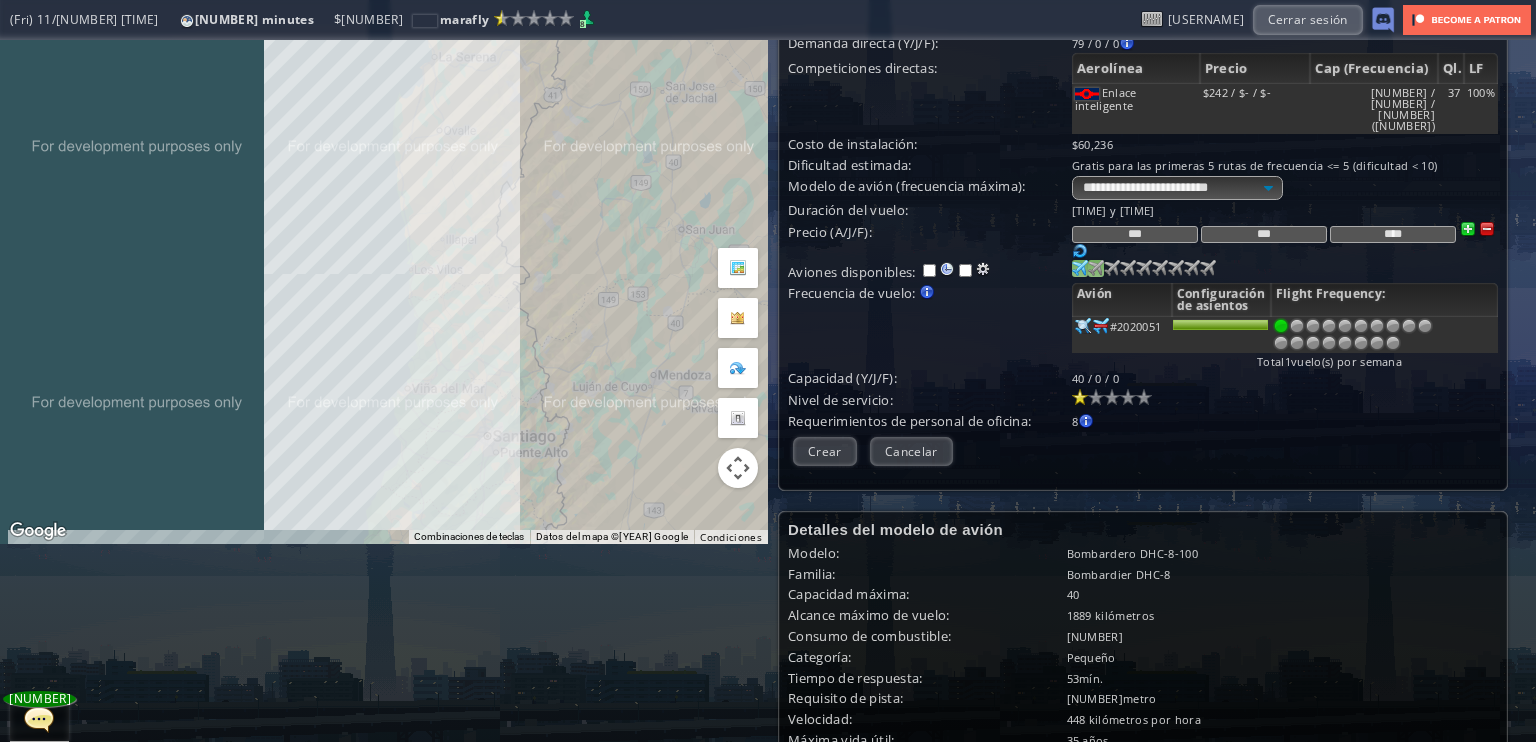 click at bounding box center [1080, 268] 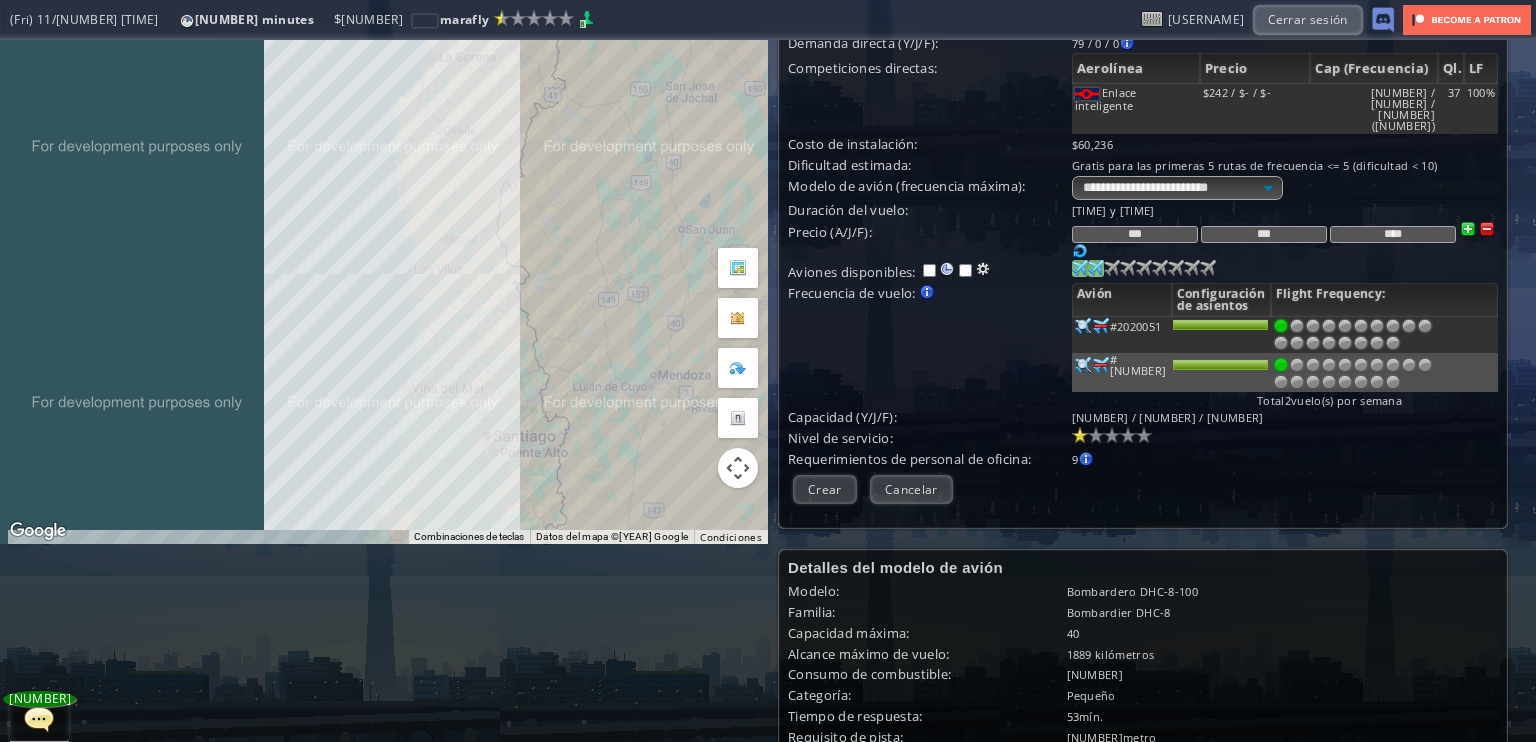 click at bounding box center (1080, 268) 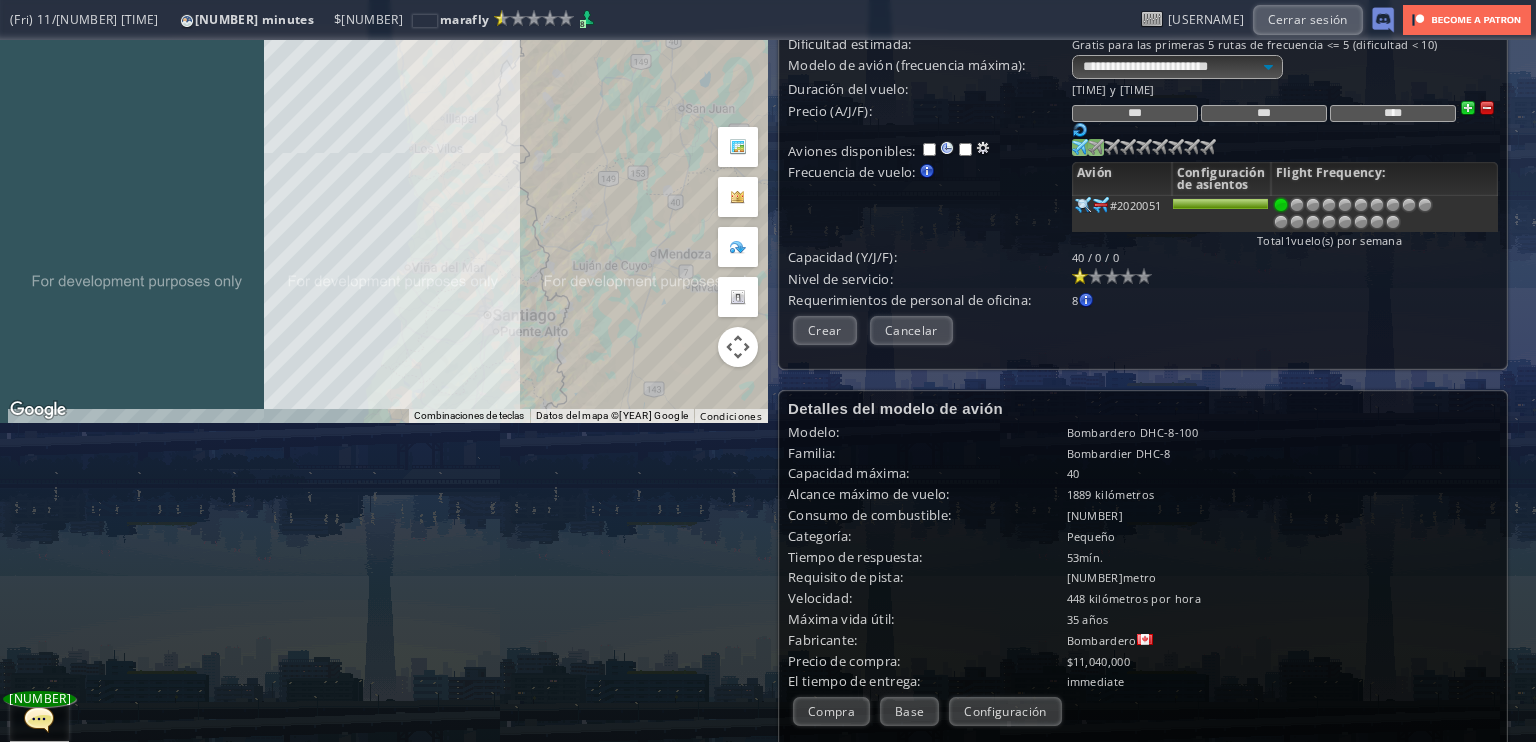 scroll, scrollTop: 119, scrollLeft: 0, axis: vertical 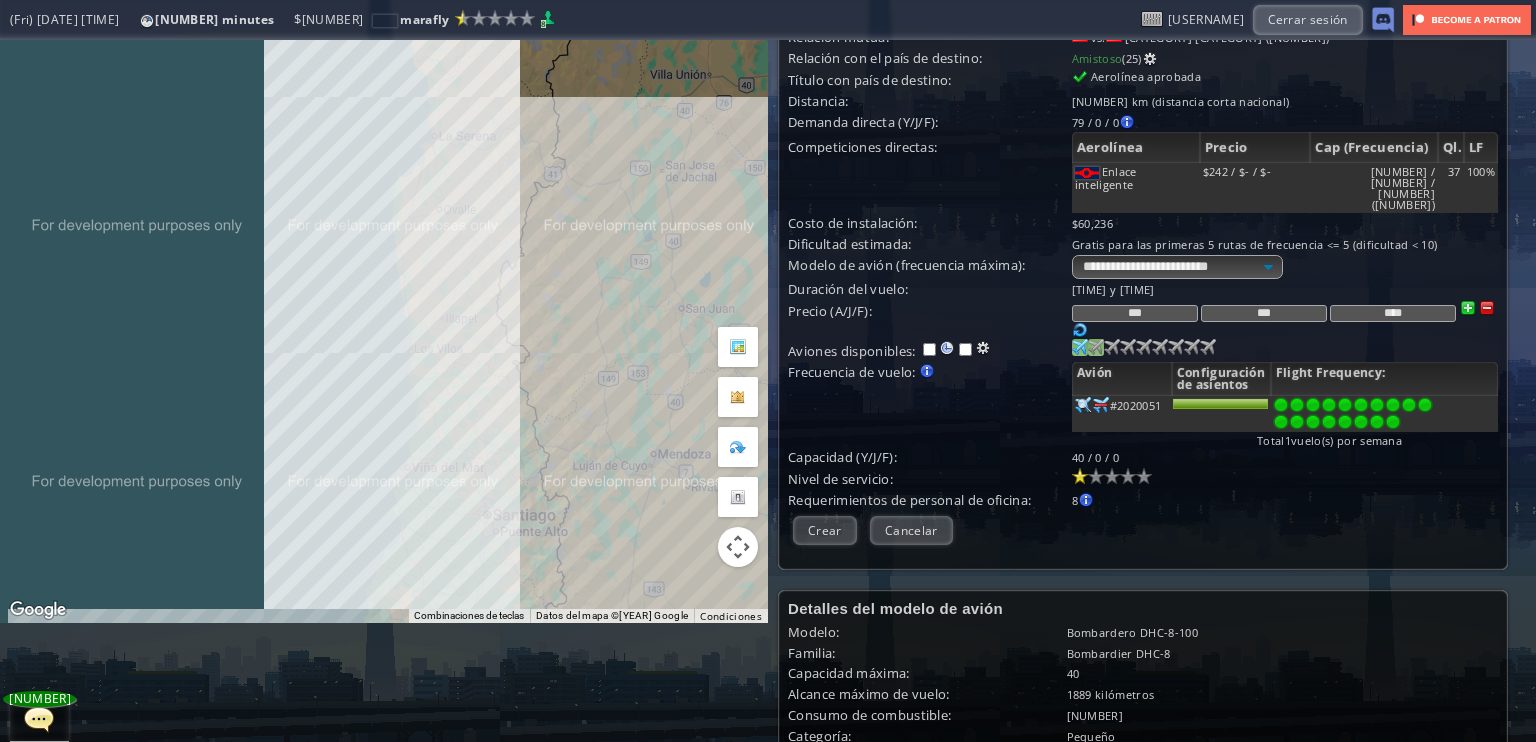 click at bounding box center [1393, 422] 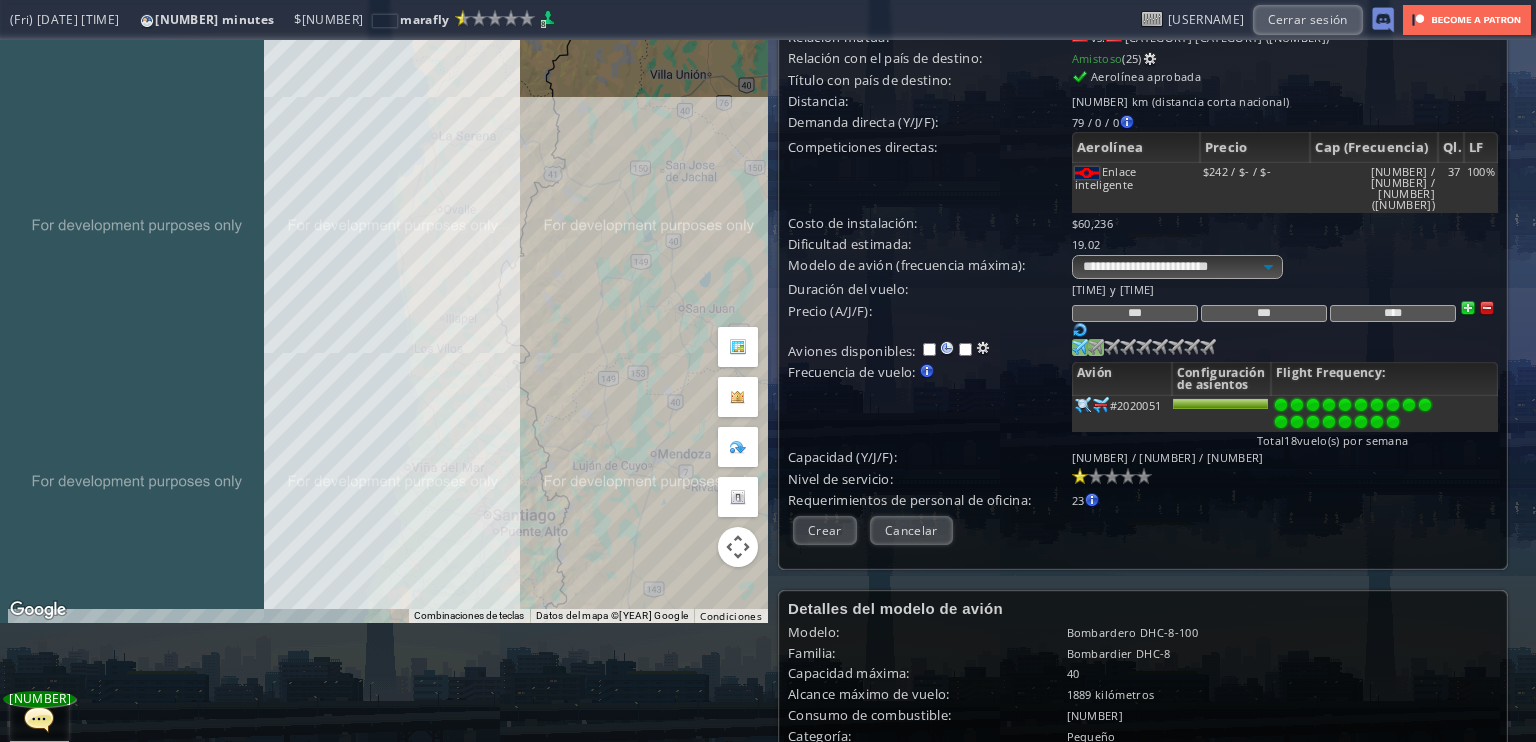 click on "Flight Frequency:" at bounding box center [1384, 379] 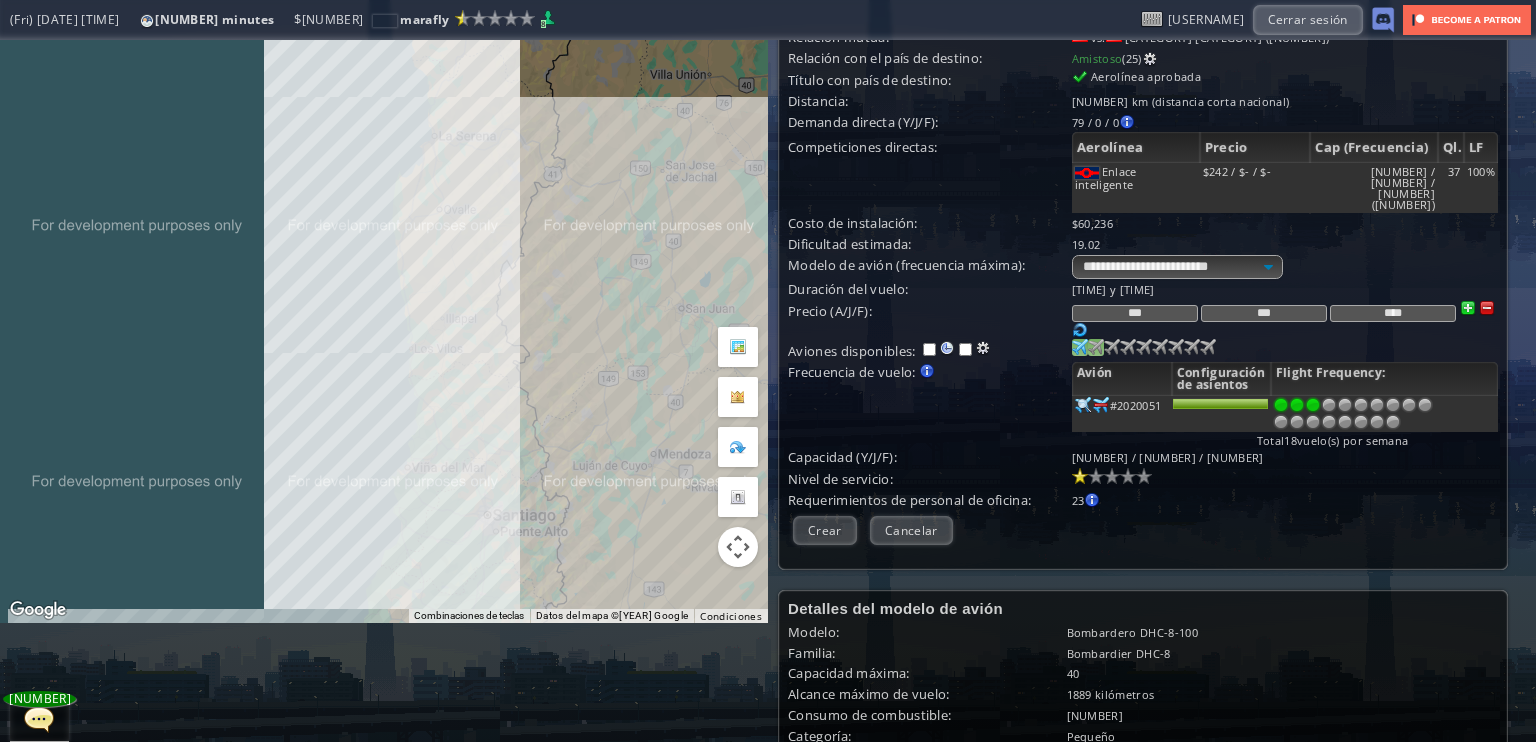 click at bounding box center [1313, 405] 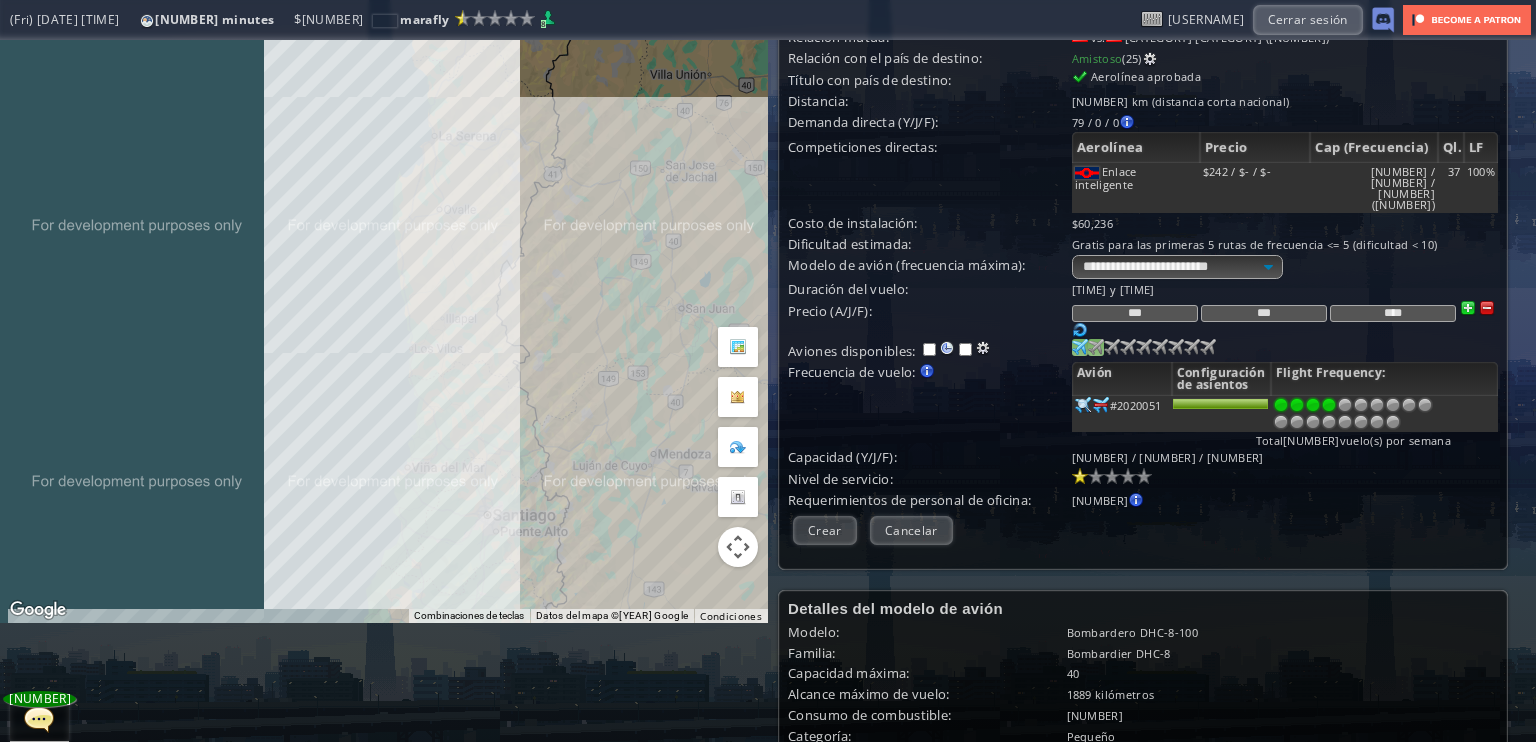 click at bounding box center (1329, 405) 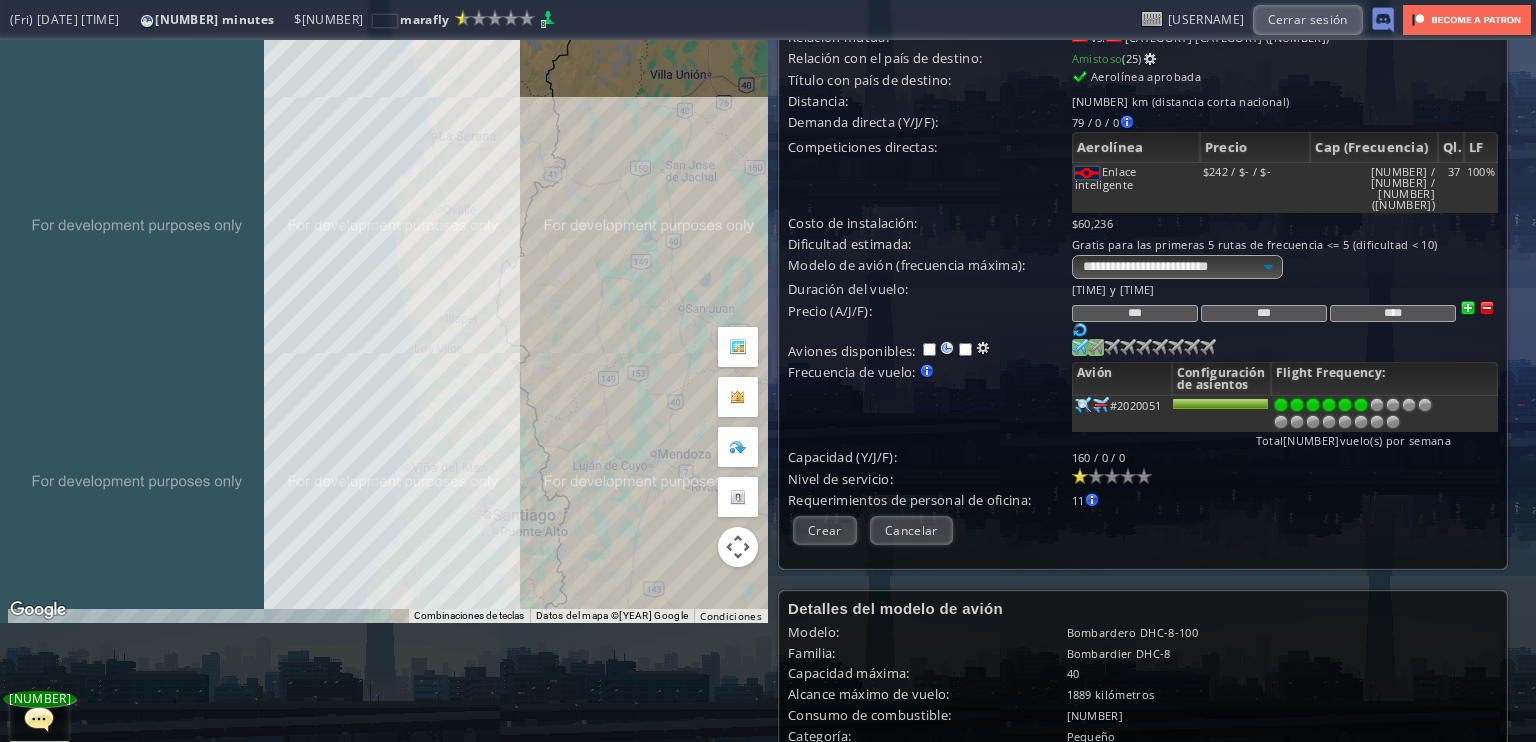 click at bounding box center (1361, 405) 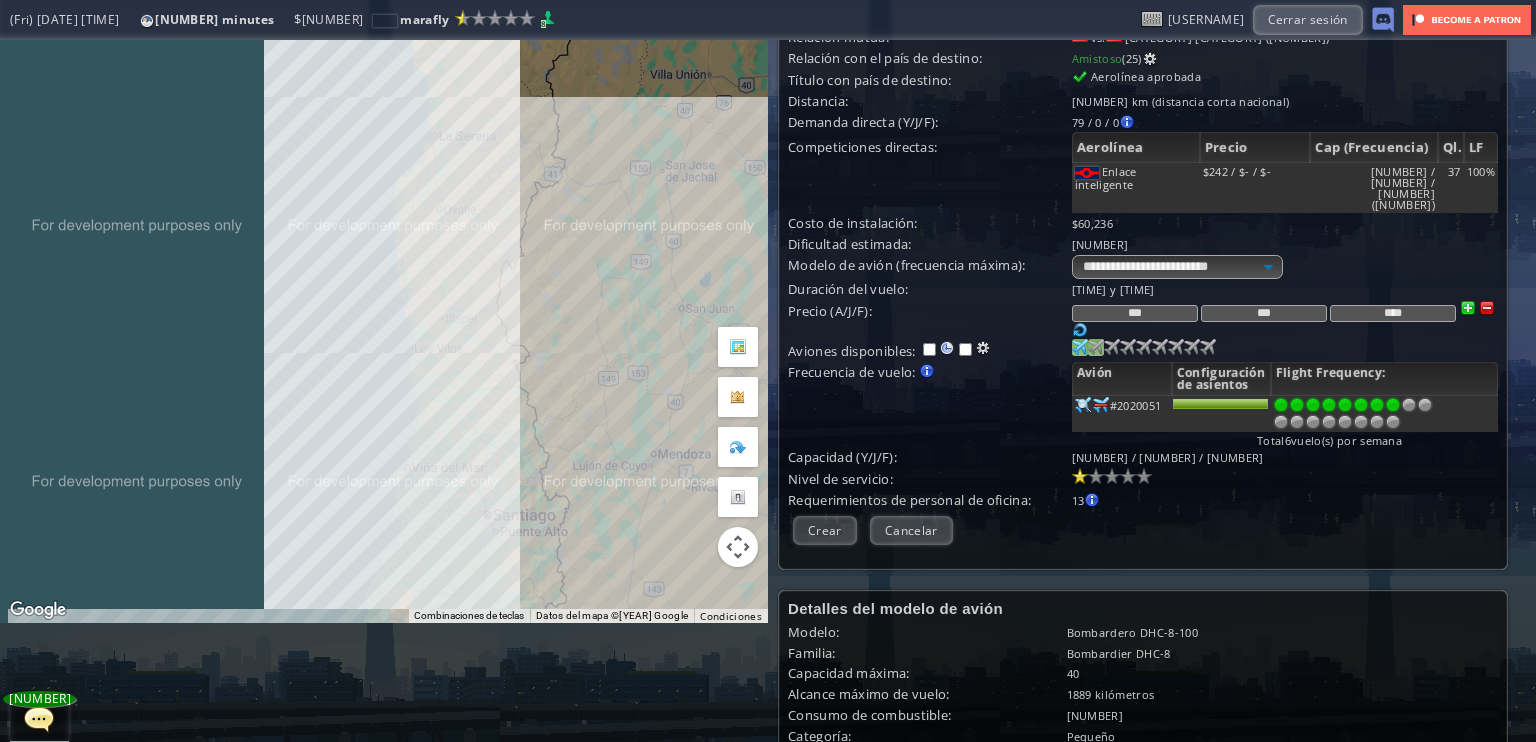 click at bounding box center [1393, 405] 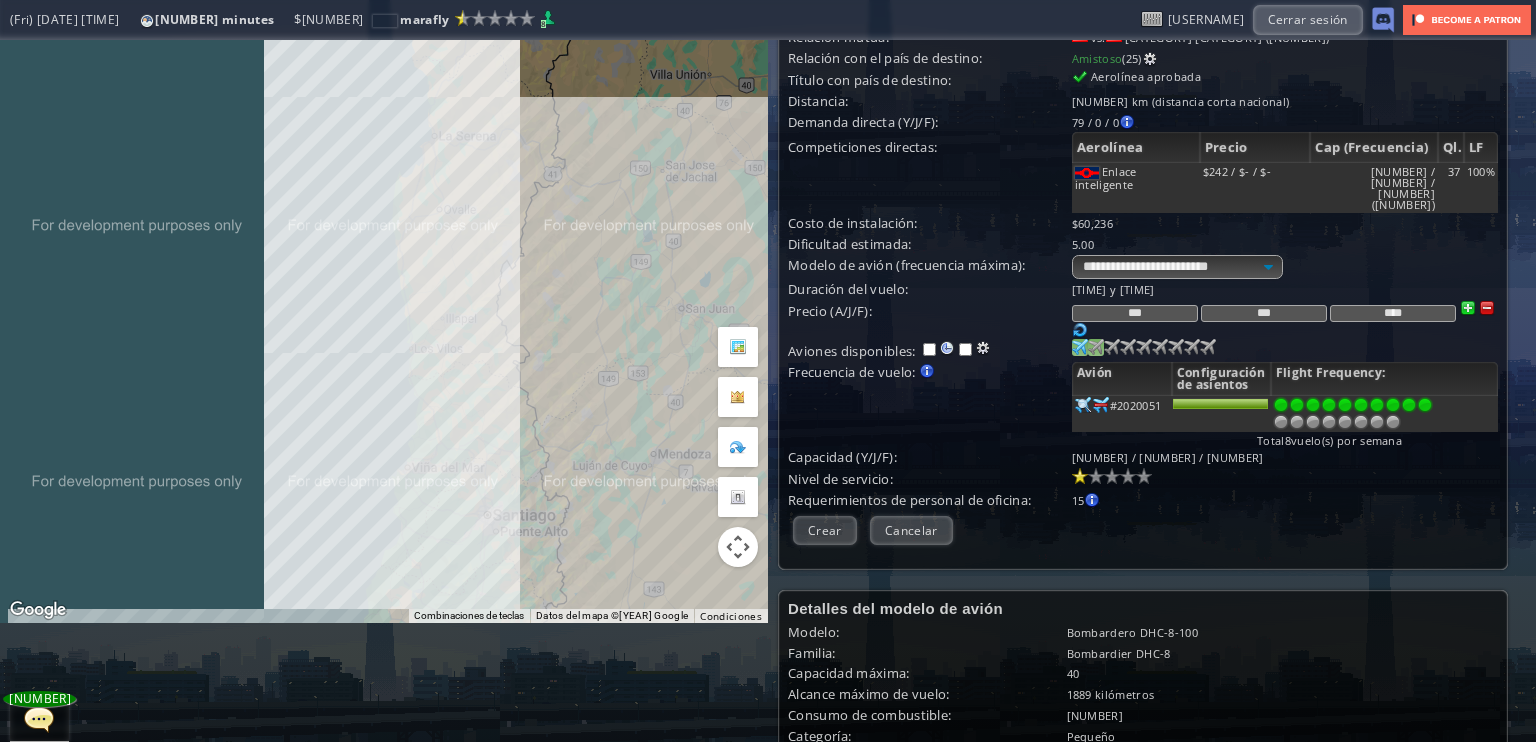 click at bounding box center [1425, 405] 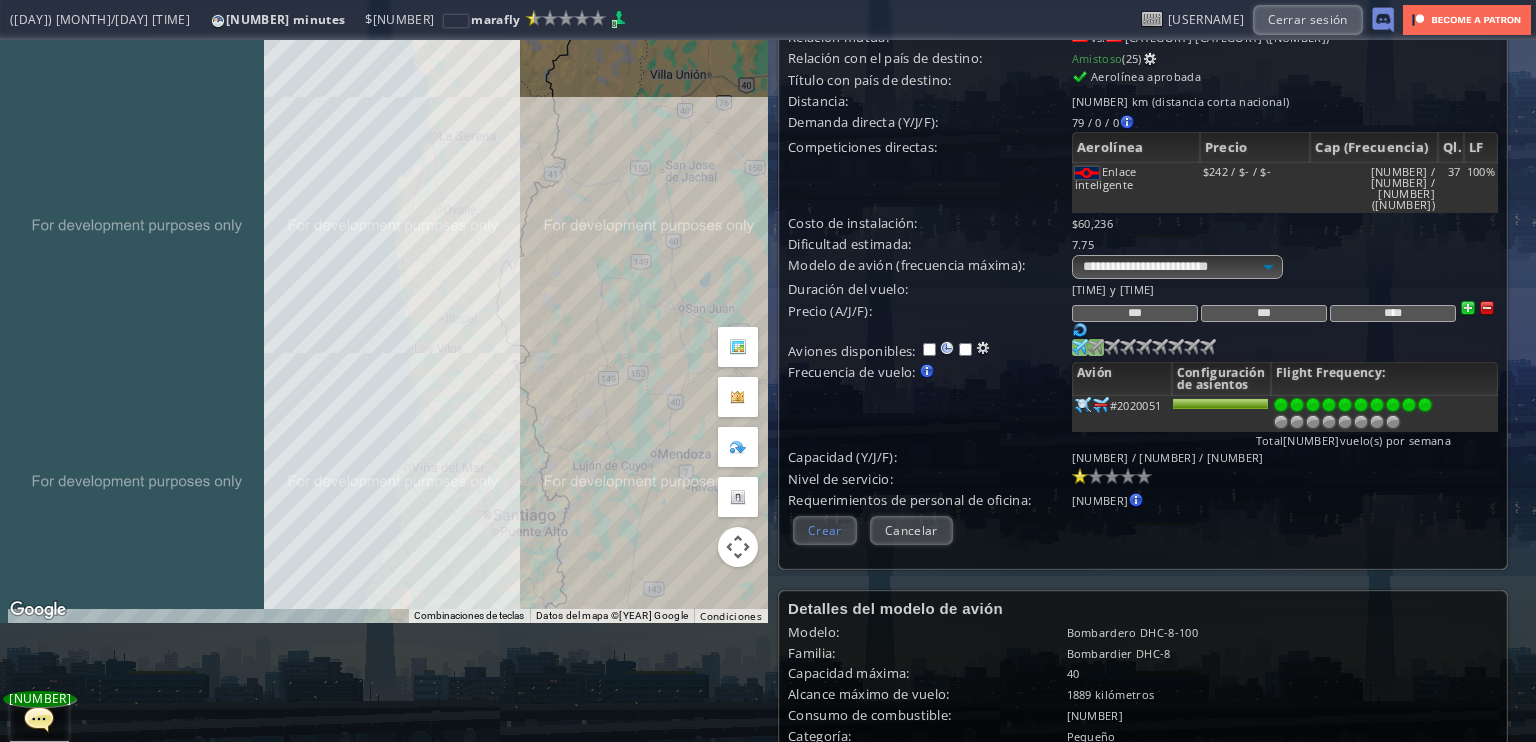 click on "Crear" at bounding box center [825, 530] 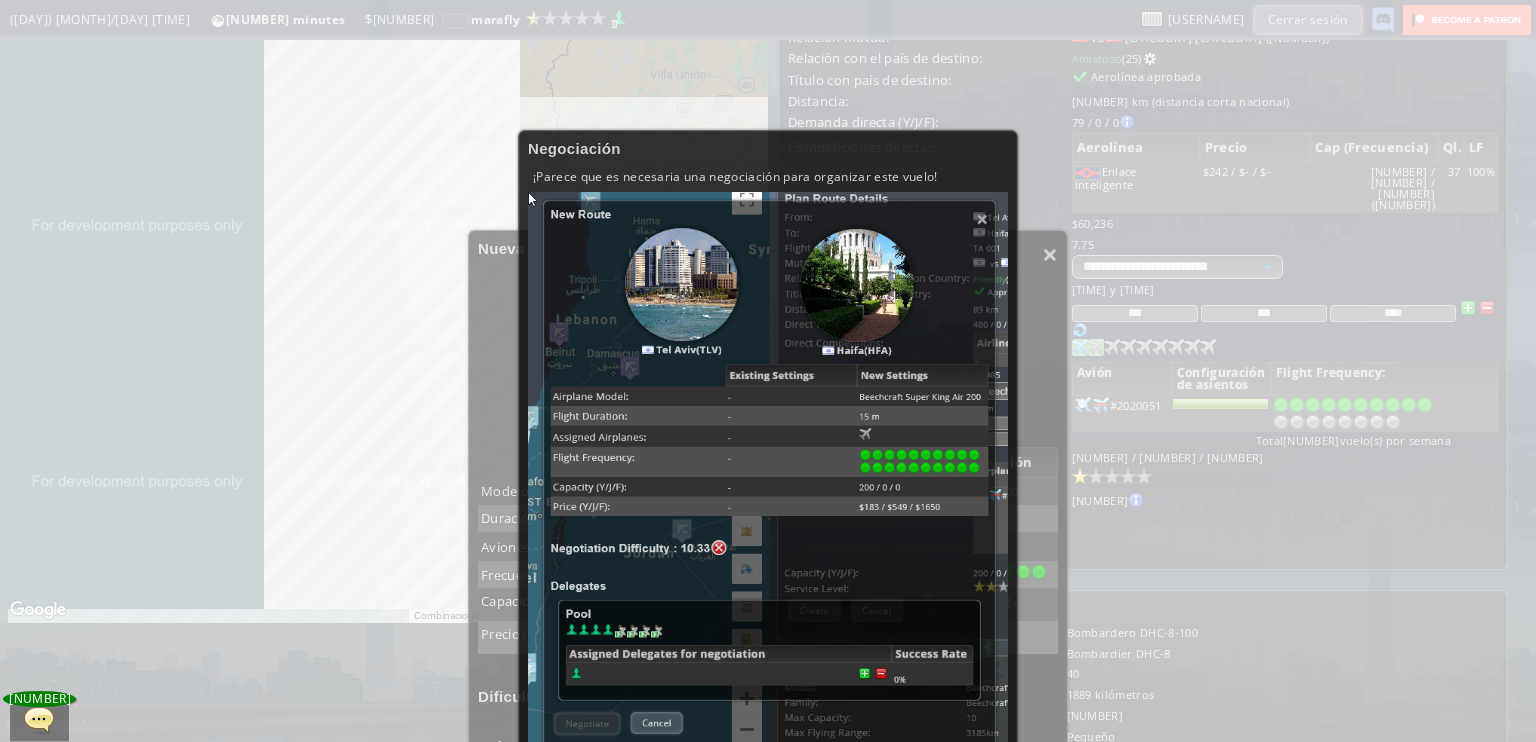 scroll, scrollTop: 200, scrollLeft: 0, axis: vertical 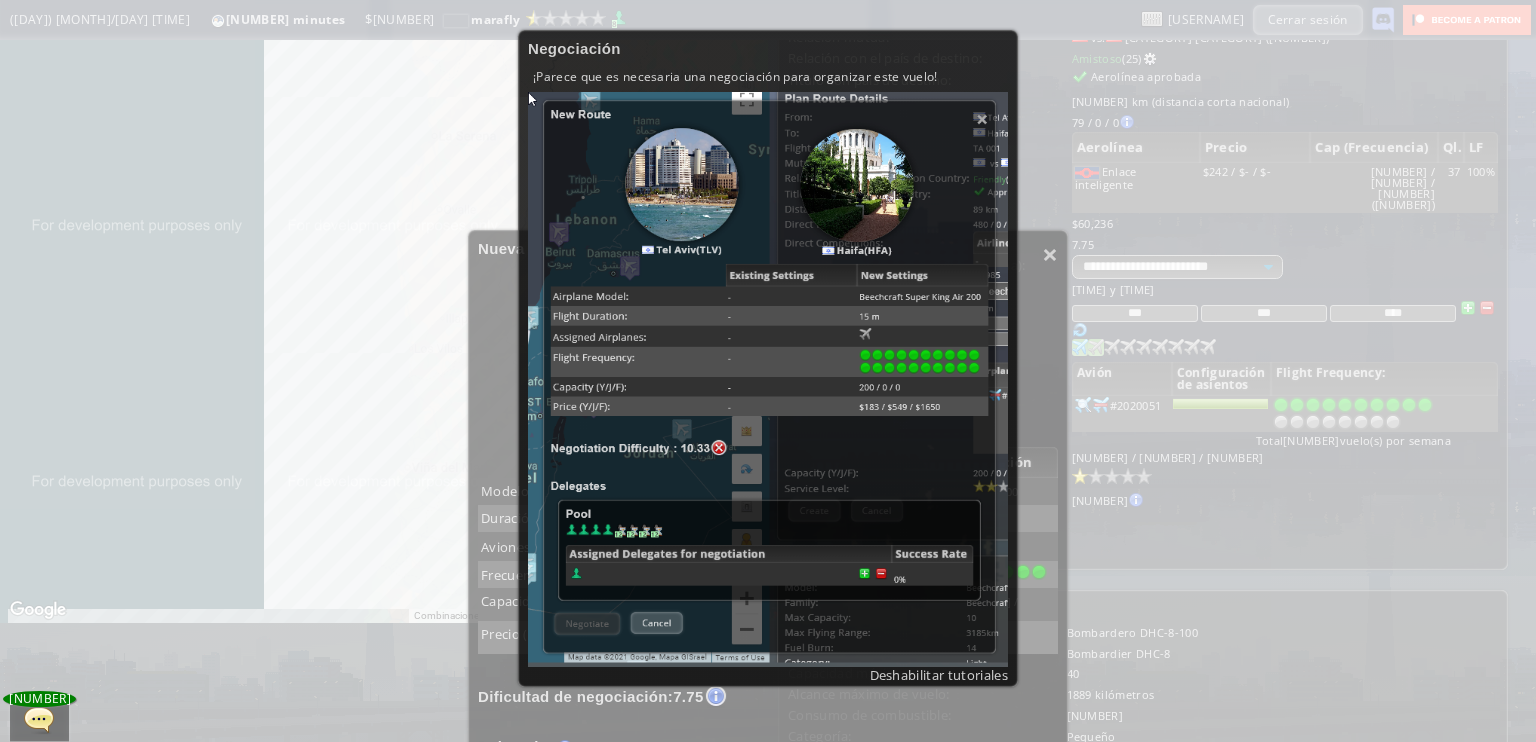 click at bounding box center (768, 380) 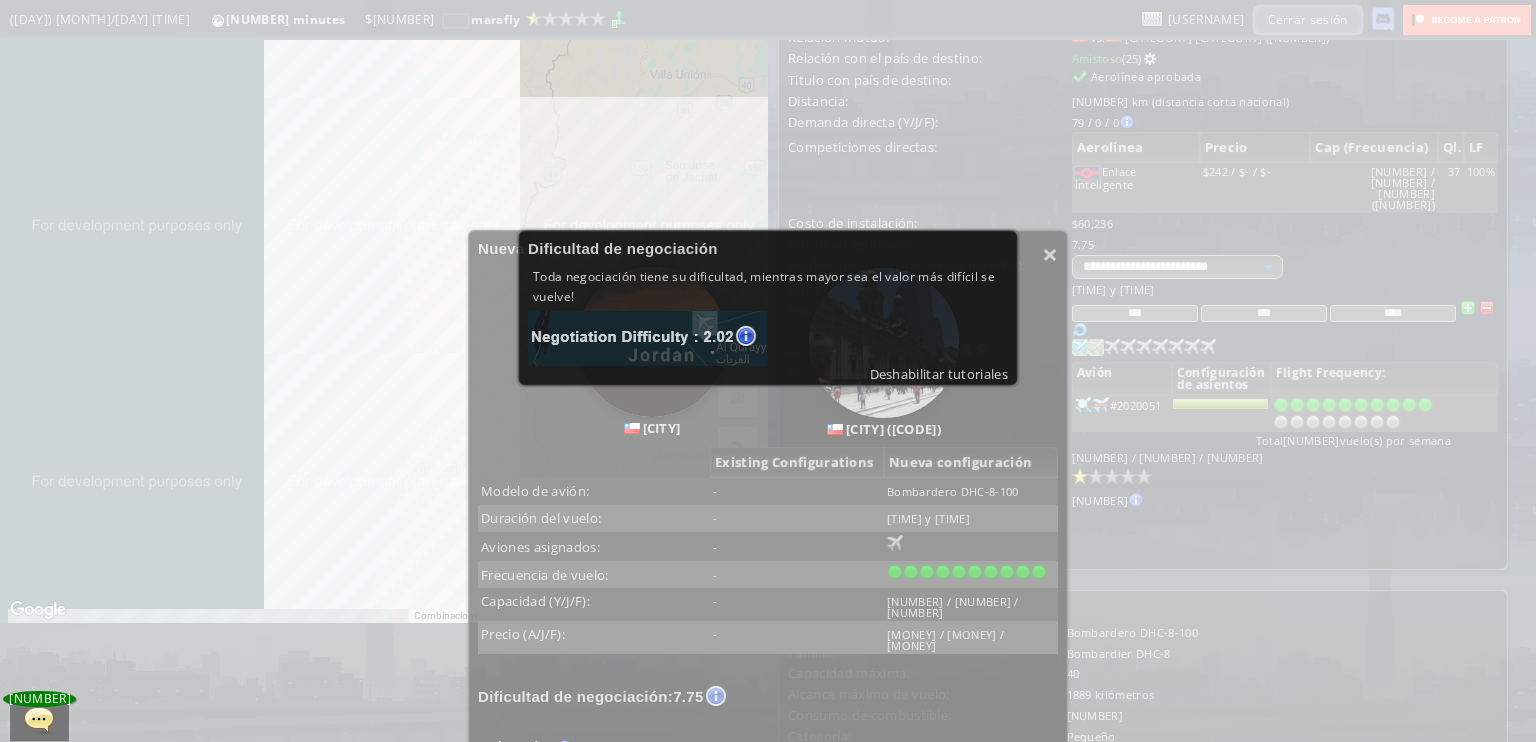 click on "Negotiation Difficulty
All negotiation has its difficulty, the higher the value the more difficult it becomes!
Disable tutorials" at bounding box center (768, 307) 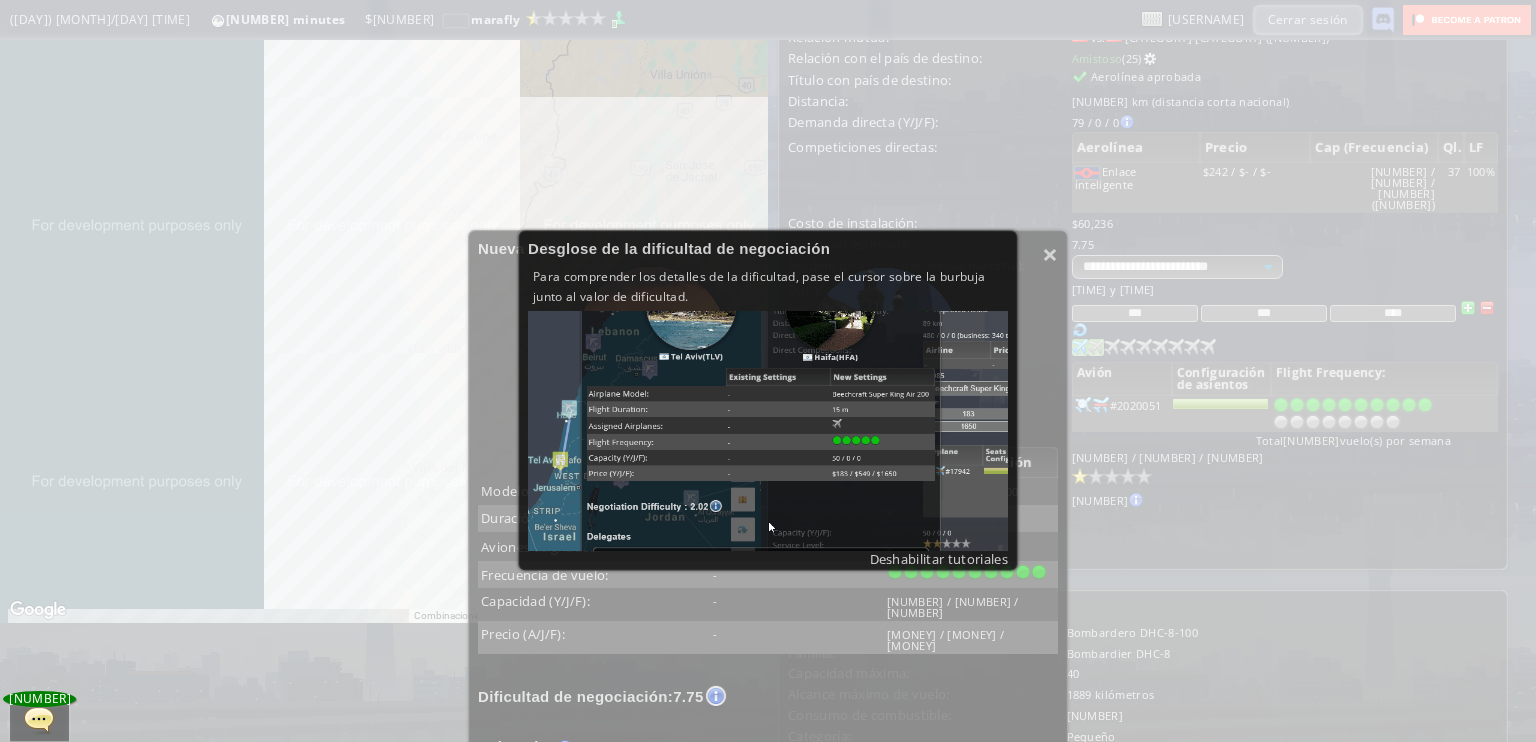 click at bounding box center [768, 431] 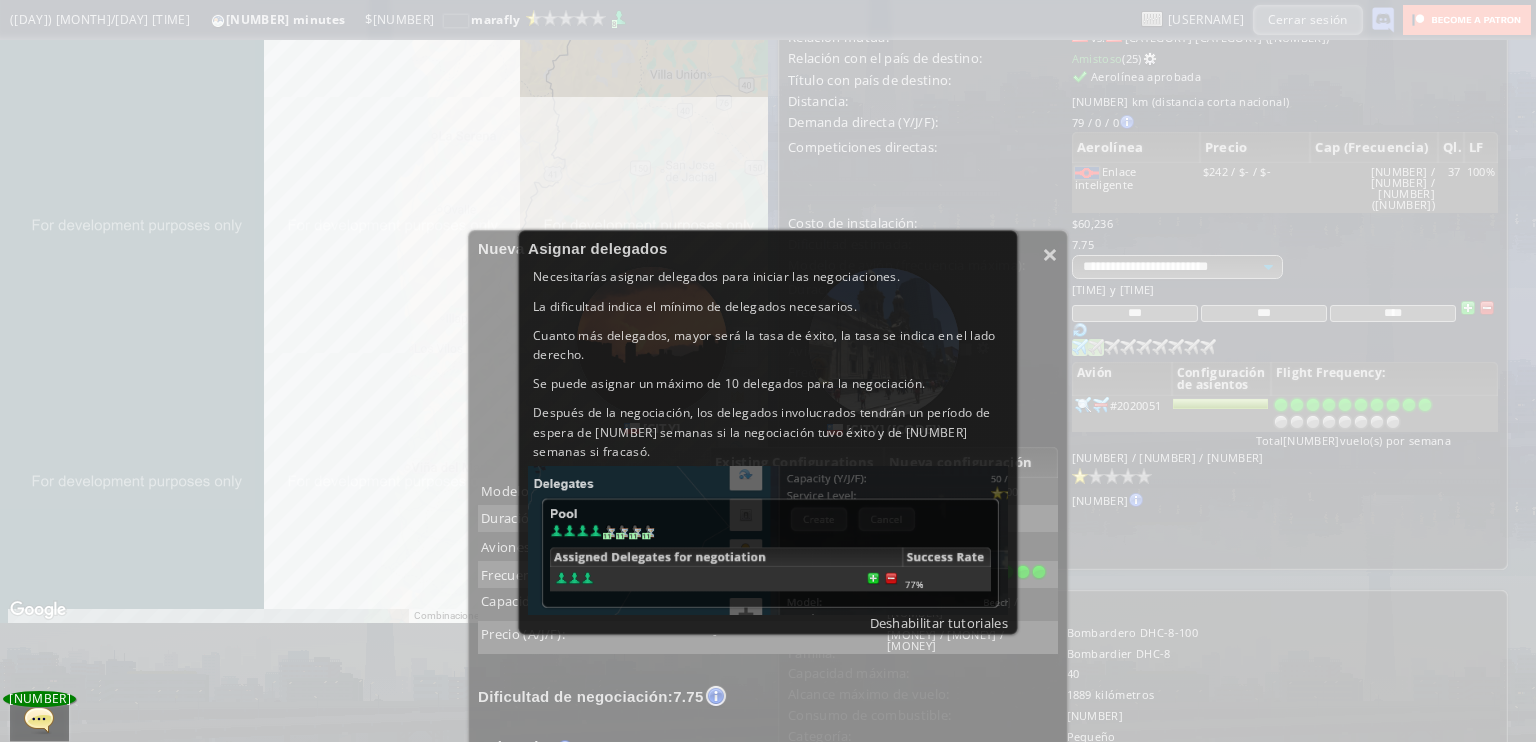 click on "Después de la negociación, los delegados involucrados tendrán un período de espera de [NUMBER] semanas si la negociación tuvo éxito y de [NUMBER] semanas si fracasó." at bounding box center [716, 276] 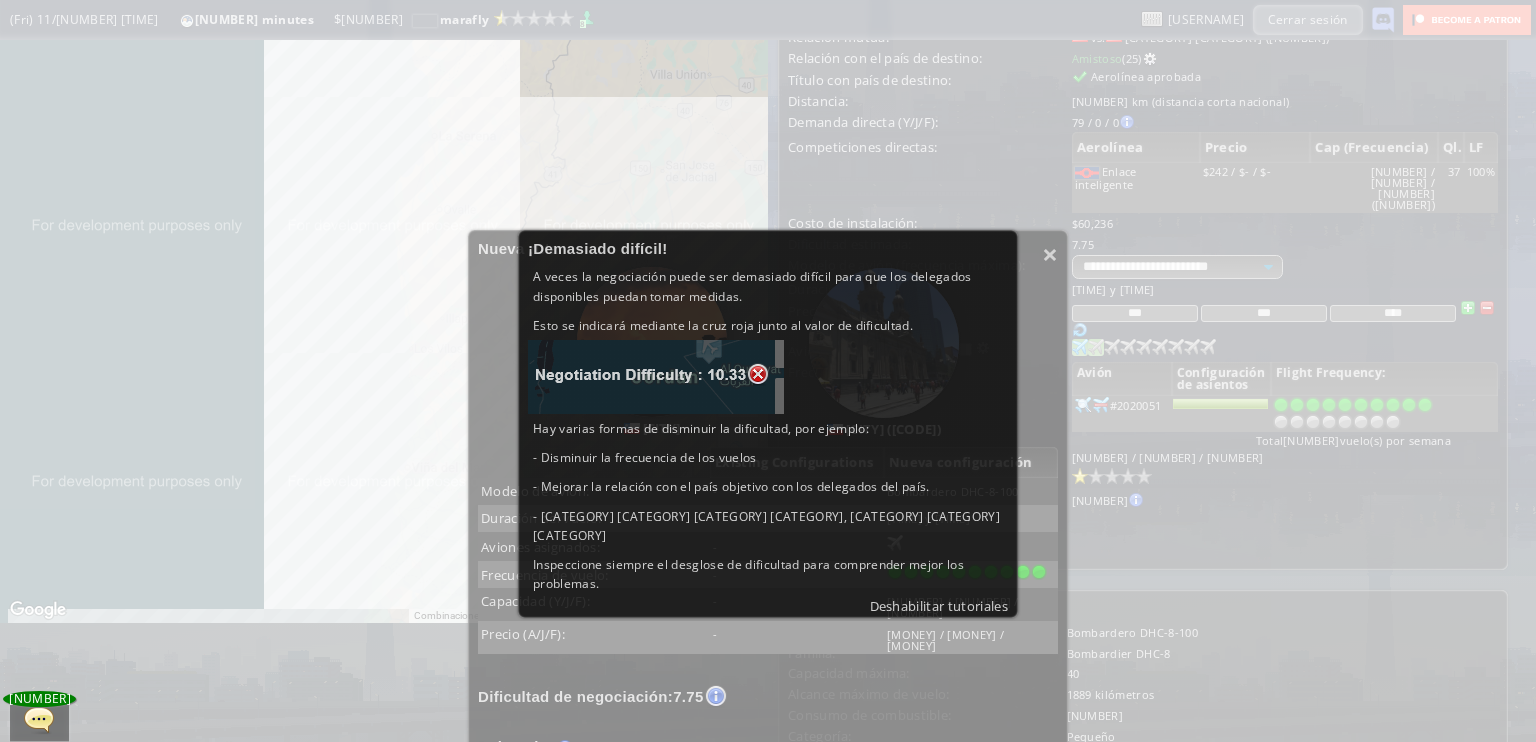 click on "Hay varias formas de disminuir la dificultad, por ejemplo:" at bounding box center [752, 286] 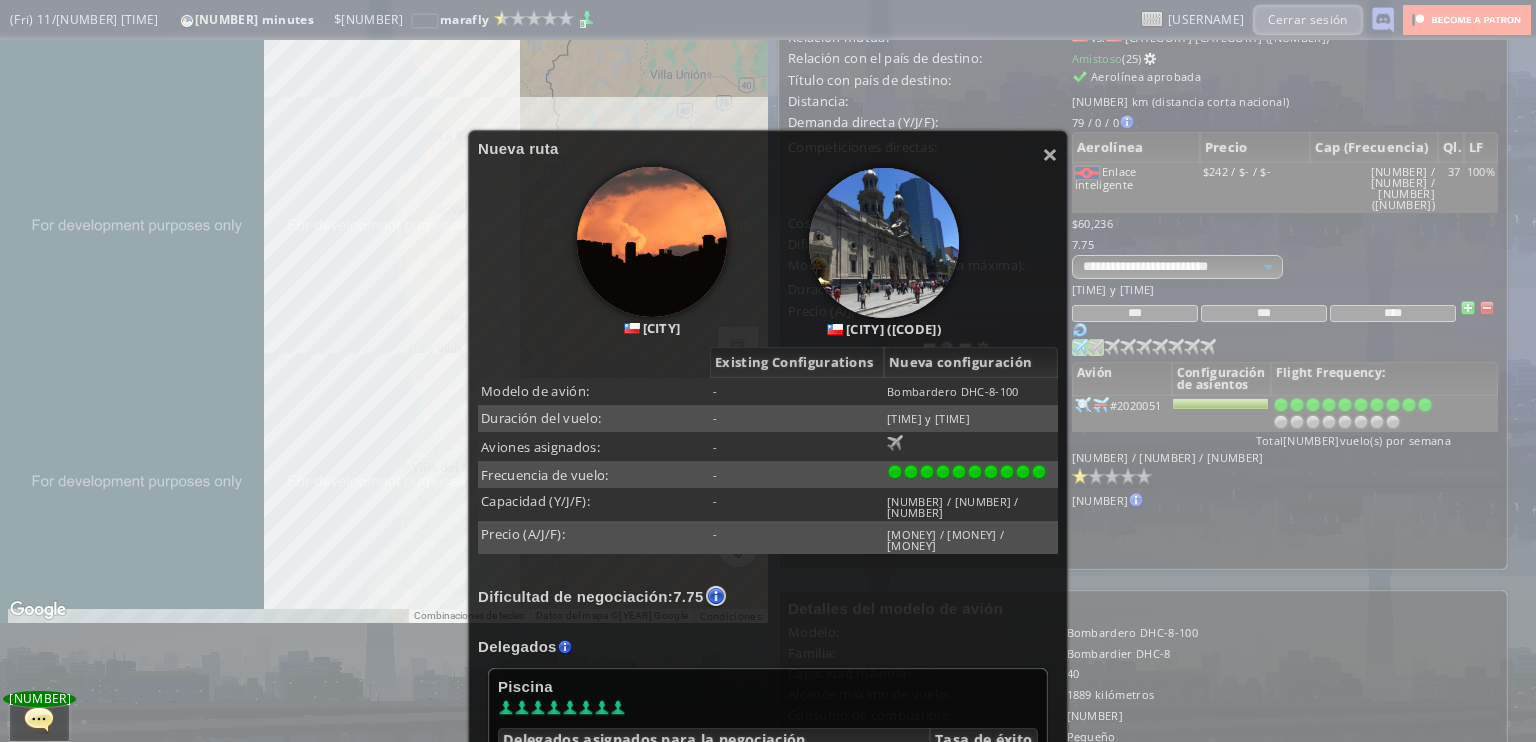scroll, scrollTop: 300, scrollLeft: 0, axis: vertical 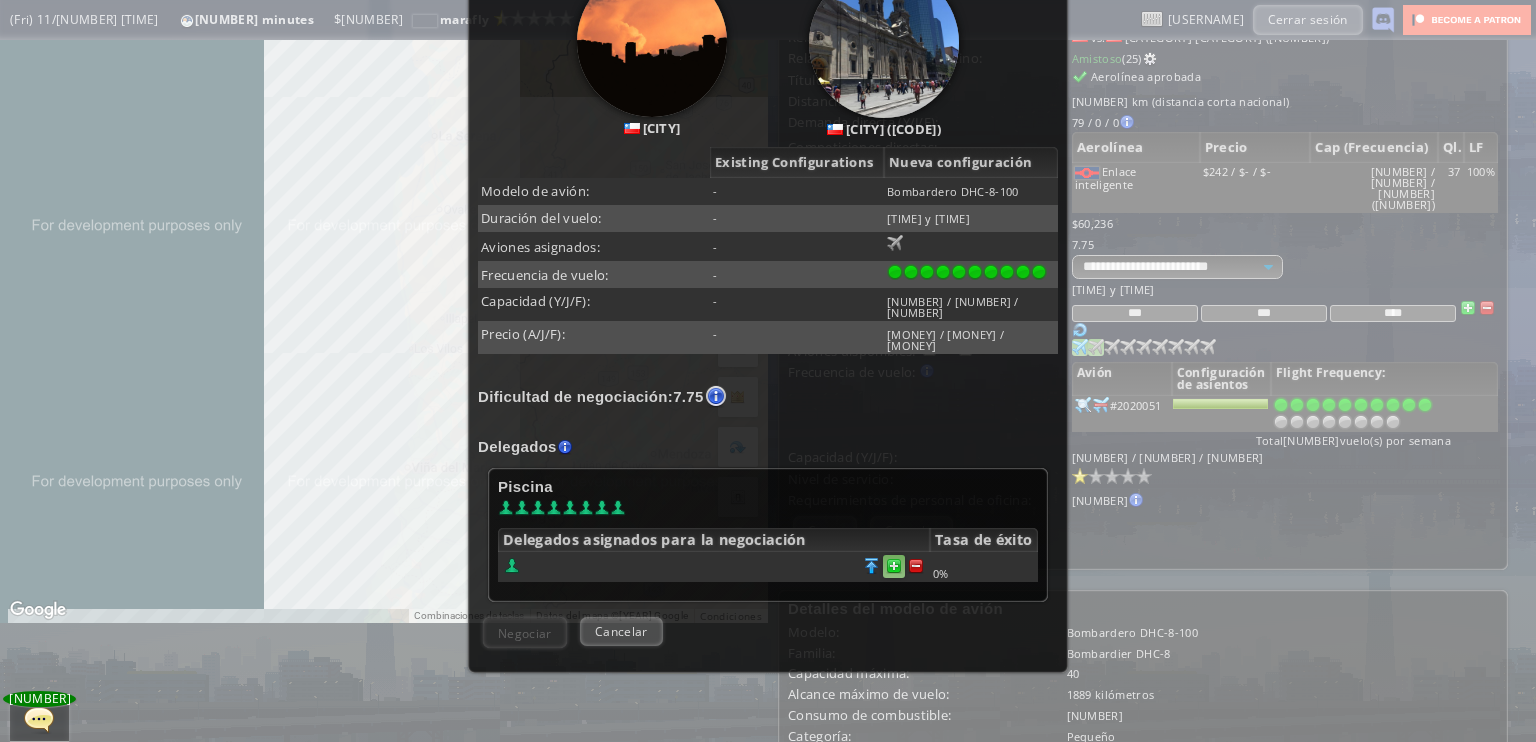 click at bounding box center (916, 566) 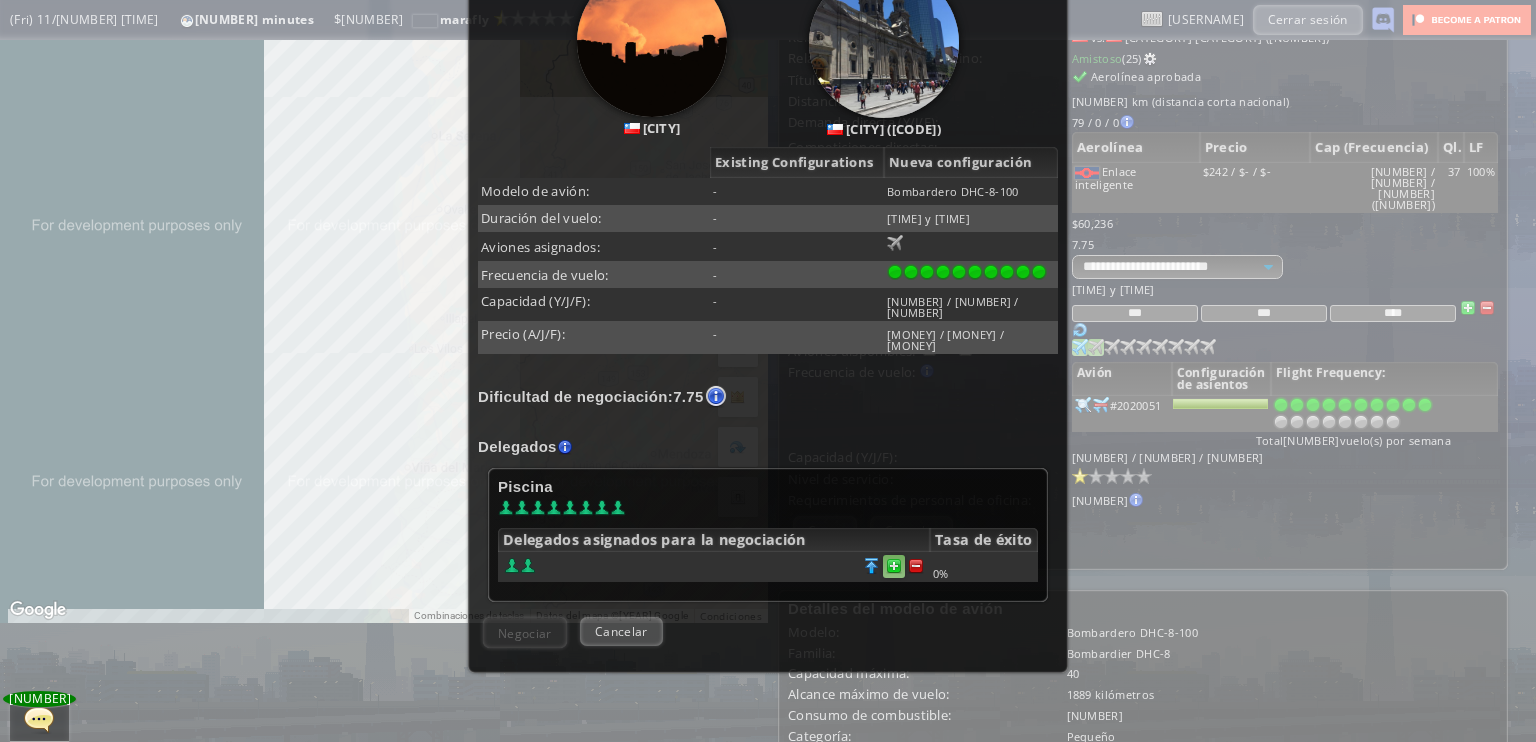 click at bounding box center [916, 566] 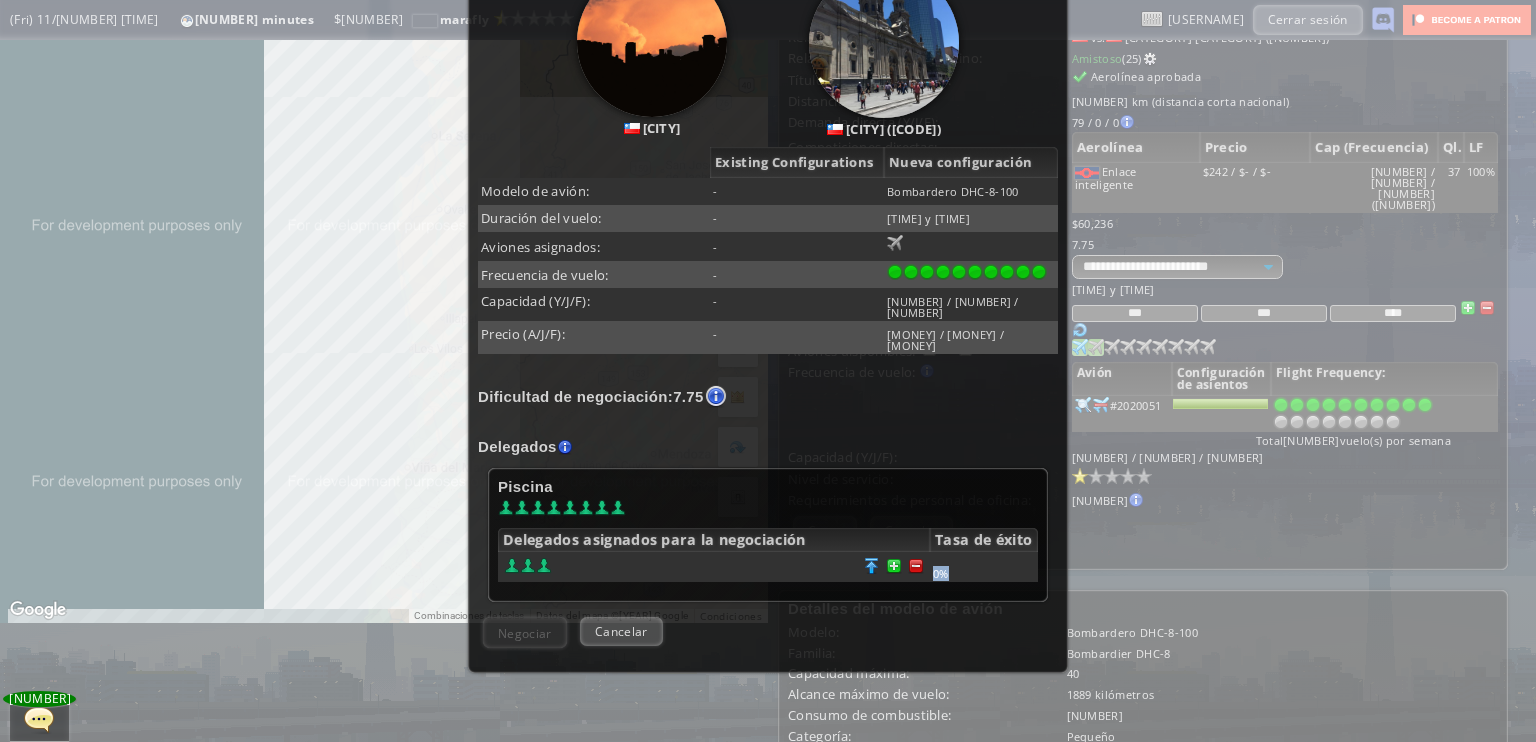 drag, startPoint x: 930, startPoint y: 583, endPoint x: 960, endPoint y: 587, distance: 30.265491 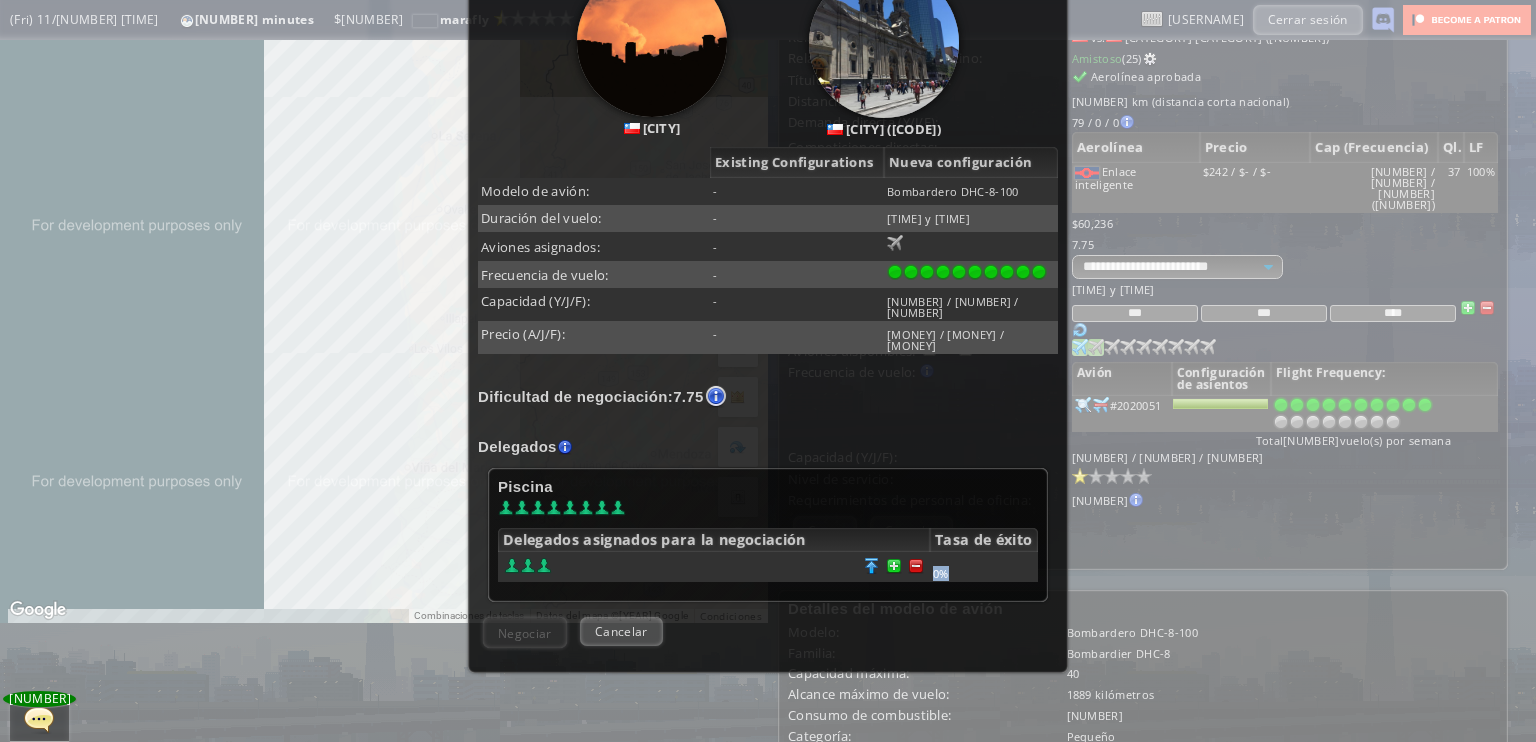 click on "0%" at bounding box center (984, 567) 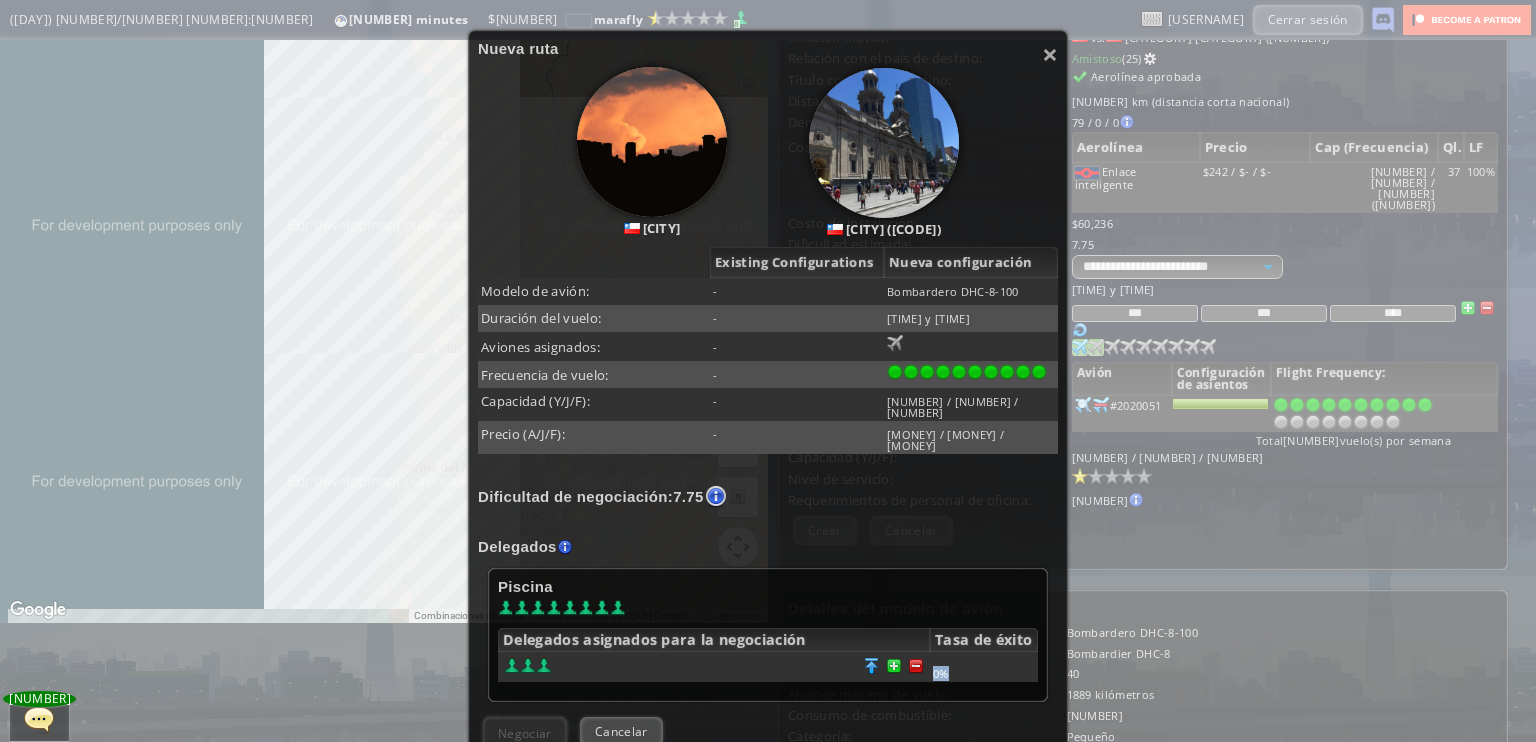 scroll, scrollTop: 300, scrollLeft: 0, axis: vertical 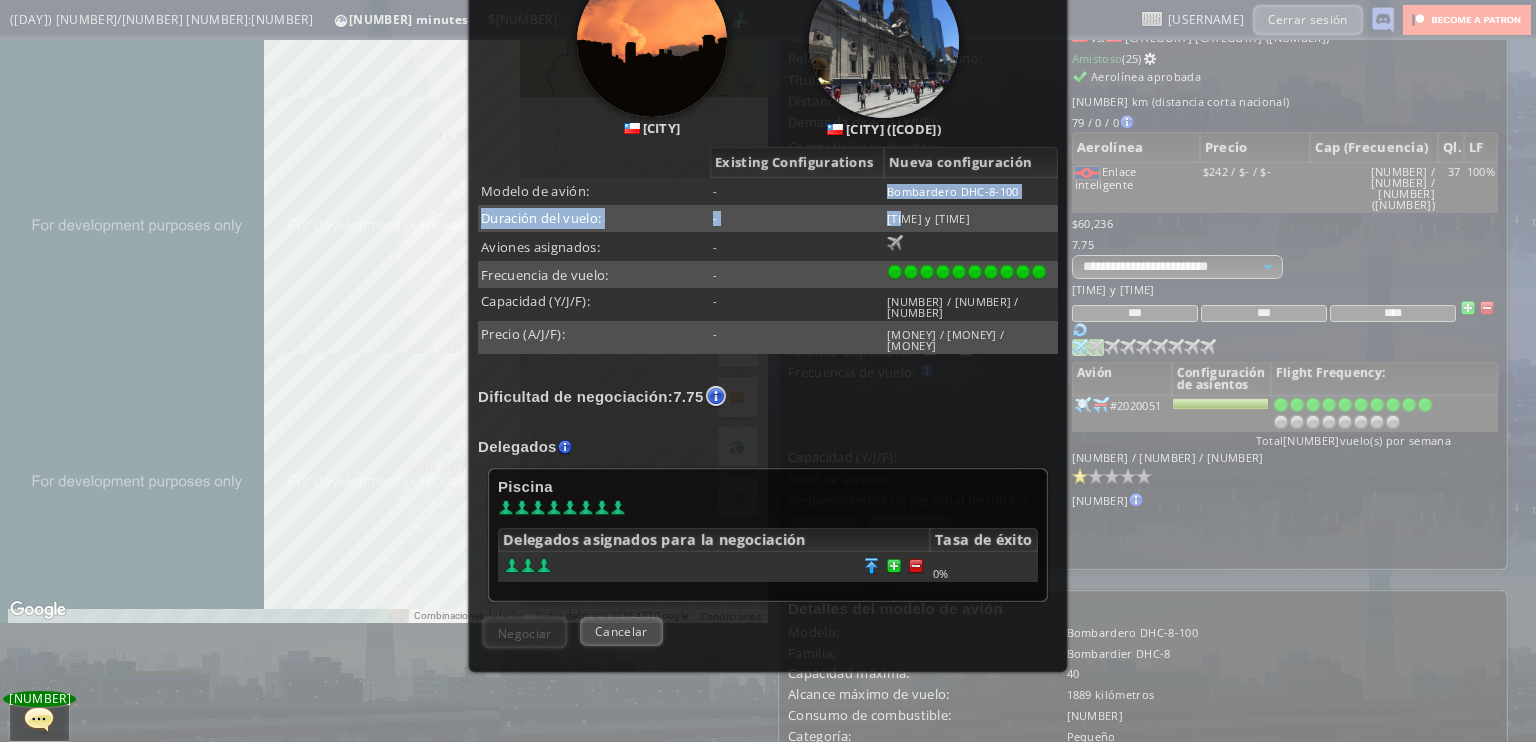 drag, startPoint x: 899, startPoint y: 231, endPoint x: 845, endPoint y: 204, distance: 60.373837 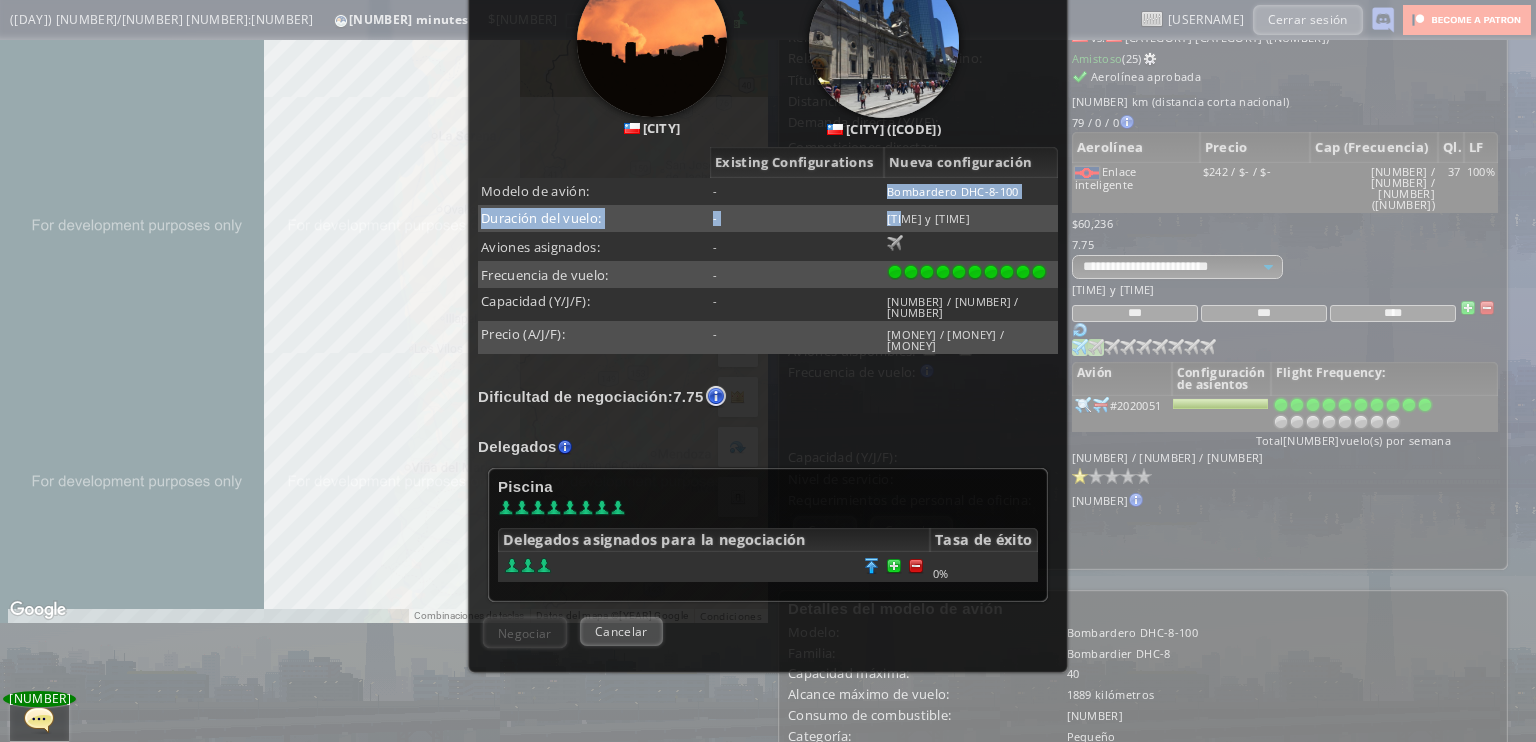 click on "Configuraciones existentes
Nueva configuración
Modelo de avión:
-
Bombardero DHC-8-100
Duración del vuelo:
-
1 hora y 42 minutos
Aviones asignados:
-
0 90
Frecuencia de vuelo:
-
Capacidad (Y/J/F):
-
400 / 0 / 0
Precio (A/J/F):
-
$[AMOUNT] / $[AMOUNT] / $[AMOUNT]" at bounding box center (768, 250) 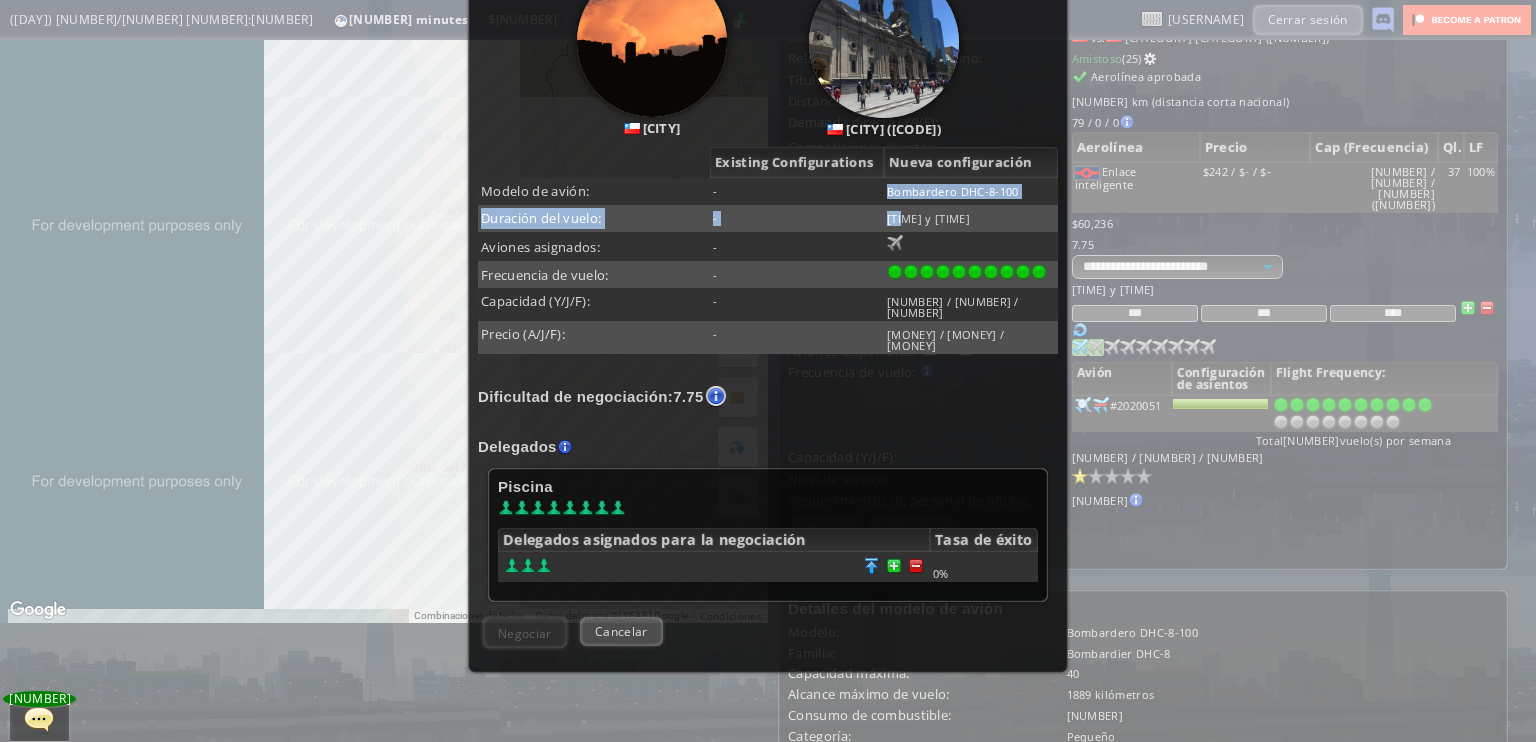 click on "-" at bounding box center [797, 218] 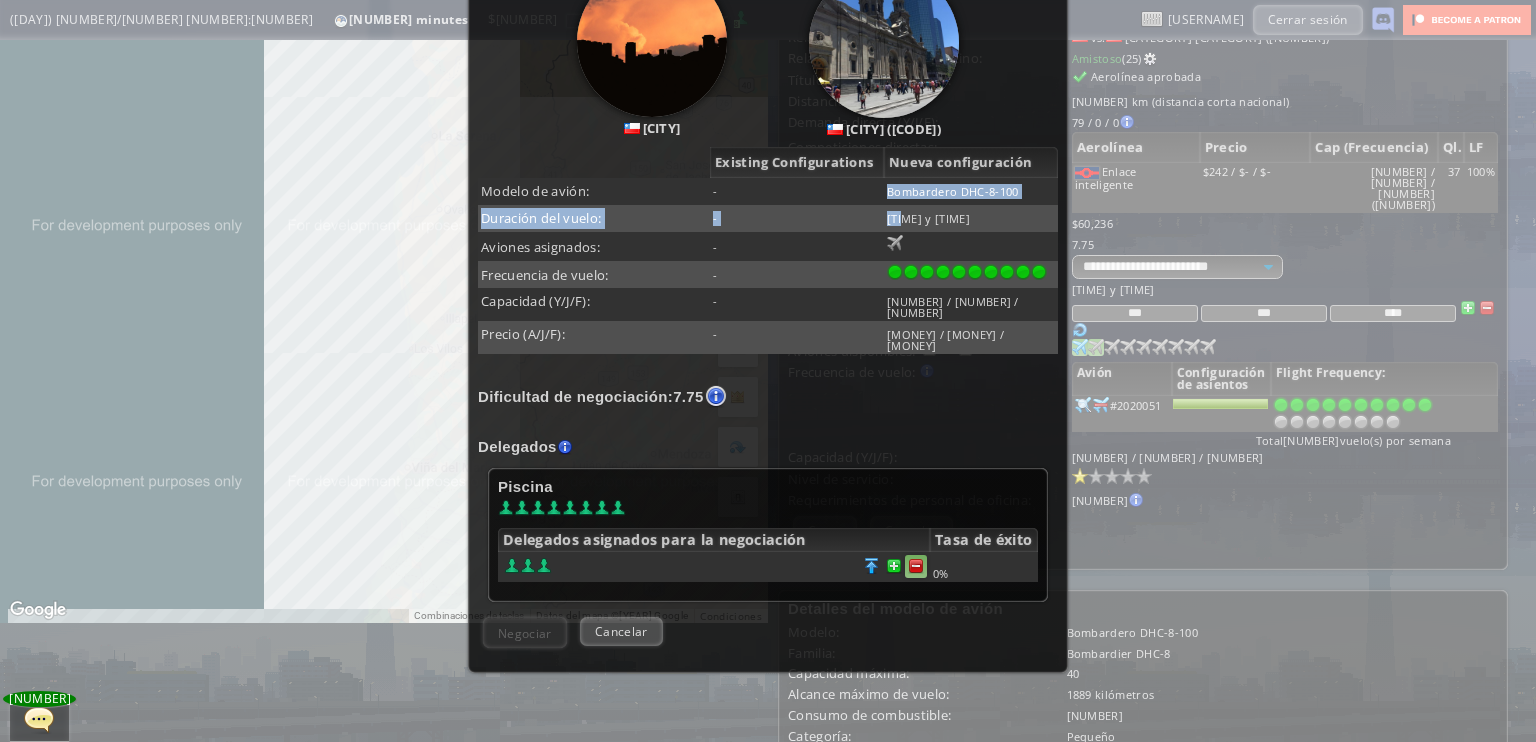 click at bounding box center (916, 566) 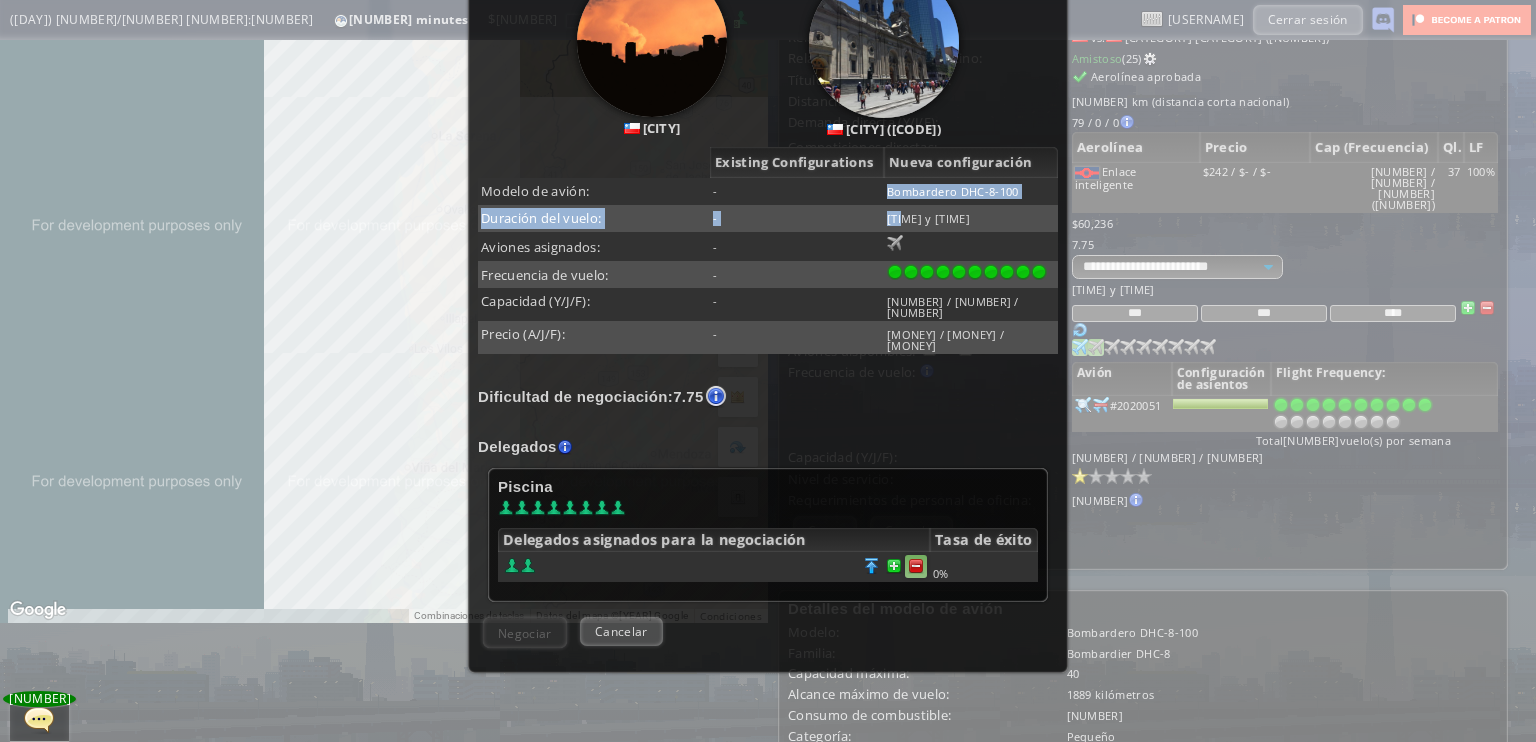 click at bounding box center (916, 566) 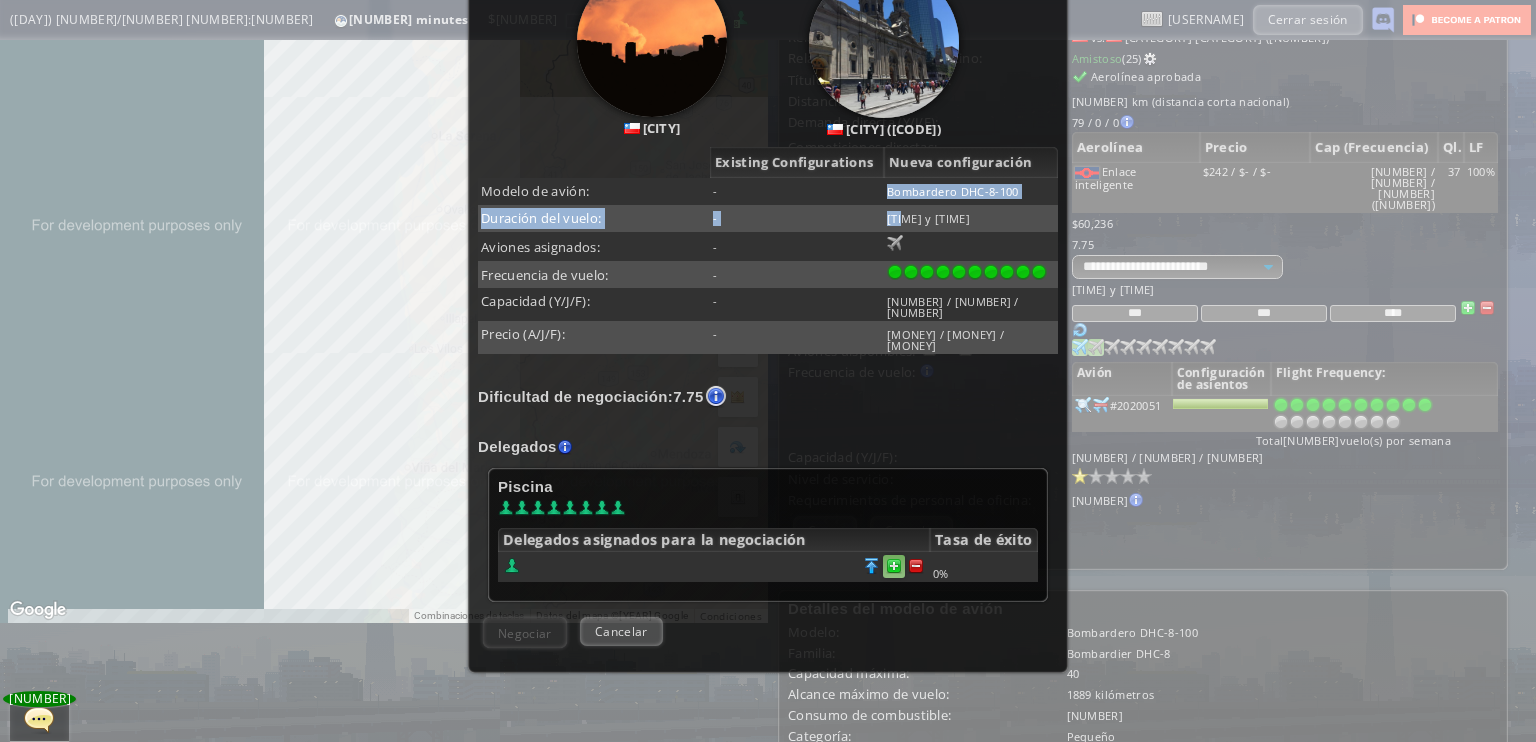 click at bounding box center [916, 566] 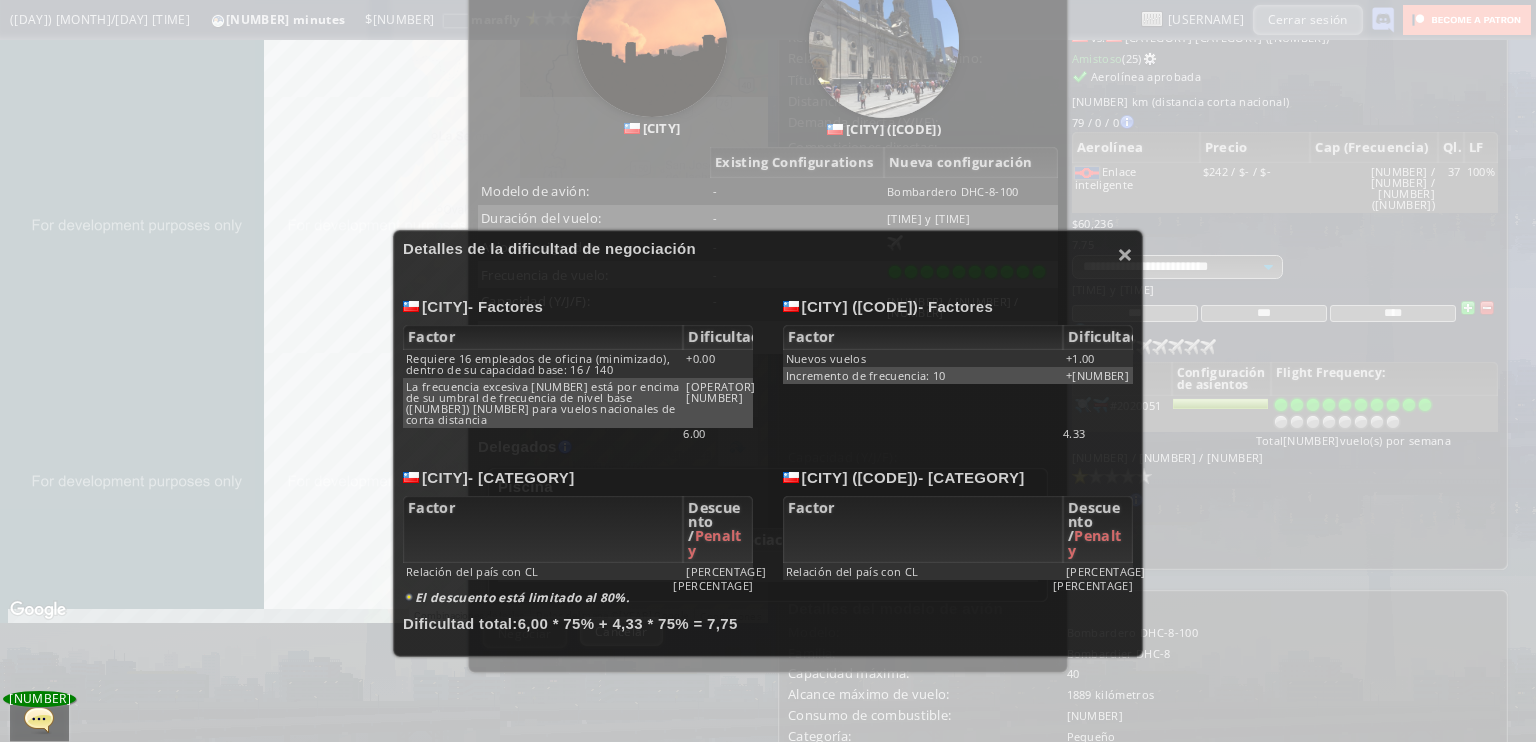 click on "[CITY] ([CODE]) - Ajustes
Factor
Descuento /   Penalización
Relación del país con [CODE] [PERCENT]%" at bounding box center (958, 325) 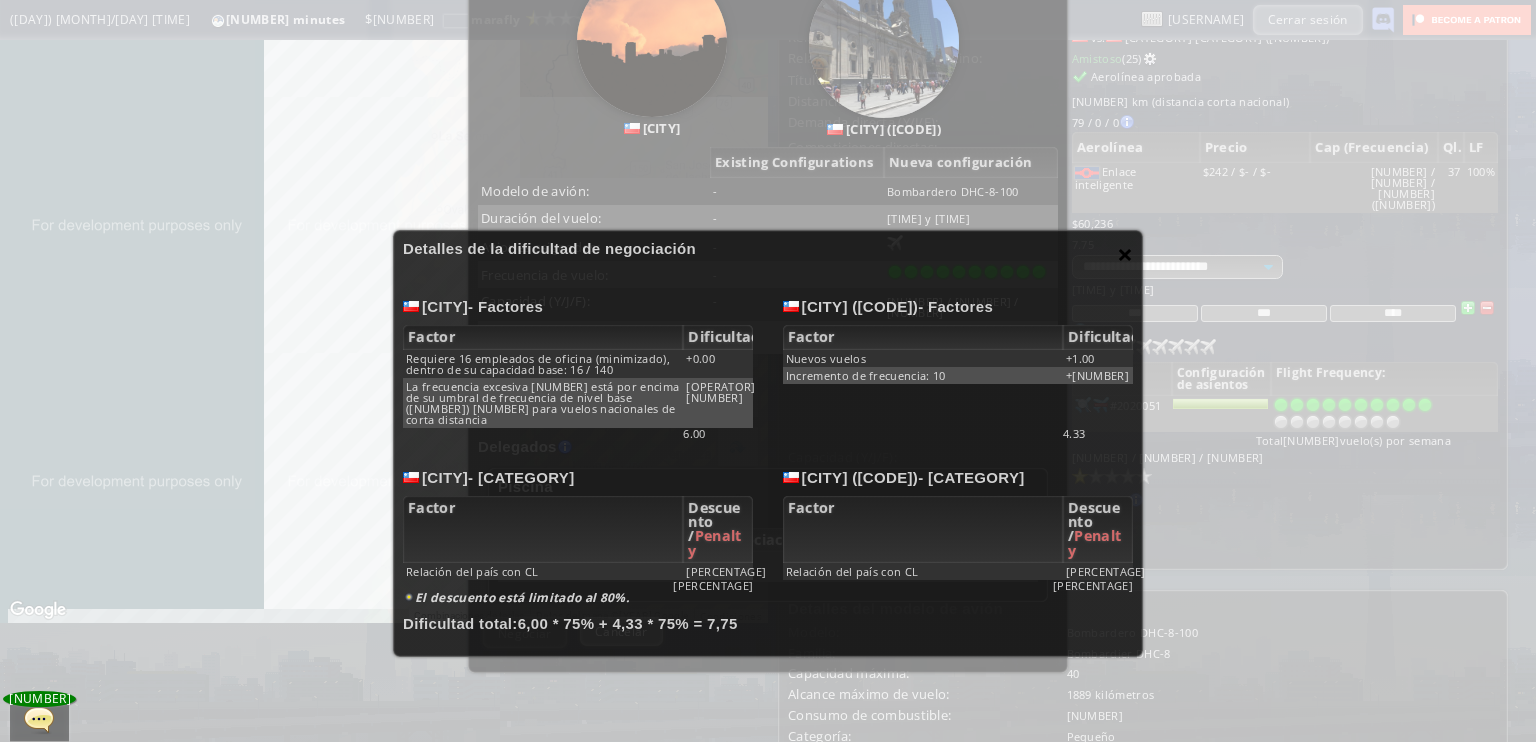 click on "×" at bounding box center [1125, 254] 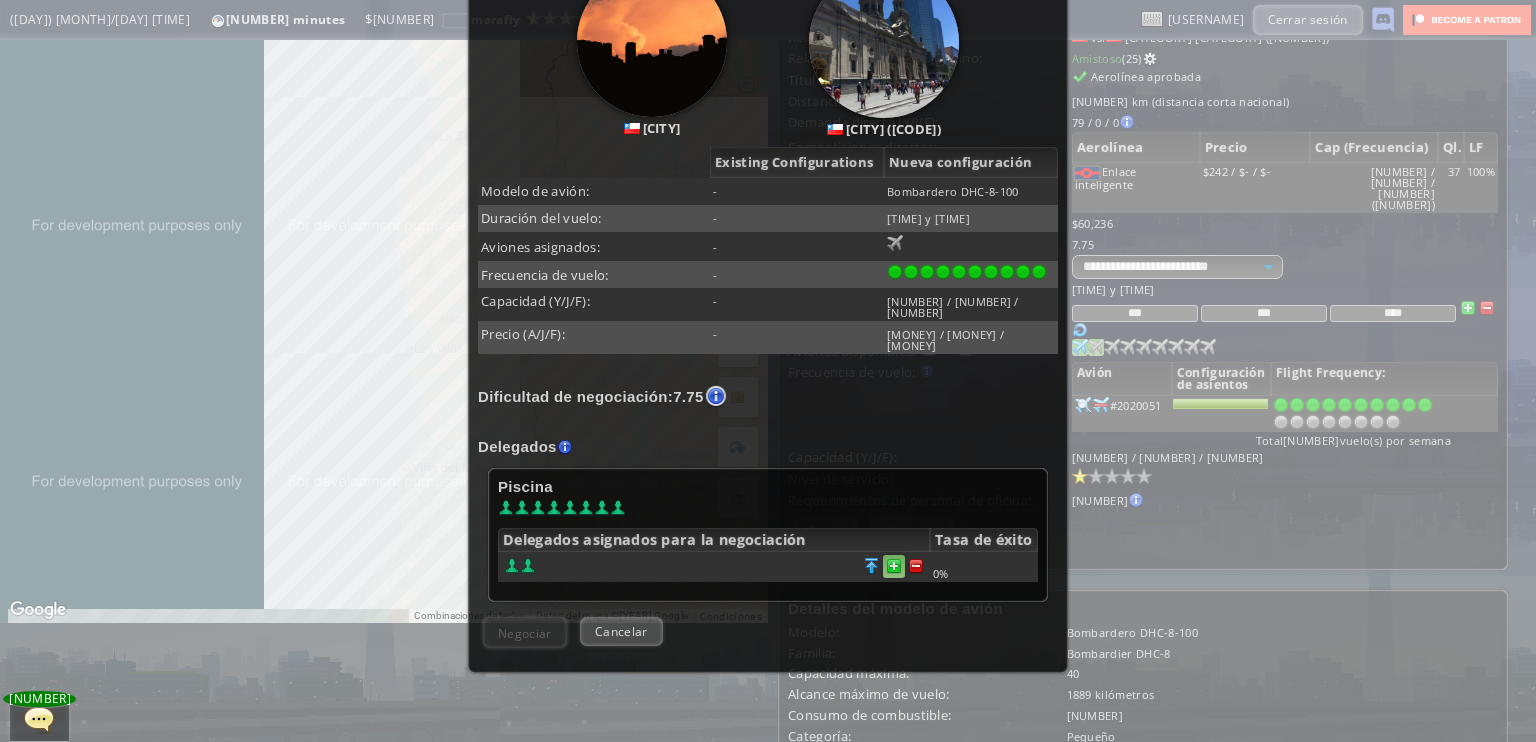 click at bounding box center [894, 566] 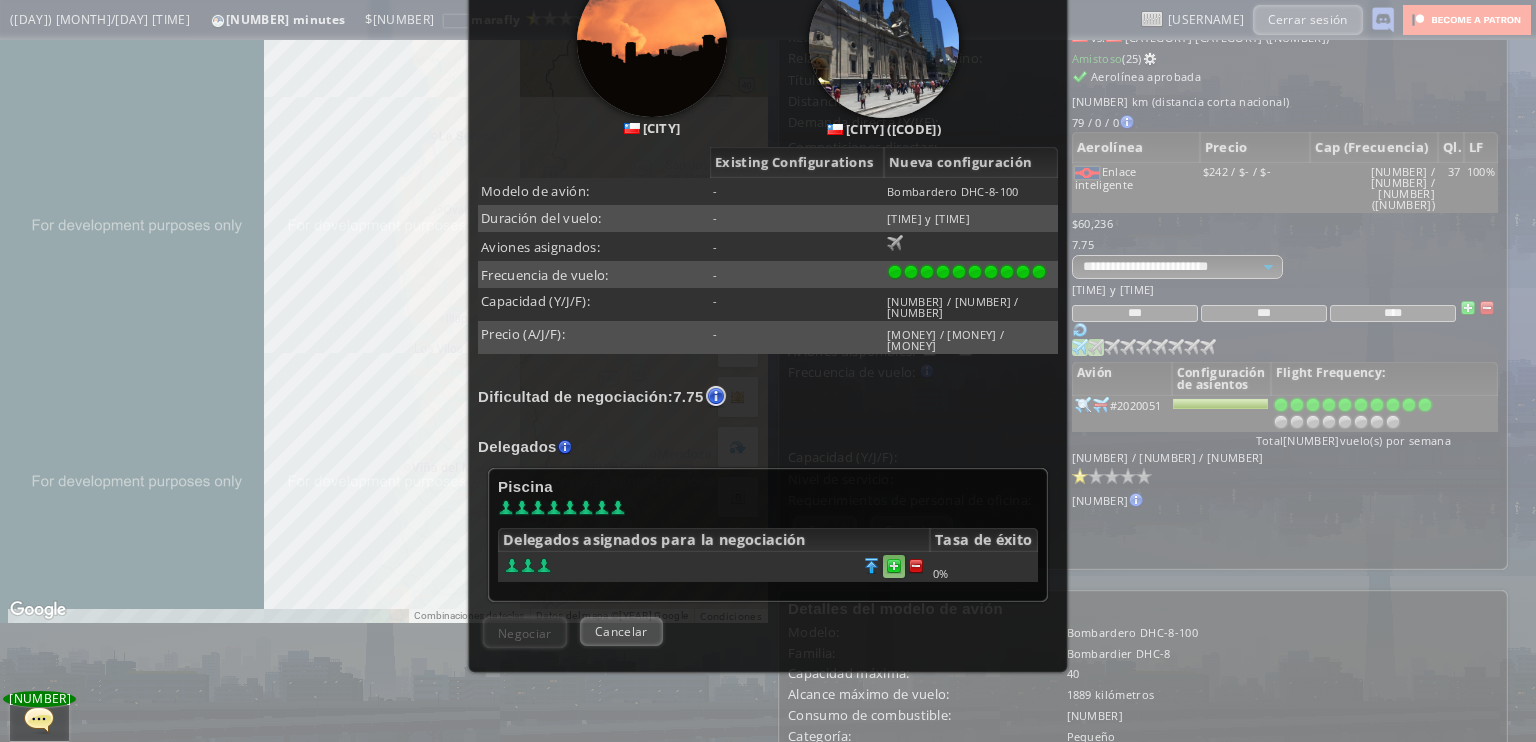click at bounding box center (916, 566) 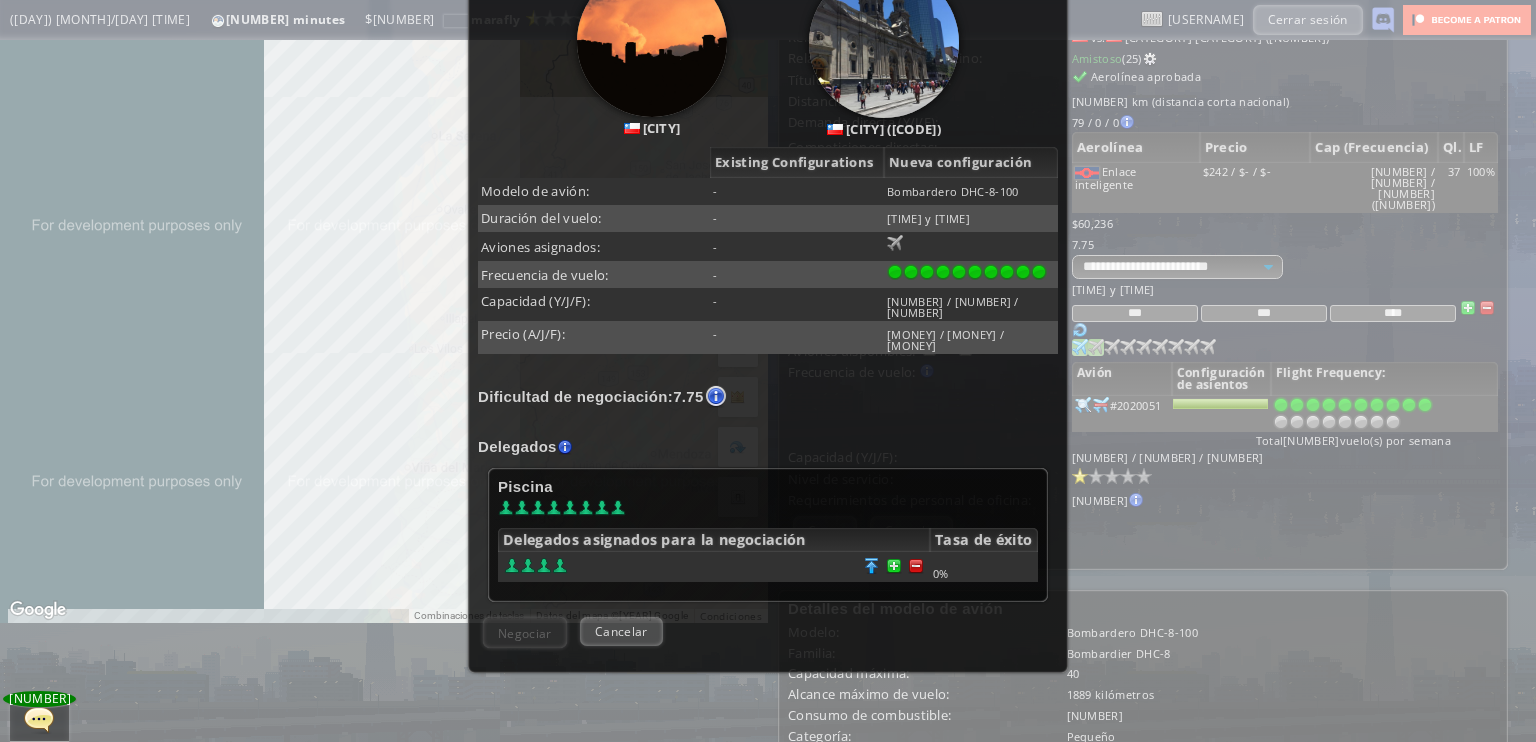 click on "Negociar Probabilidades del 0%. Asignar más delegados." at bounding box center (525, 632) 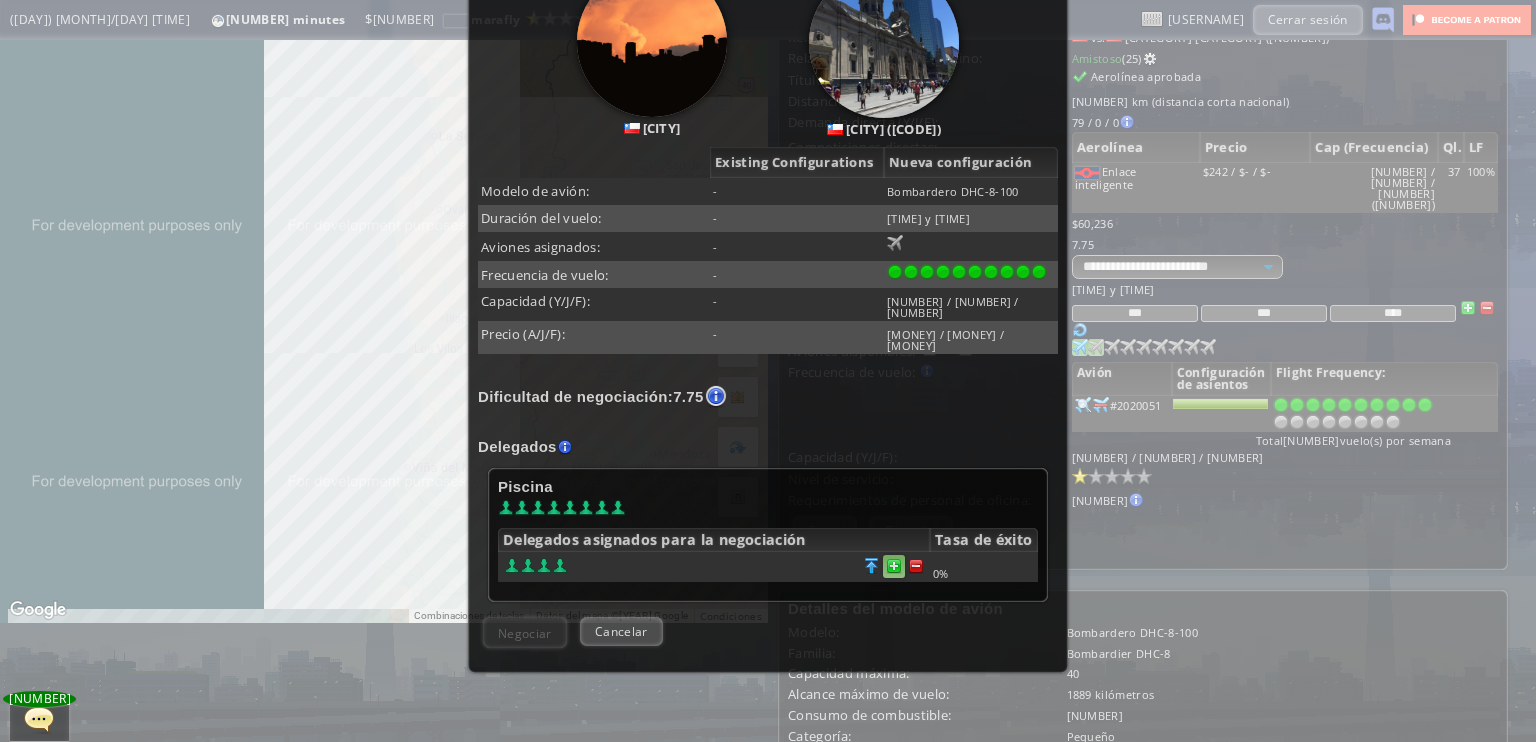 click at bounding box center [916, 566] 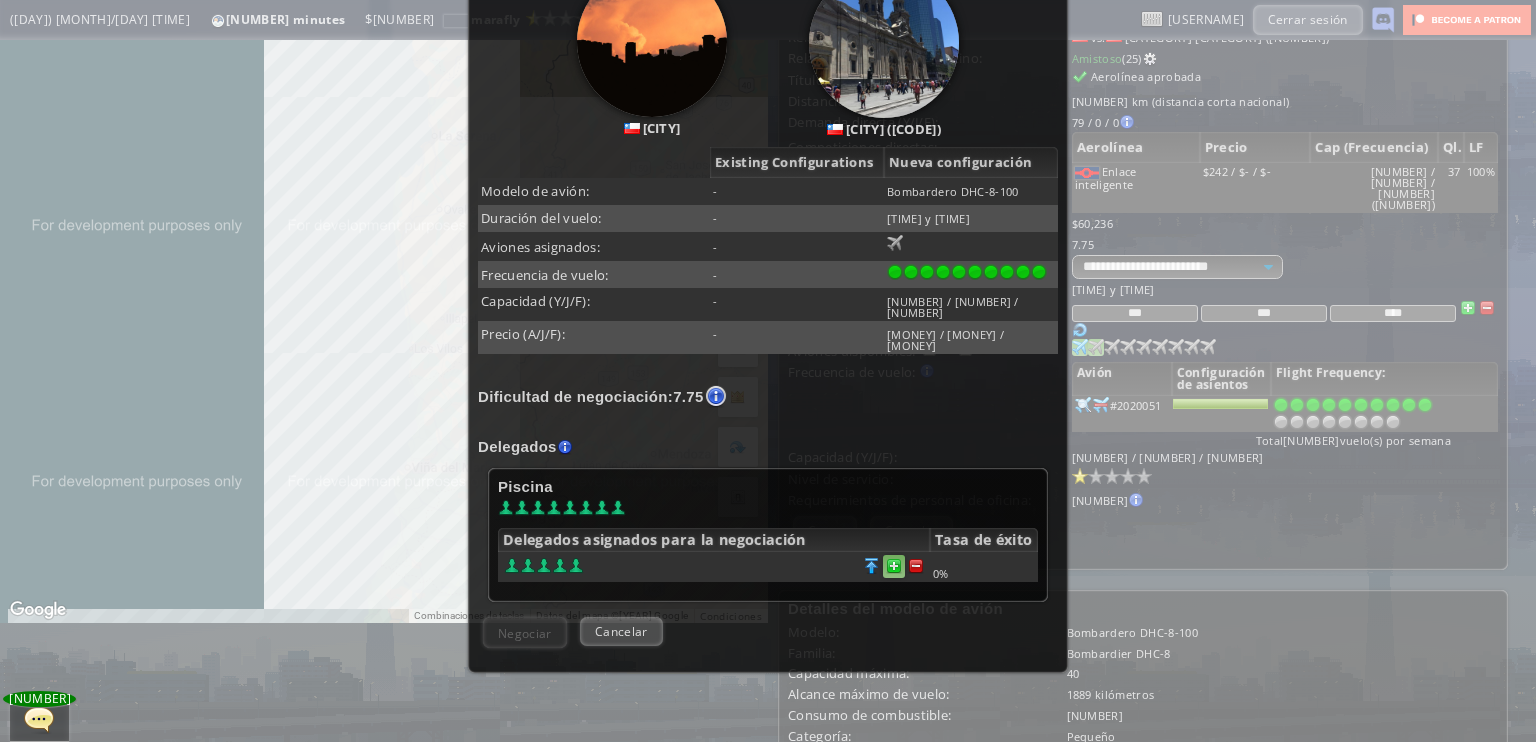 click at bounding box center (916, 566) 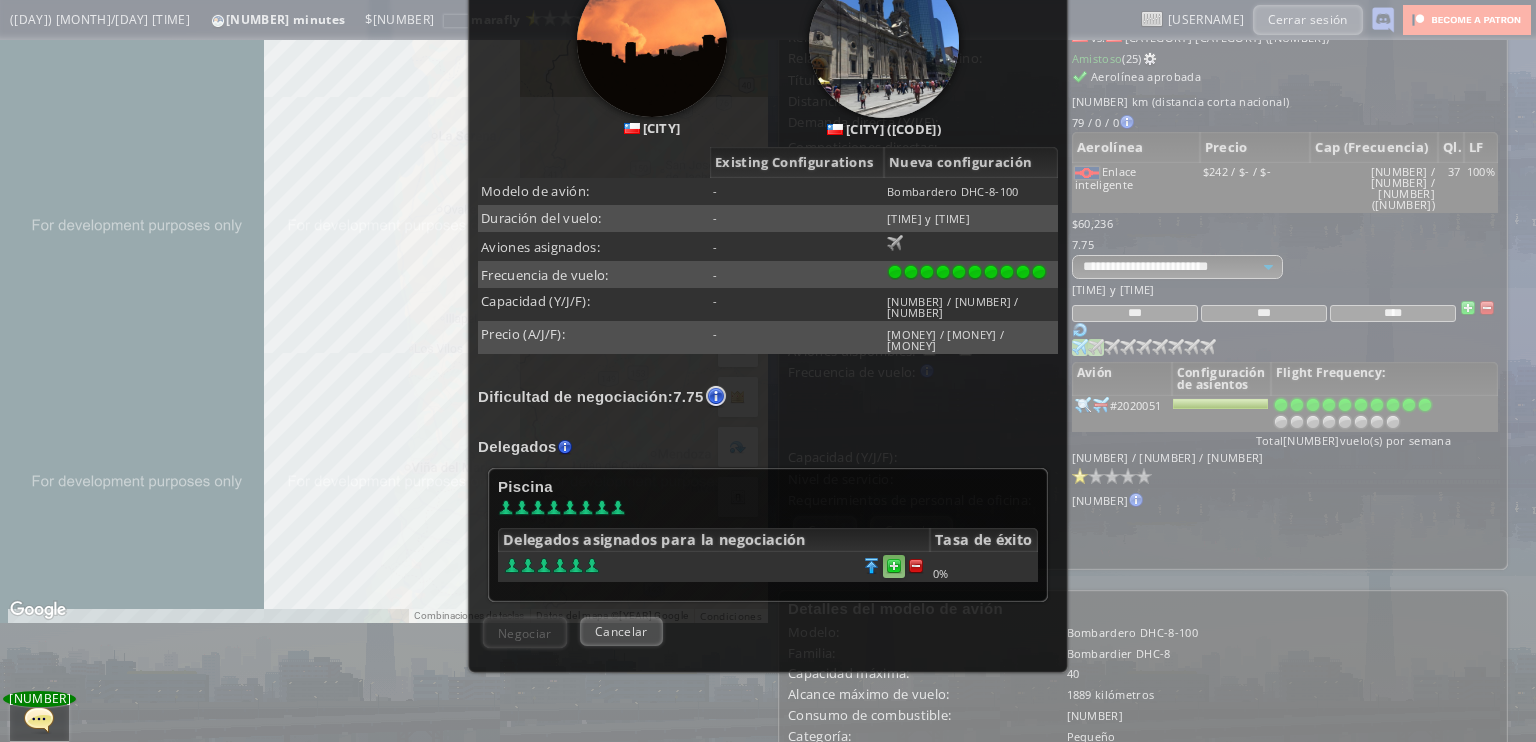 click at bounding box center [916, 566] 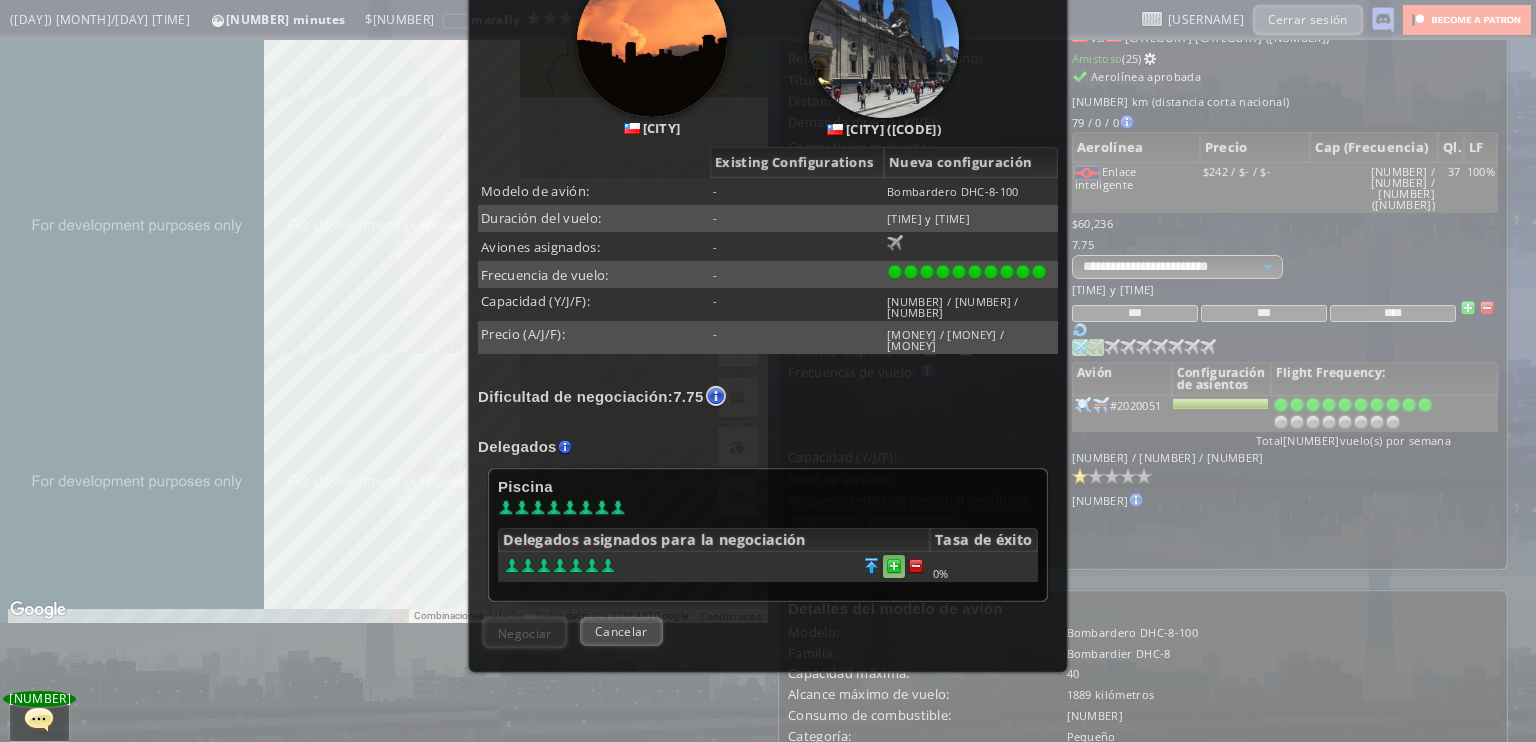 click at bounding box center [916, 566] 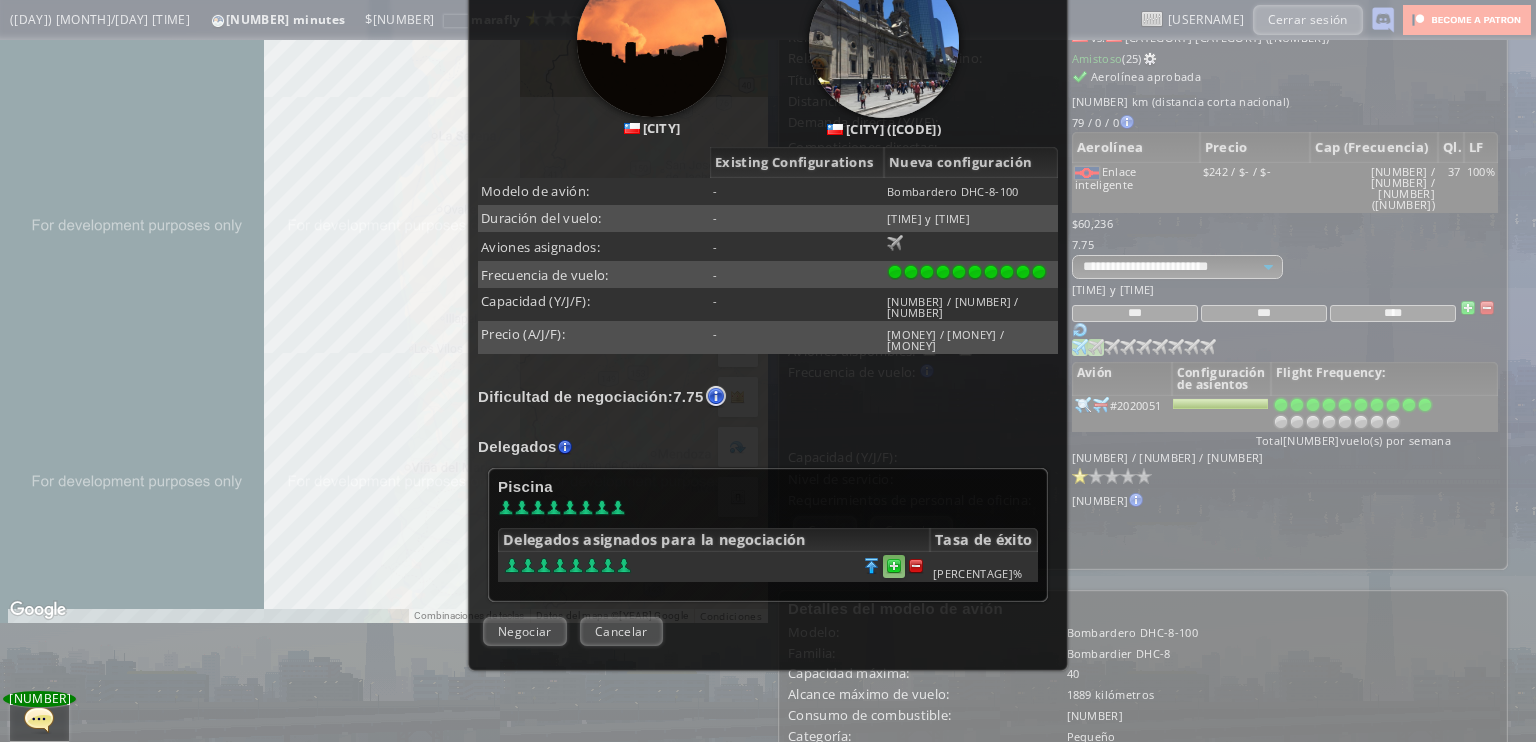 click at bounding box center [916, 566] 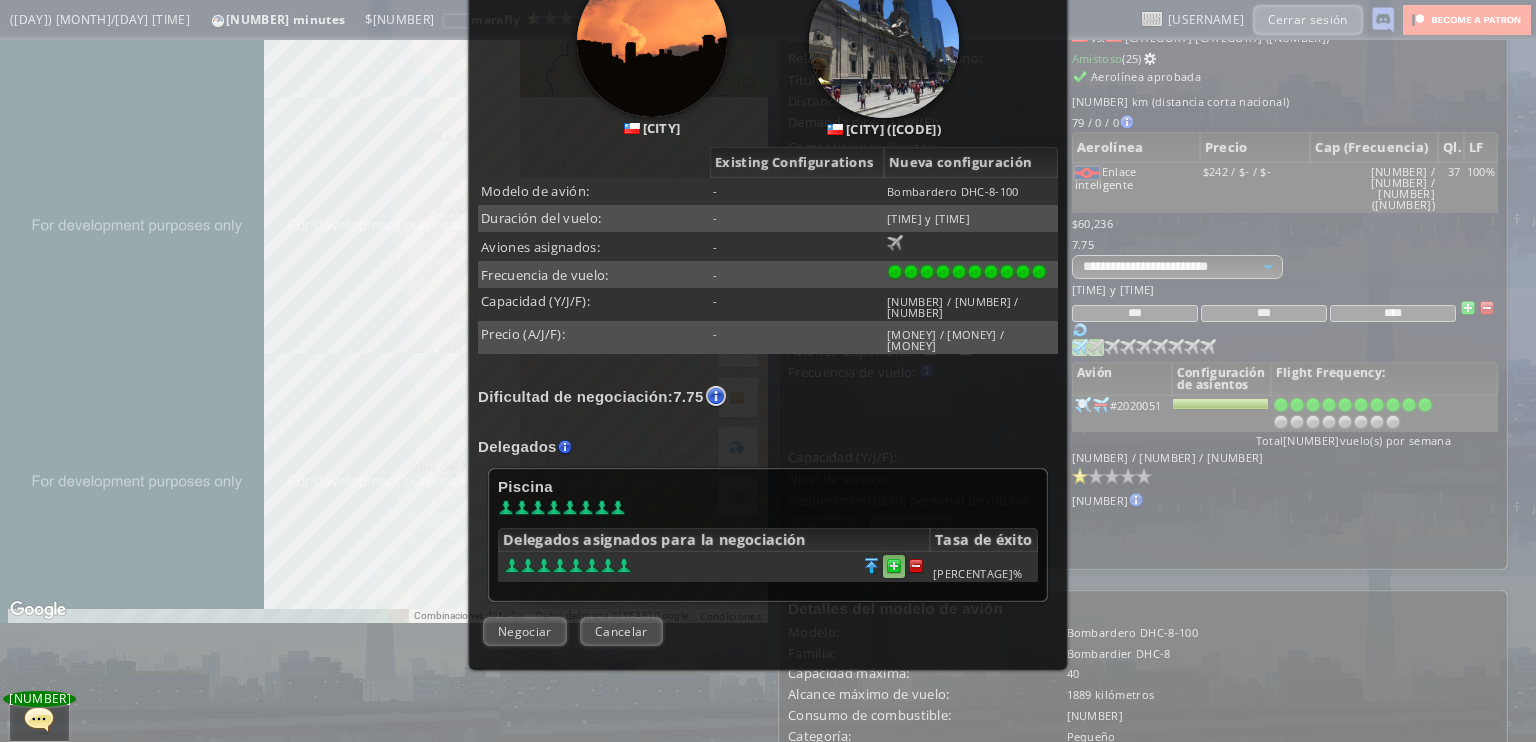 click at bounding box center [916, 566] 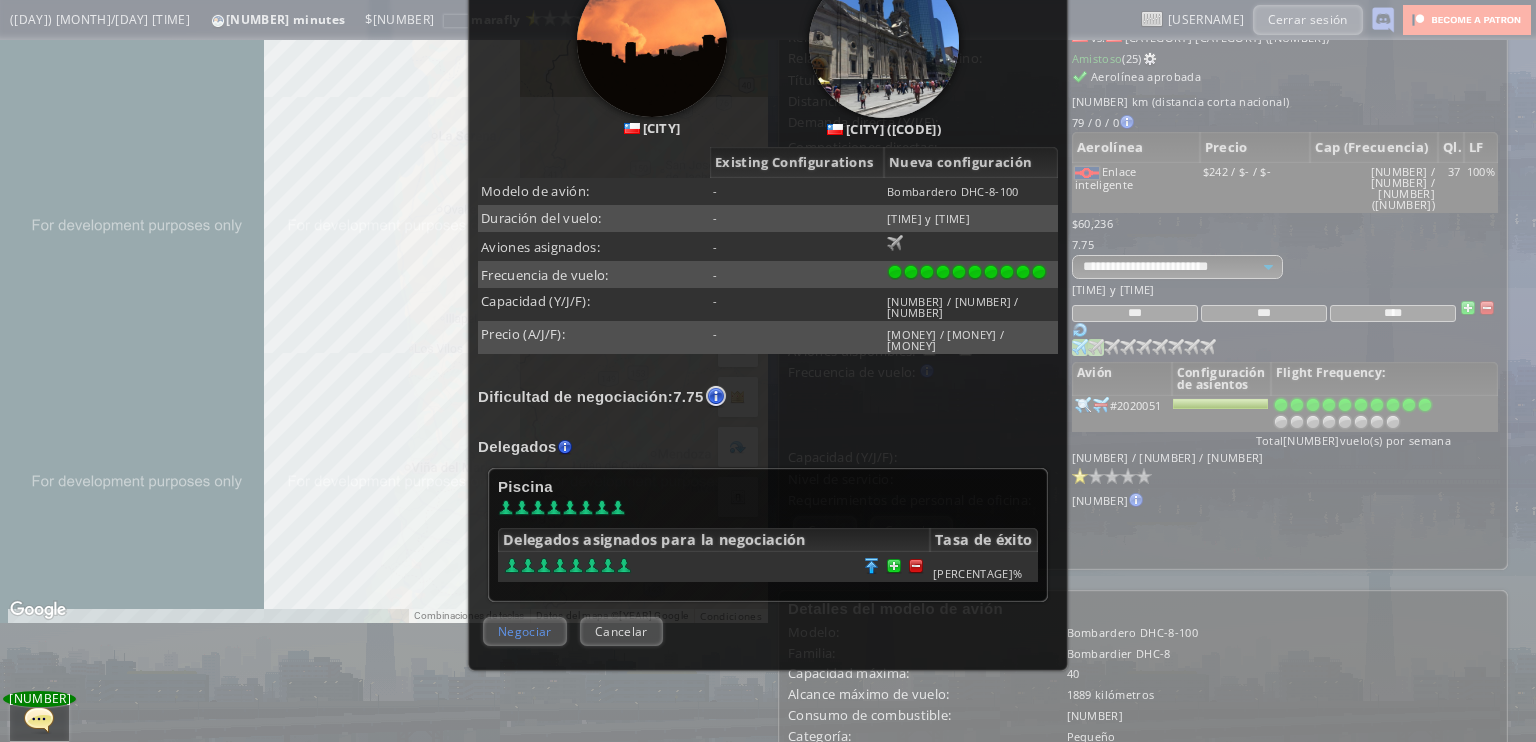 click on "Negociar" at bounding box center [525, 631] 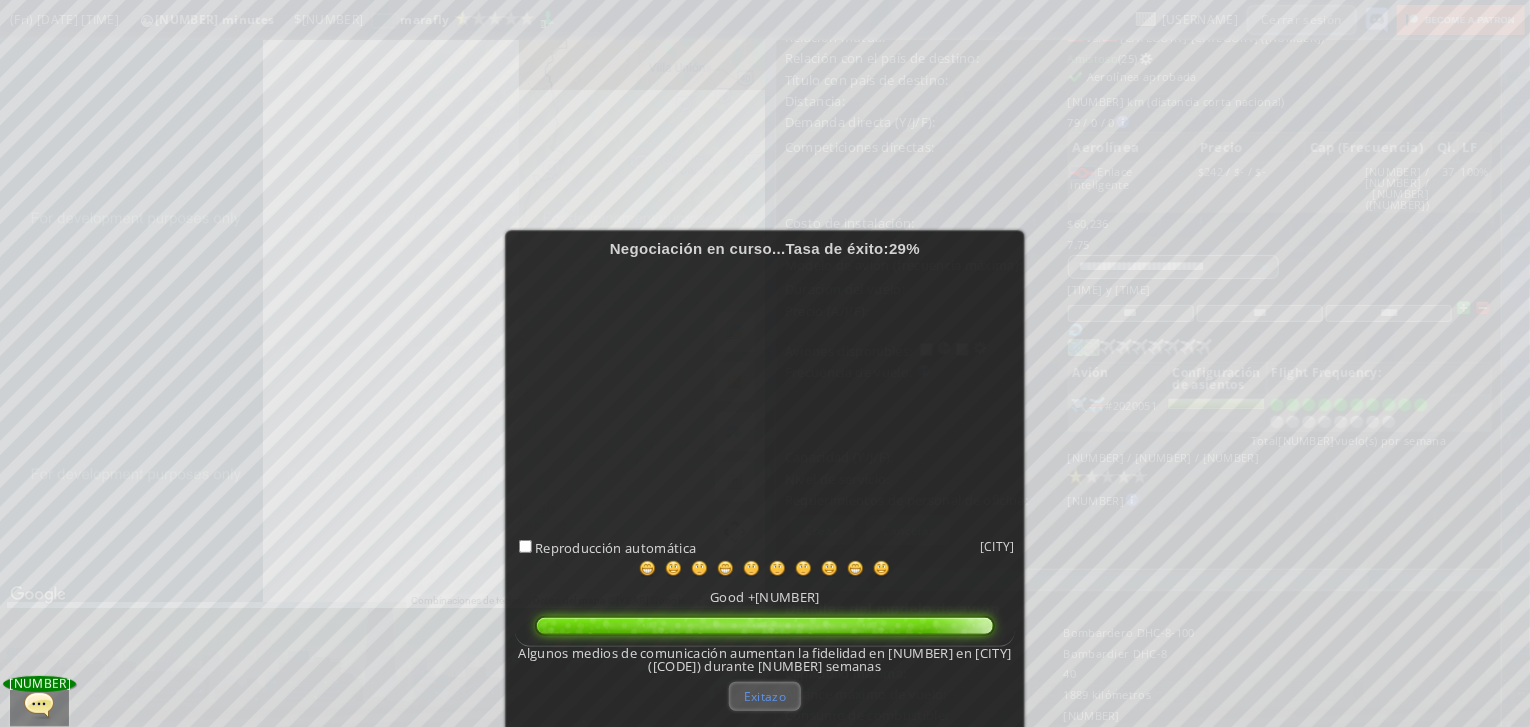 click on "Exitazo" at bounding box center [765, 696] 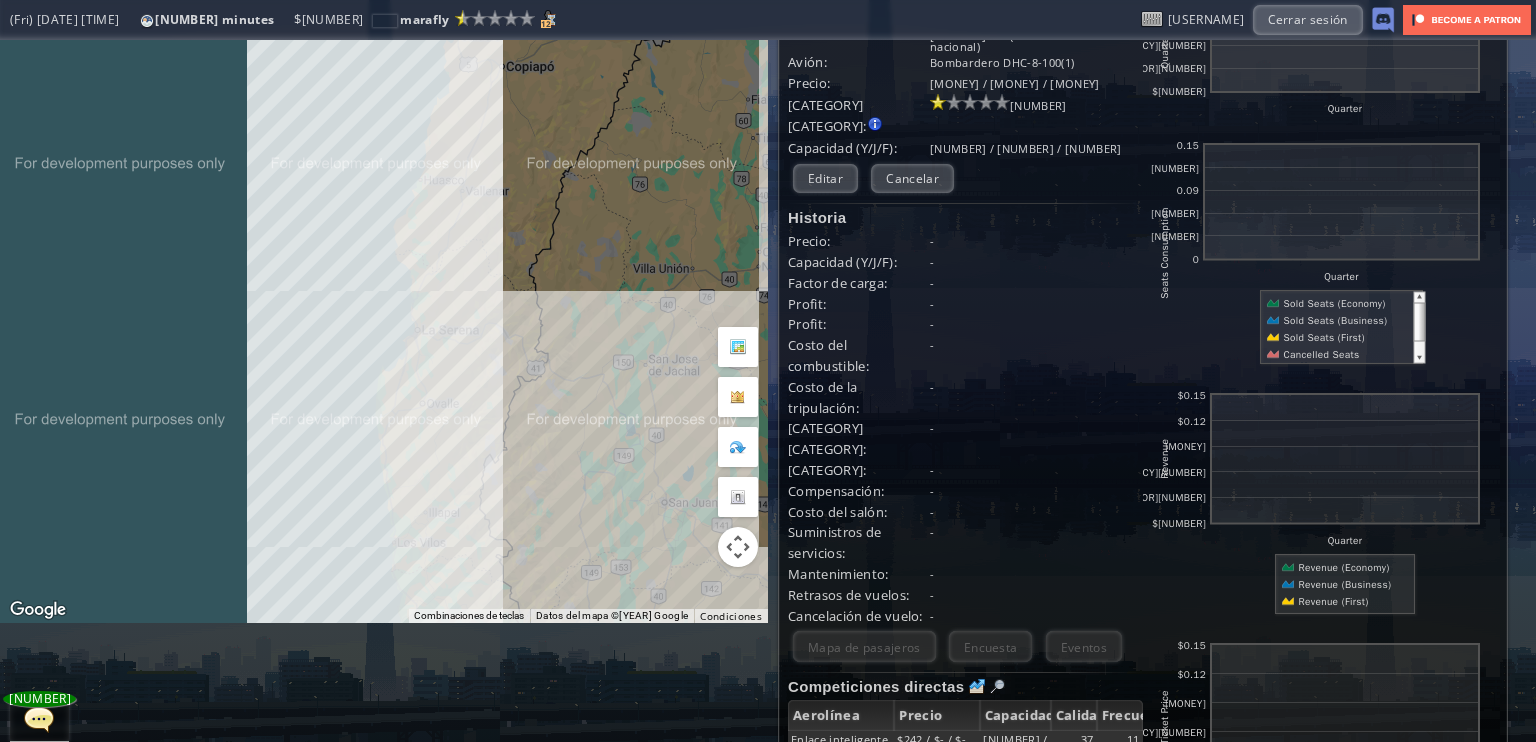 drag, startPoint x: 538, startPoint y: 240, endPoint x: 512, endPoint y: 310, distance: 74.672615 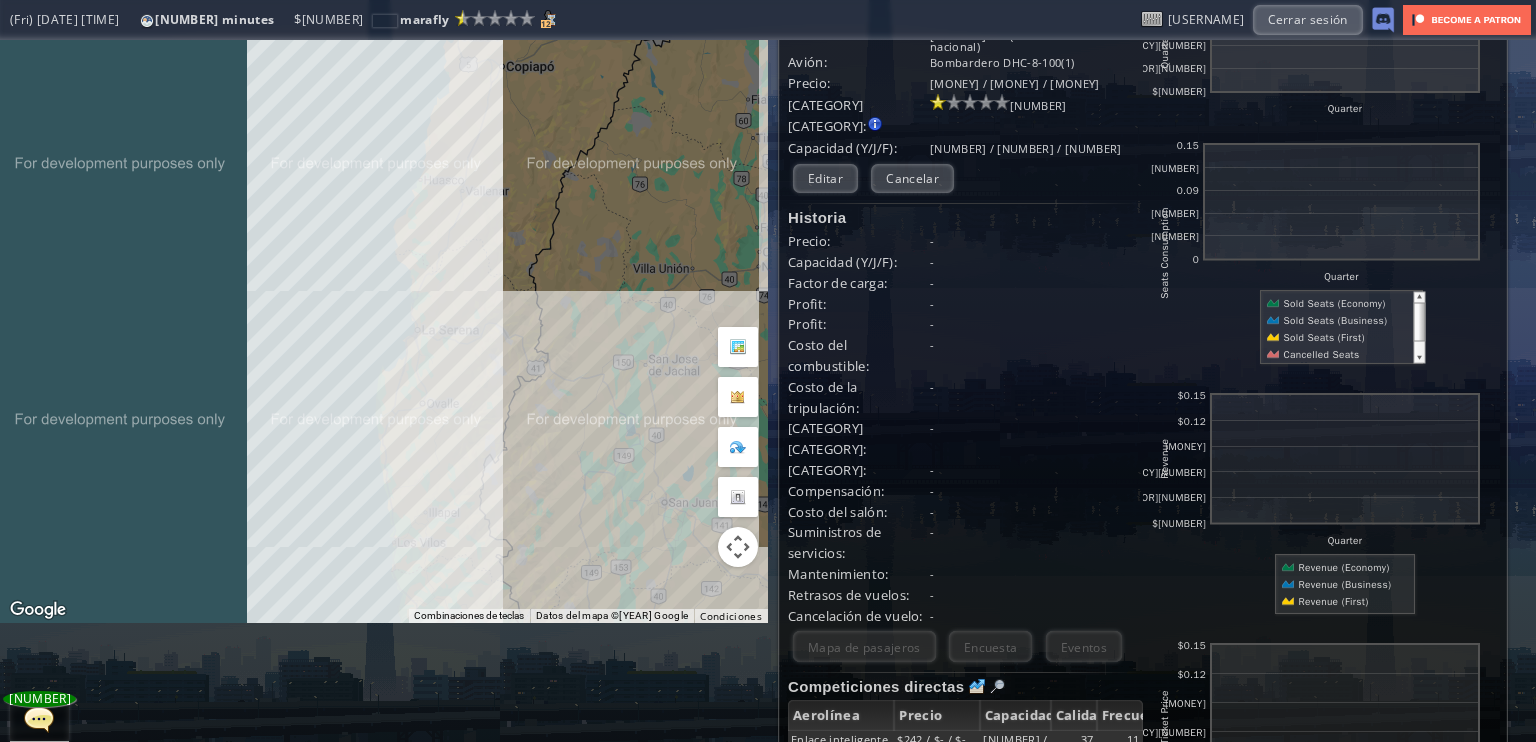 click on ", [CATEGORY] [CATEGORY] [CATEGORY] [CATEGORY] [CATEGORY]" at bounding box center [384, 272] 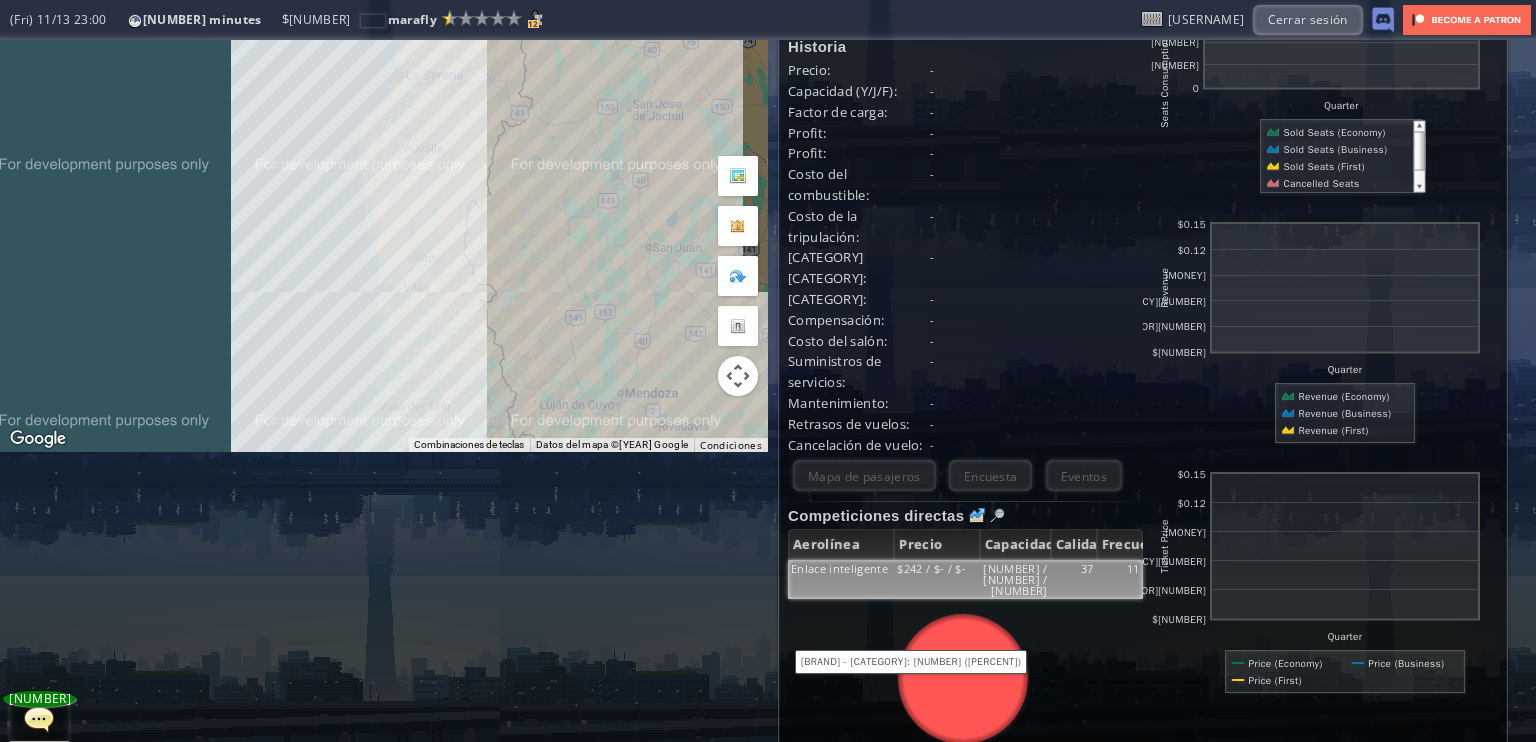 scroll, scrollTop: 0, scrollLeft: 0, axis: both 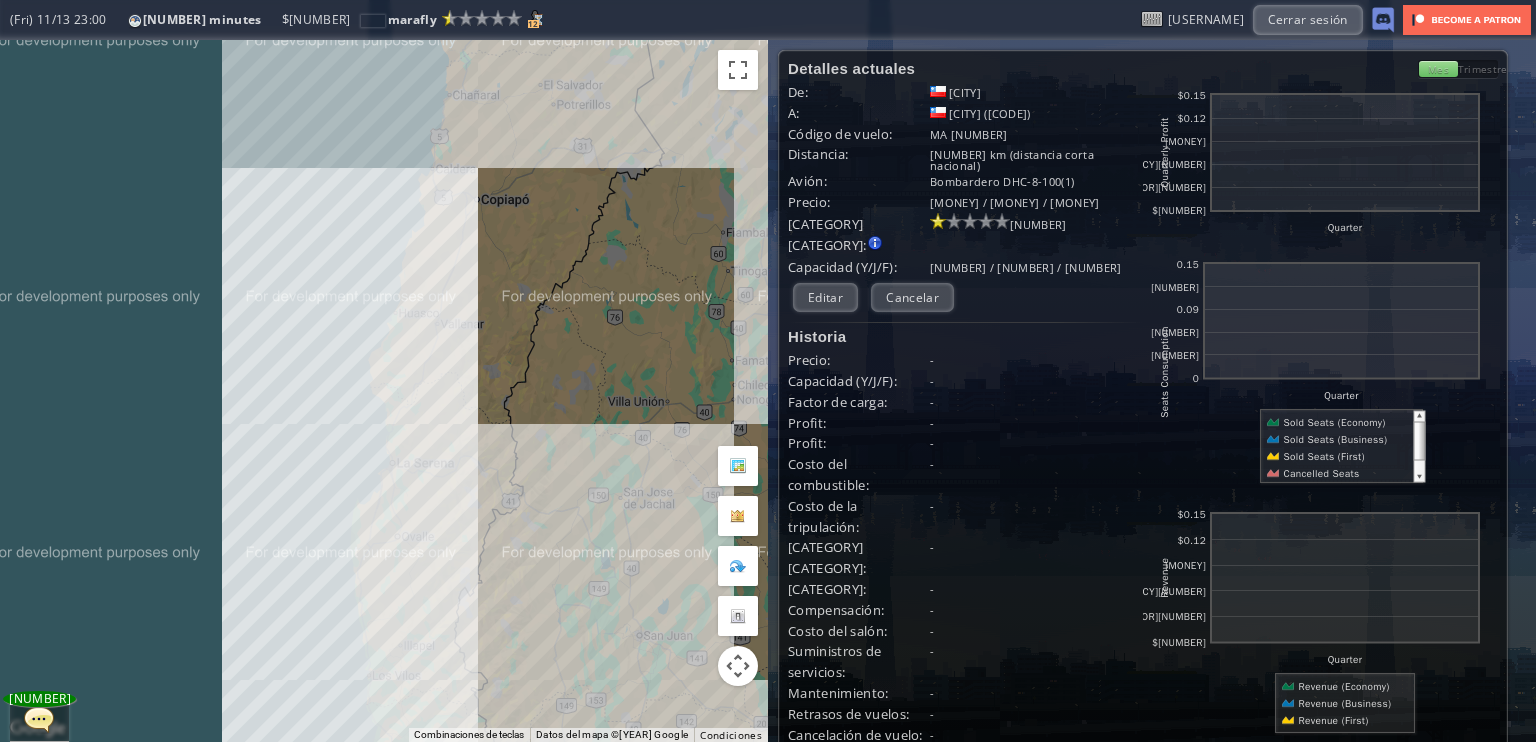 drag, startPoint x: 624, startPoint y: 226, endPoint x: 615, endPoint y: 326, distance: 100.40418 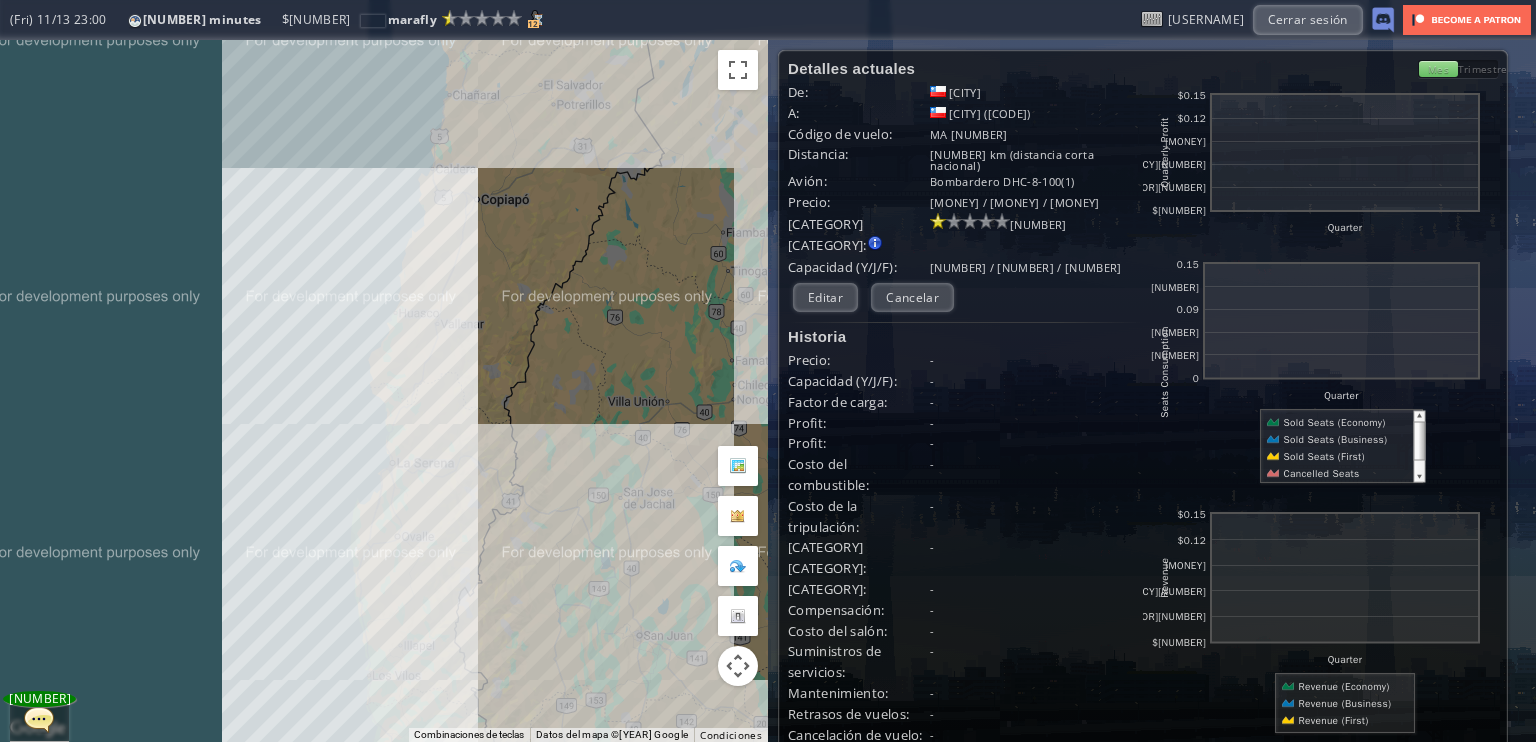 click on ", [CATEGORY] [CATEGORY] [CATEGORY] [CATEGORY] [CATEGORY]" at bounding box center [384, 391] 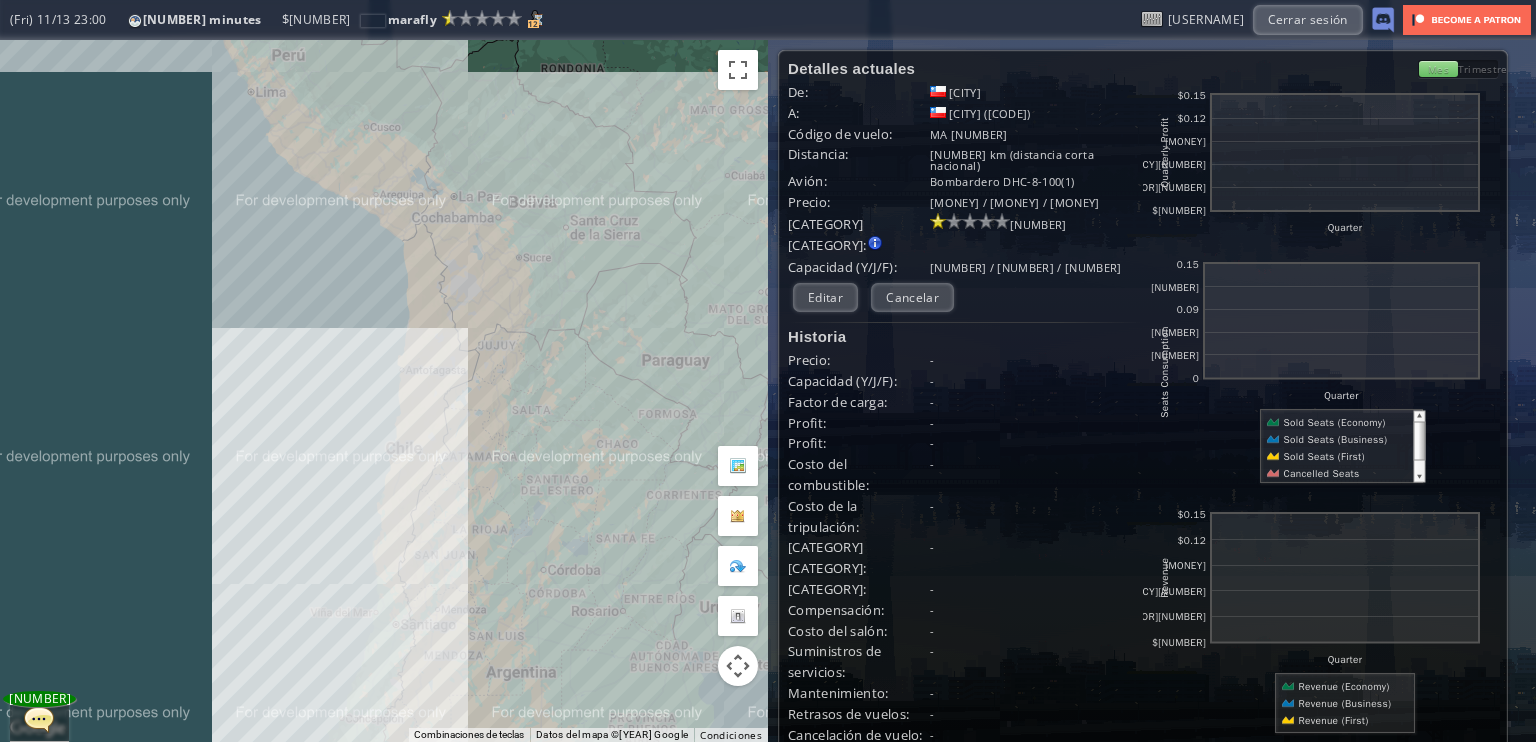 drag, startPoint x: 376, startPoint y: 312, endPoint x: 408, endPoint y: 405, distance: 98.35141 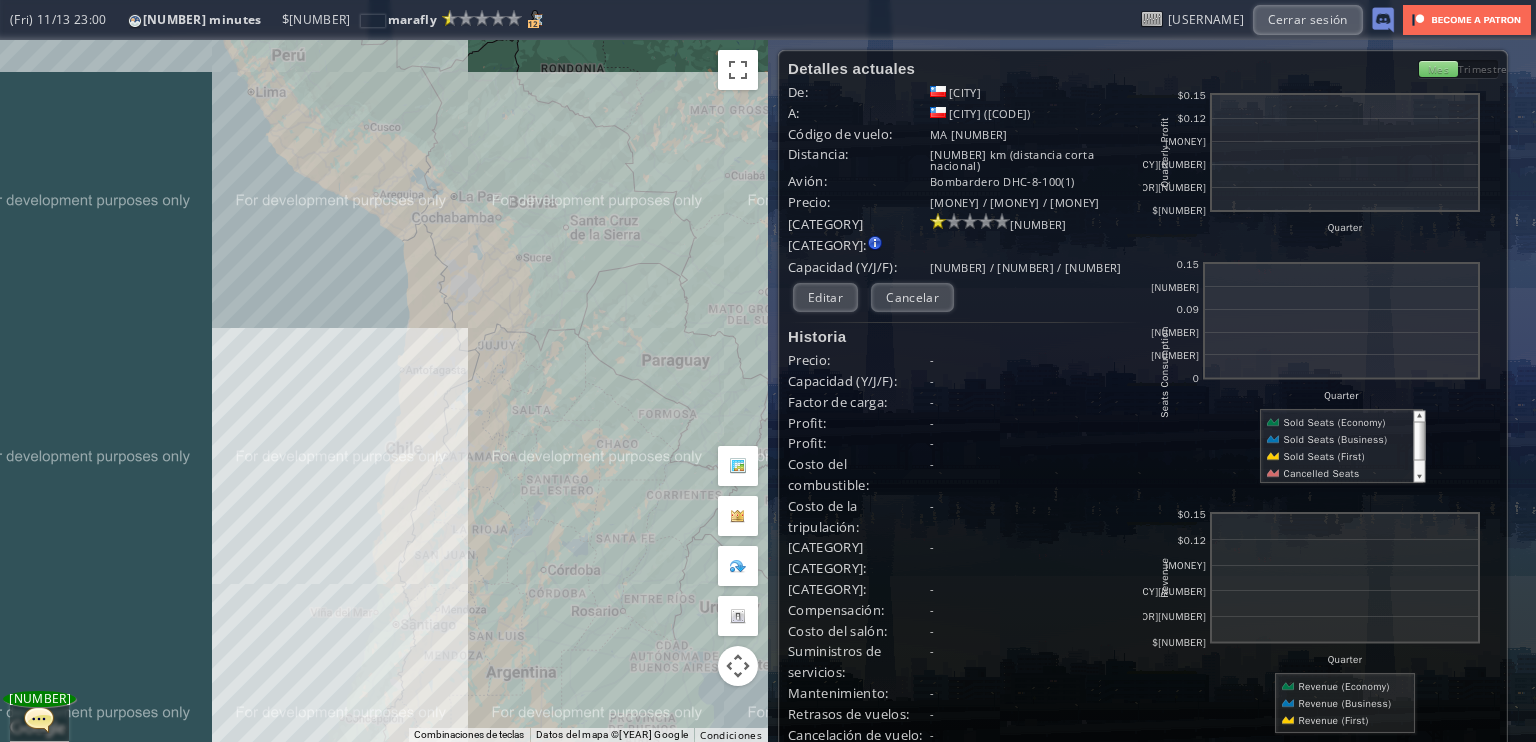 click on ", [CATEGORY] [CATEGORY] [CATEGORY] [CATEGORY] [CATEGORY]" at bounding box center [384, 391] 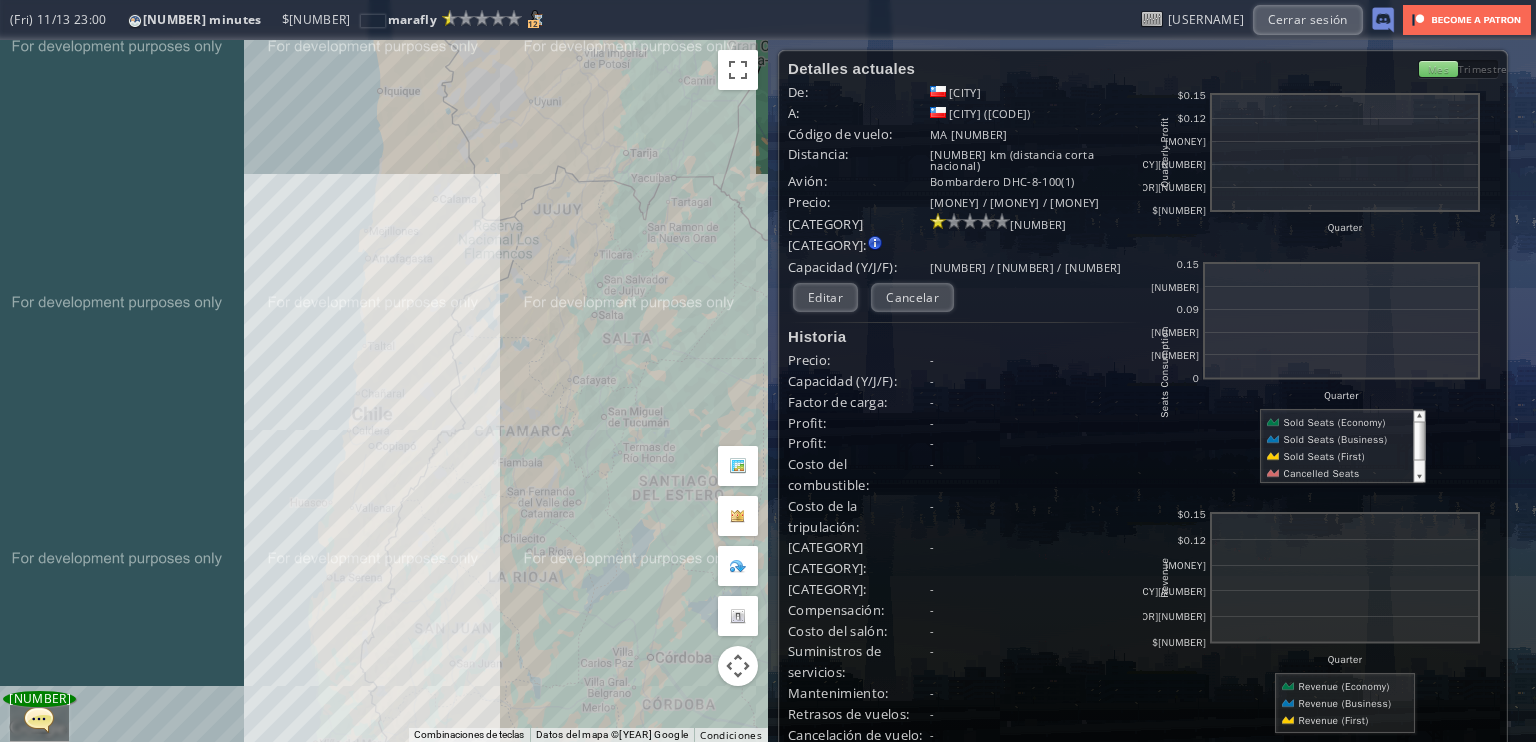 drag, startPoint x: 400, startPoint y: 503, endPoint x: 408, endPoint y: 397, distance: 106.30146 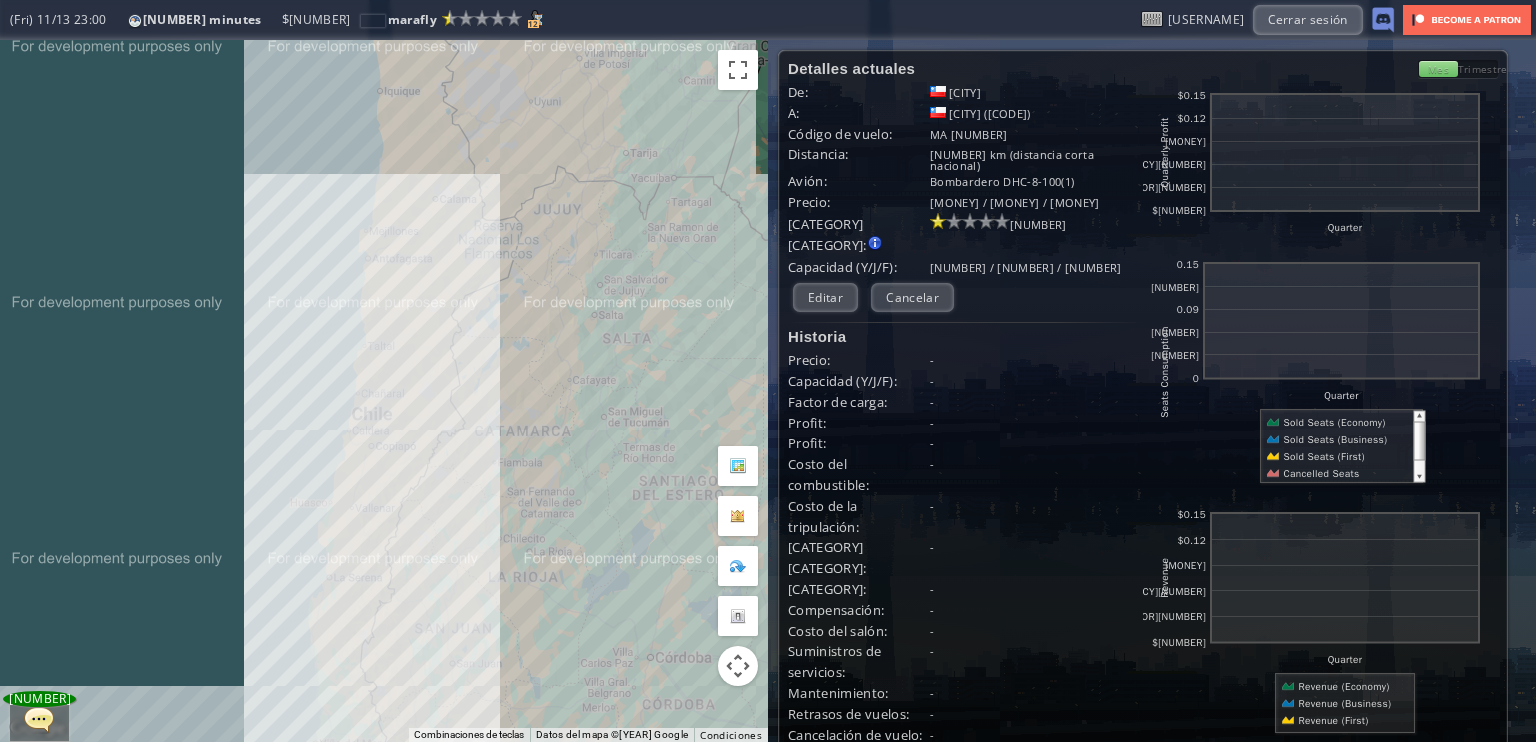 click on ", [CATEGORY] [CATEGORY] [CATEGORY] [CATEGORY] [CATEGORY]" at bounding box center (384, 391) 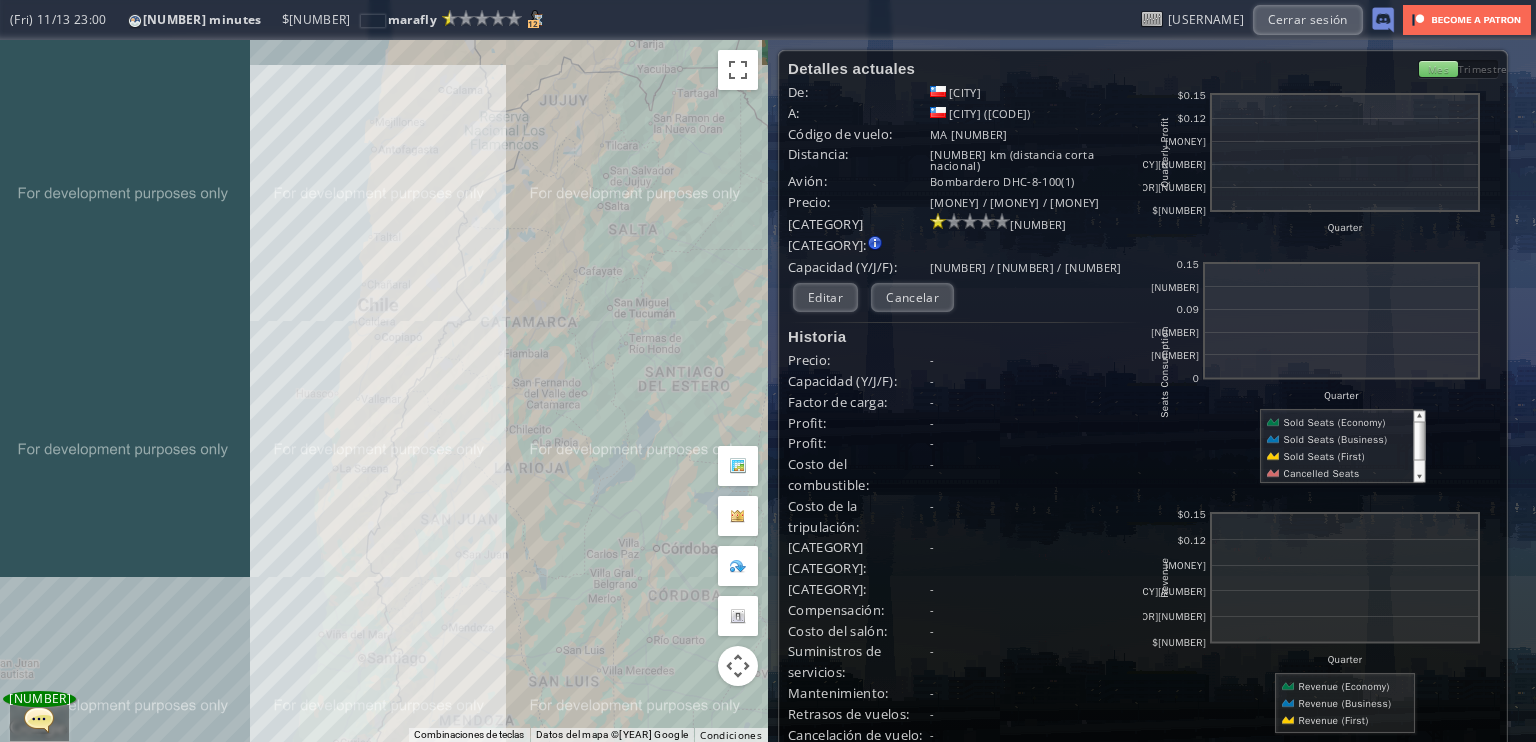 click on ", [CATEGORY] [CATEGORY] [CATEGORY] [CATEGORY] [CATEGORY]" at bounding box center [384, 391] 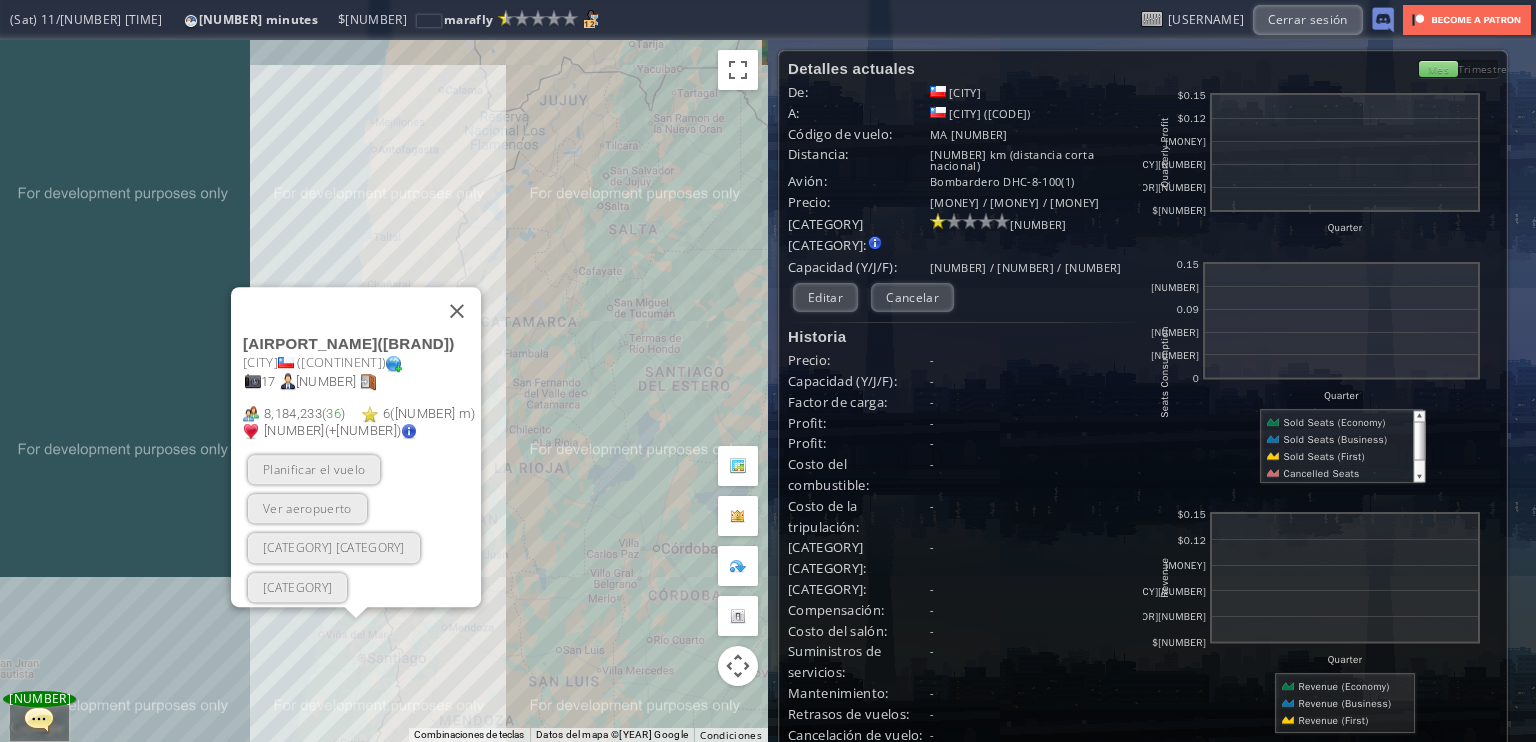 click on "Comodoro Arturo Merino Benítez International Airport   (  SCL  )
Santiago  (  [CONTINENT]  )
17 16
8,184,233  ( 36 )
6  ( 3750 m )
0.93
(+0.93)
Planificar el vuelo
Ver aeropuerto
Mapa de vuelo
Salidas" at bounding box center [384, 391] 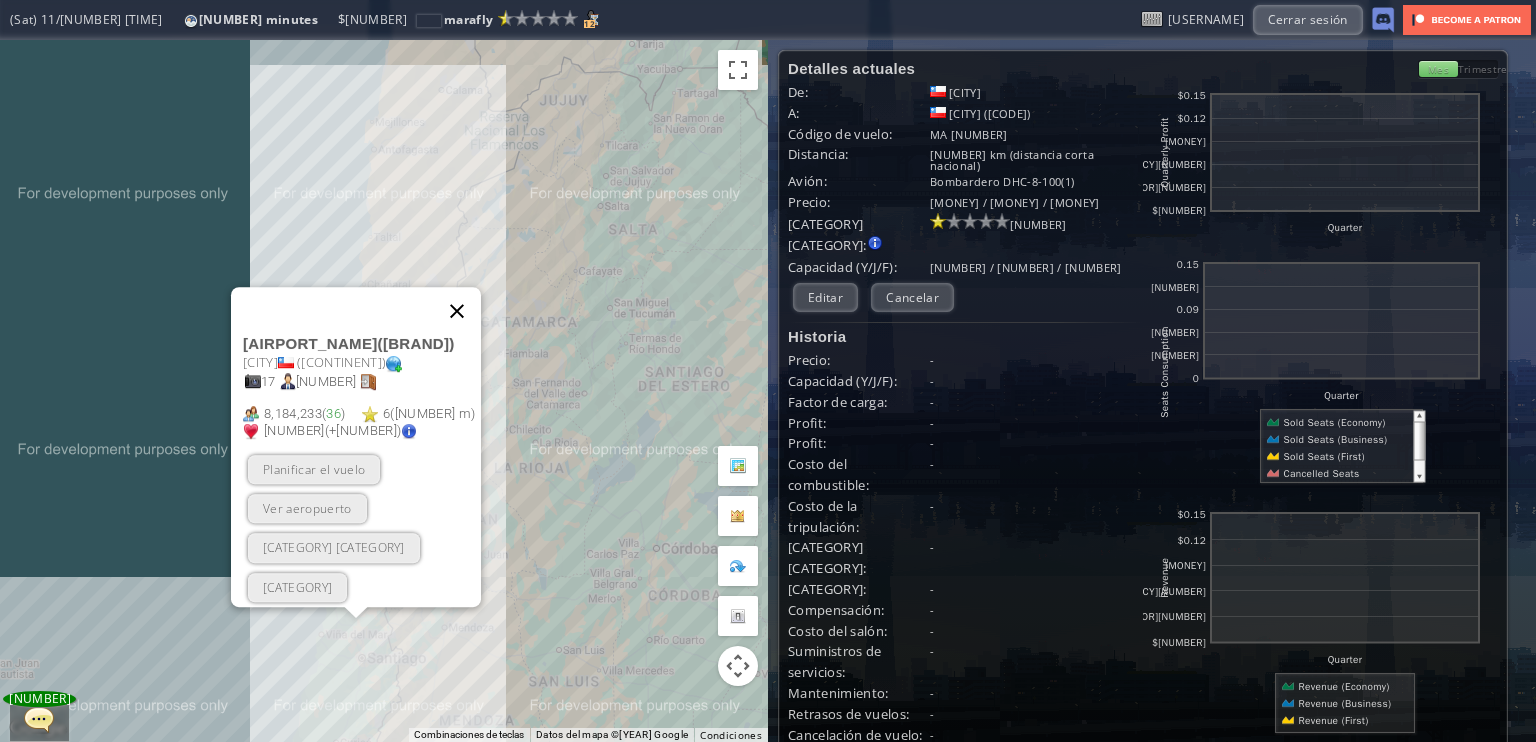 click at bounding box center [457, 311] 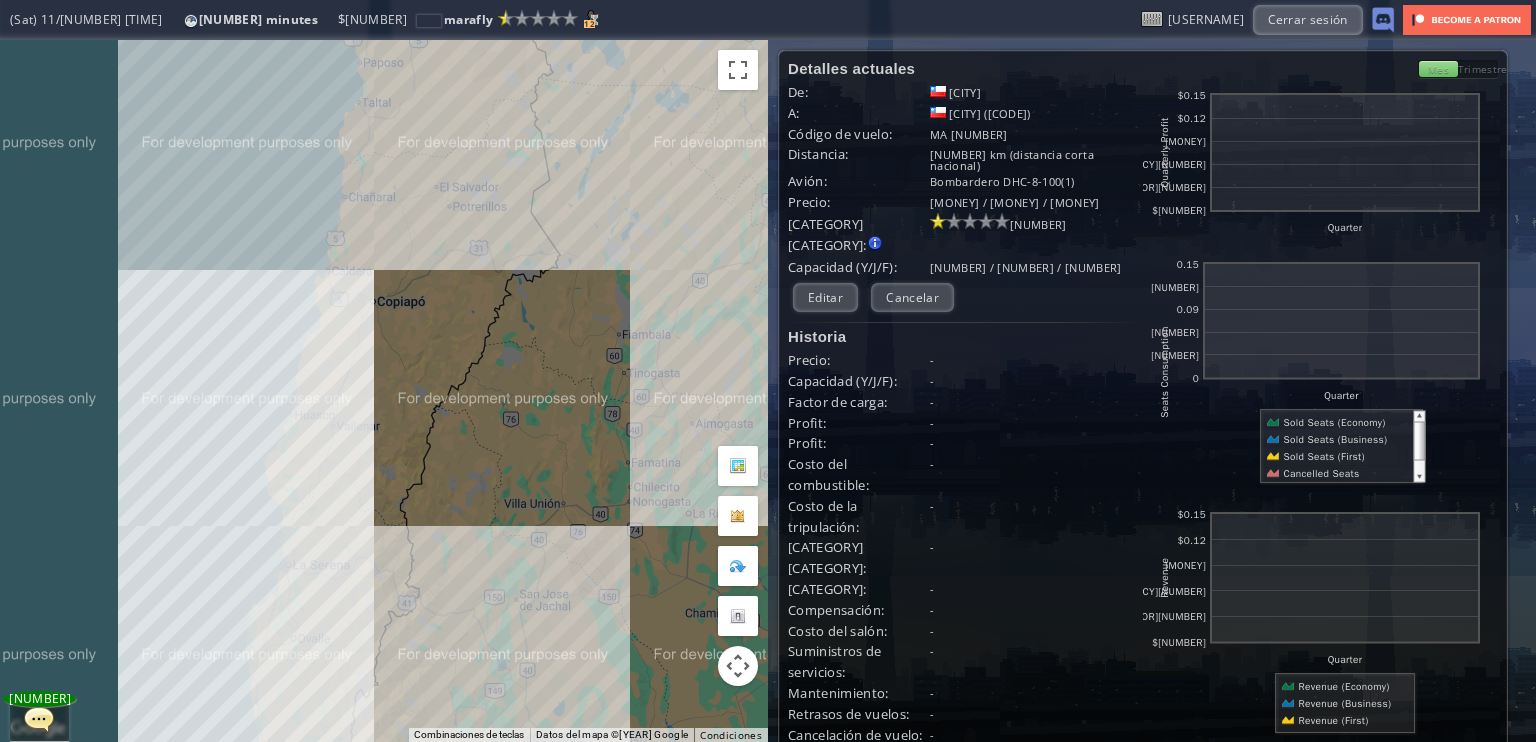 click on ", [CATEGORY] [CATEGORY] [CATEGORY] [CATEGORY] [CATEGORY]" at bounding box center [384, 391] 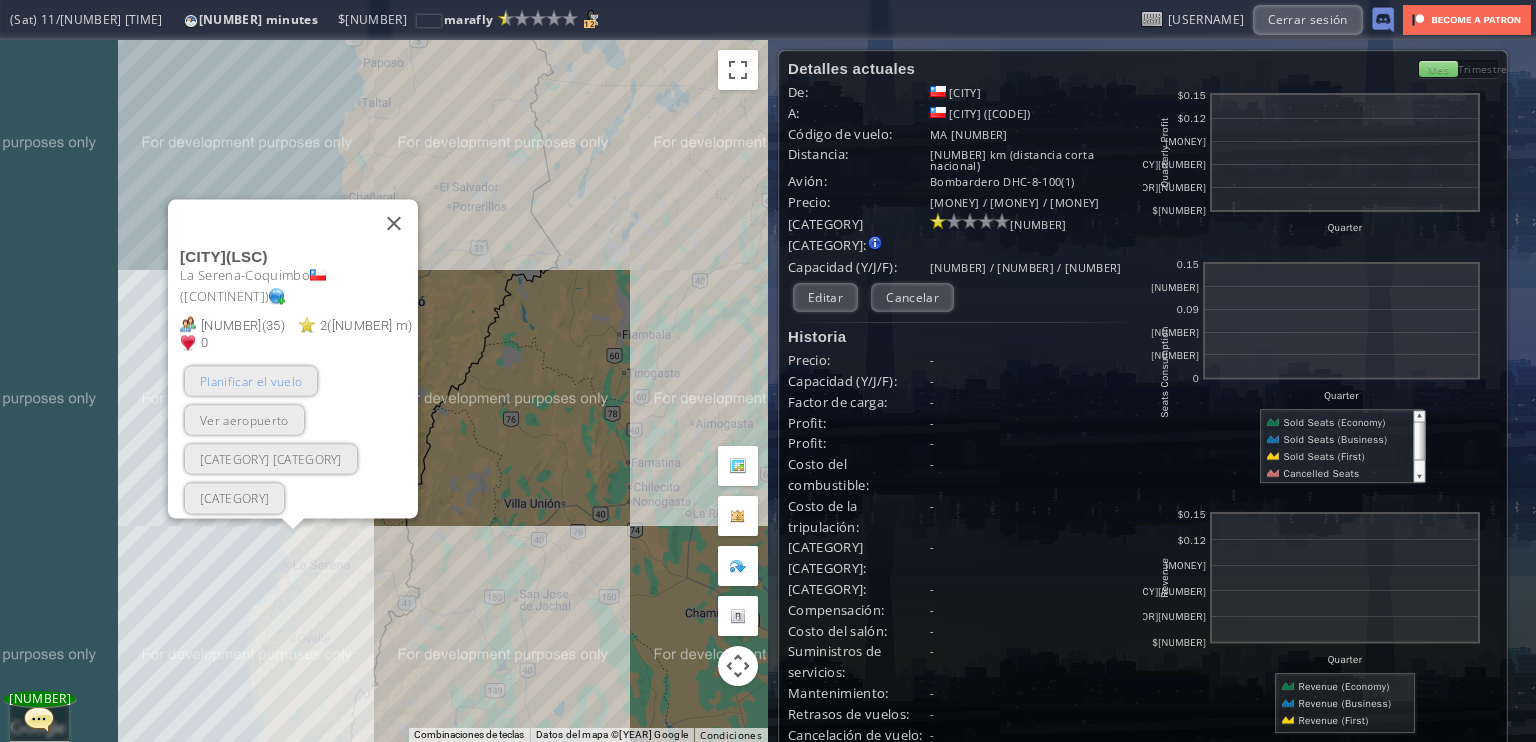 click on "Planificar el vuelo" at bounding box center (251, 380) 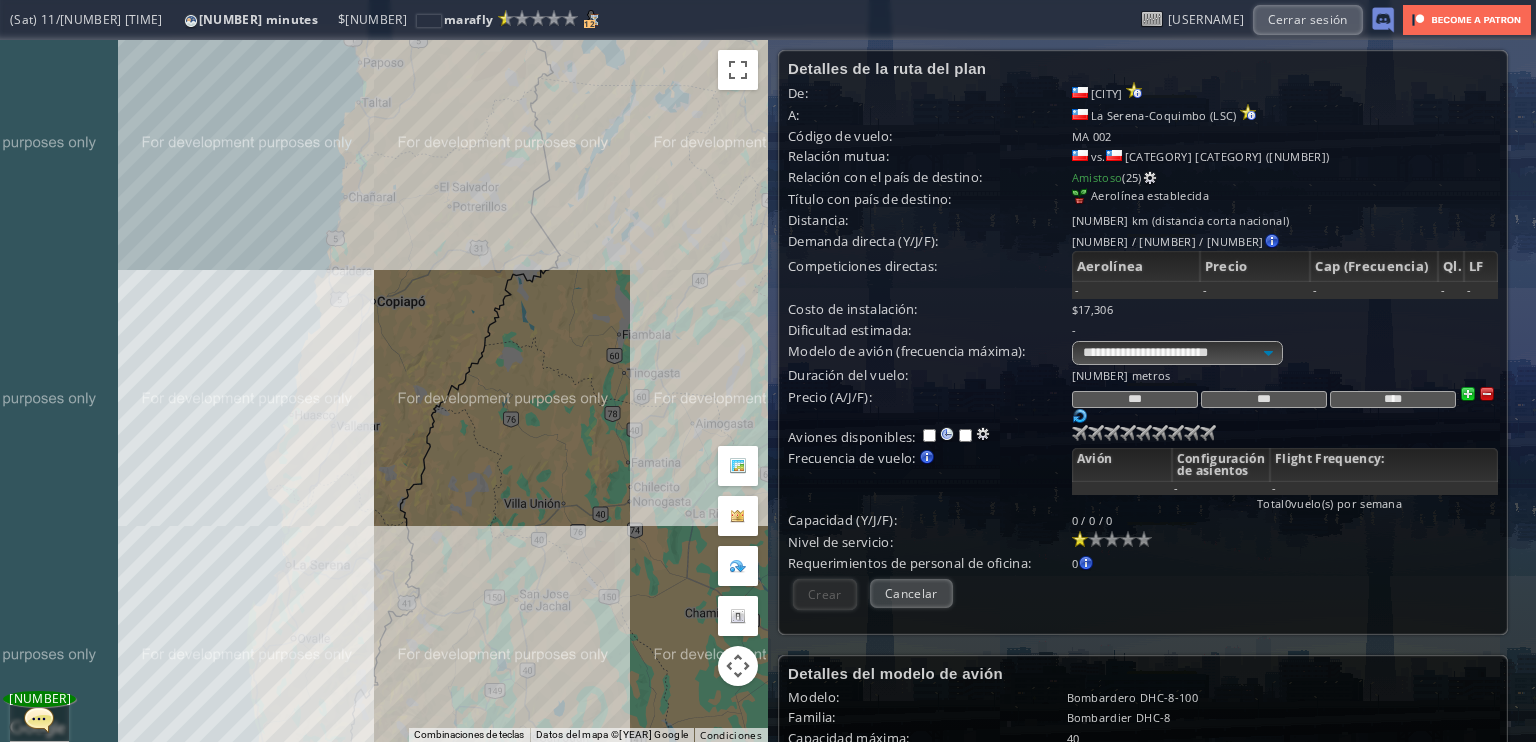 scroll, scrollTop: 285, scrollLeft: 0, axis: vertical 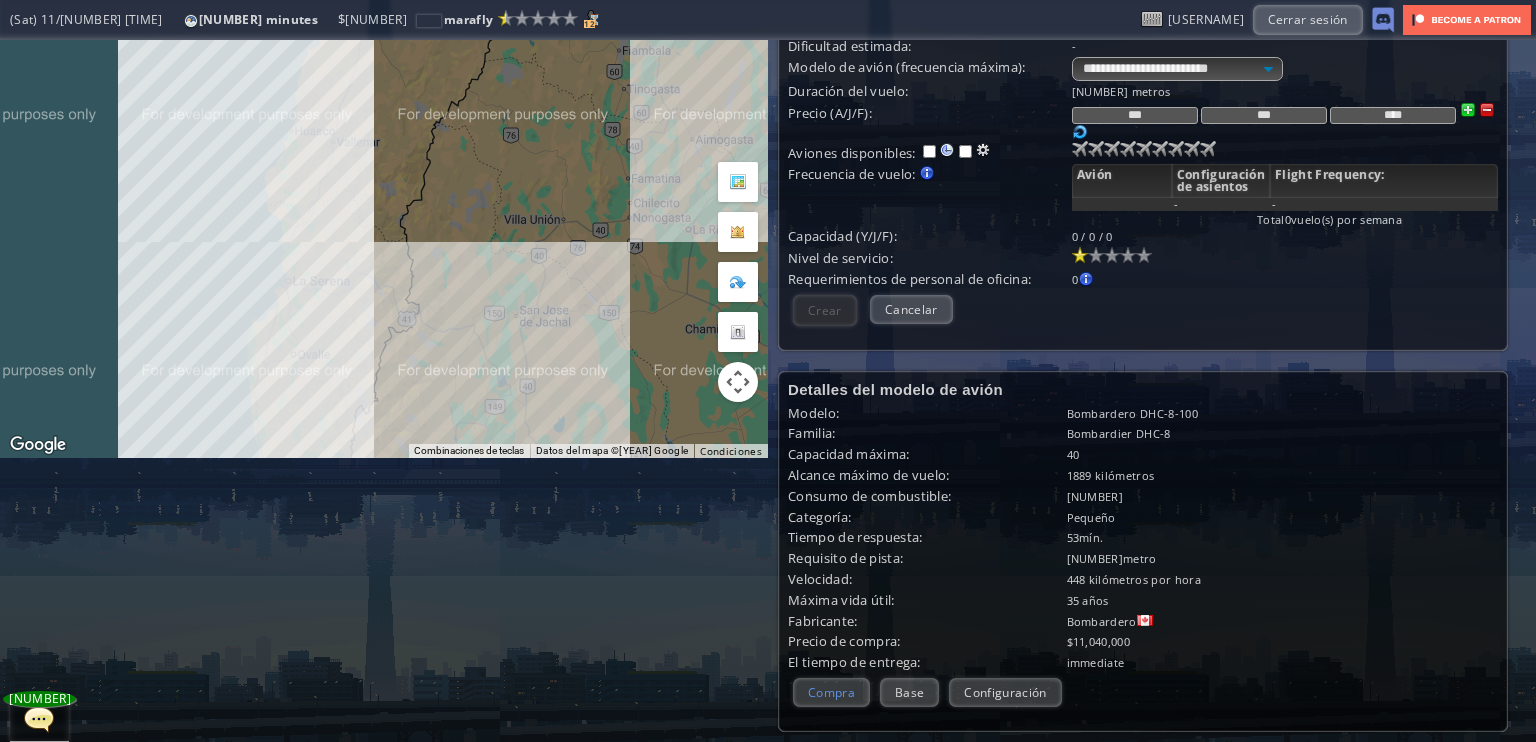 click on "Compra" at bounding box center (831, 692) 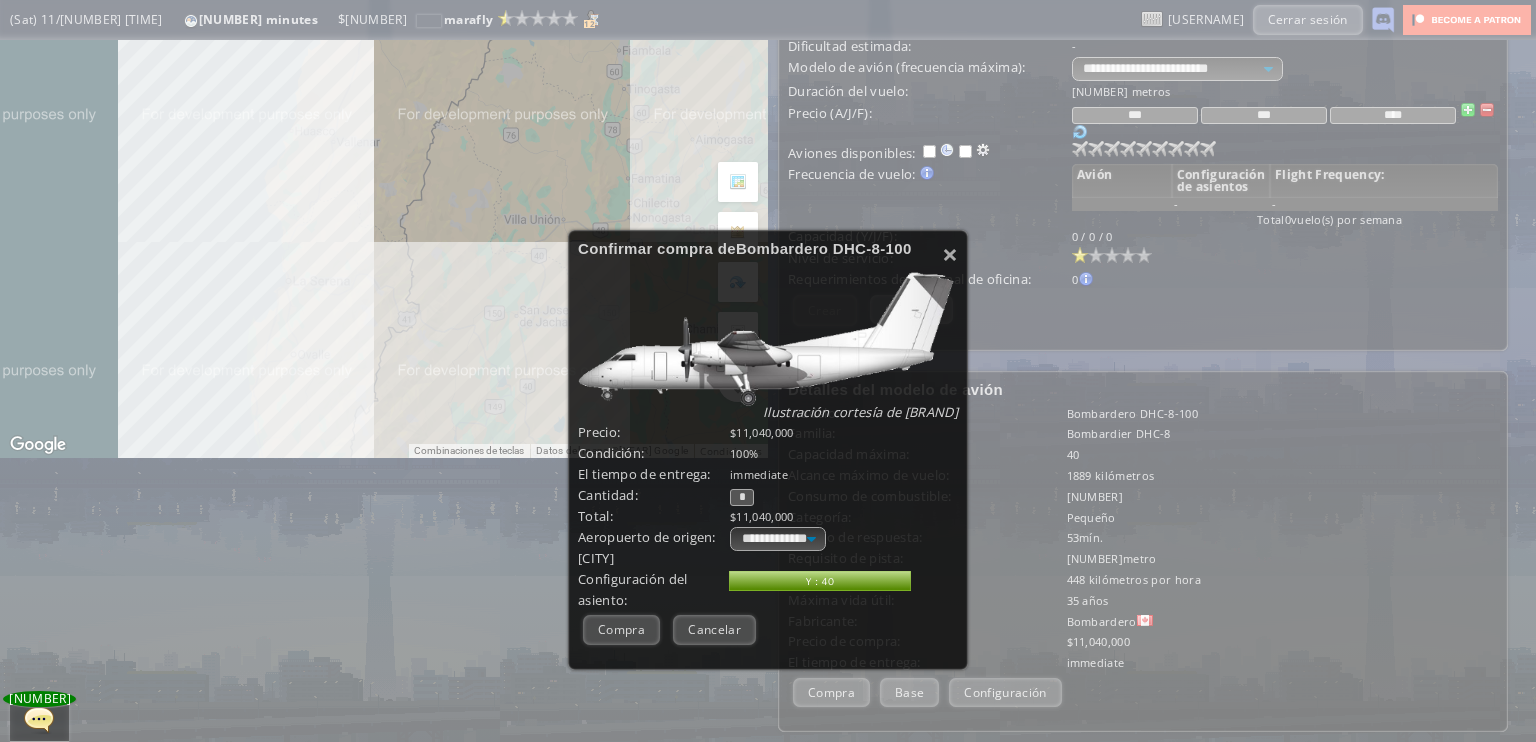 click on "*" at bounding box center (742, 497) 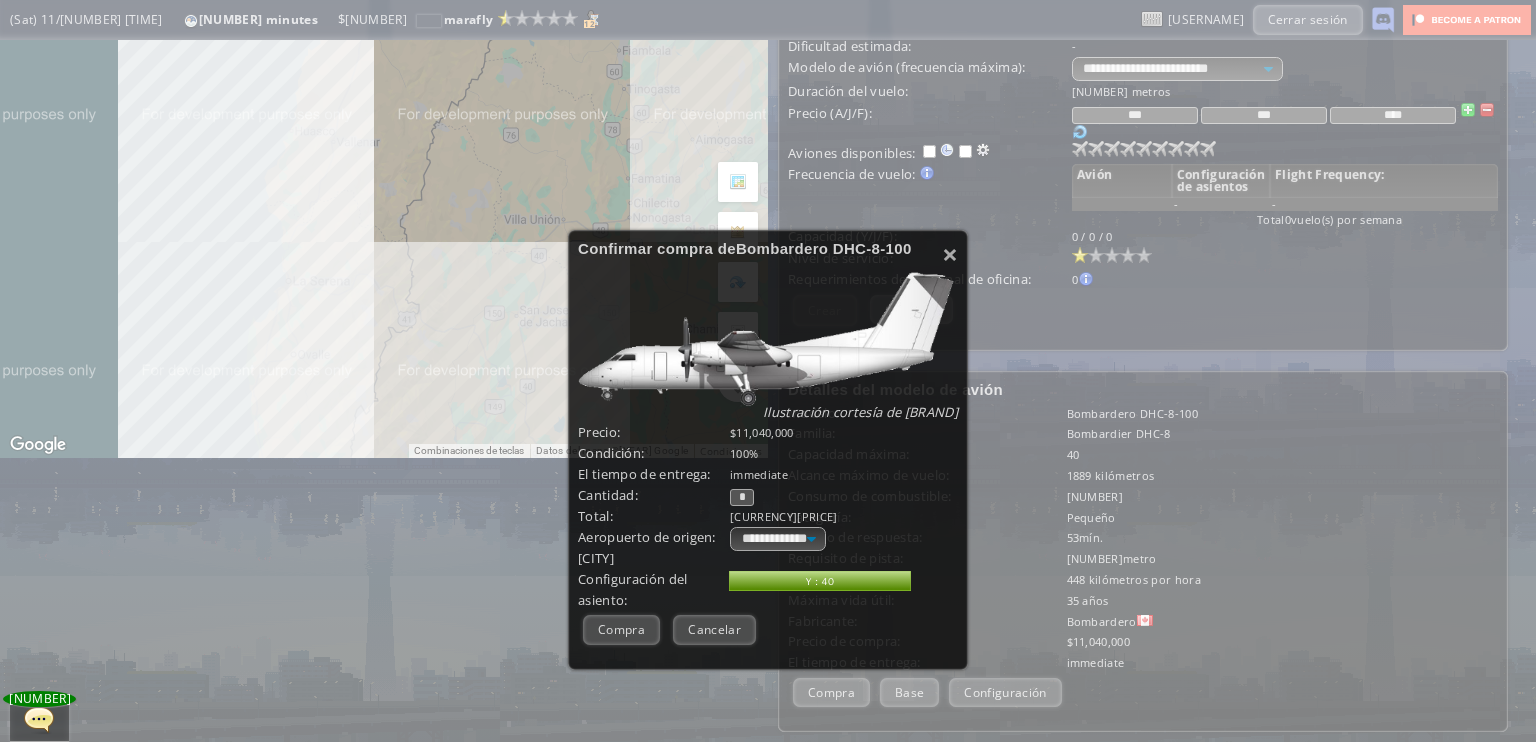 type on "*" 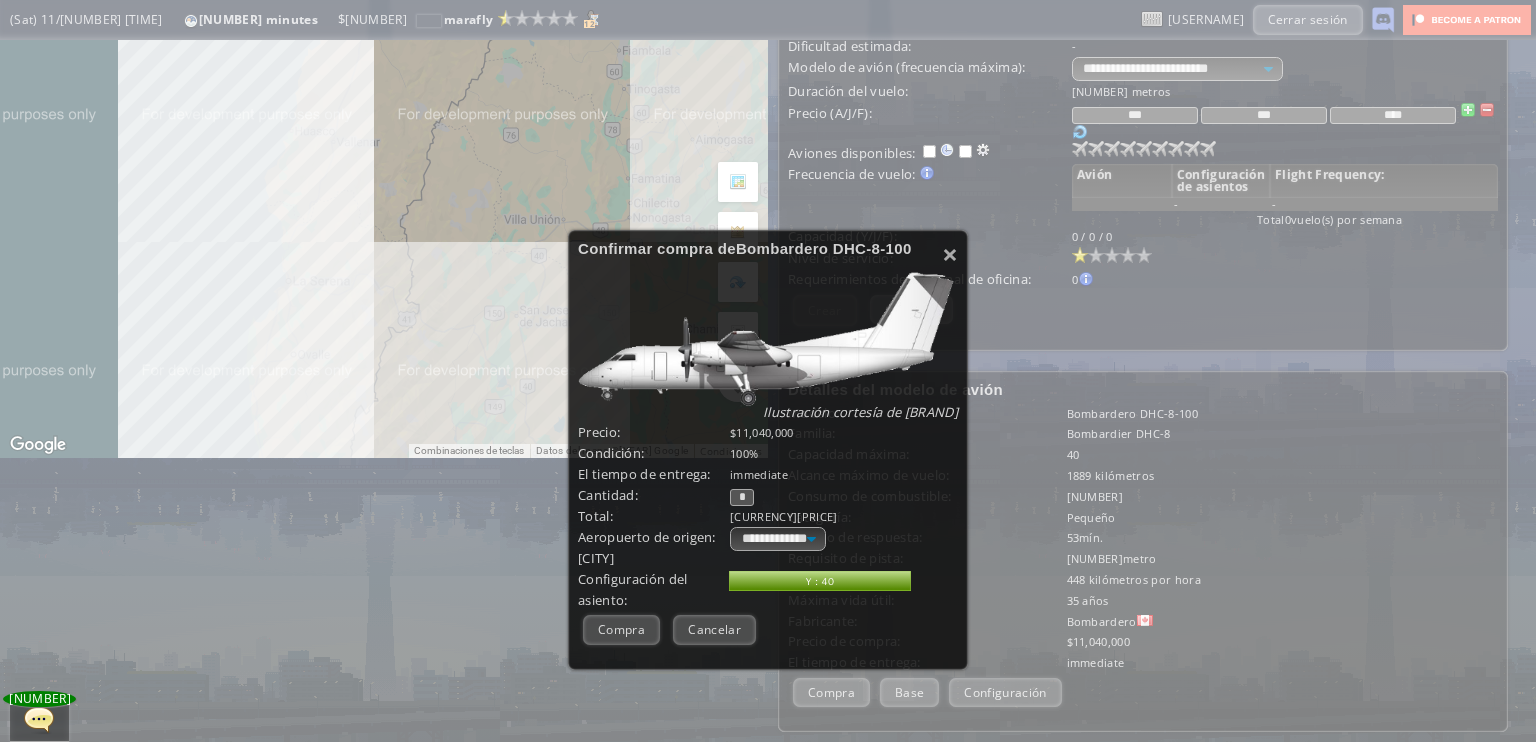 click on "Compra" at bounding box center (621, 629) 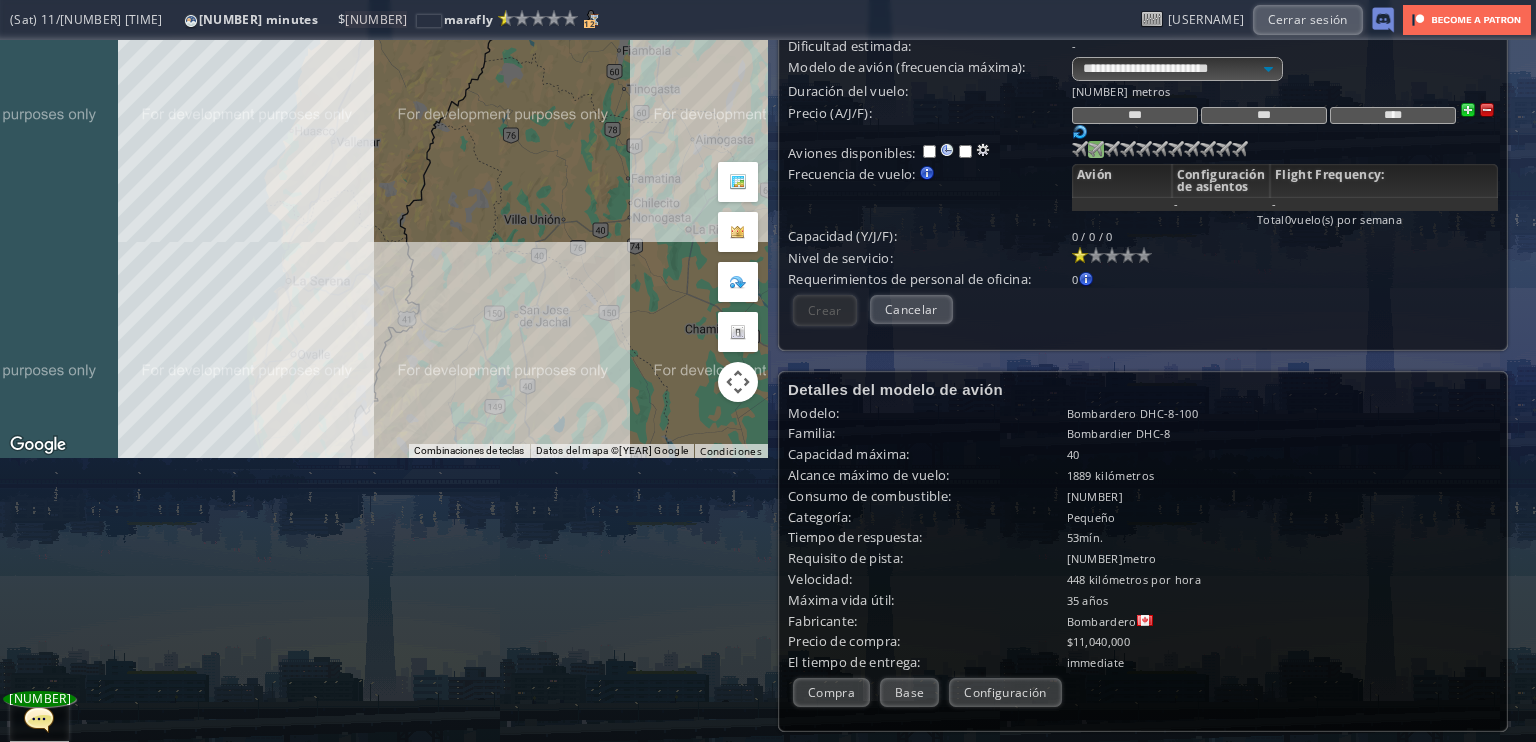 click at bounding box center [1080, 149] 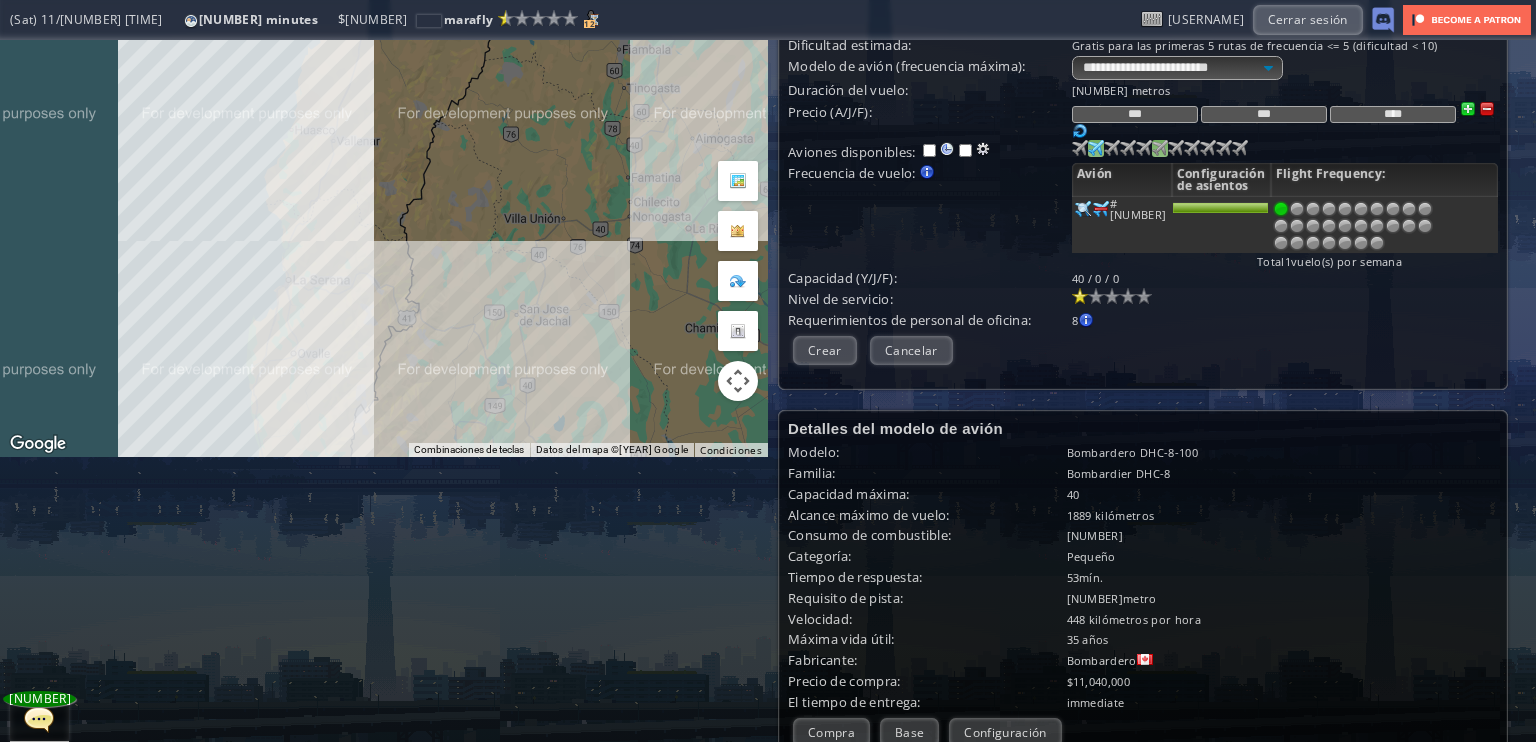 scroll, scrollTop: 185, scrollLeft: 0, axis: vertical 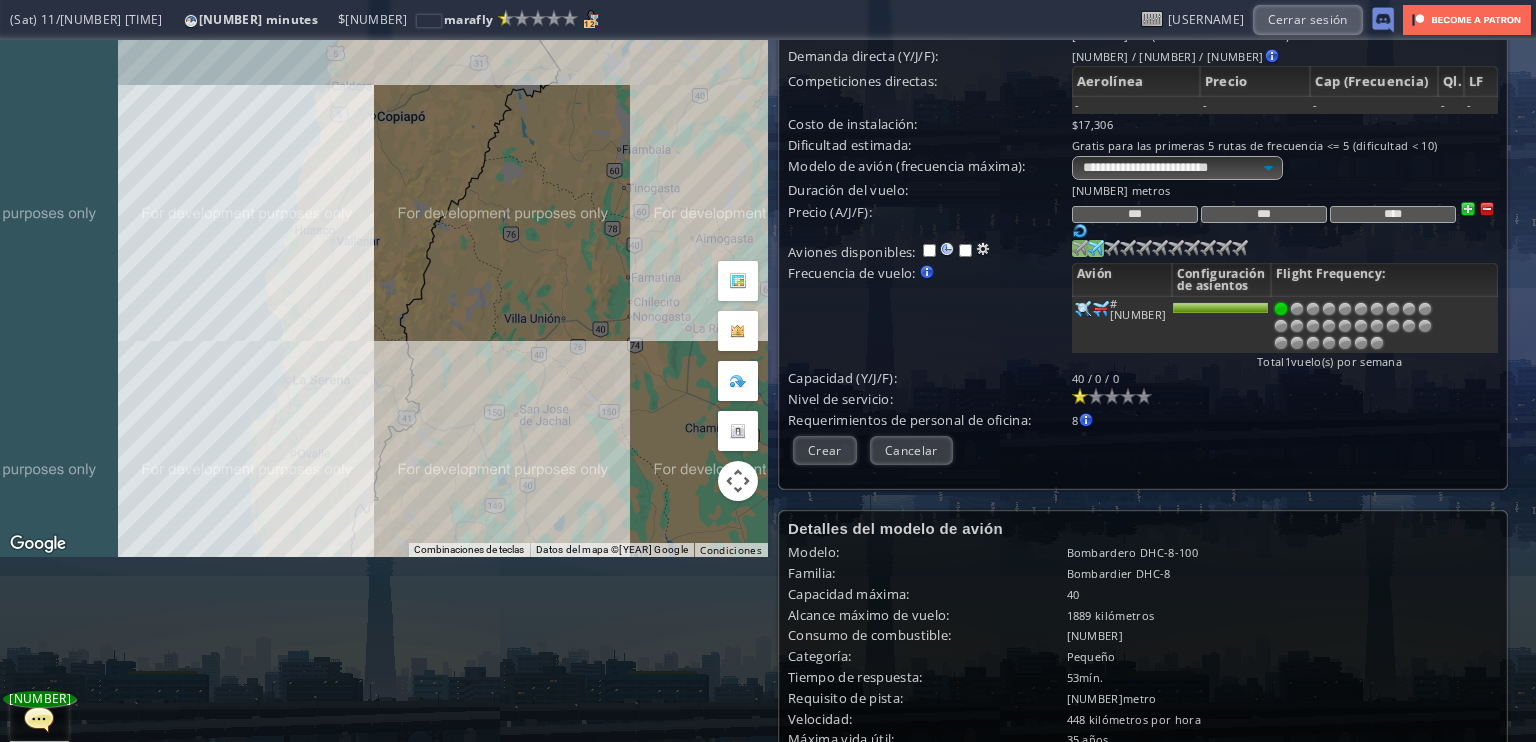 click at bounding box center (1080, 248) 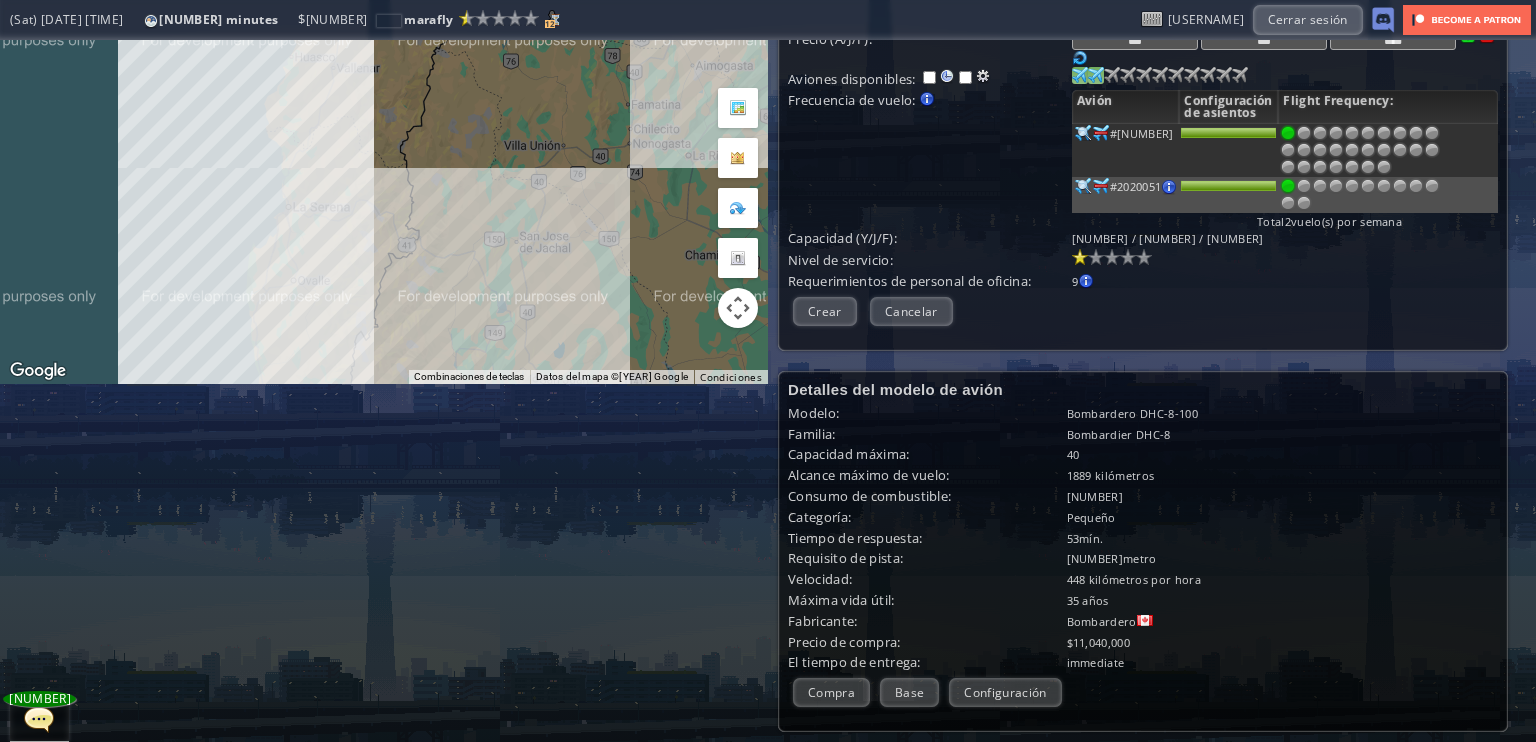 scroll, scrollTop: 60, scrollLeft: 0, axis: vertical 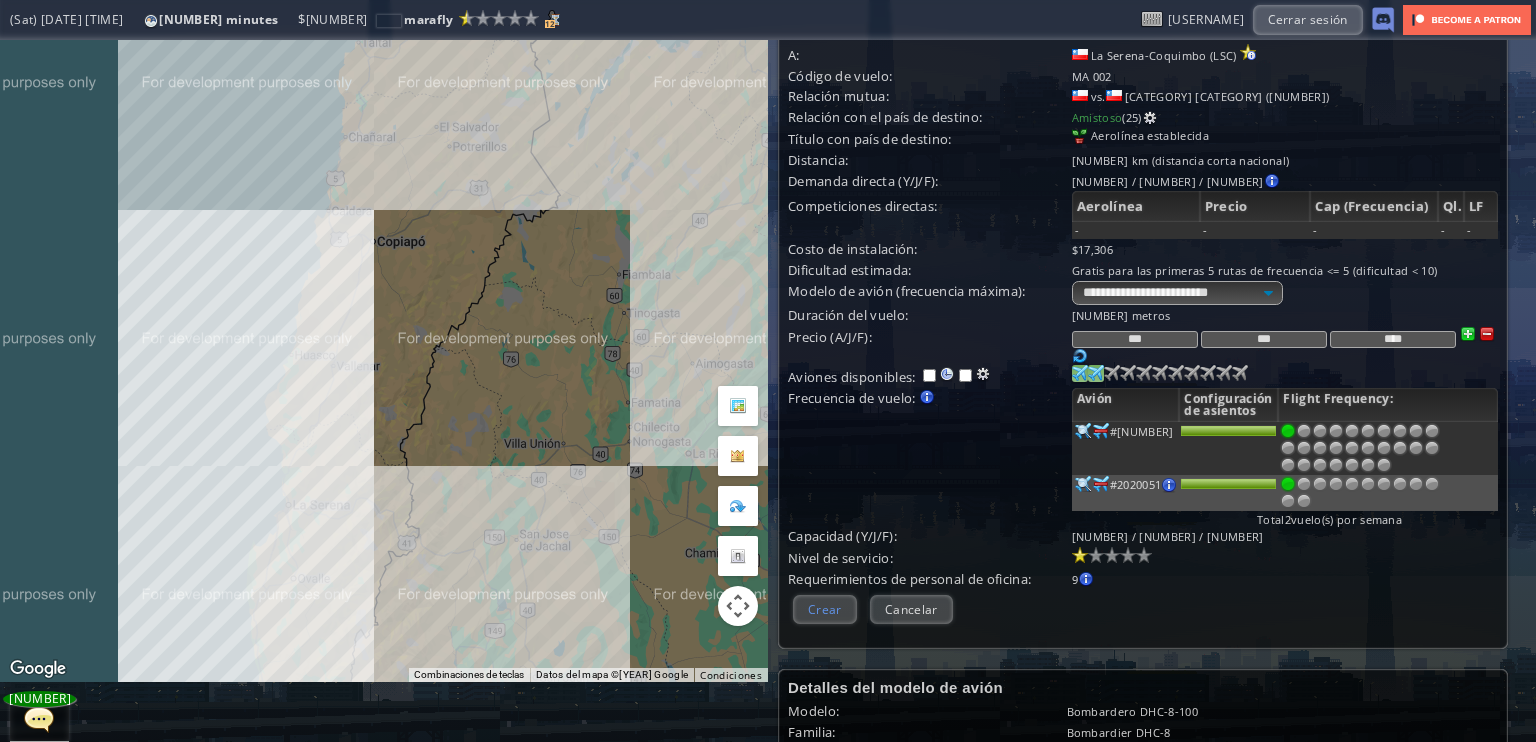 click on "Crear" at bounding box center [825, 609] 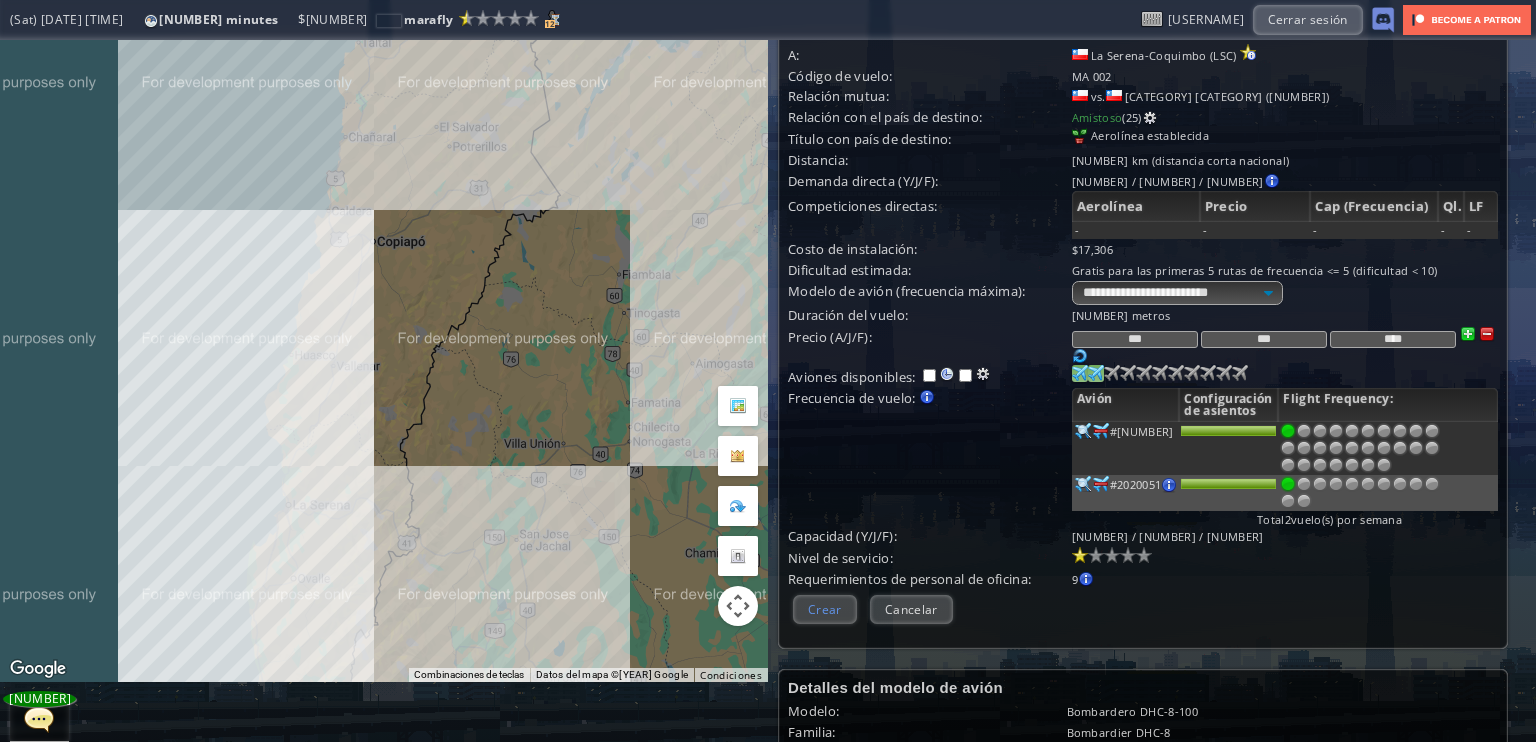 scroll, scrollTop: 167, scrollLeft: 0, axis: vertical 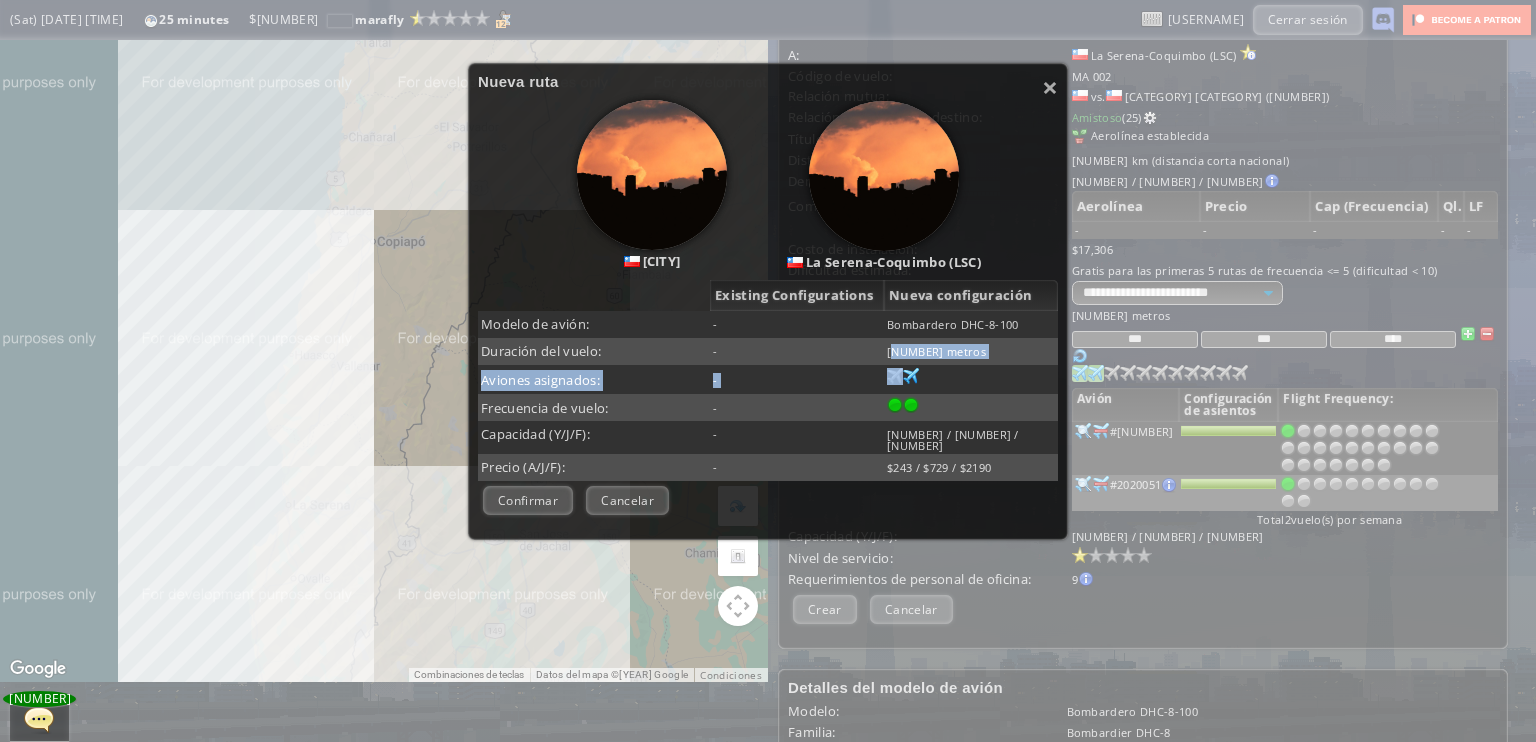 drag, startPoint x: 887, startPoint y: 371, endPoint x: 946, endPoint y: 395, distance: 63.694584 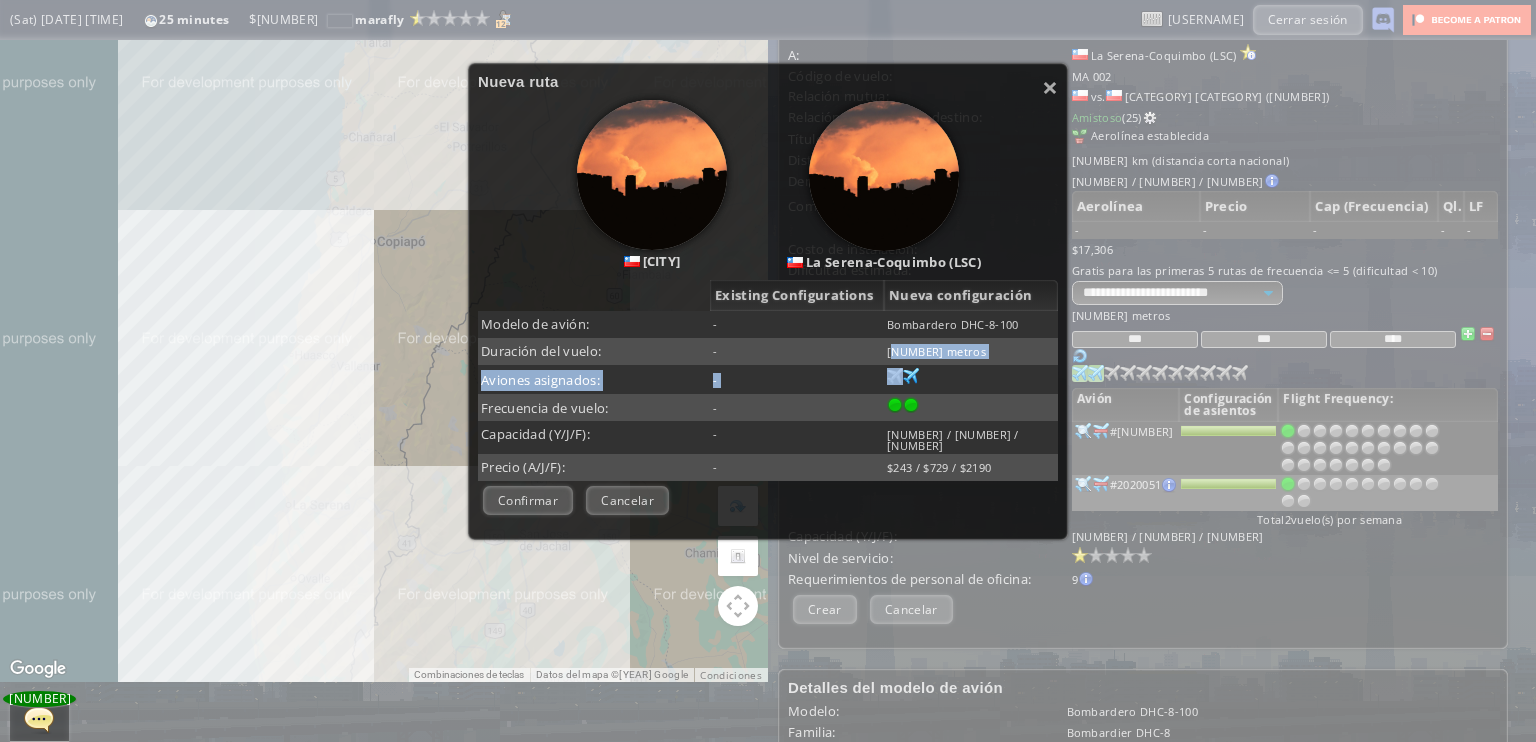 click on "[CATEGORY] [CATEGORY]
[CATEGORY] [CATEGORY]
[CATEGORY] [CATEGORY]:
-
[BRAND] [BRAND]
[CATEGORY] [CATEGORY]:
-
[NUMBER] [CATEGORY]
[CATEGORY] [CATEGORY]:
-
[NUMBER] [NUMBER] [NUMBER] [NUMBER]
[CATEGORY] [CATEGORY]:
-
[CATEGORY] ([CATEGORY]/[CATEGORY]/[CATEGORY]):
-
[NUMBER] / [NUMBER] / [NUMBER]
[CATEGORY] ([CATEGORY]/[CATEGORY]/[CATEGORY]):
-
$[NUMBER] / $[NUMBER] / $[NUMBER]" at bounding box center [768, 380] 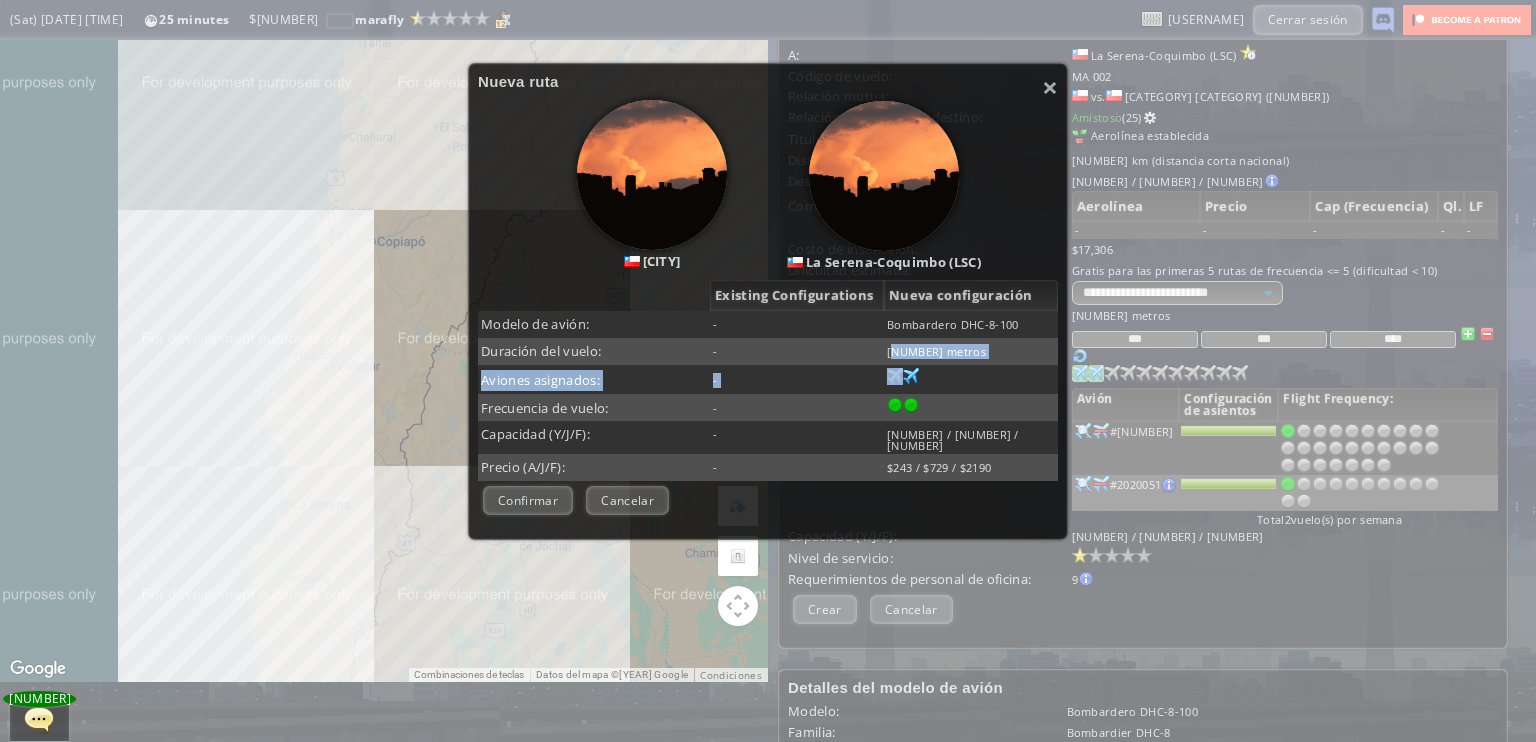 click on "-" at bounding box center (797, 379) 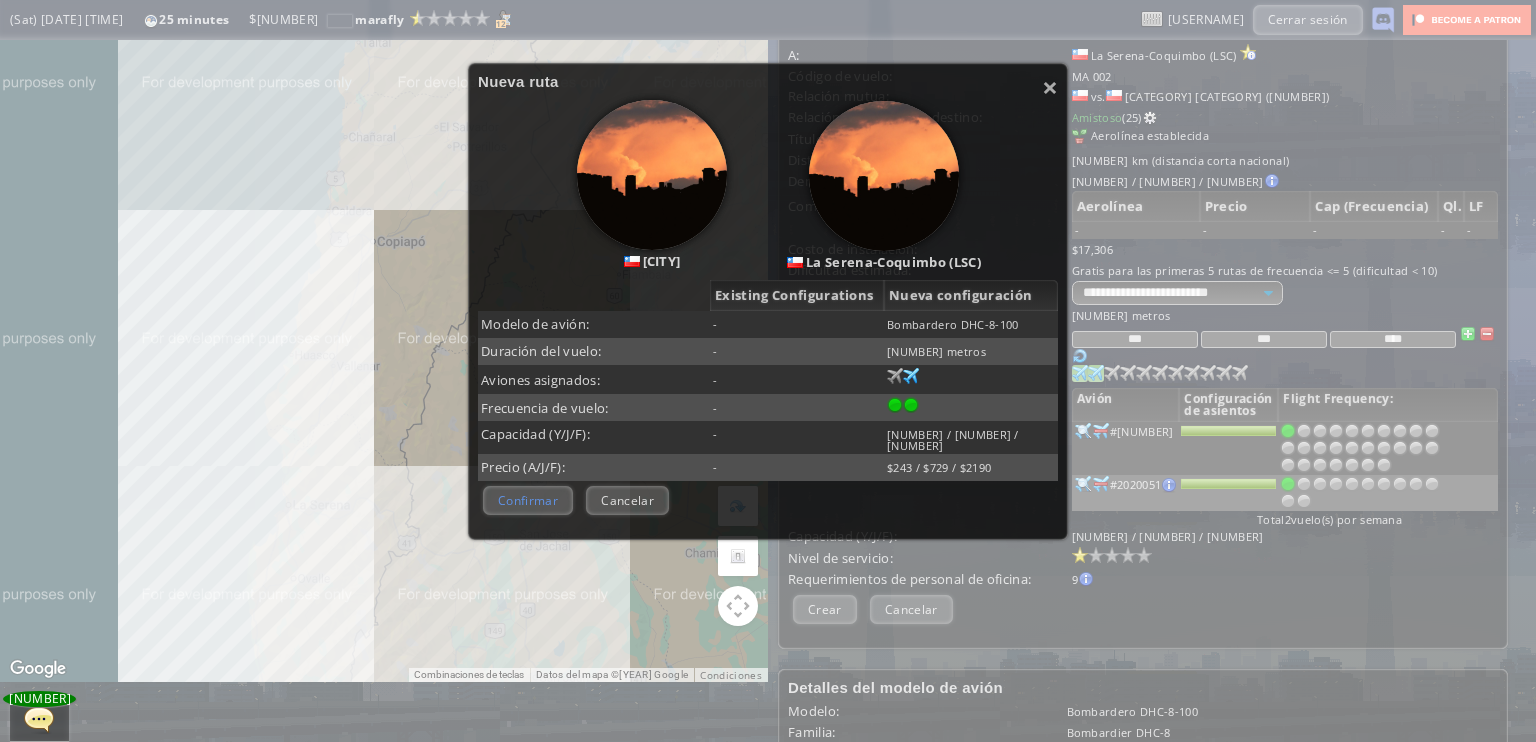 click on "Confirmar" at bounding box center [528, 500] 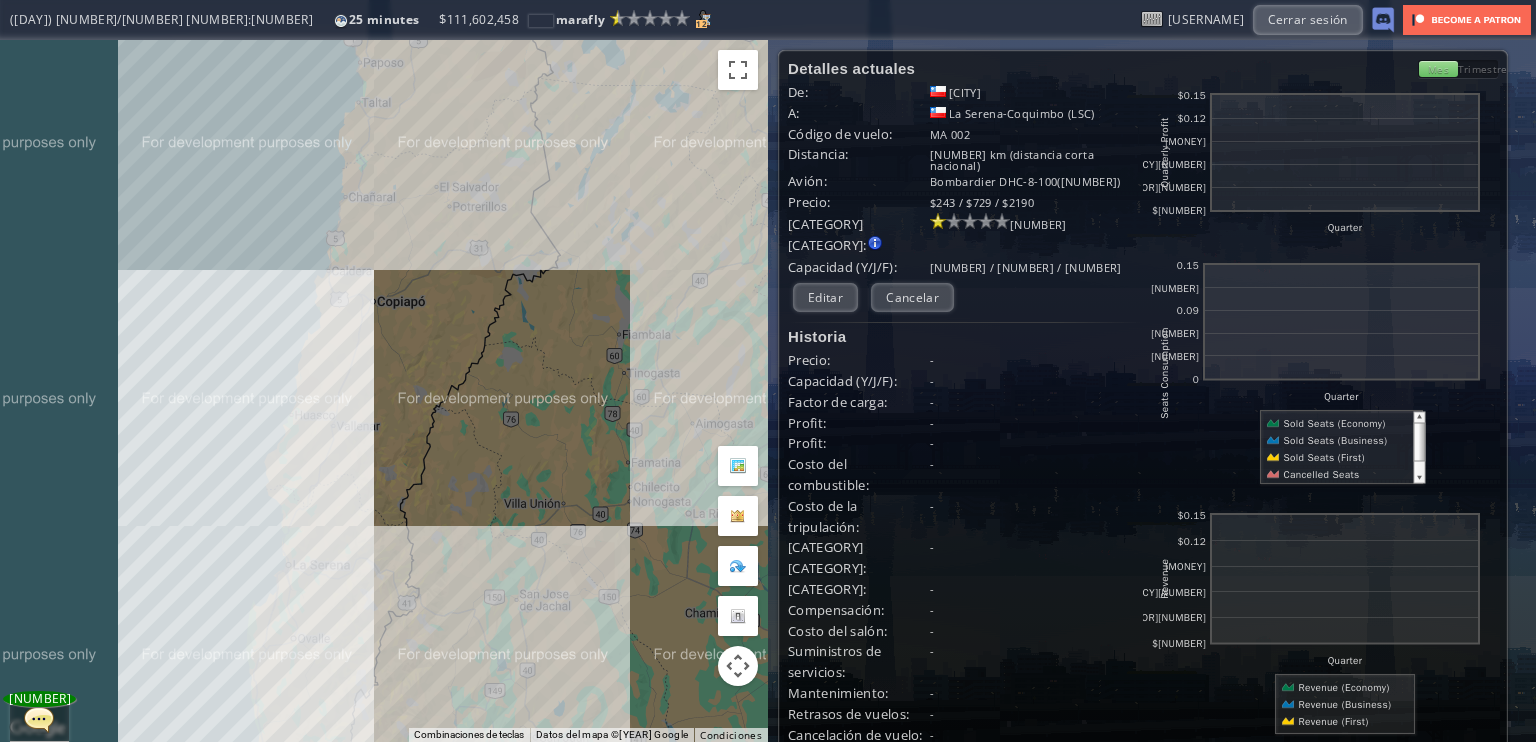 scroll, scrollTop: 290, scrollLeft: 0, axis: vertical 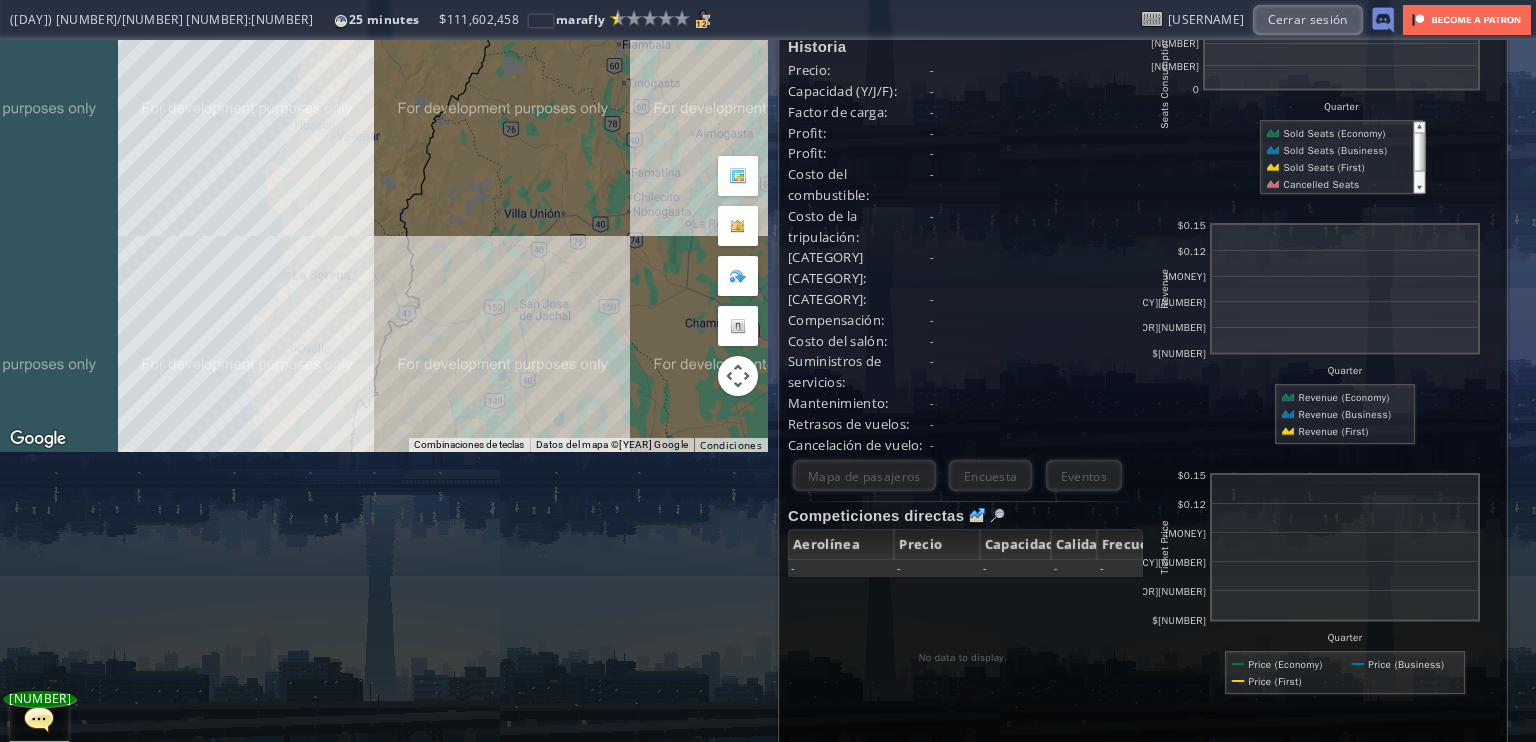 click on ", [CATEGORY] [CATEGORY] [CATEGORY] [CATEGORY] [CATEGORY]" at bounding box center (384, 101) 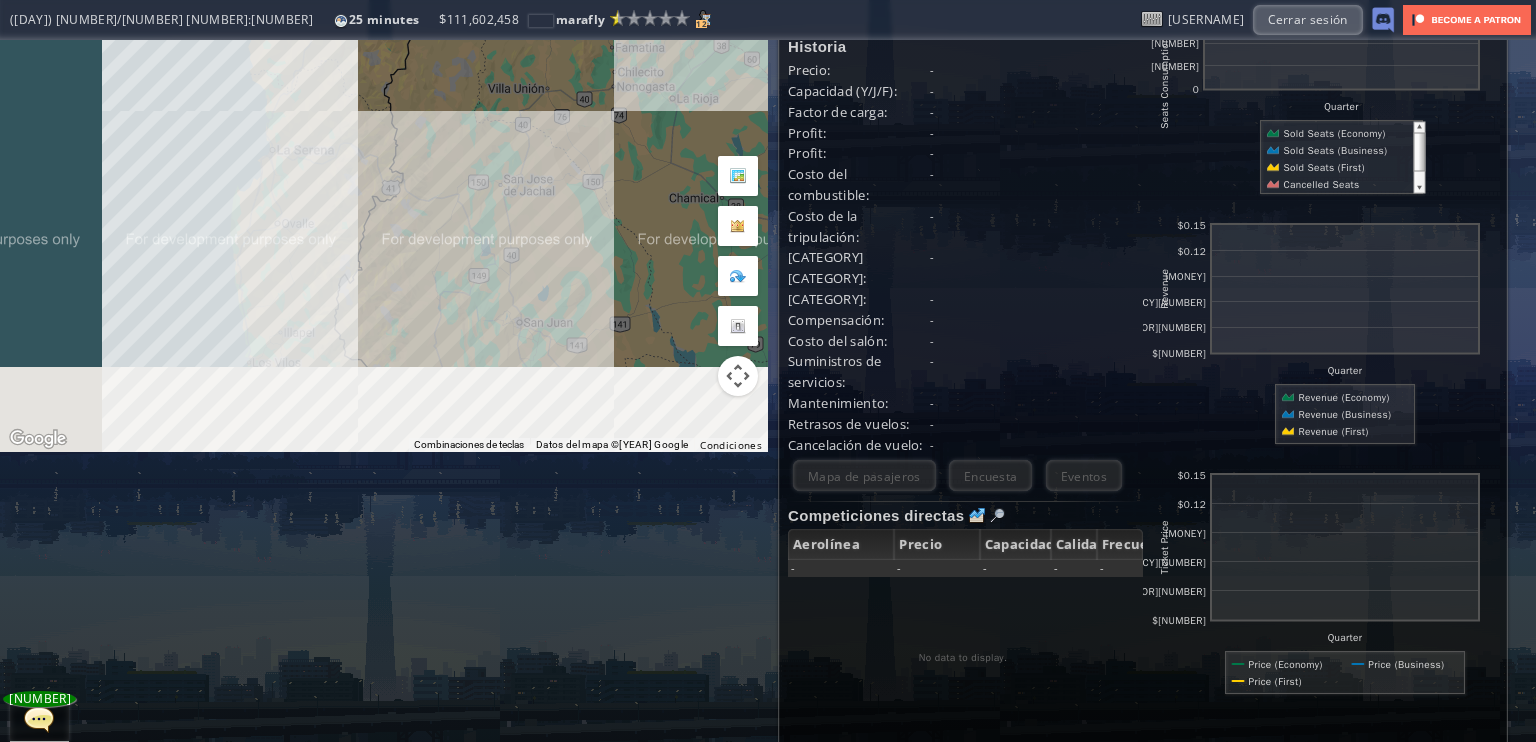 drag, startPoint x: 432, startPoint y: 166, endPoint x: 422, endPoint y: 113, distance: 53.935146 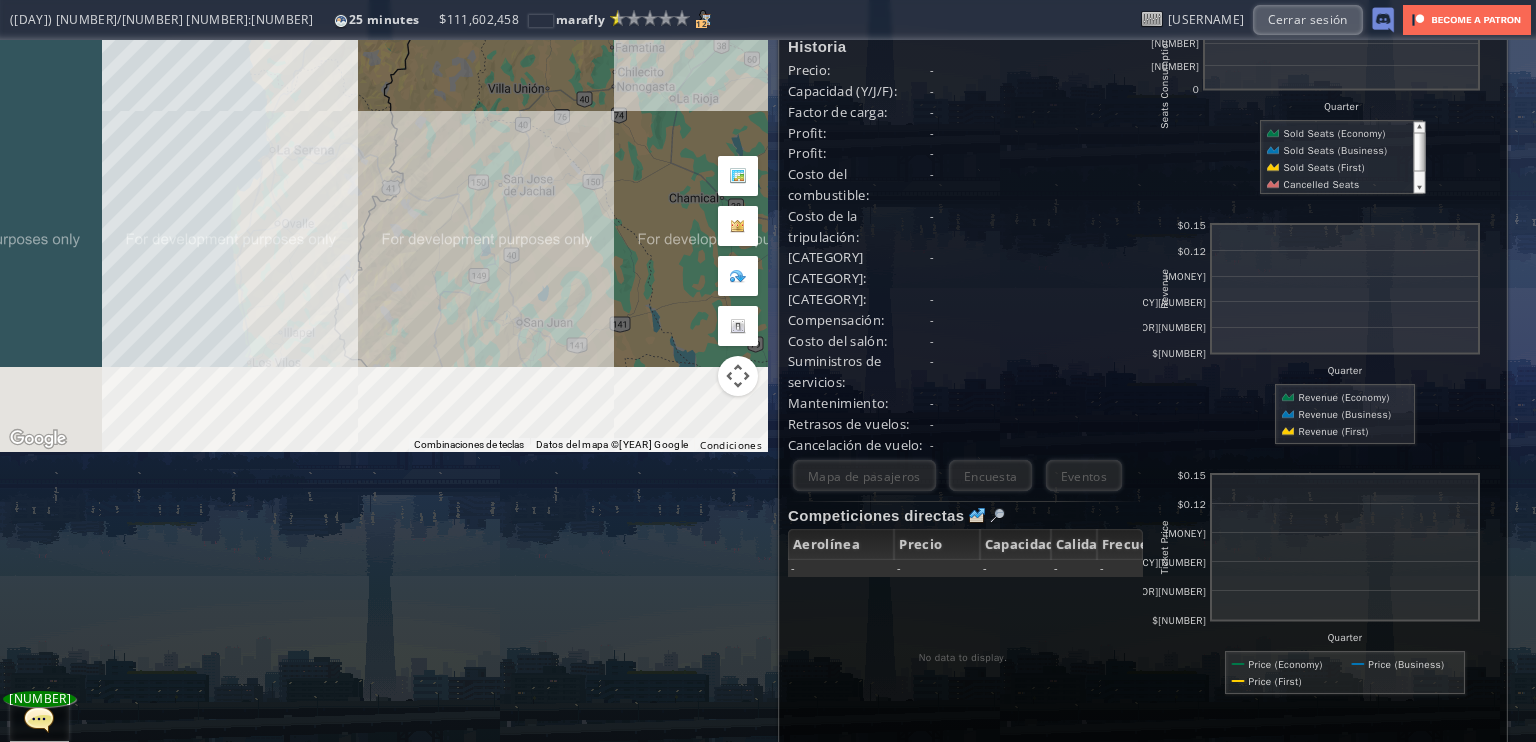 click on ", [CATEGORY] [CATEGORY] [CATEGORY] [CATEGORY] [CATEGORY]" at bounding box center (384, 101) 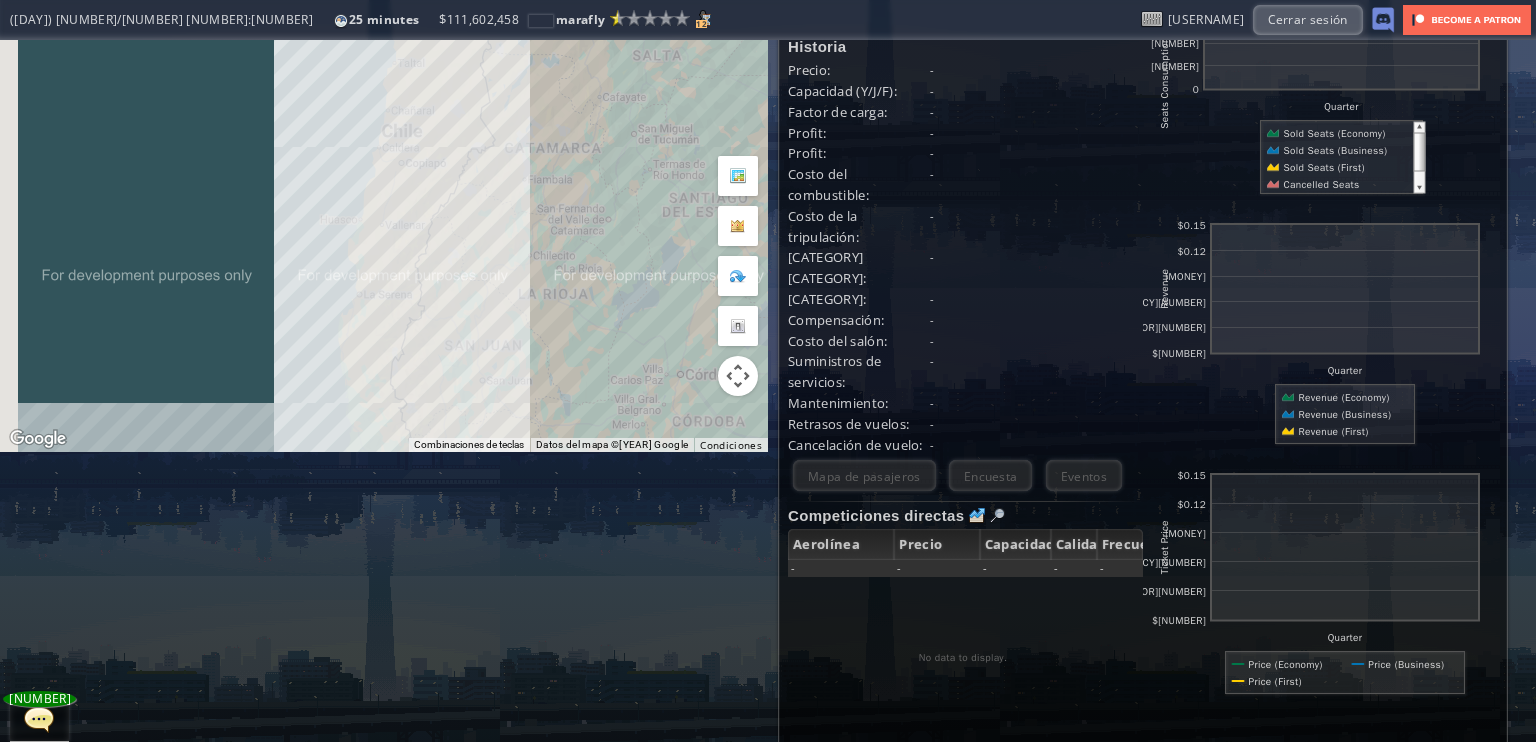 drag, startPoint x: 376, startPoint y: 183, endPoint x: 415, endPoint y: 340, distance: 161.77144 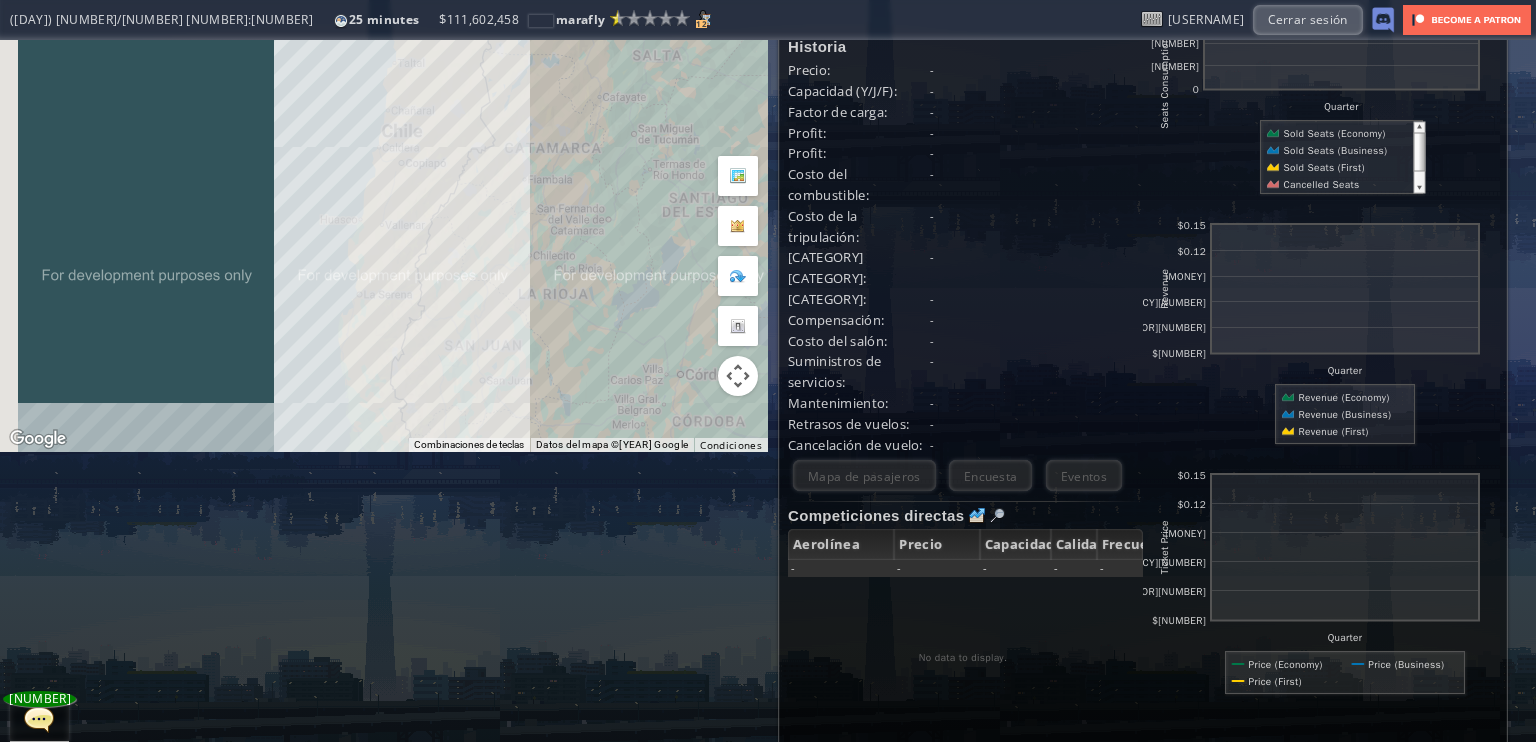 click on ", [CATEGORY] [CATEGORY] [CATEGORY] [CATEGORY] [CATEGORY]" at bounding box center [384, 101] 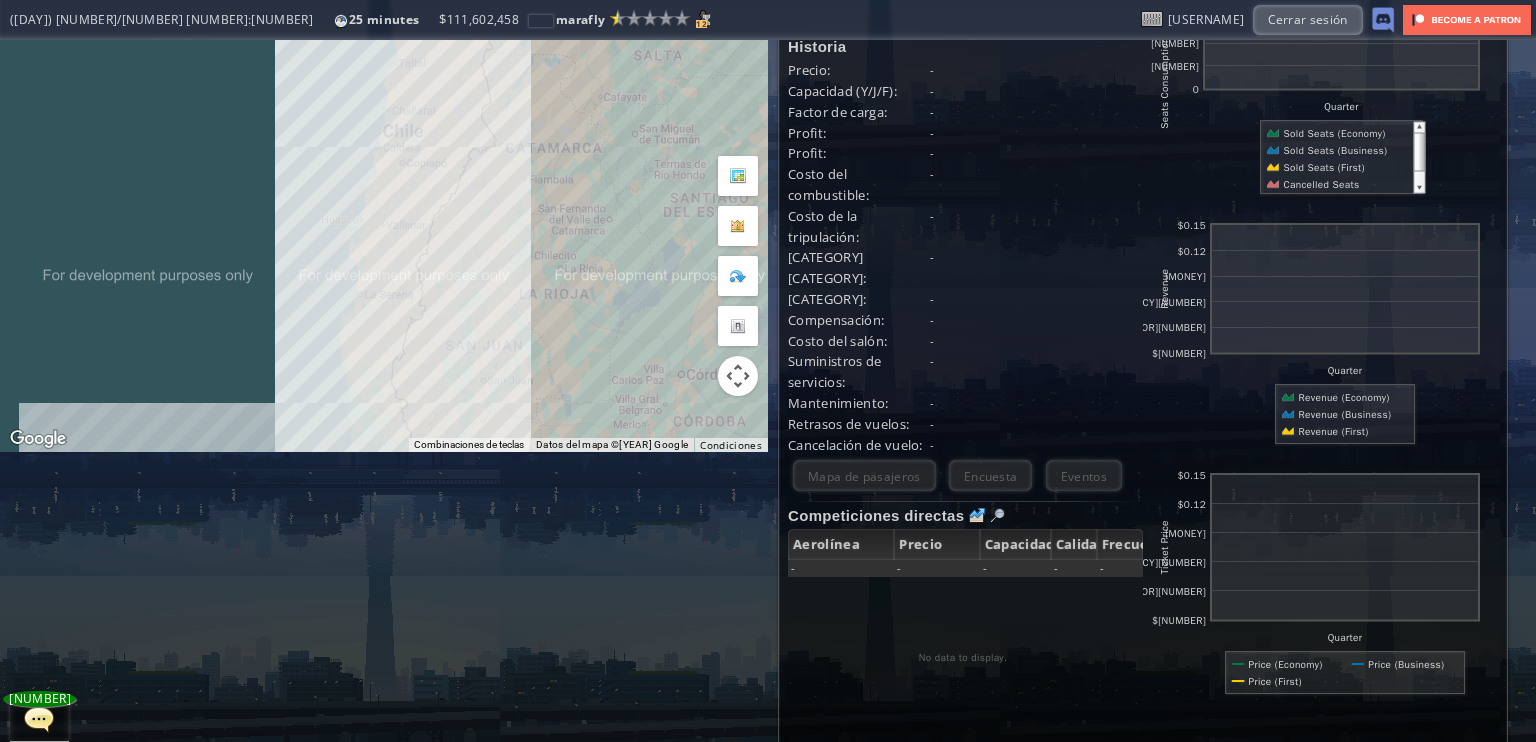 scroll, scrollTop: 0, scrollLeft: 0, axis: both 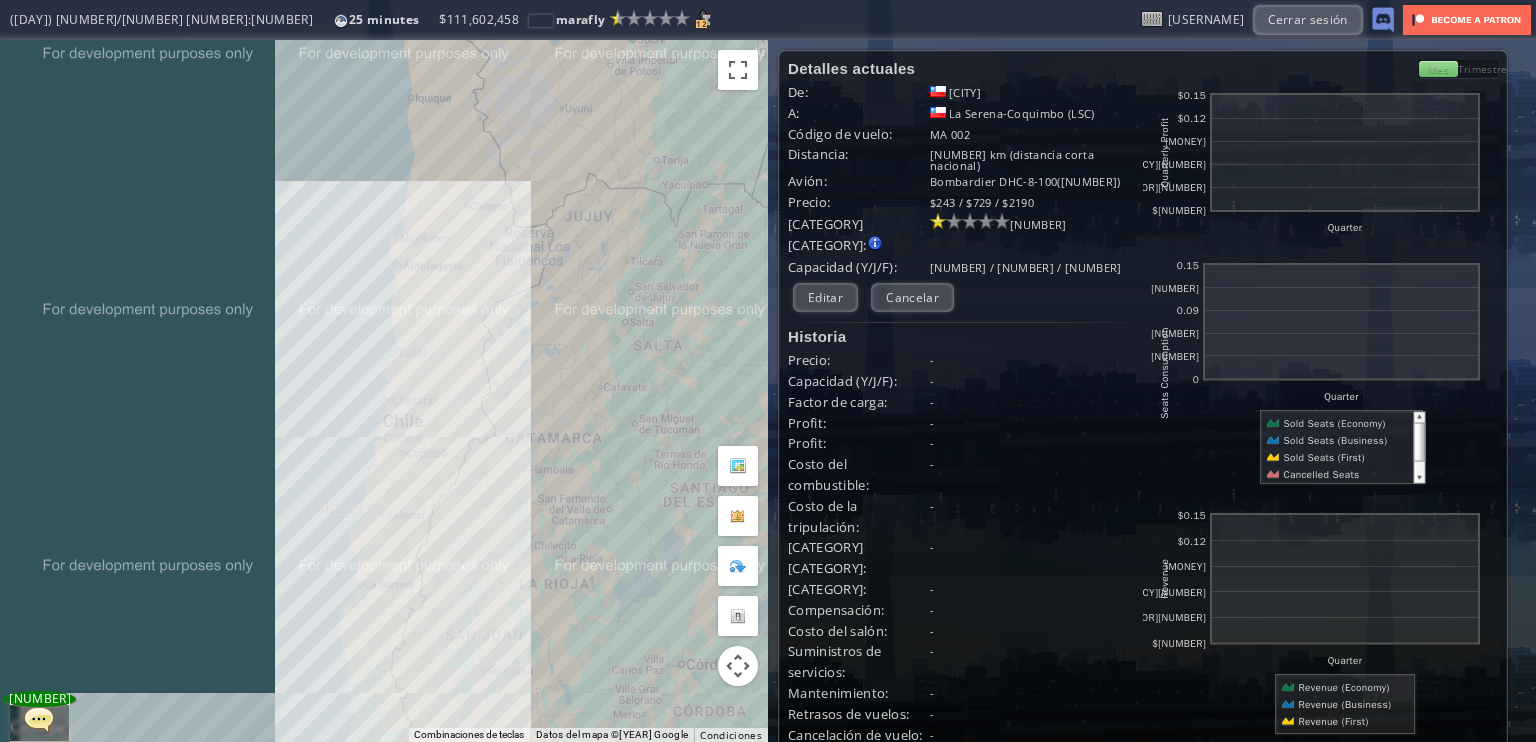 click on ", [CATEGORY] [CATEGORY] [CATEGORY] [CATEGORY] [CATEGORY]" at bounding box center [384, 391] 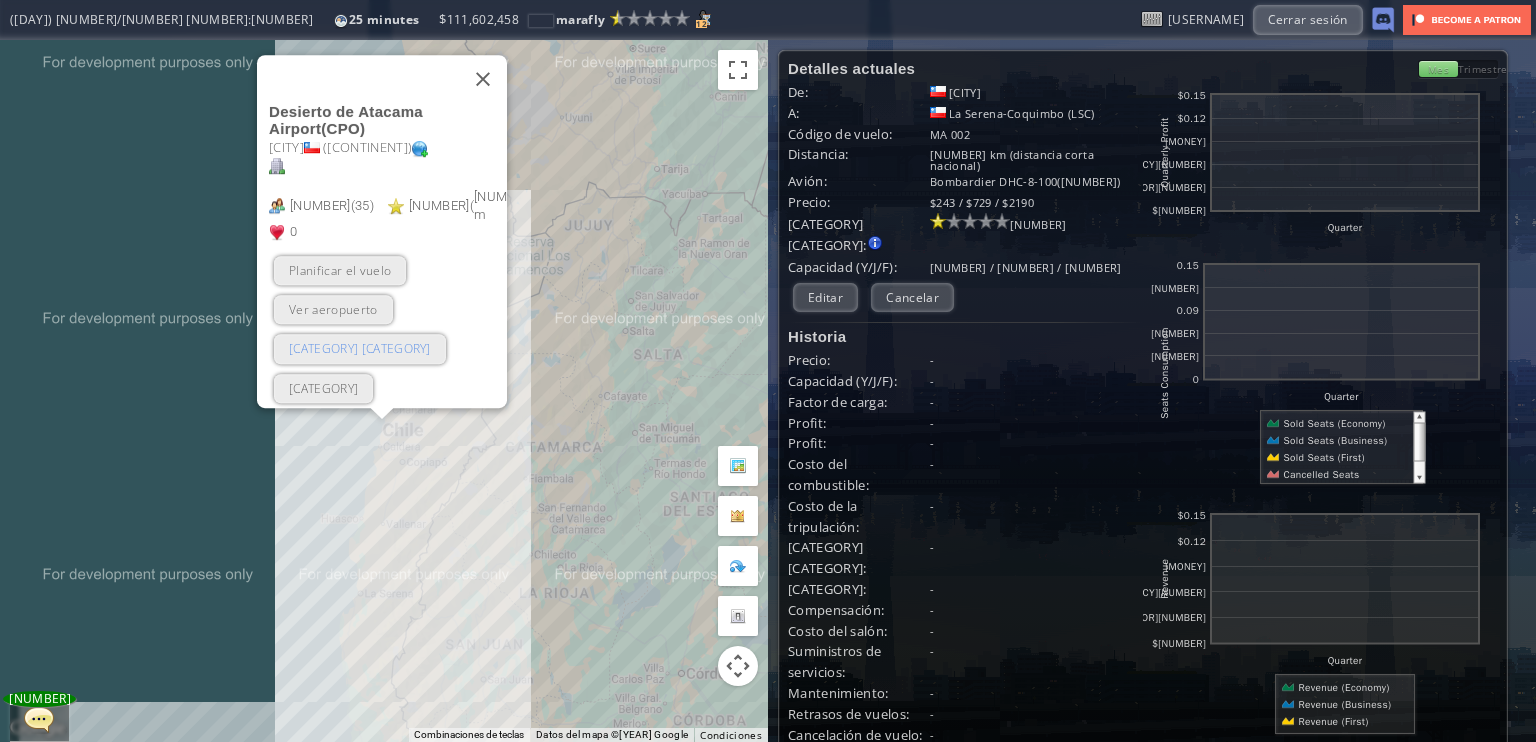 click on "[CATEGORY] [CATEGORY]" at bounding box center [360, 349] 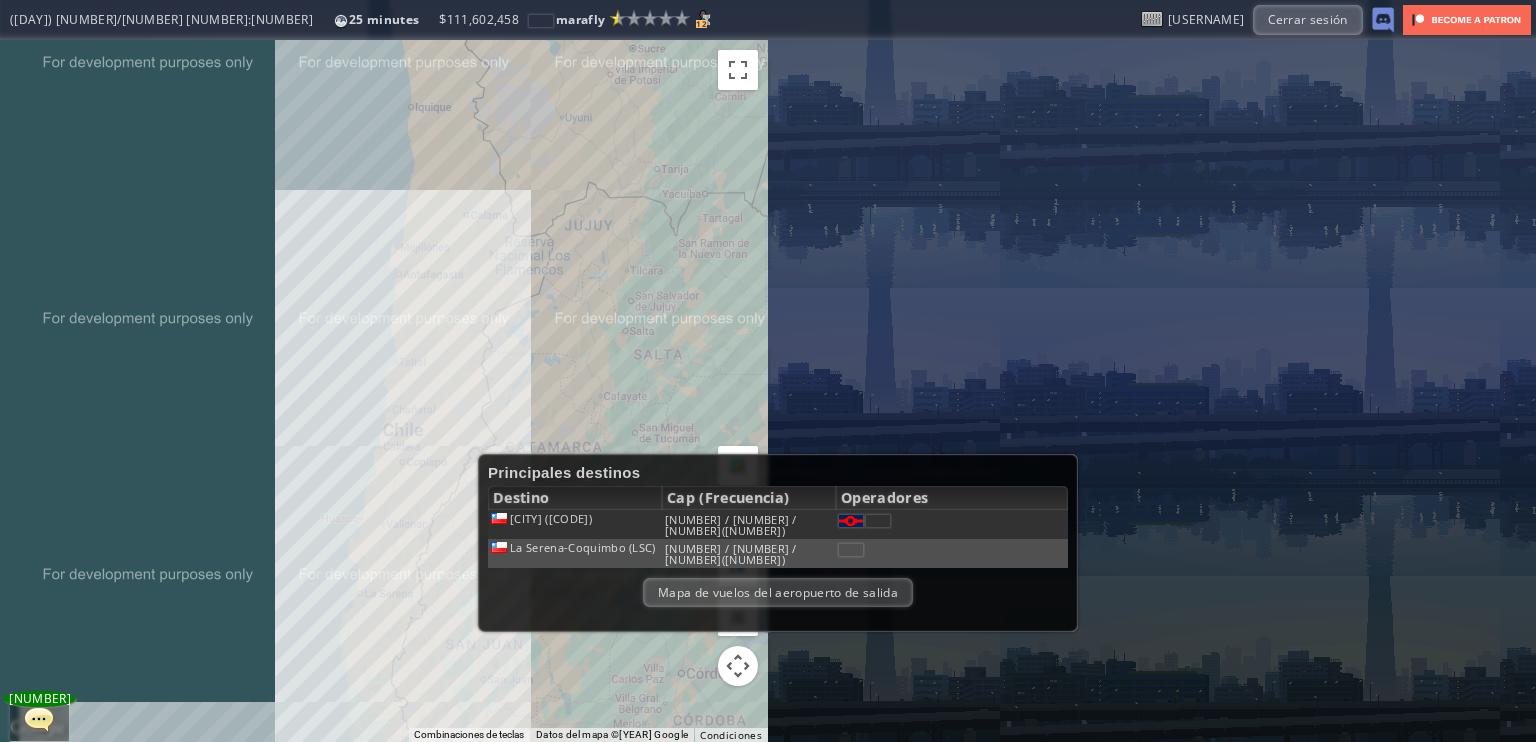 click on "La Serena-Coquimbo (LSC)" at bounding box center (551, 518) 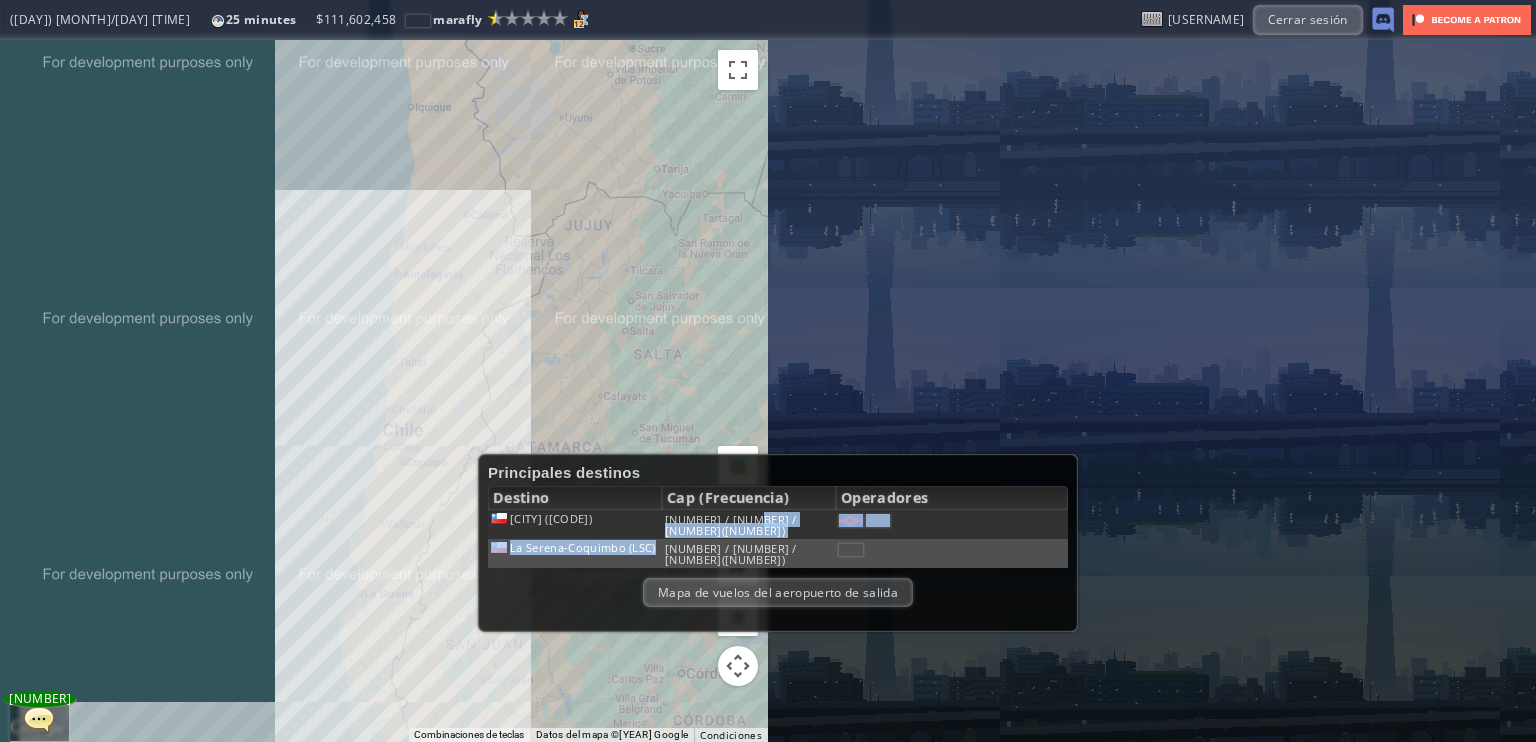 drag, startPoint x: 585, startPoint y: 567, endPoint x: 820, endPoint y: 540, distance: 236.54597 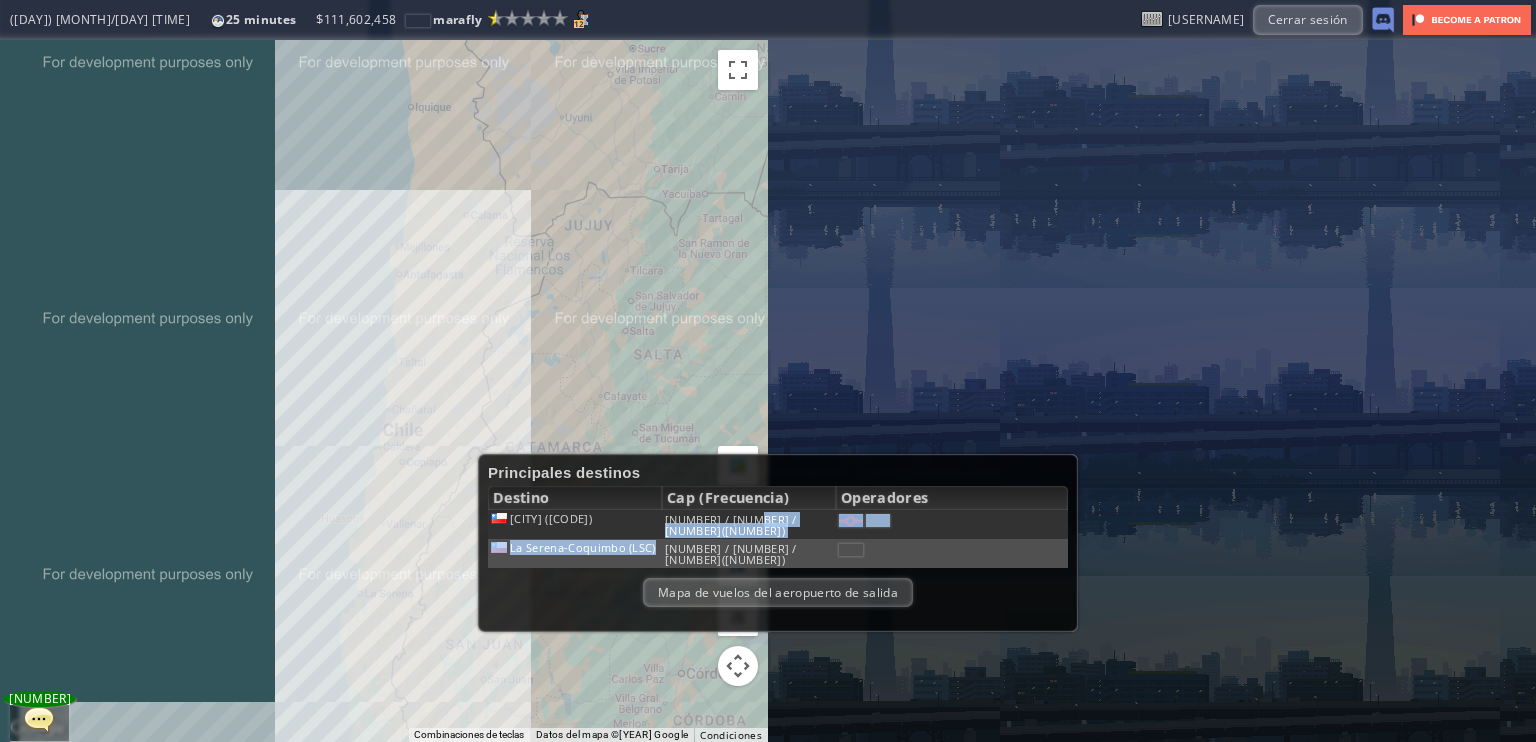 click on "Santiago (SCL) [NUMBER] / 0 / 0([NUMBER]) La Serena-Coquimbo (LSC) [NUMBER] / 0 / 0([NUMBER])" at bounding box center (778, 527) 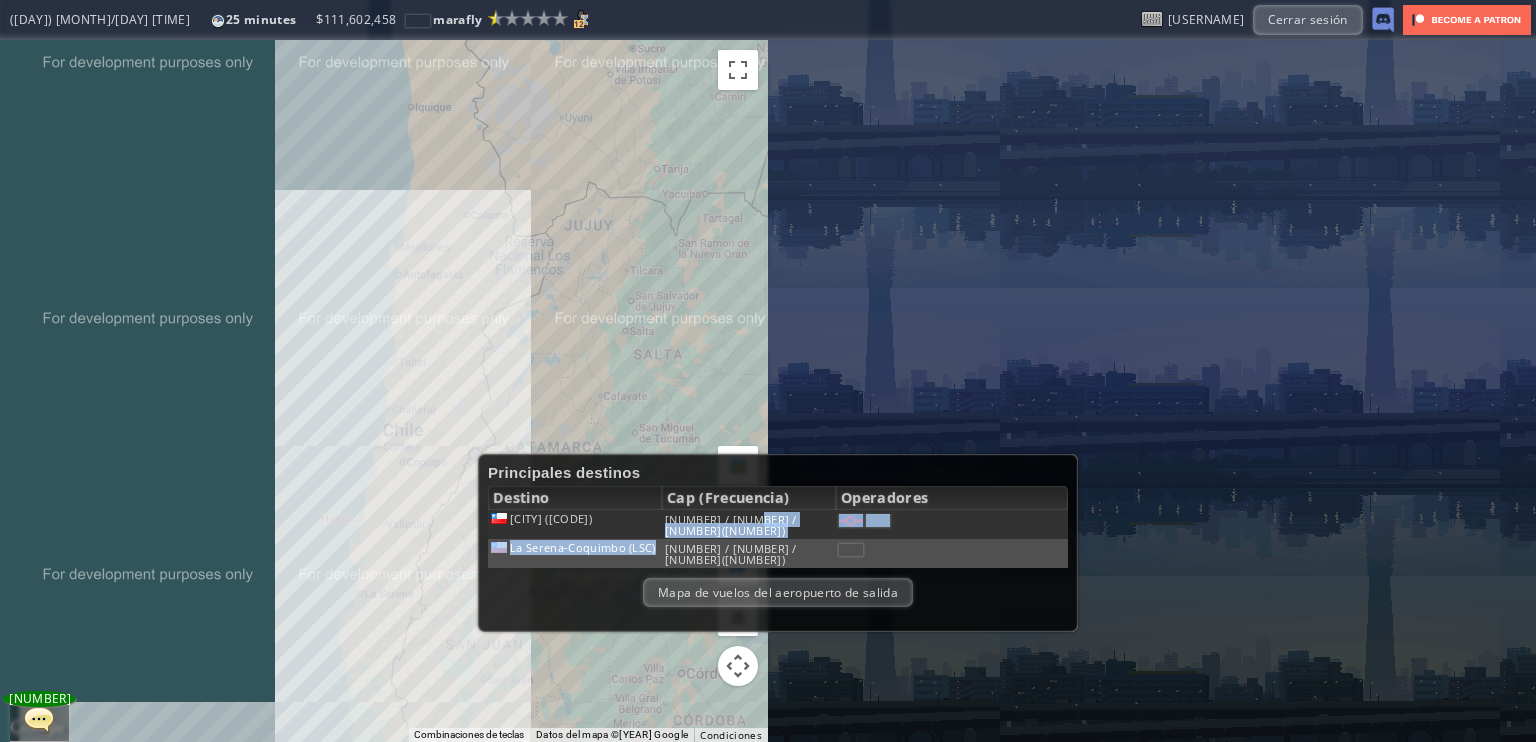 click at bounding box center (851, 521) 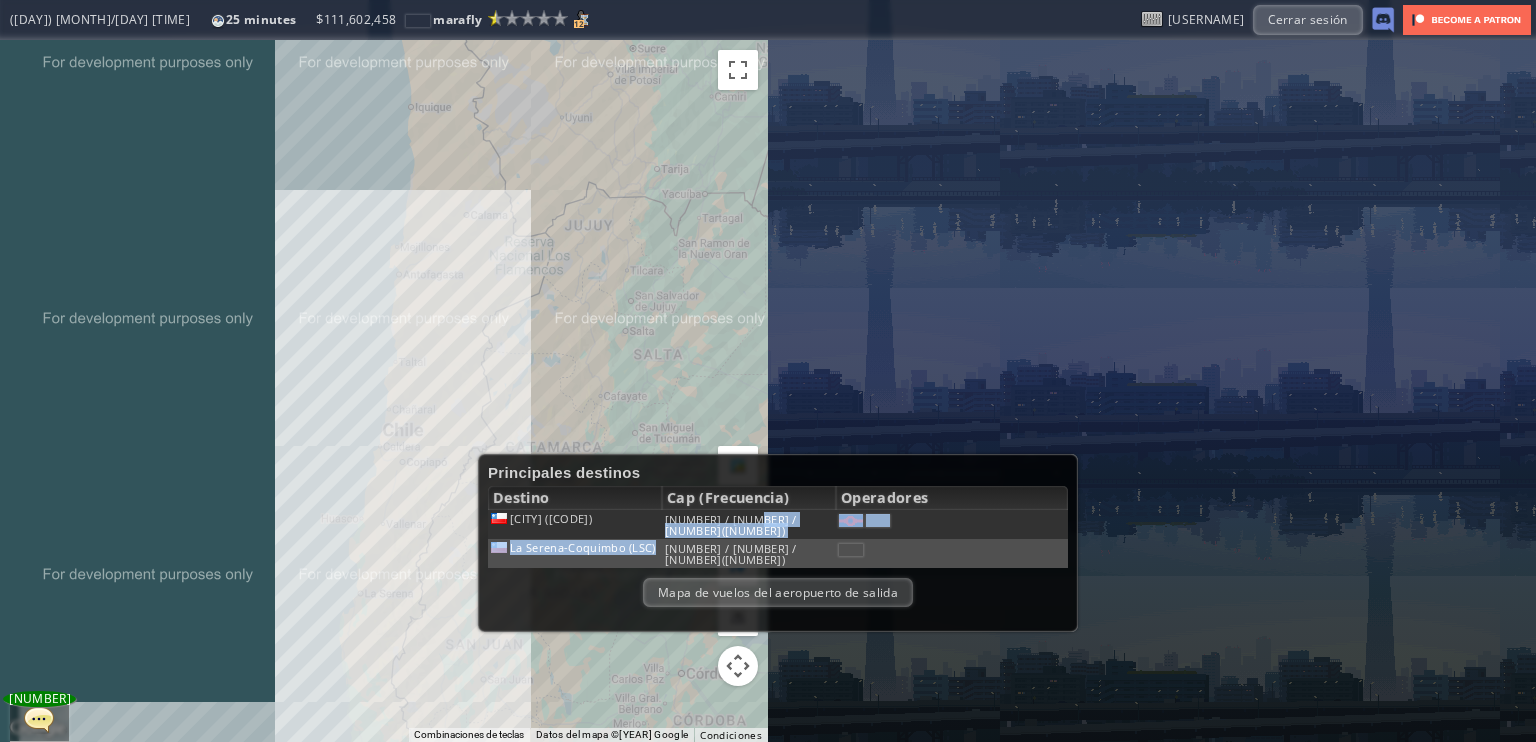 click on ", [CATEGORY] [CATEGORY] [CATEGORY] [CATEGORY] [CATEGORY]" at bounding box center [384, 391] 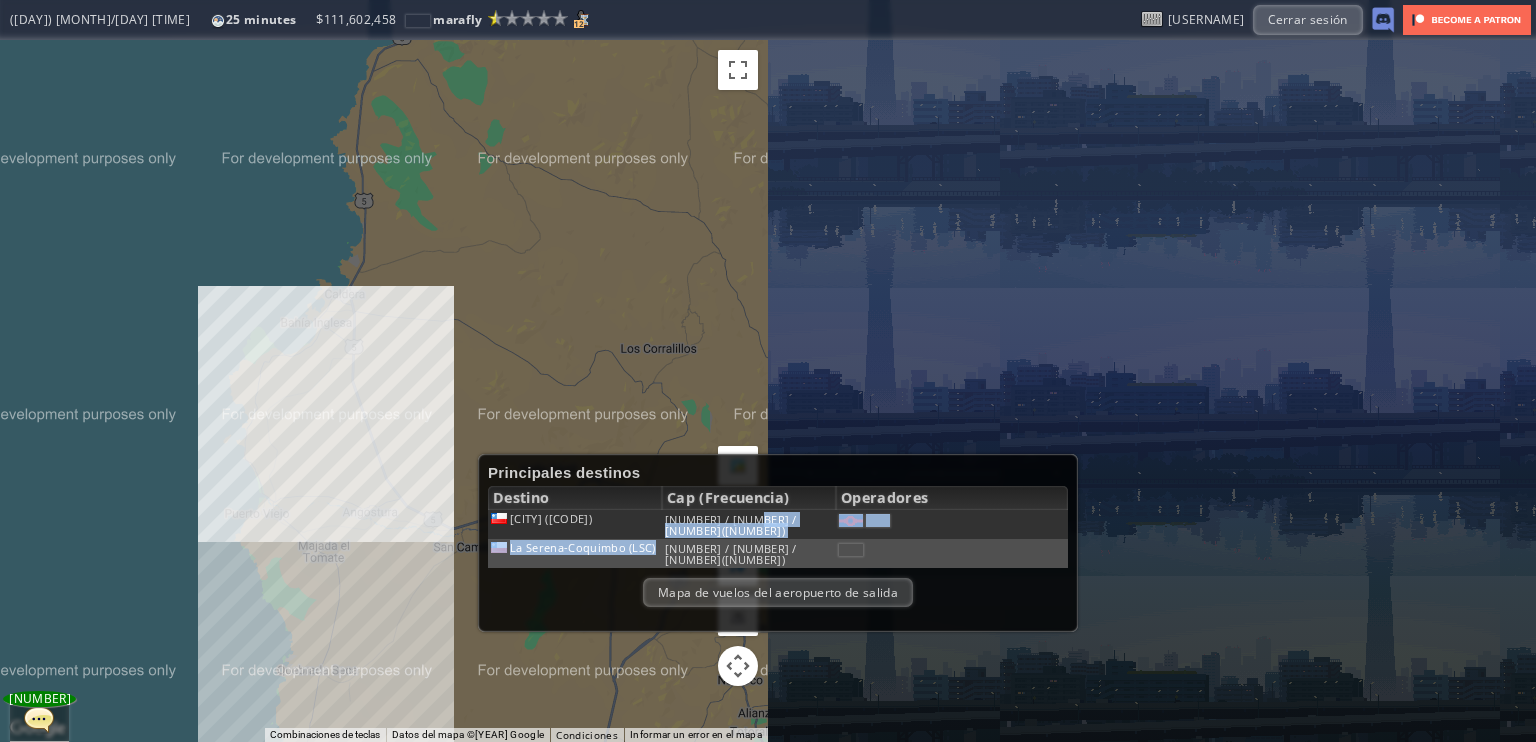 click on ", [CATEGORY] [CATEGORY] [CATEGORY] [CATEGORY] [CATEGORY]" at bounding box center [384, 391] 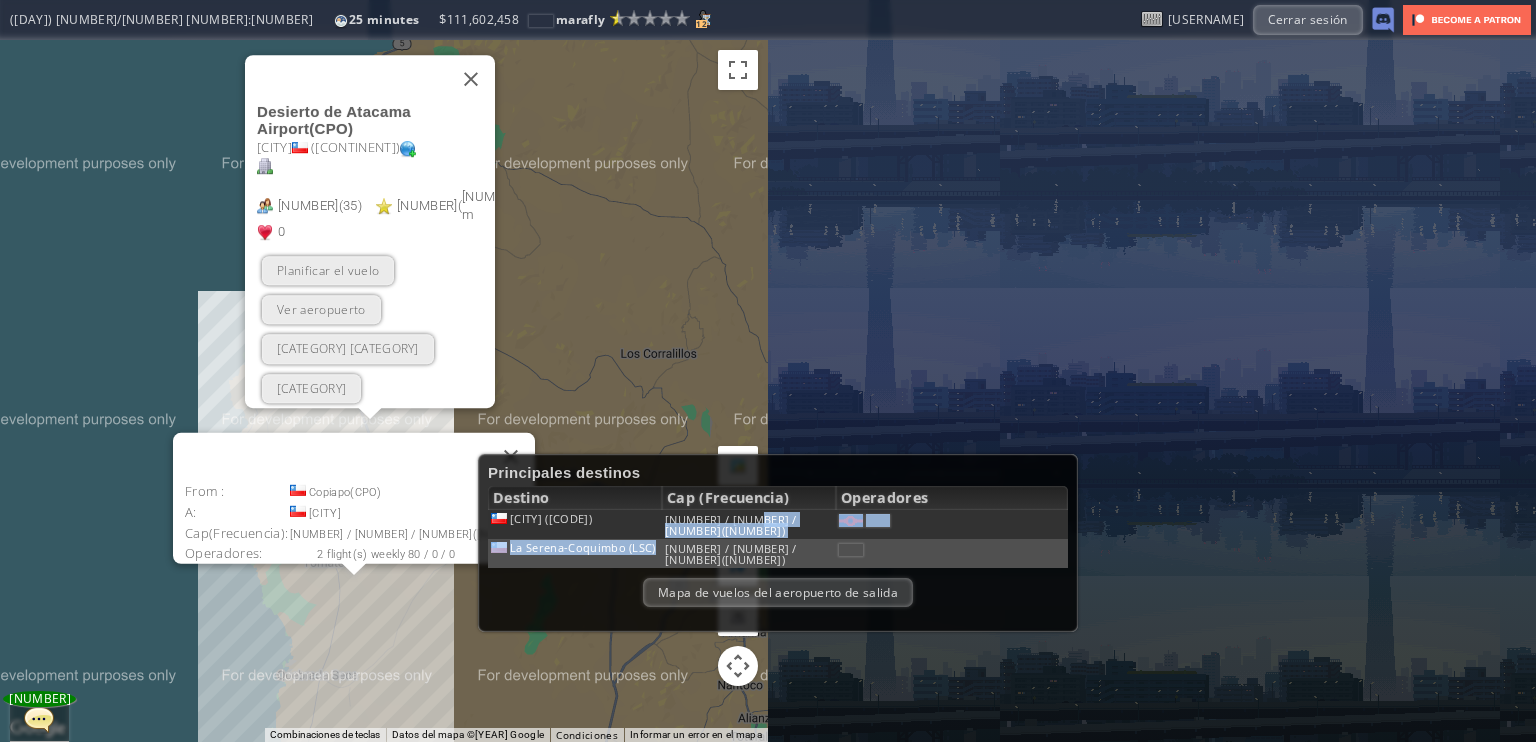 click on "Para navegar, presione las teclas de flecha.
[AIRPORT_NAME]   (  [CODE]  )
[CITY]  (  [CONTINENT]  )
[NUMBER]  ( [NUMBER] )
[NUMBER]  ( [NUMBER] m )
[NUMBER]
([PERCENTAGE])
[ACTION]
[ACTION]
[ACTION]
[ACTION]
De :
[CITY]([CODE])
A:
[CITY]([CODE])
Cap(Frecuencia):
[CAPACITY] / [CAPACITY] / [CAPACITY]([NUMBER])
Operadores:
[NUMBER] [FLIGHTS] [CAPACITY] / [CAPACITY] / [CAPACITY]" at bounding box center [384, 391] 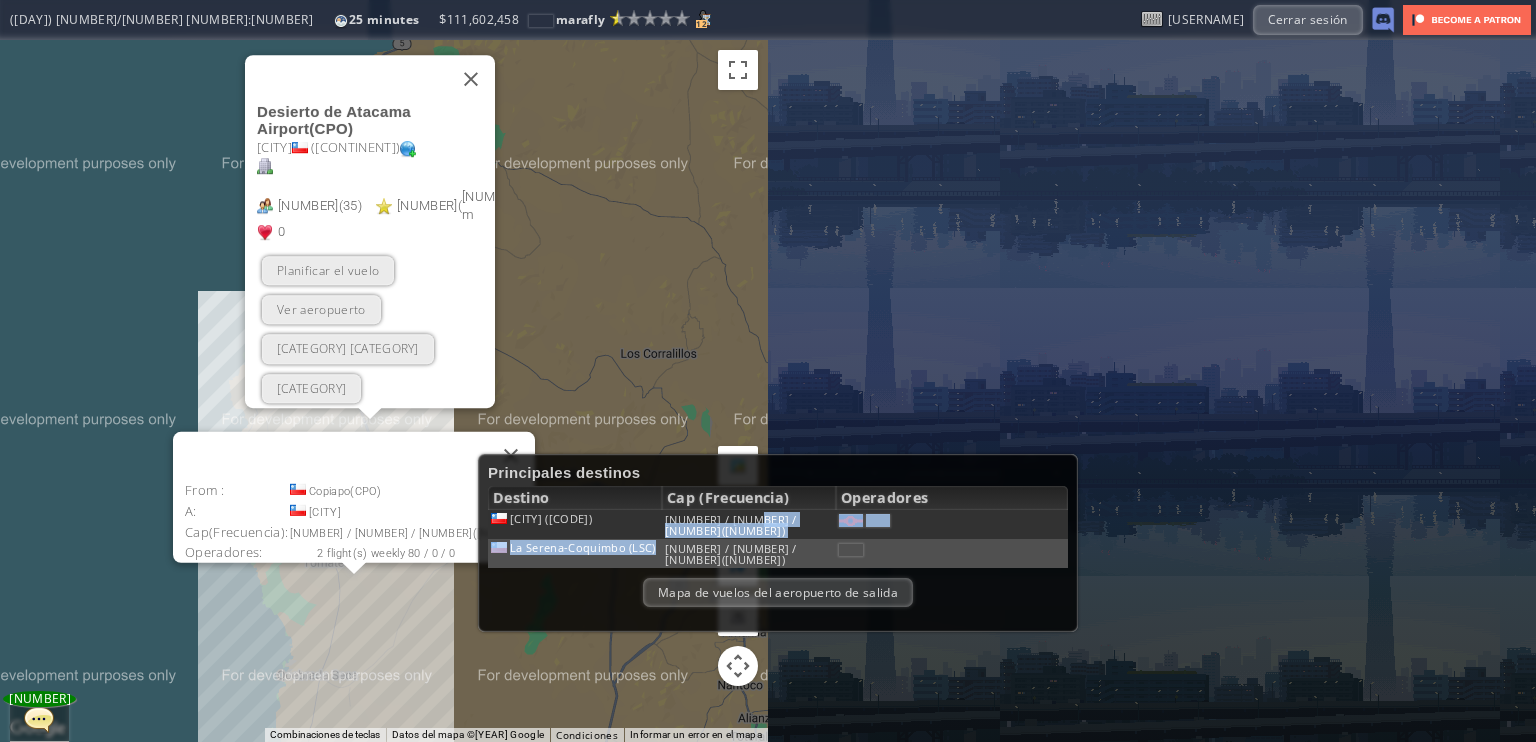 click on "Para navegar, presione las teclas de flecha.
[AIRPORT_NAME]   (  [CODE]  )
[CITY]  (  [CONTINENT]  )
[NUMBER]  ( [NUMBER] )
[NUMBER]  ( [NUMBER] m )
[NUMBER]
([PERCENTAGE])
[ACTION]
[ACTION]
[ACTION]
[ACTION]
De :
[CITY]([CODE])
A:
[CITY]([CODE])
Cap(Frecuencia):
[CAPACITY] / [CAPACITY] / [CAPACITY]([NUMBER])
Operadores:
[NUMBER] [FLIGHTS] [CAPACITY] / [CAPACITY] / [CAPACITY]" at bounding box center (384, 391) 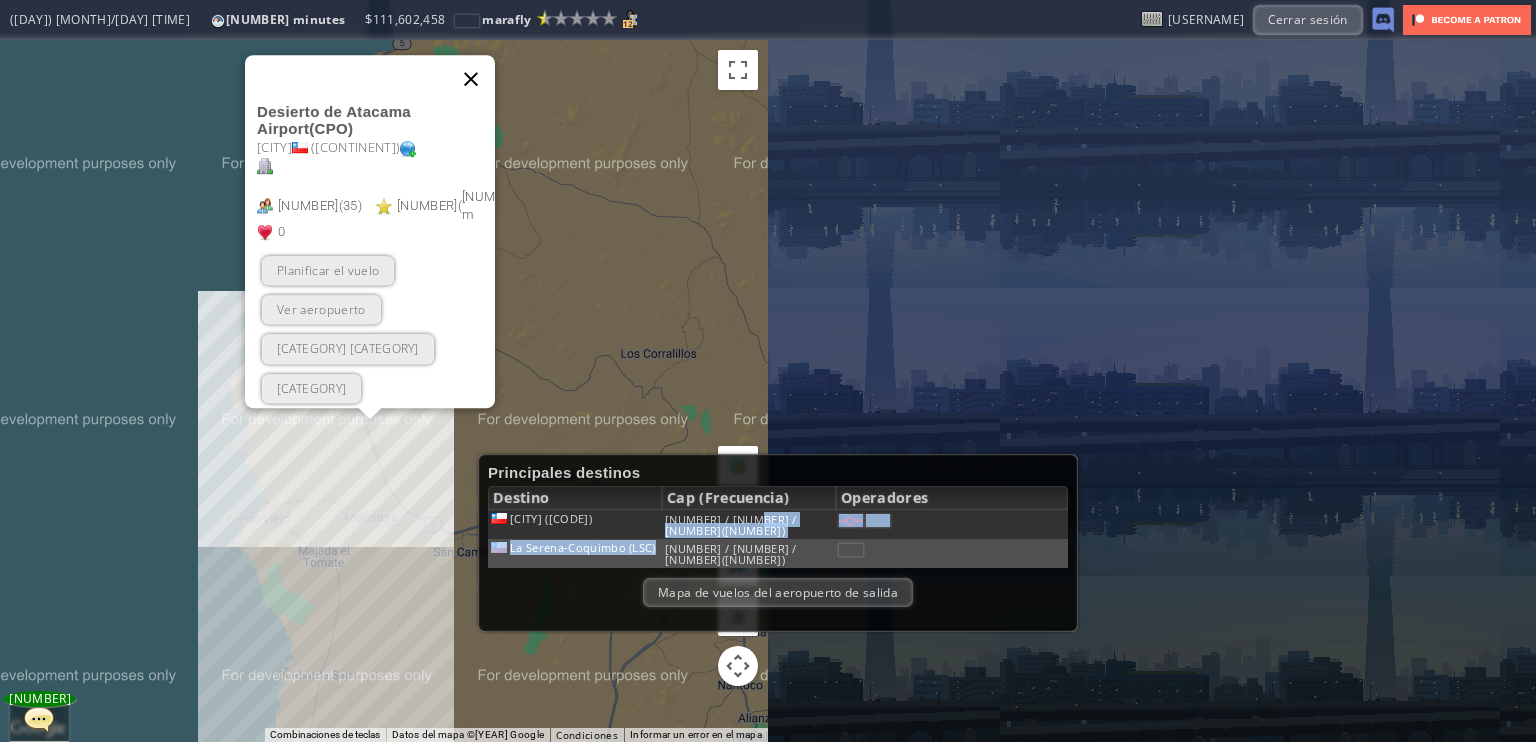 click at bounding box center [471, 79] 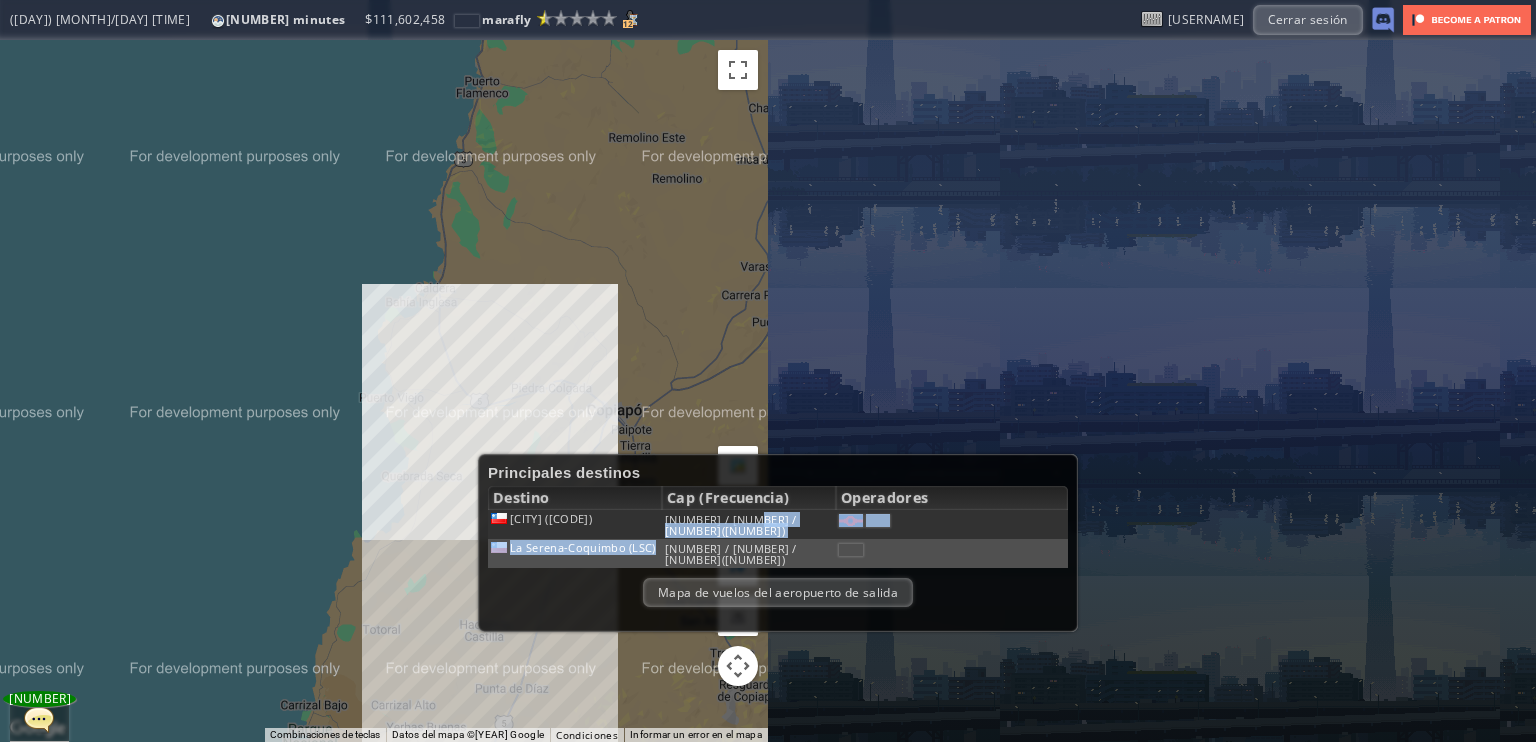 click on ", [CATEGORY] [CATEGORY] [CATEGORY] [CATEGORY] [CATEGORY]" at bounding box center (384, 391) 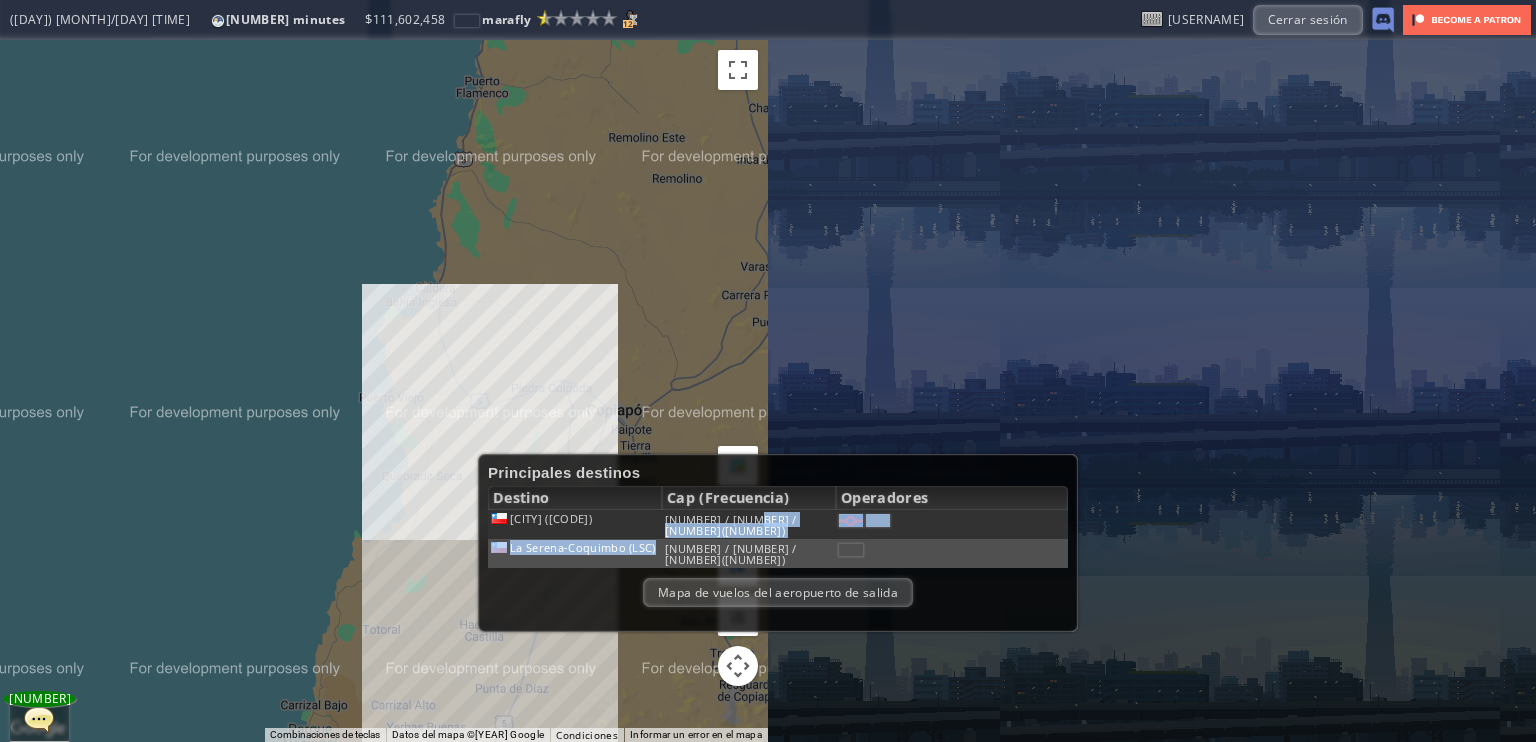 click on ", [CATEGORY] [CATEGORY] [CATEGORY] [CATEGORY] [CATEGORY]" at bounding box center [384, 391] 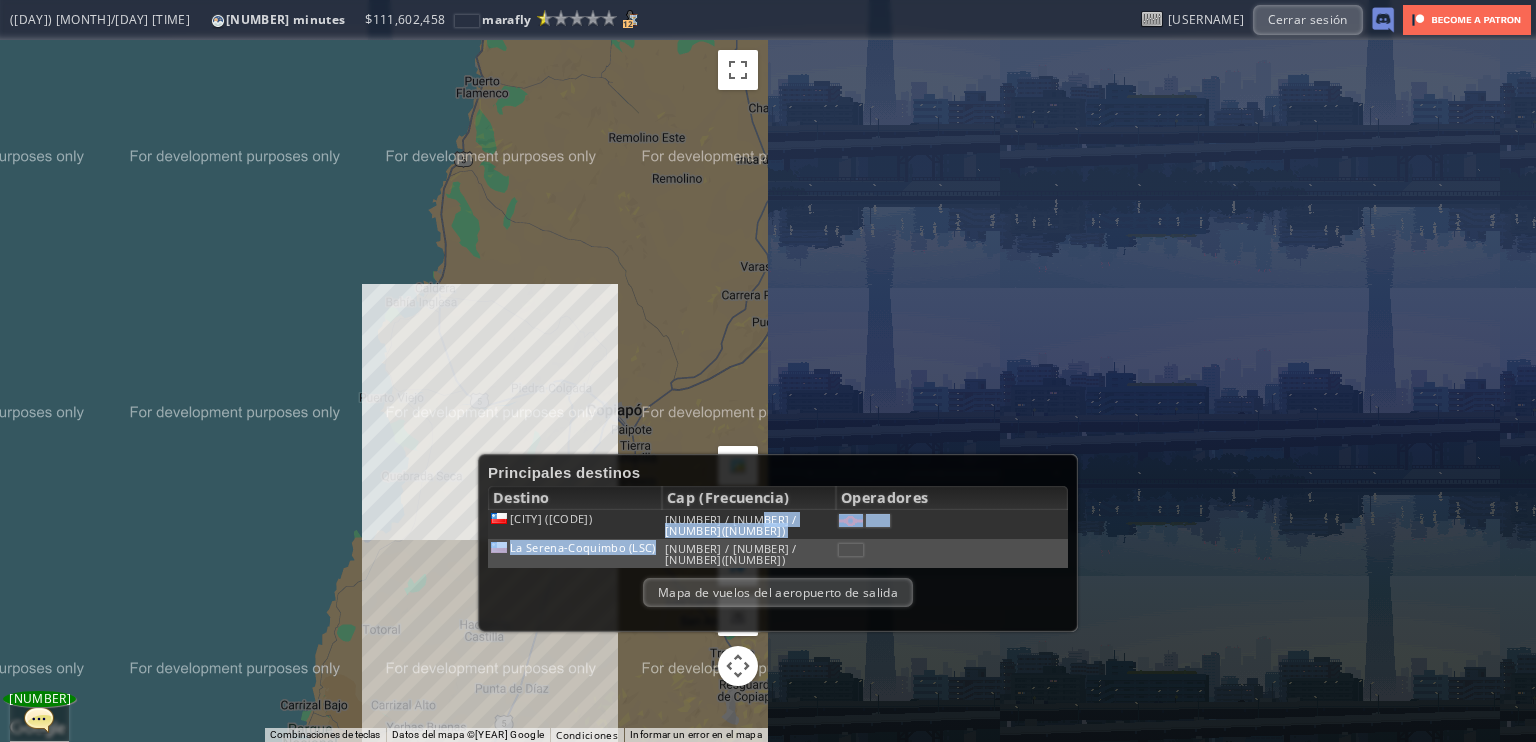 click at bounding box center [218, 21] 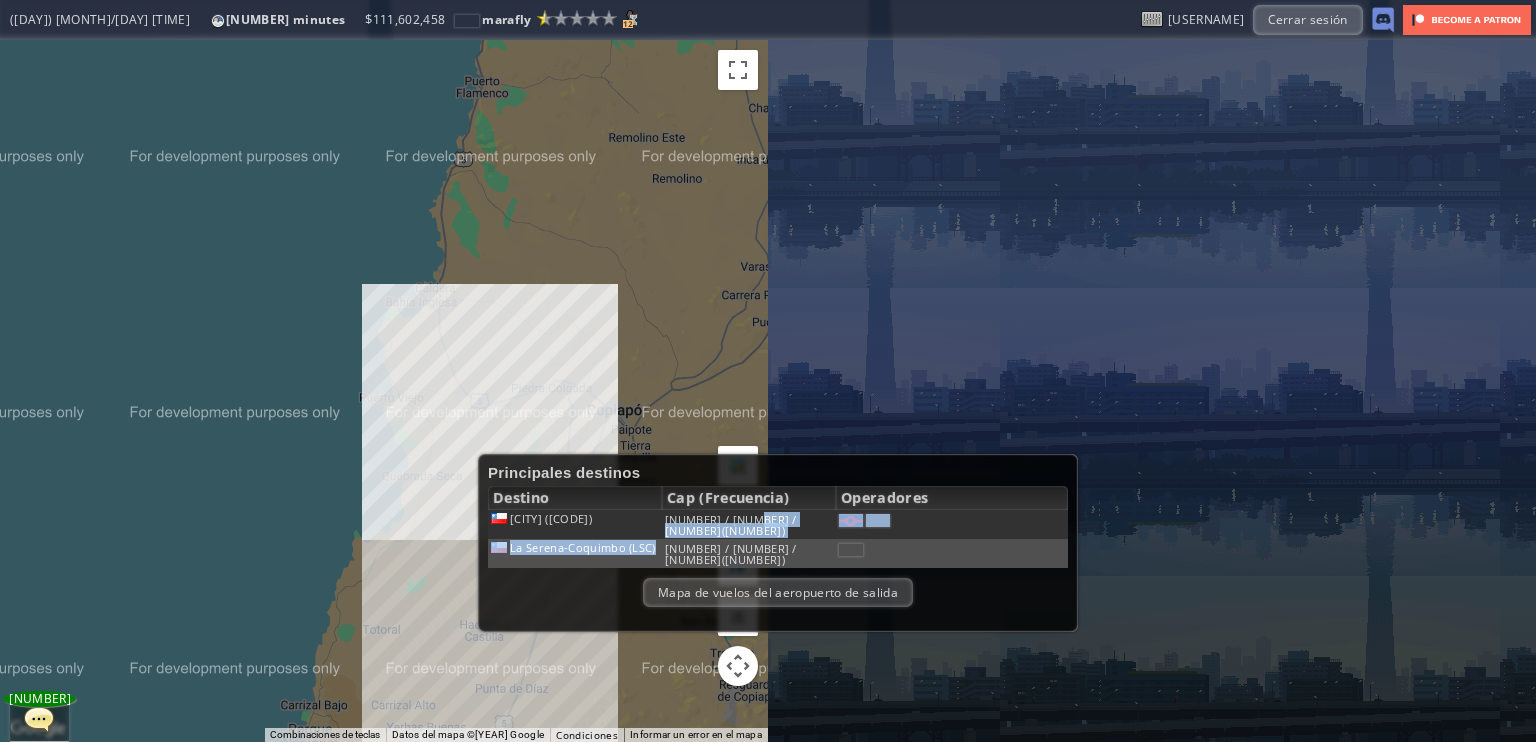 click on ", [CATEGORY] [CATEGORY] [CATEGORY] [CATEGORY] [CATEGORY]" at bounding box center (384, 391) 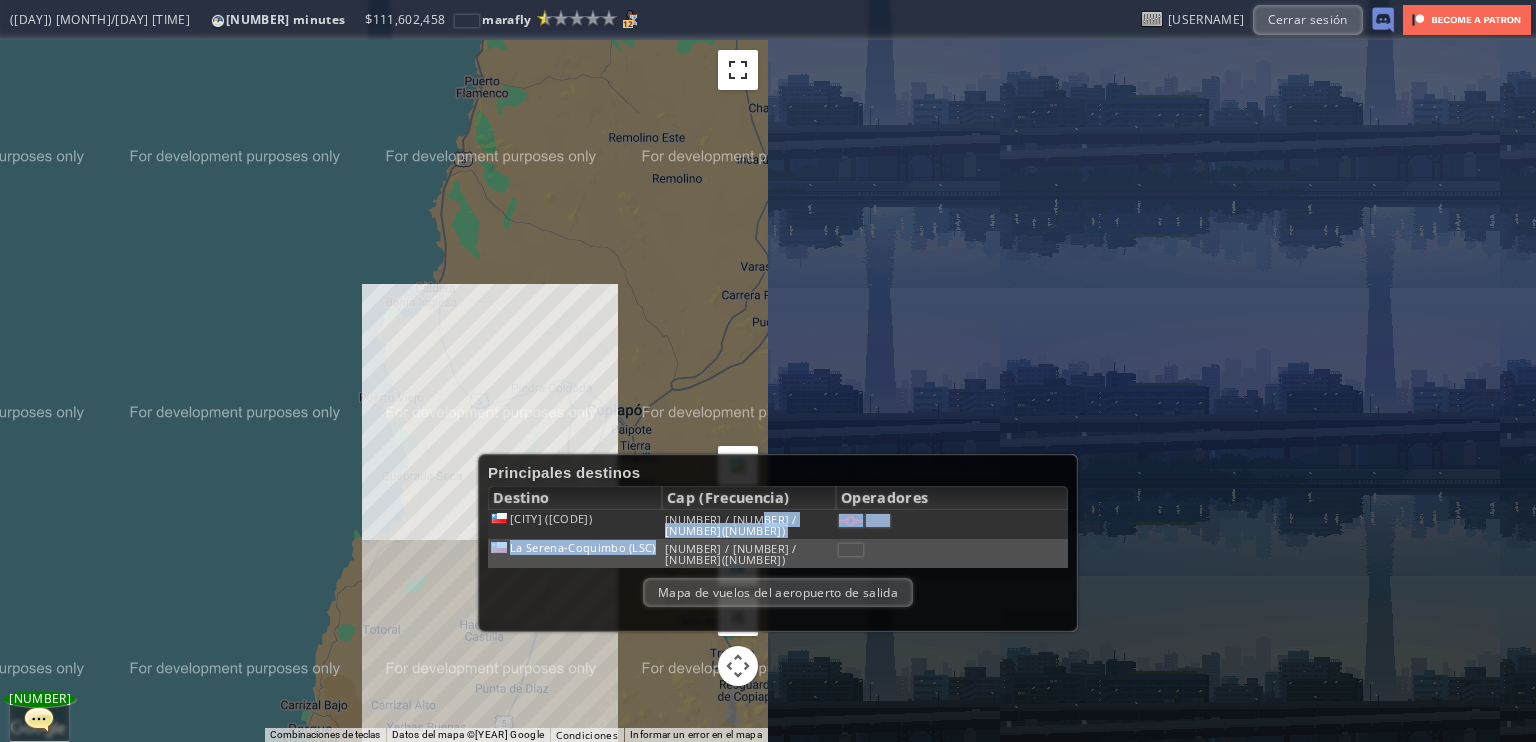 click at bounding box center [738, 70] 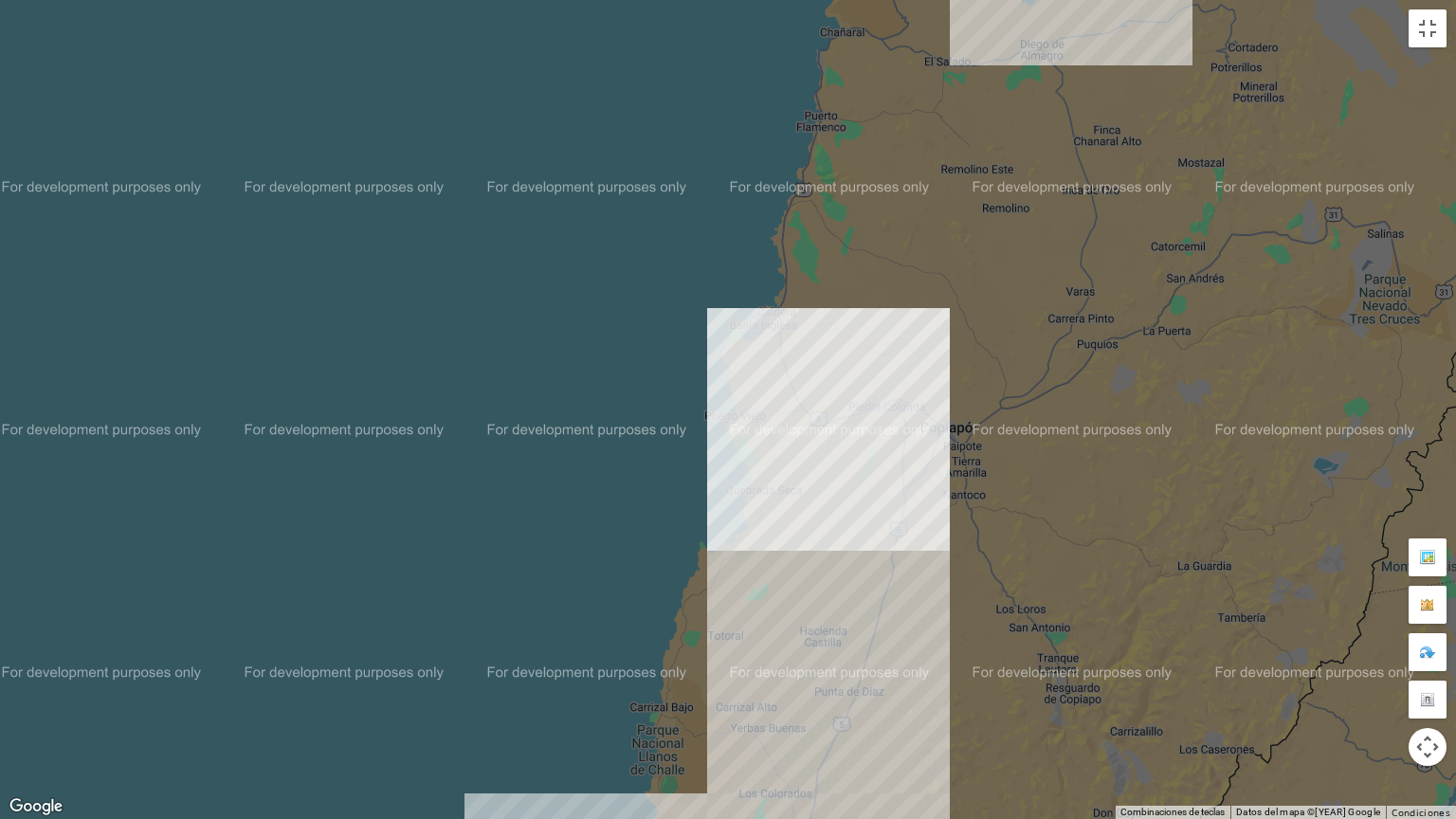 click on ", [CATEGORY] [CATEGORY] [CATEGORY] [CATEGORY] [CATEGORY]" at bounding box center (728, 410) 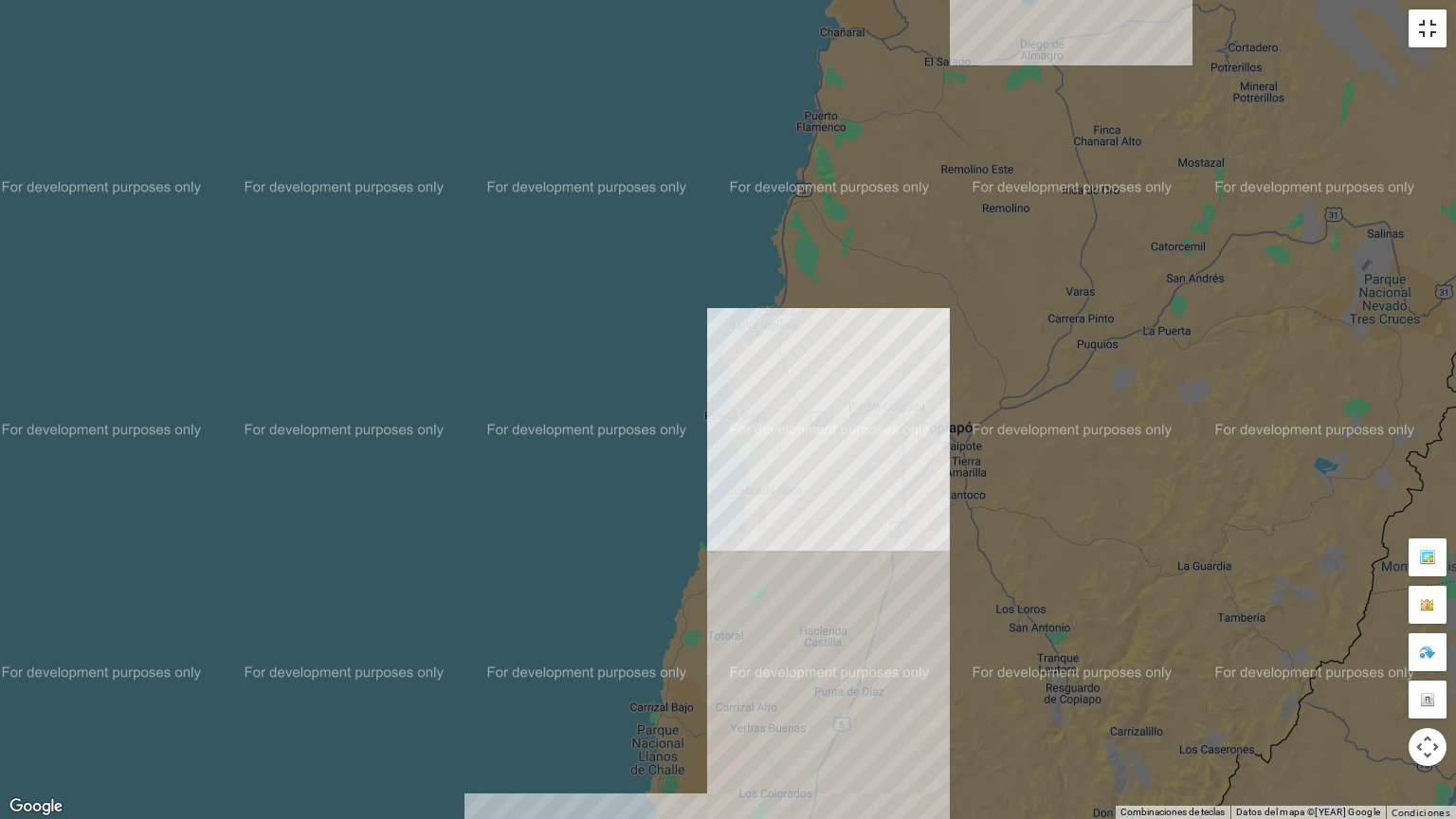 drag, startPoint x: 1445, startPoint y: 17, endPoint x: 1447, endPoint y: 30, distance: 13.152946 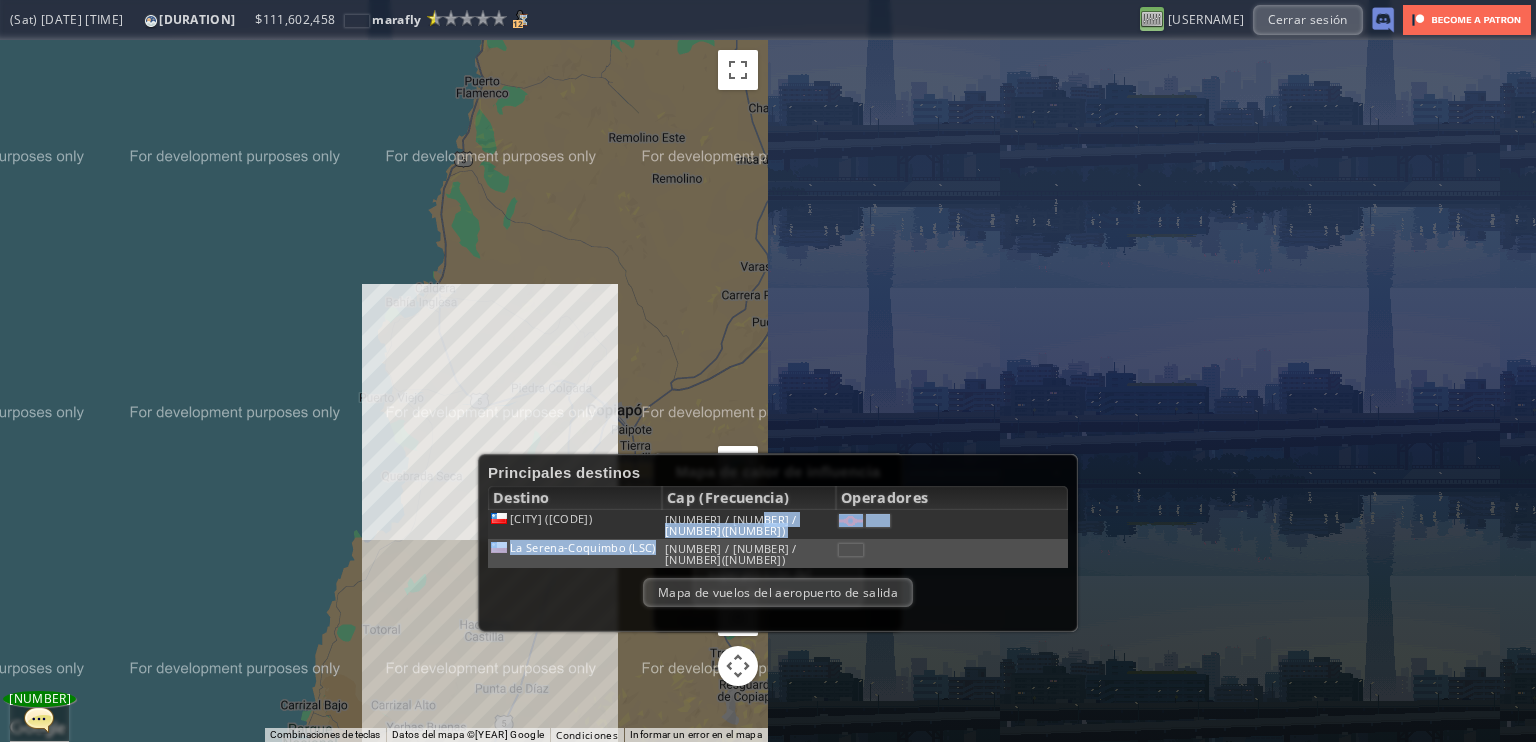 click at bounding box center (1152, 19) 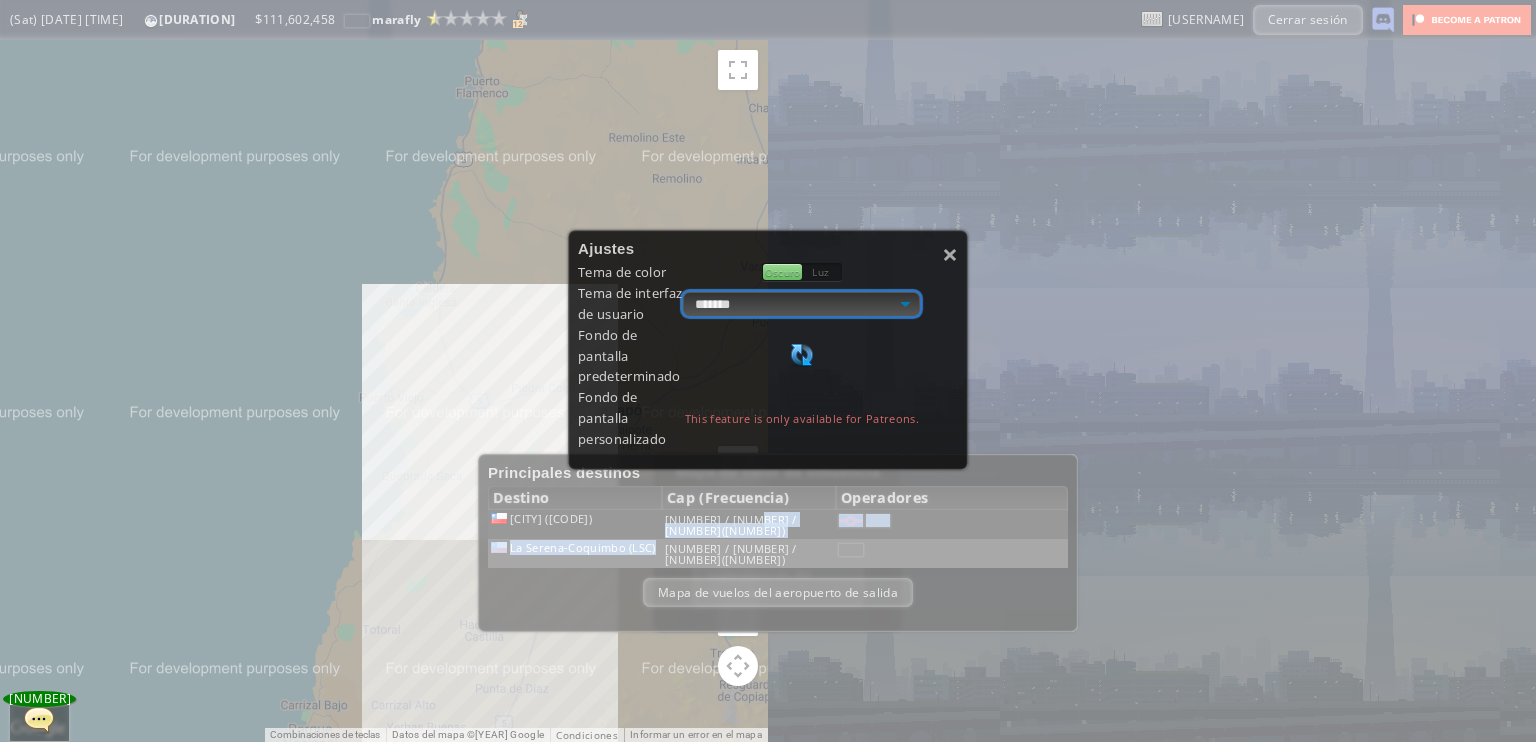 click on "**********" at bounding box center (801, 304) 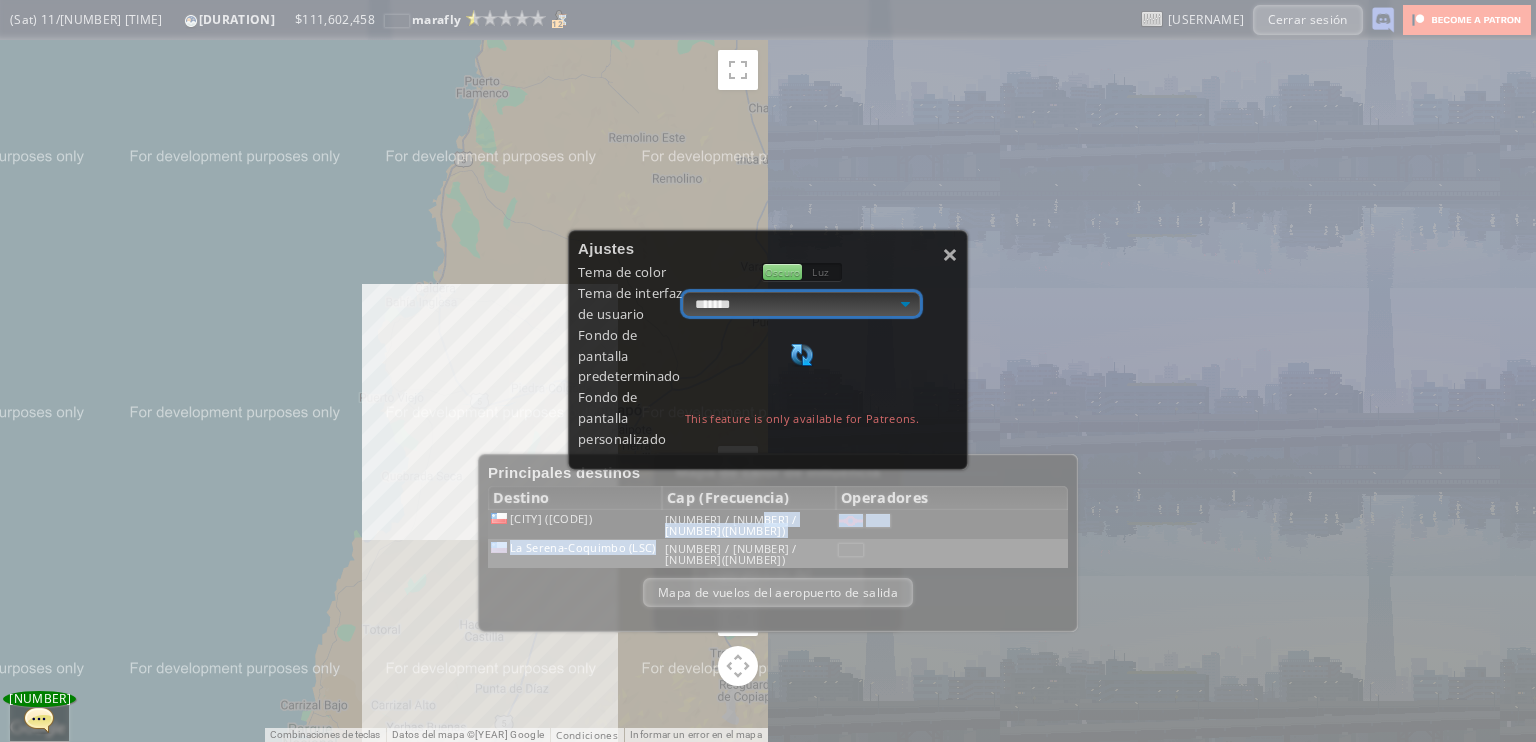 select on "******" 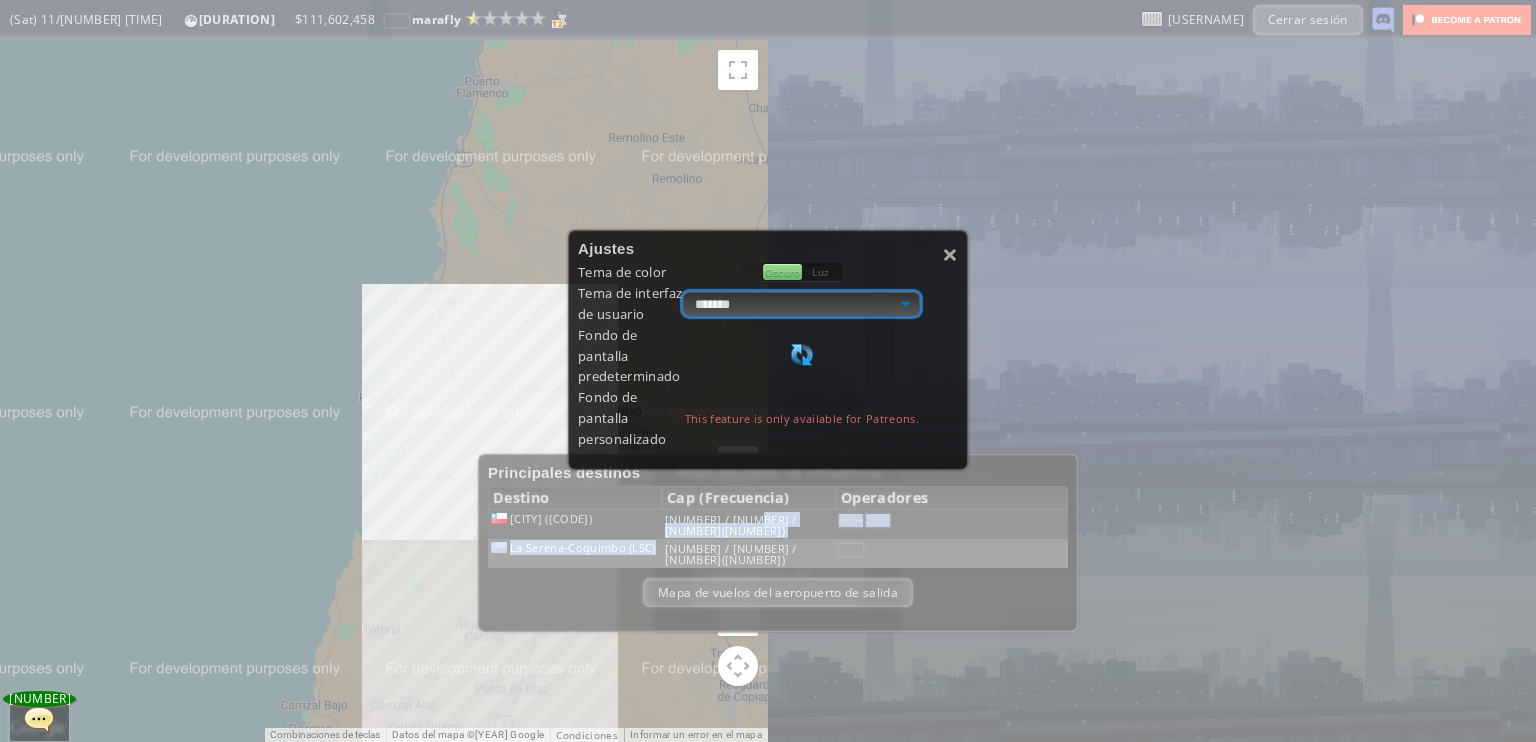 click on "**********" at bounding box center (801, 304) 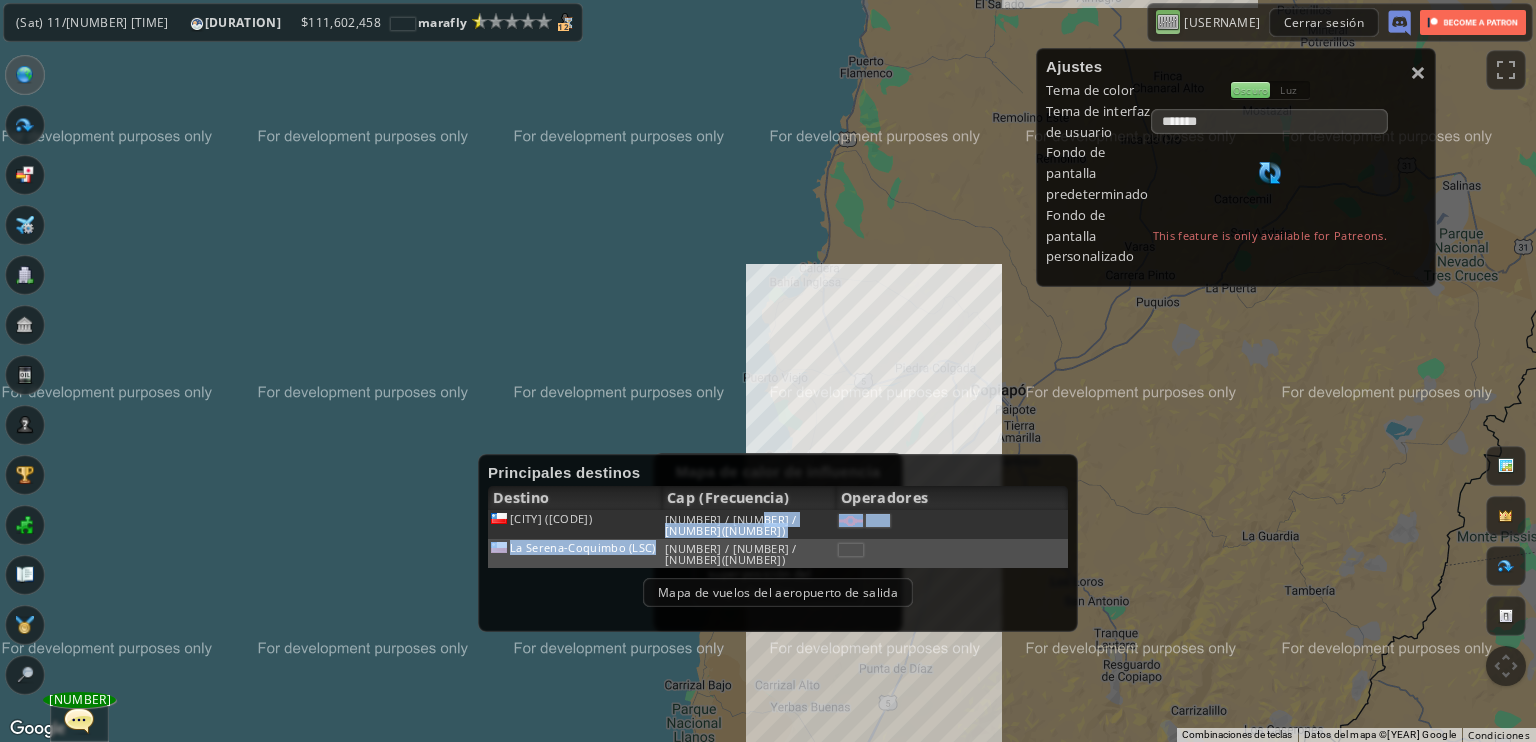 click at bounding box center [1168, 22] 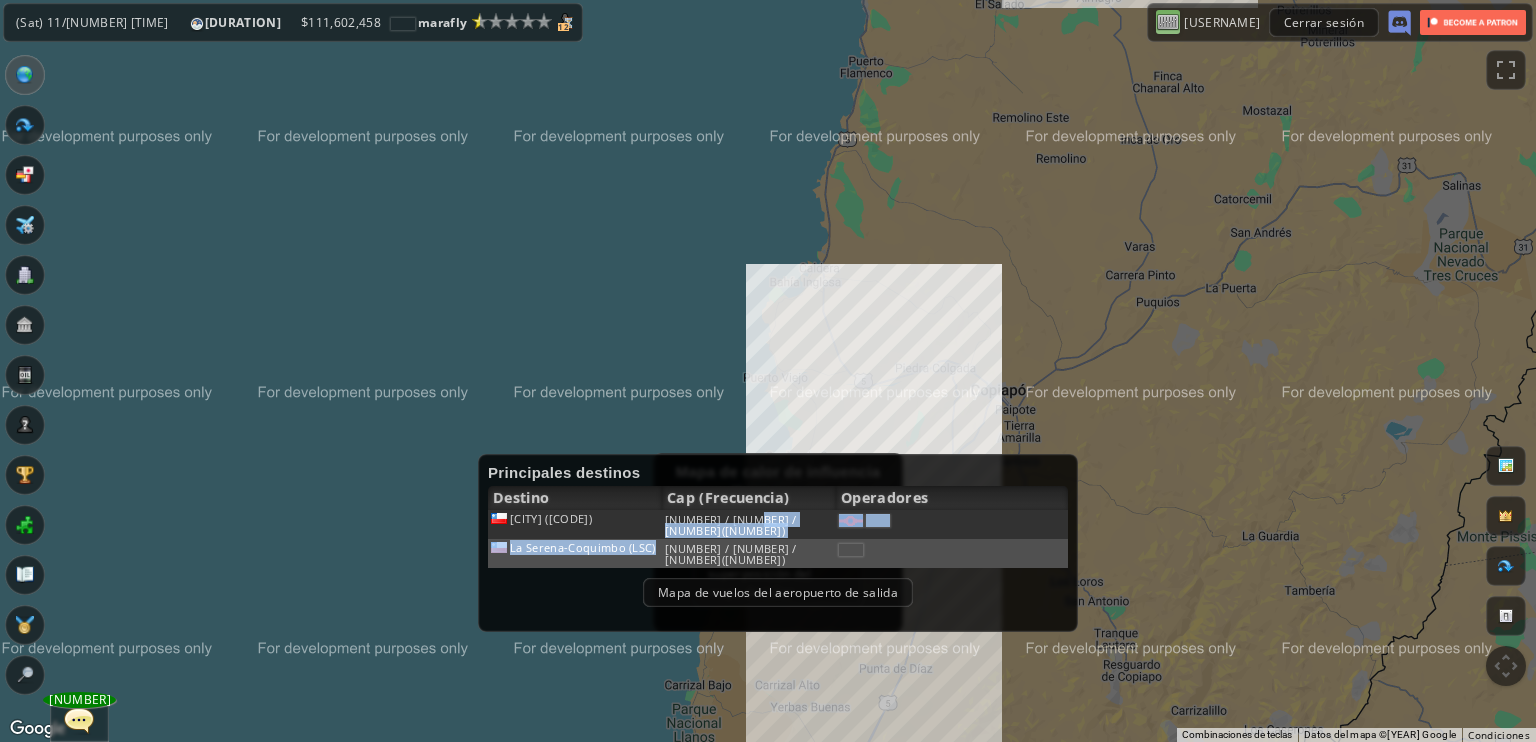 click at bounding box center (1168, 22) 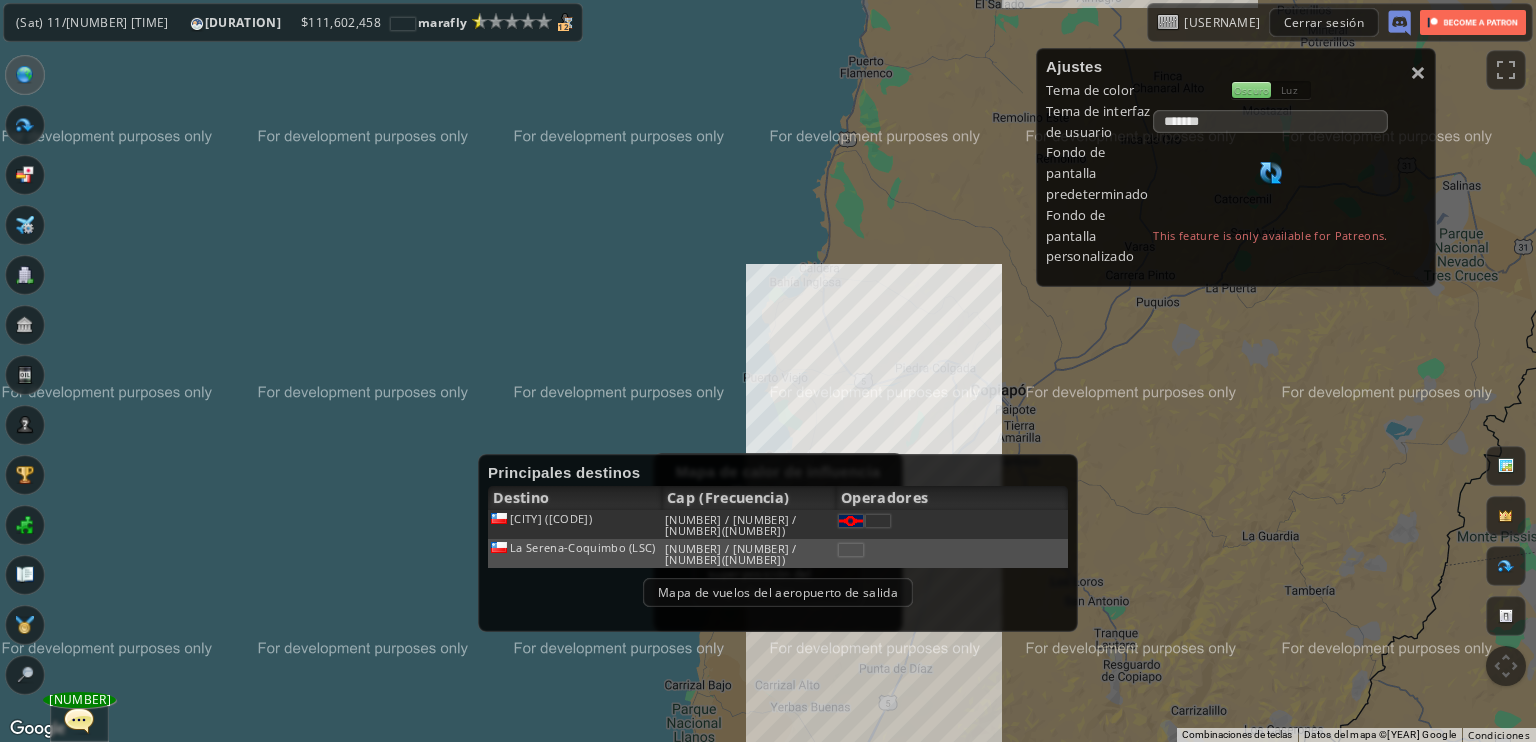click on "Luz" at bounding box center (1291, 90) 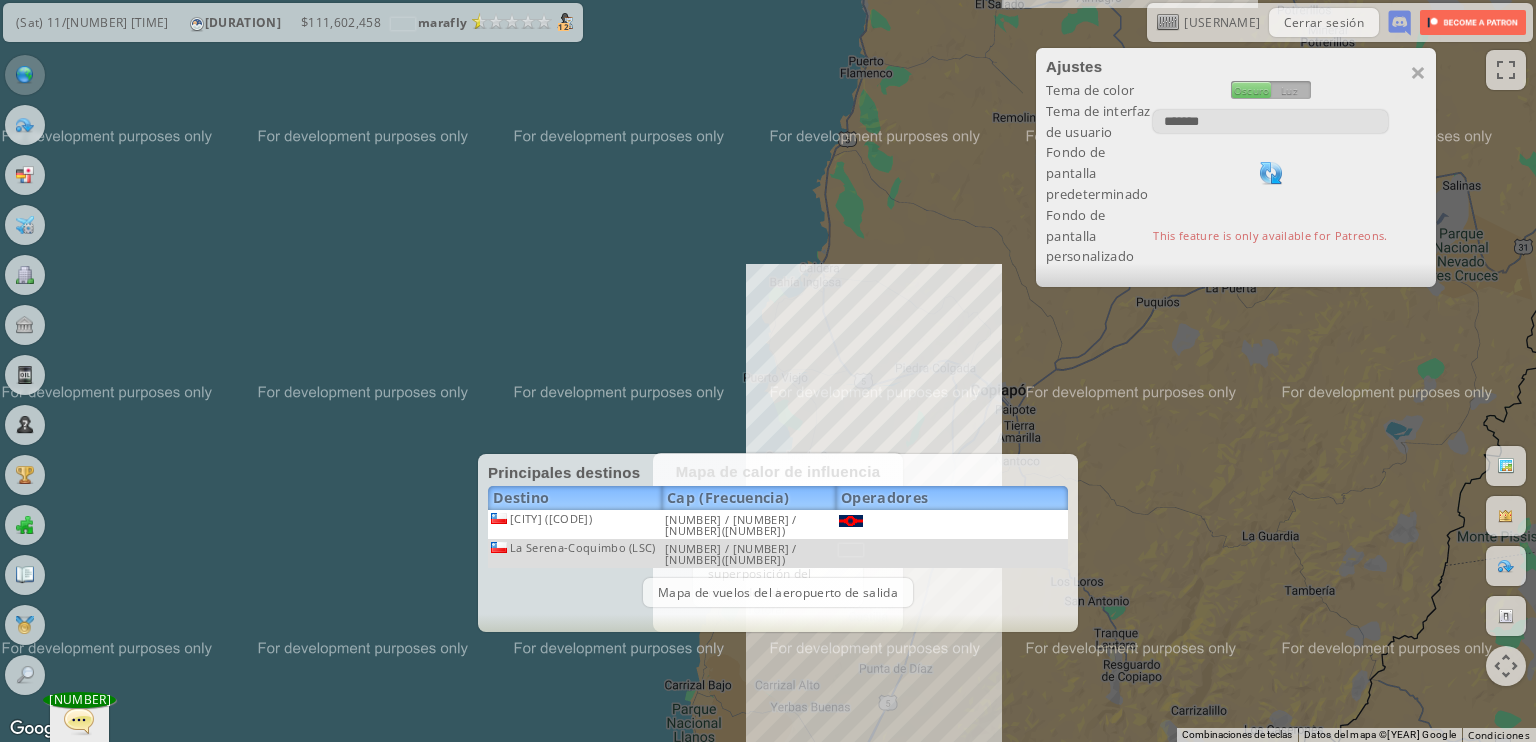 click on "Oscuro" at bounding box center [1252, 90] 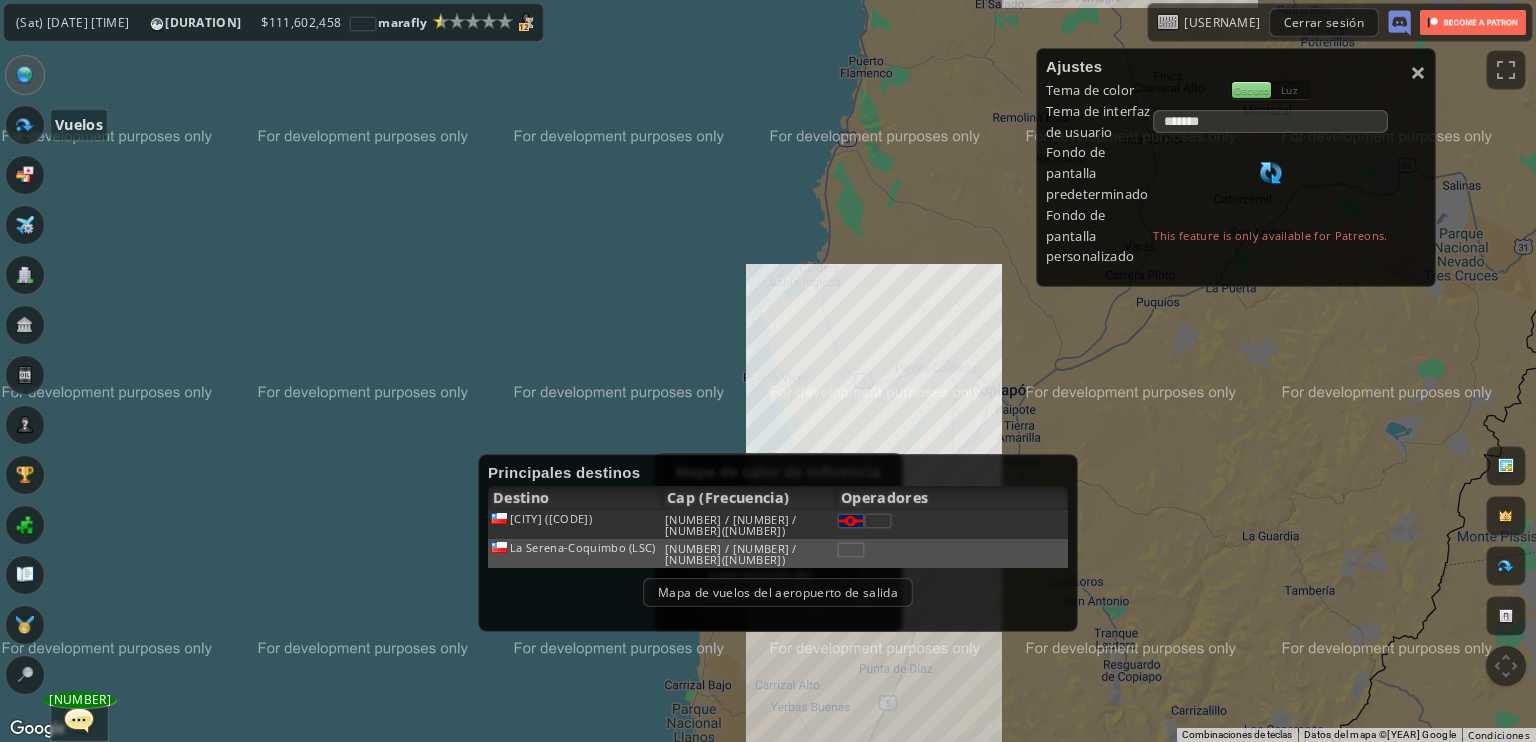 click at bounding box center [25, 125] 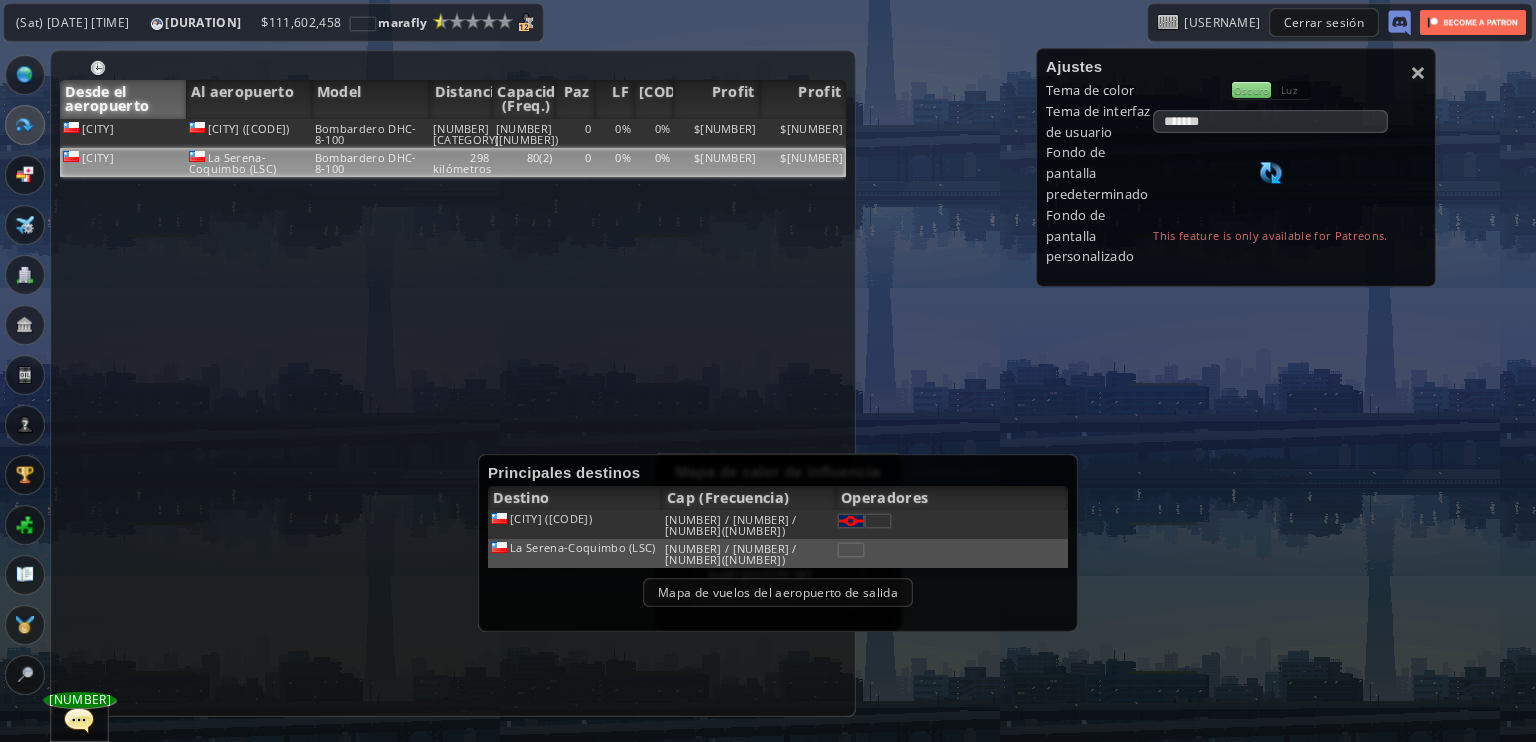 click on "Bombardero DHC-8-100" at bounding box center (98, 128) 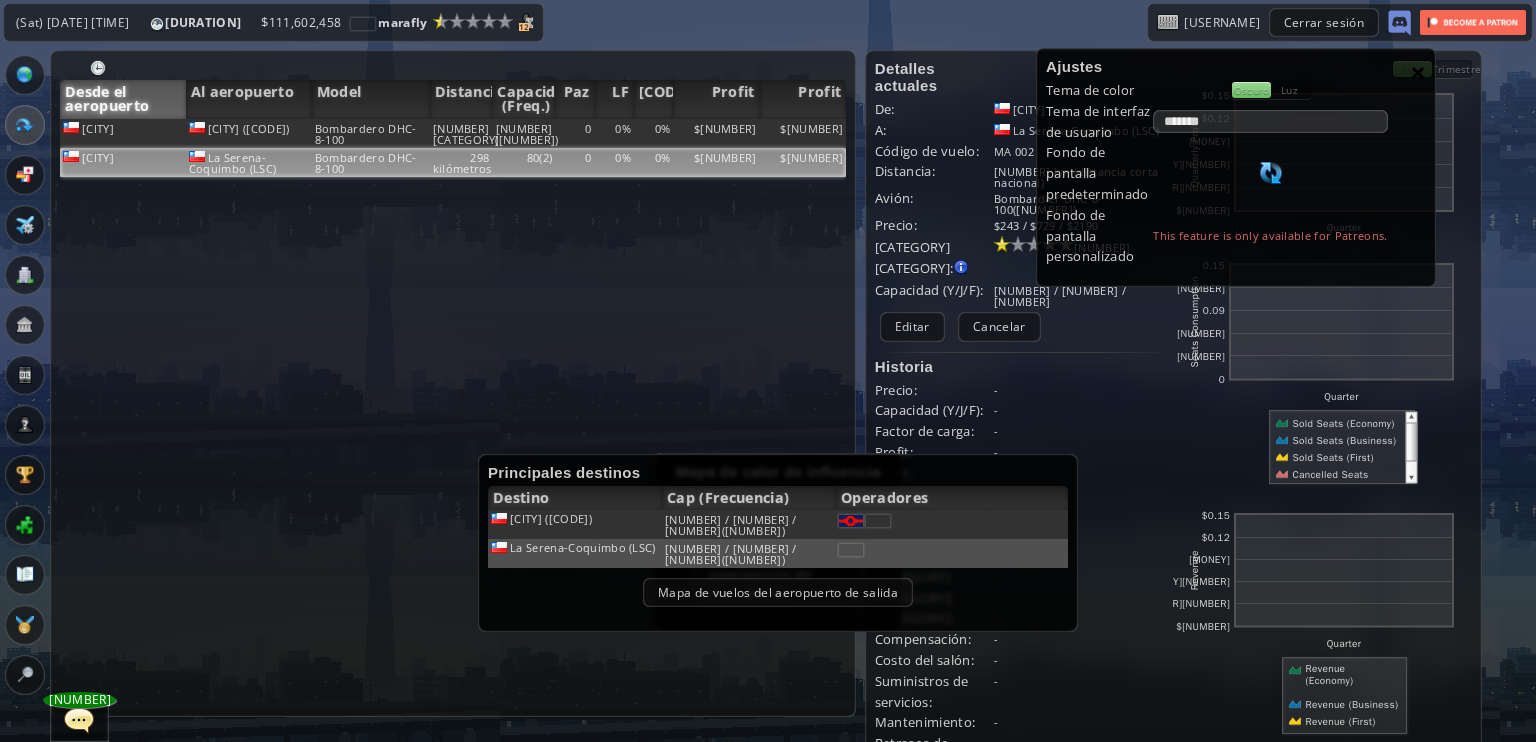 click on "×" at bounding box center [1418, 72] 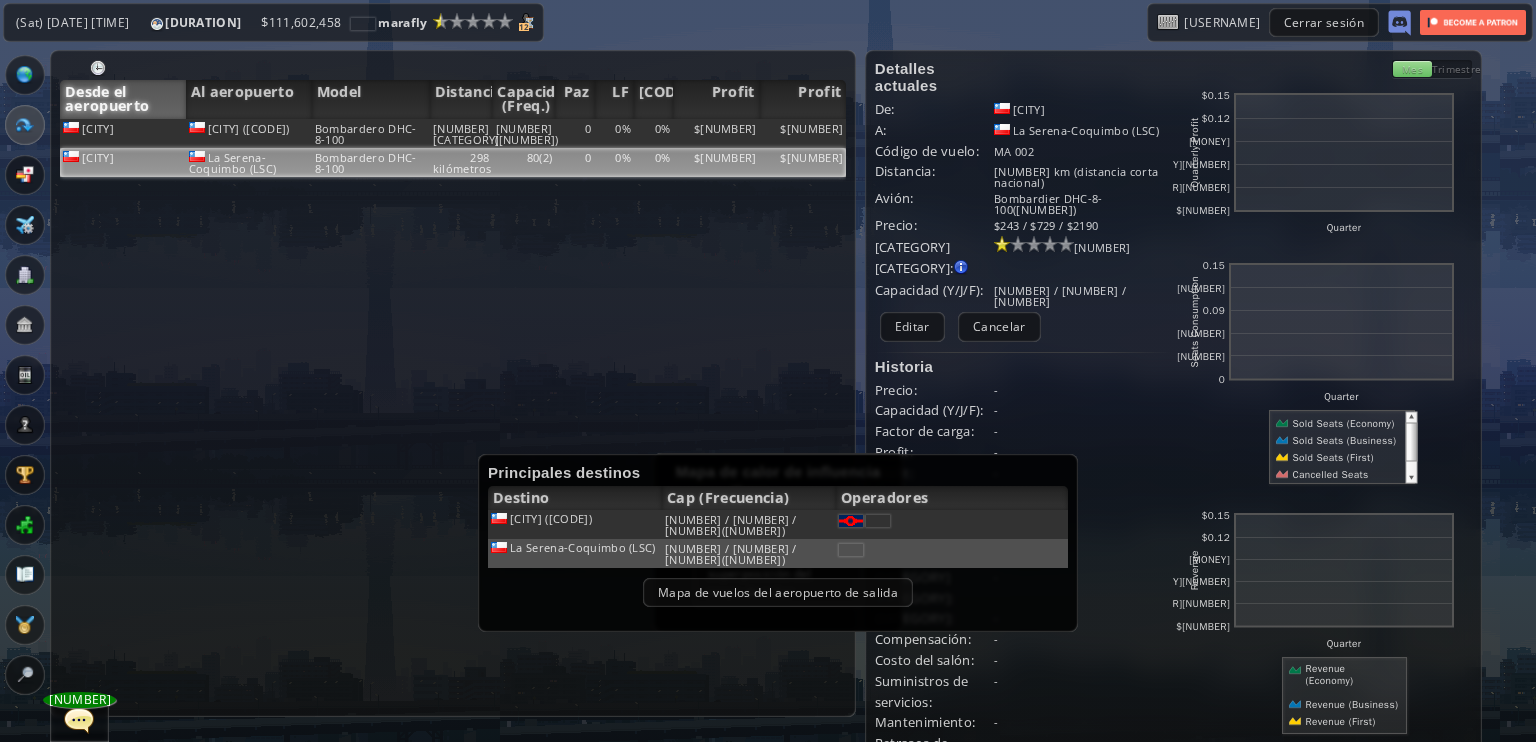 click on "Principales destinos" at bounding box center [778, 472] 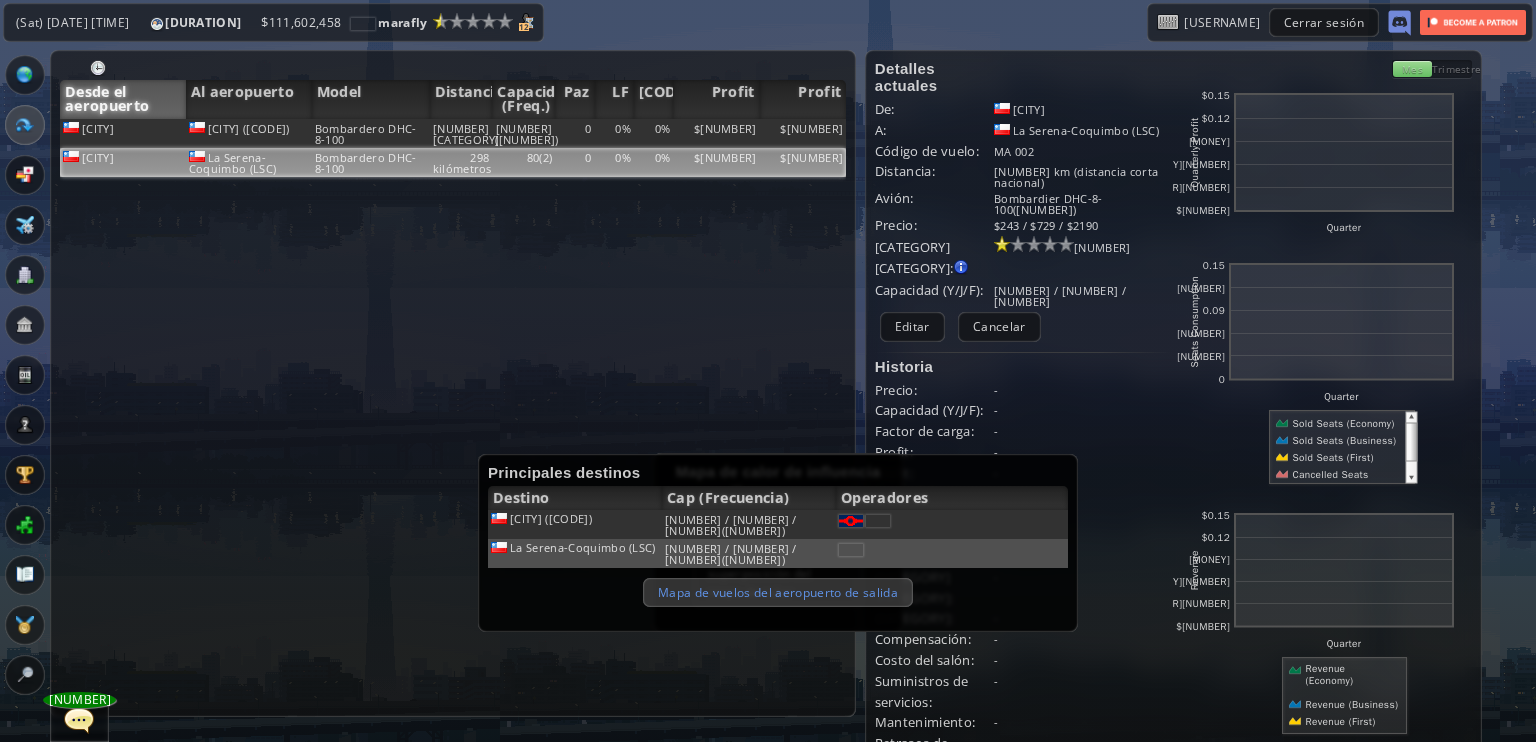 click on "Mapa de vuelos del aeropuerto de salida" at bounding box center (778, 592) 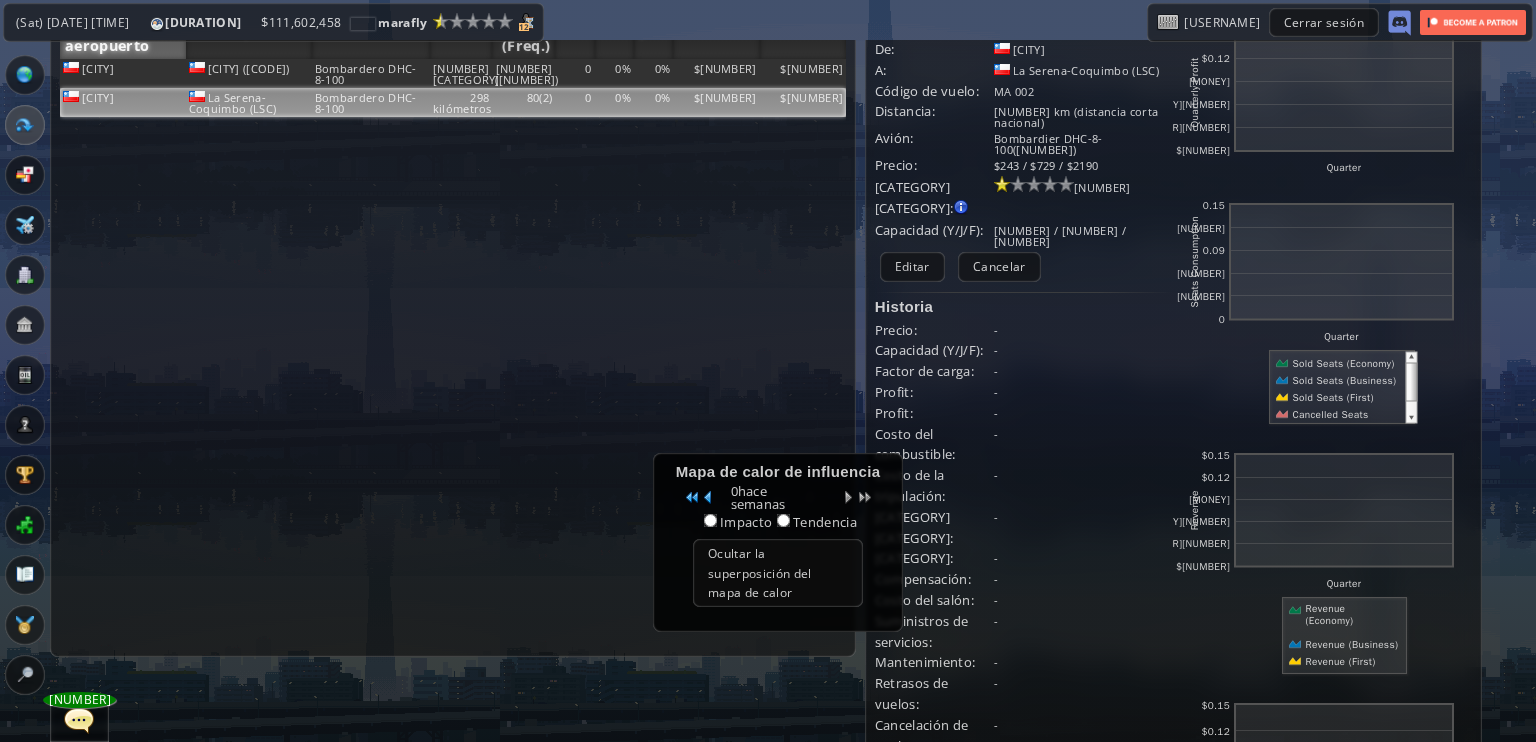 scroll, scrollTop: 0, scrollLeft: 0, axis: both 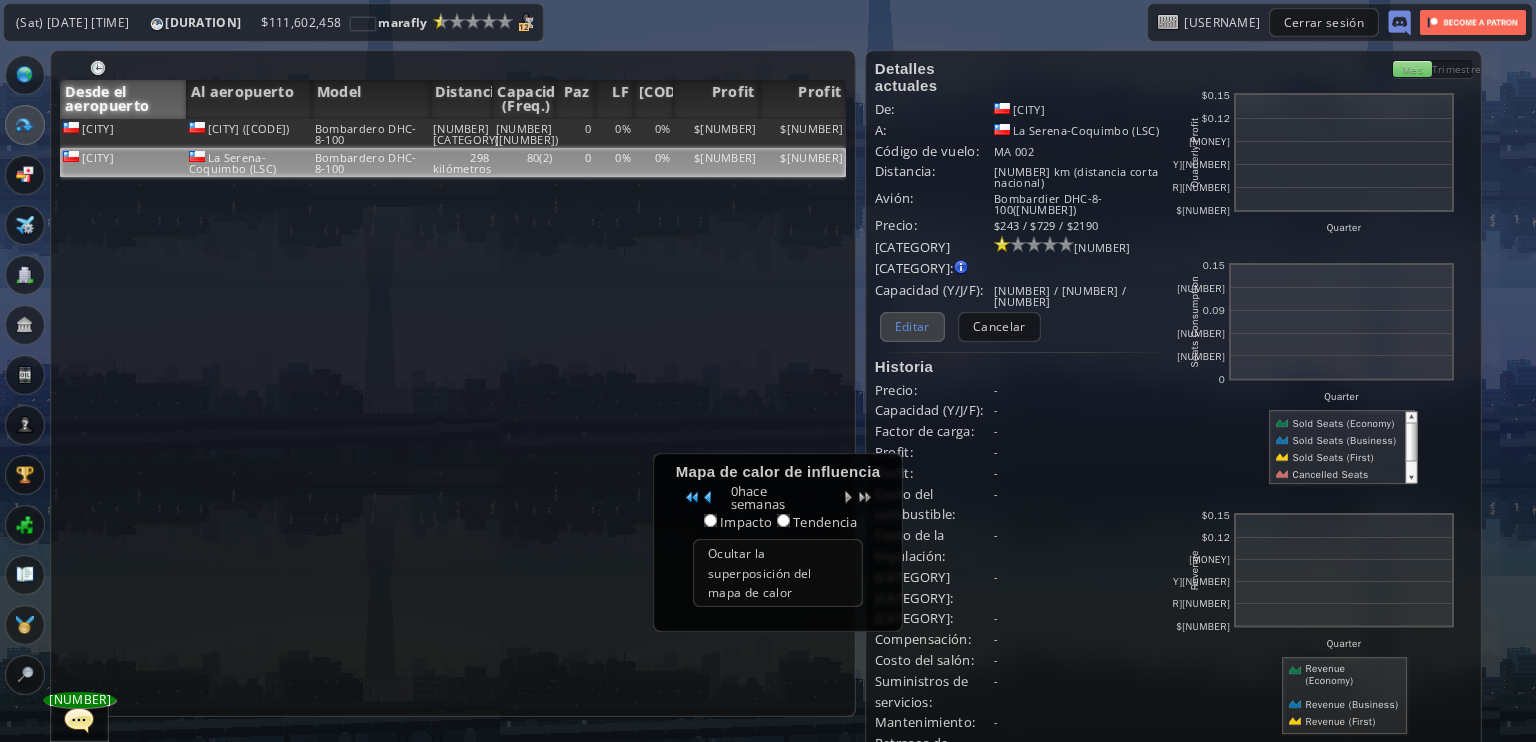 click on "Editar" at bounding box center (912, 326) 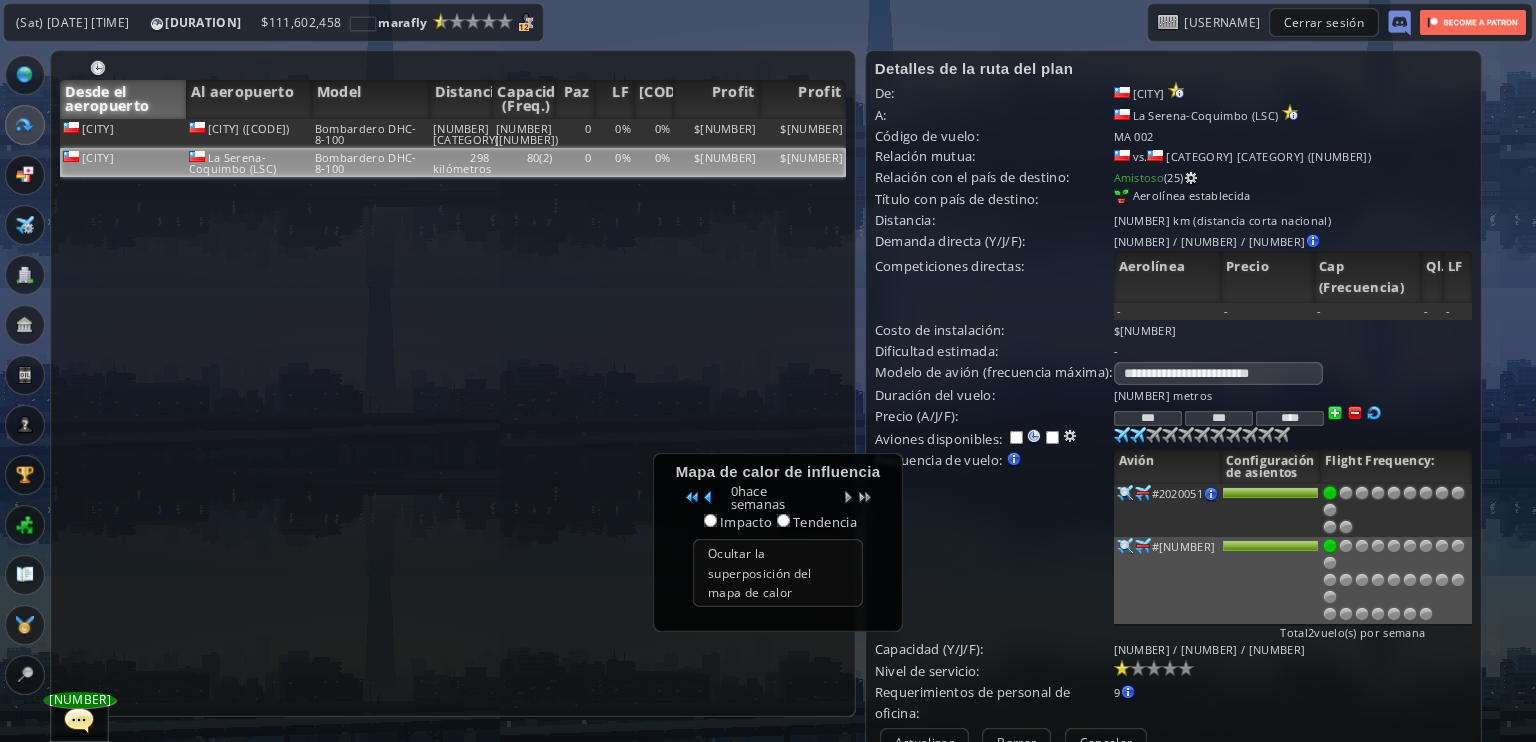 scroll, scrollTop: 100, scrollLeft: 0, axis: vertical 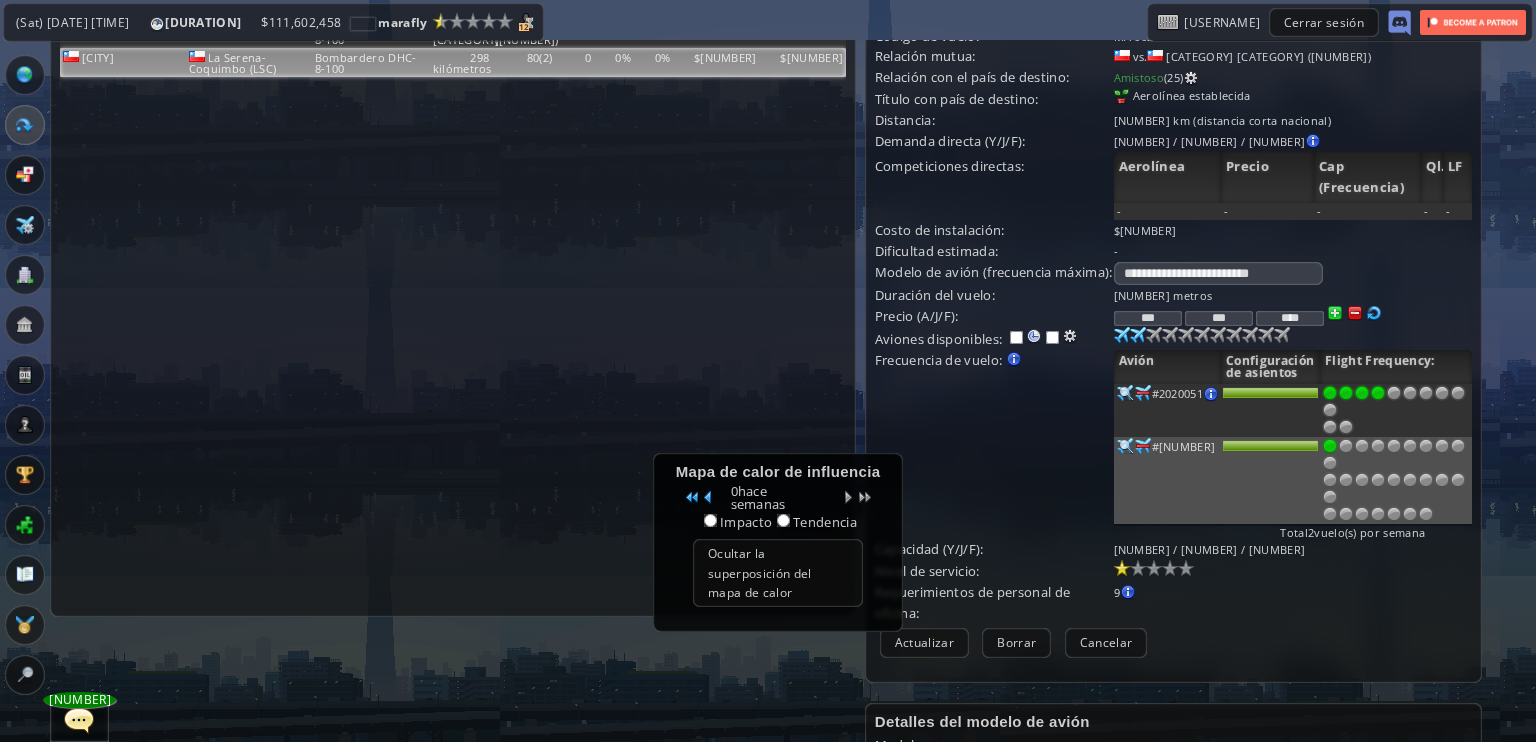 click at bounding box center [1378, 393] 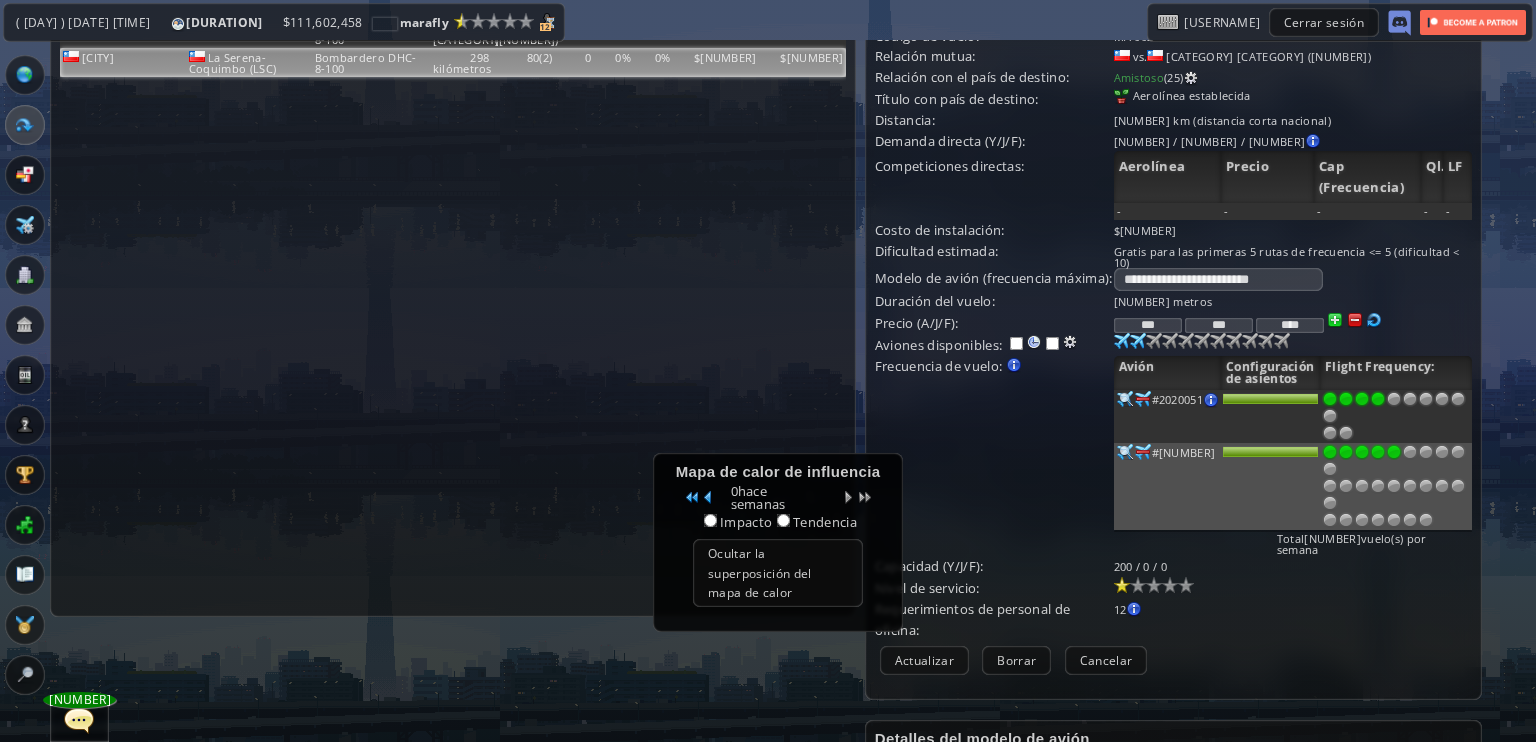 click at bounding box center [1394, 399] 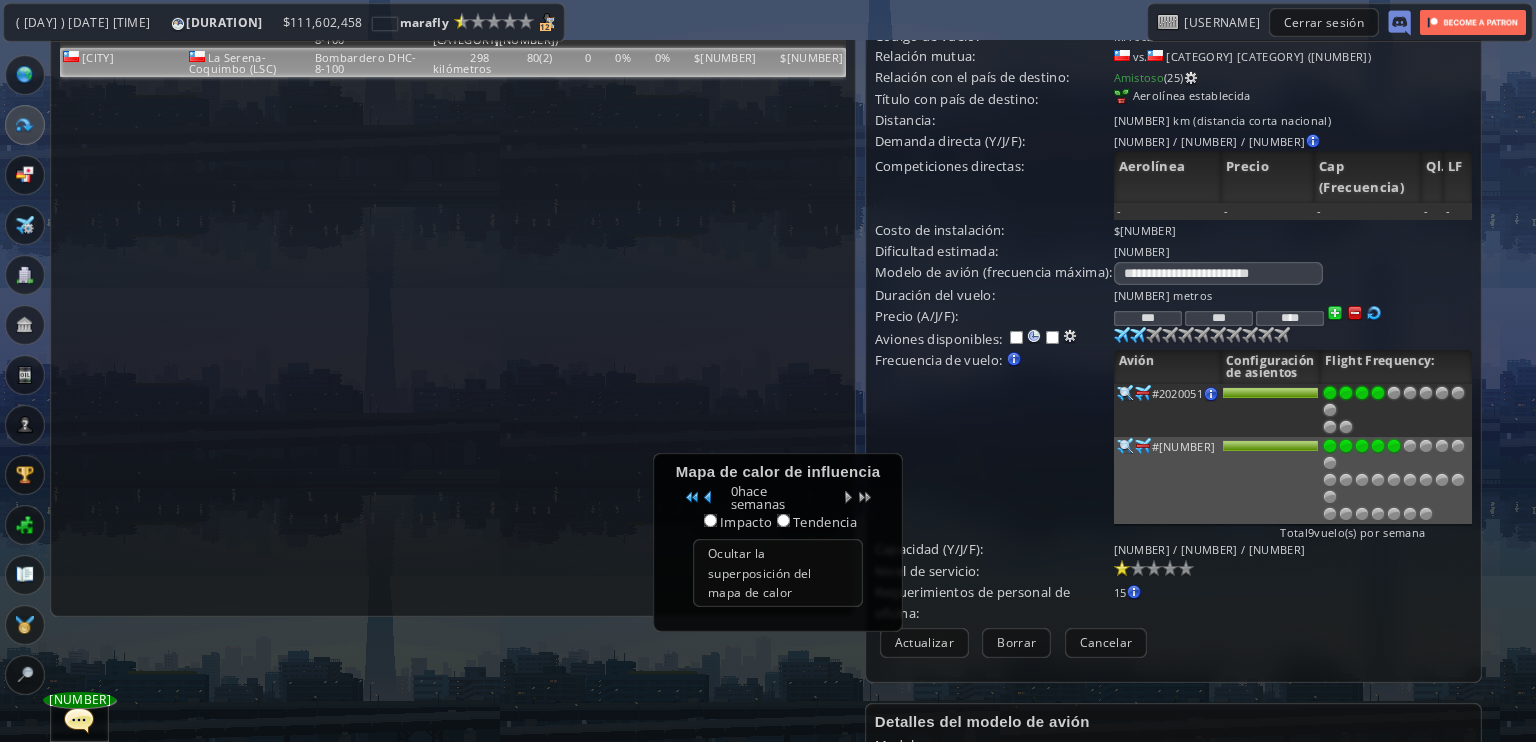 click on "Actualizar" at bounding box center (924, 642) 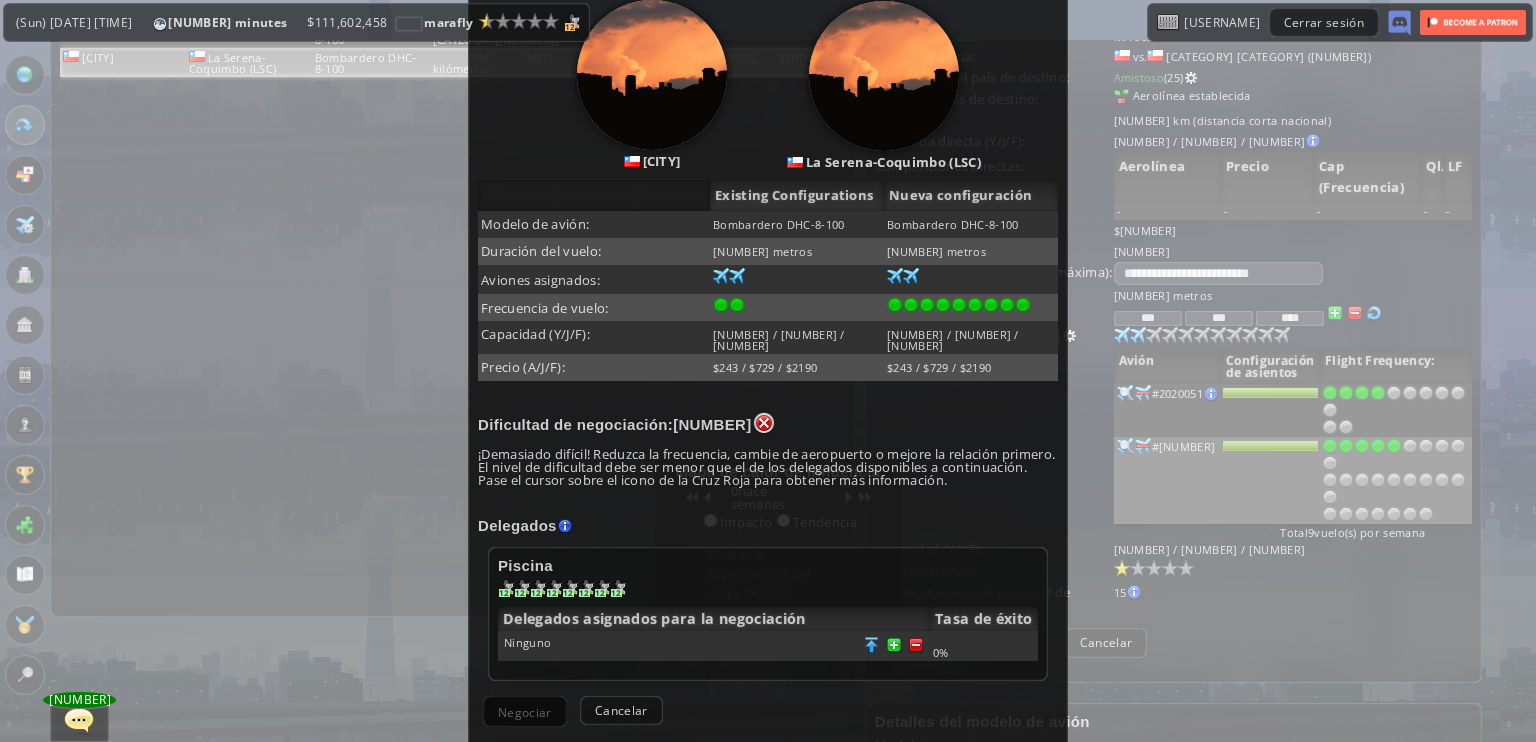 scroll, scrollTop: 367, scrollLeft: 0, axis: vertical 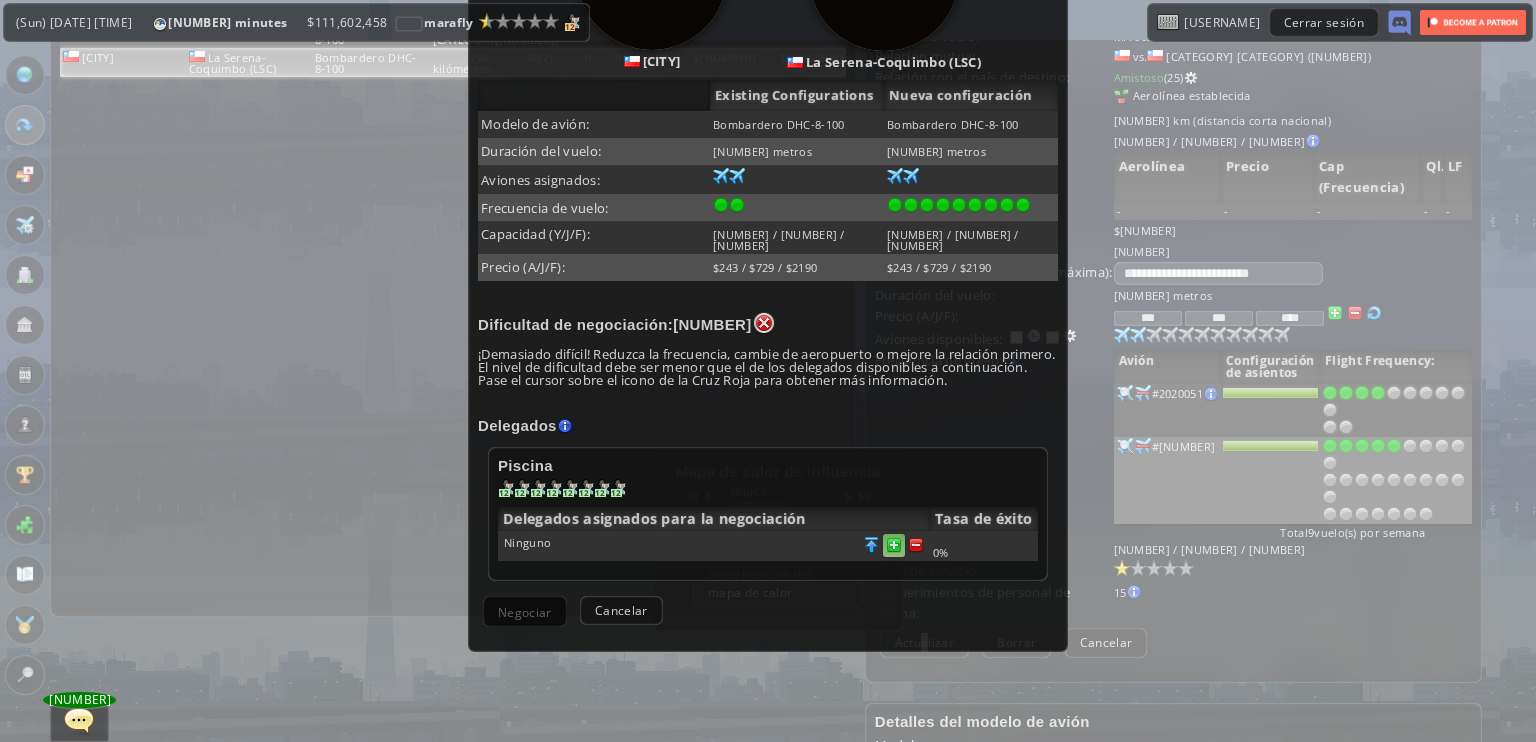 click at bounding box center (916, 545) 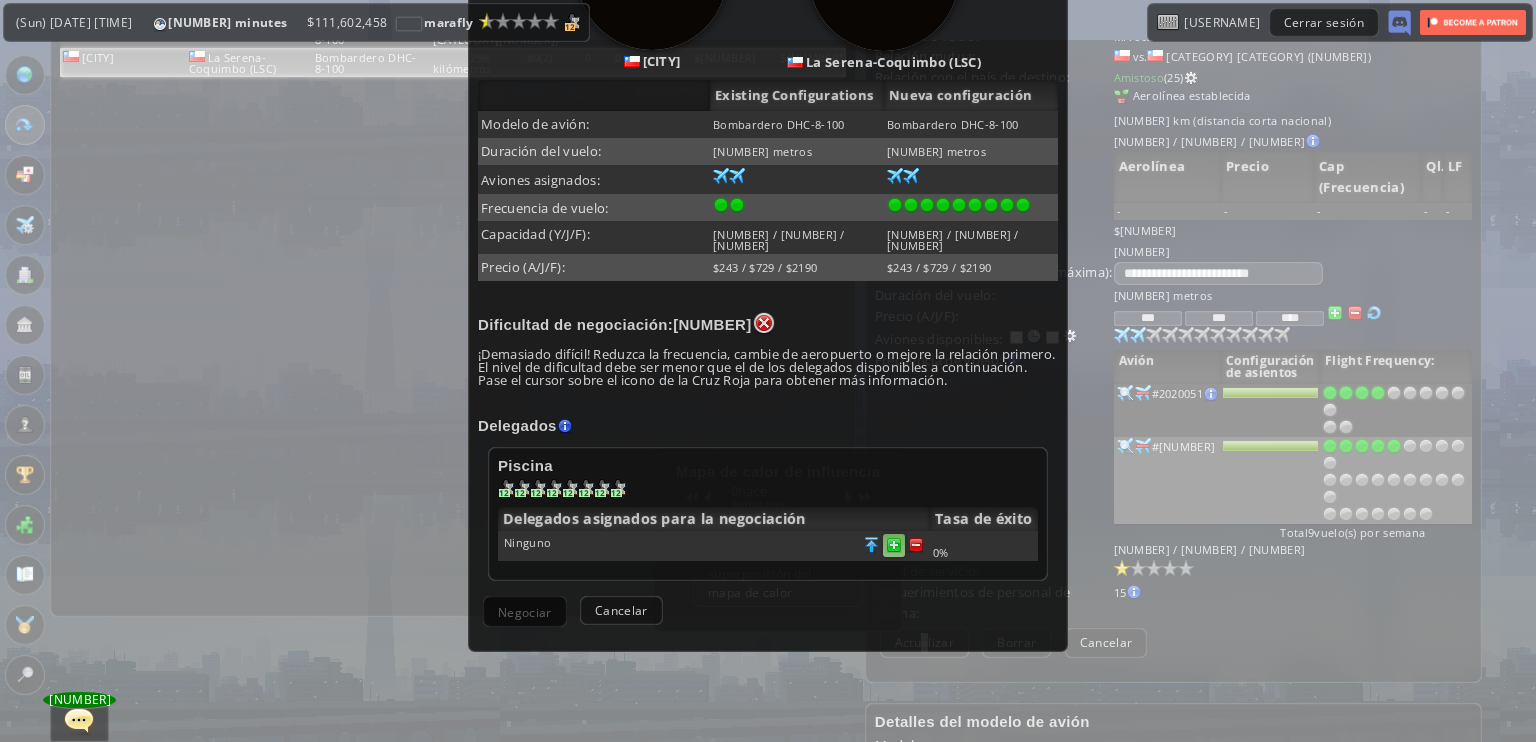 click at bounding box center [916, 545] 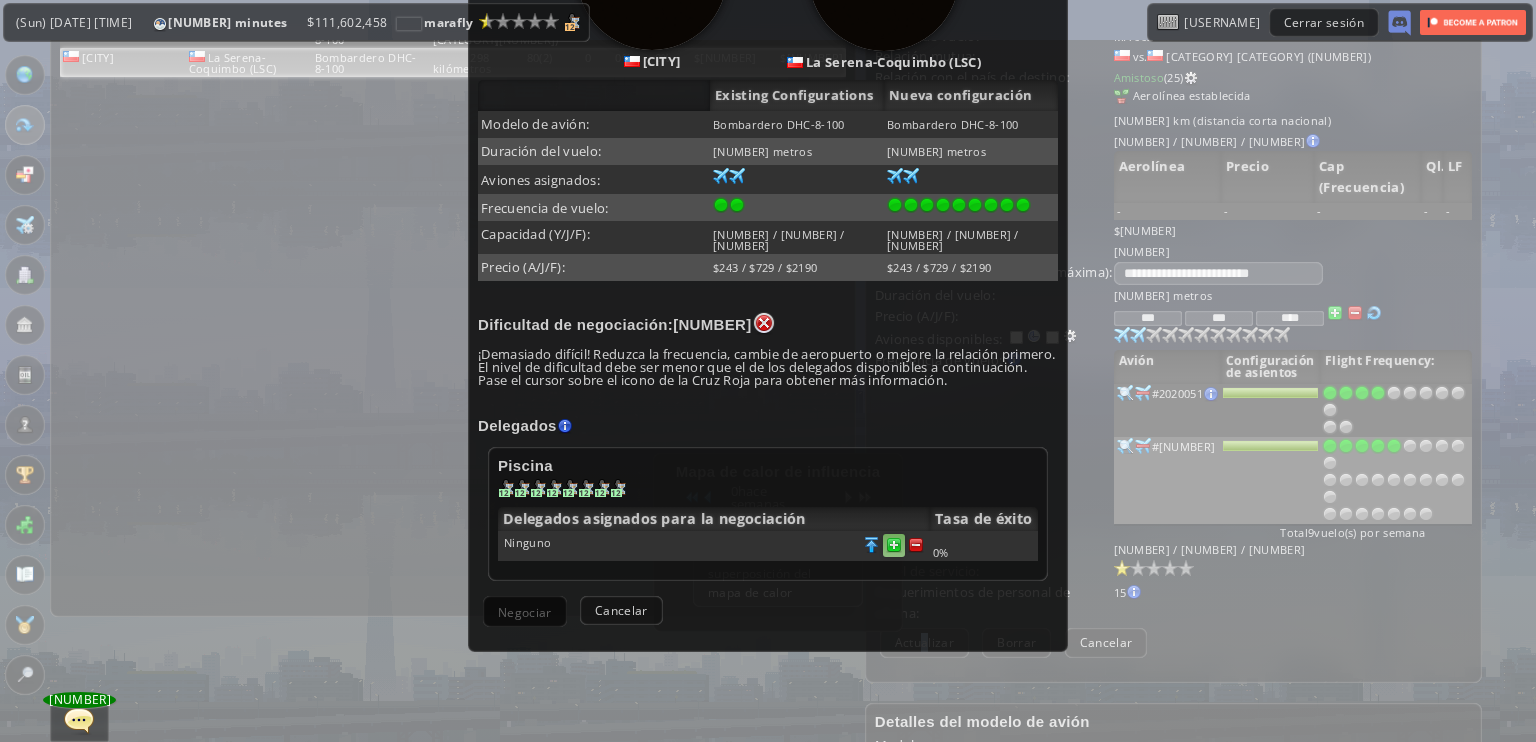 click at bounding box center [916, 545] 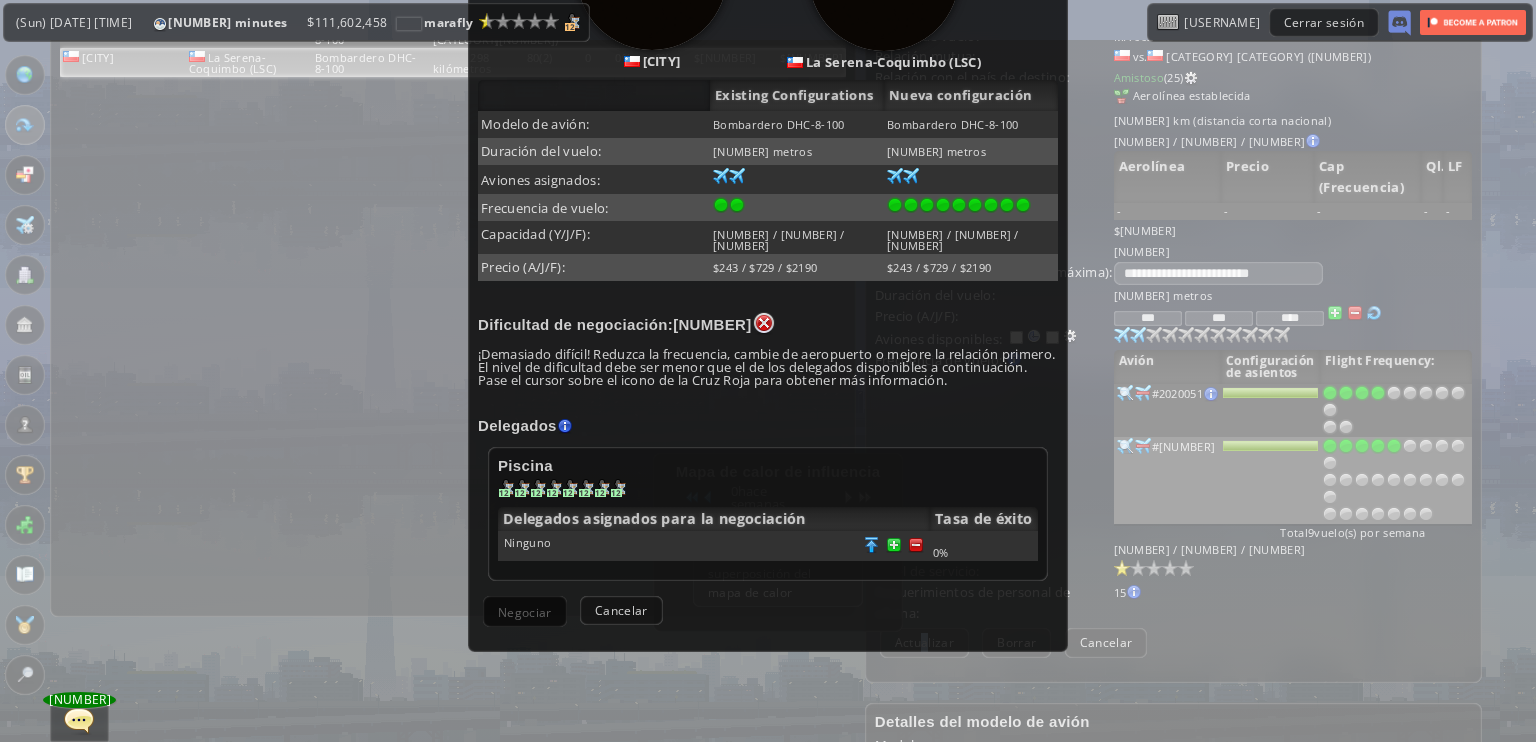 scroll, scrollTop: 167, scrollLeft: 0, axis: vertical 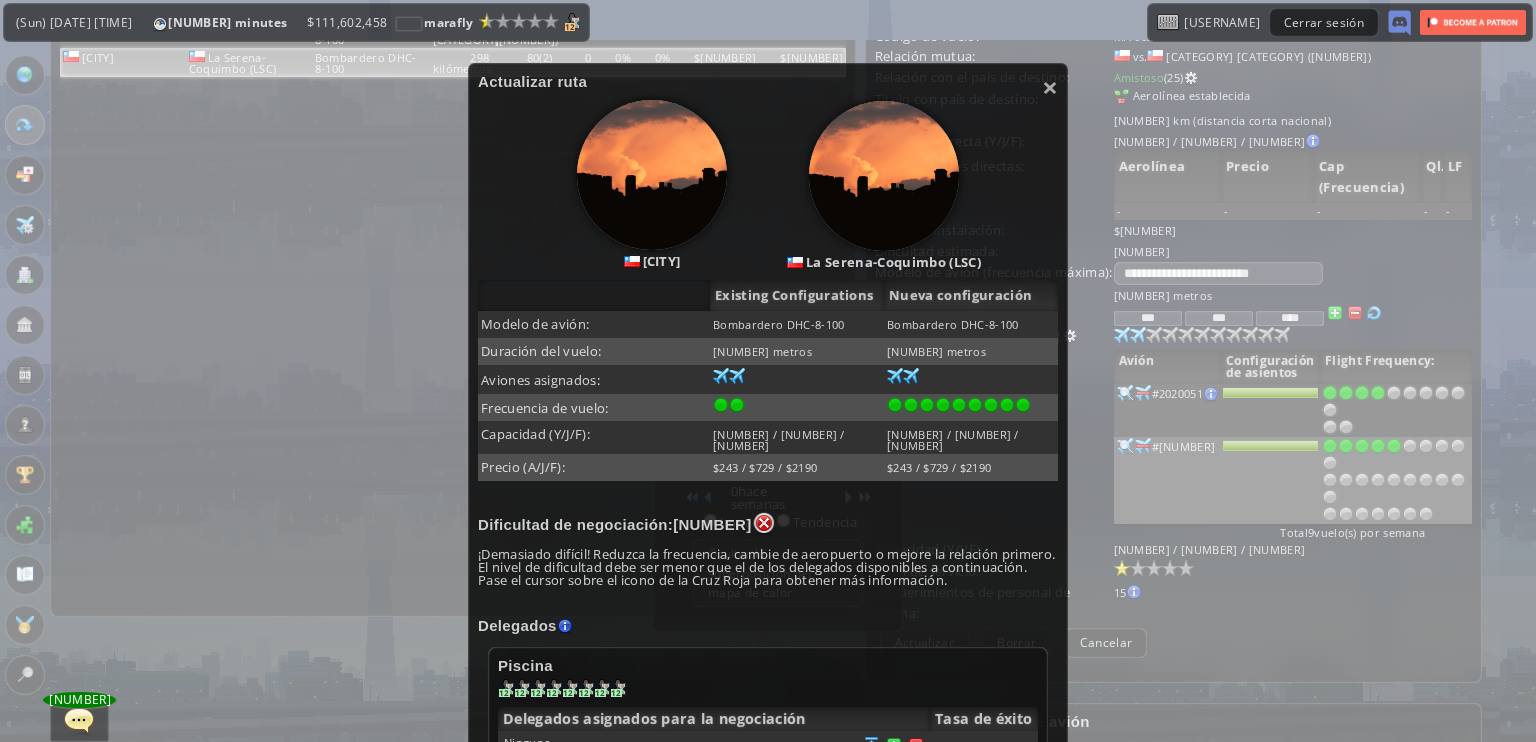 click on "×
Actualizar ruta
Copiapó ([CODE])
La Serena-Coquimbo ([CODE])
Configuraciones existentes
Nueva configuración
Modelo de avión:
Bombardero DHC-8-100
Bombardero DHC-8-100
Duración del vuelo:
51 metros
51 metros
Aviones asignados:
4 [NUMBER] [NUMBER] [NUMBER]
[NUMBER] [NUMBER] 4 [NUMBER]
Frecuencia de vuelo:
Capacidad (Y/J/F):
80 / 0 / 0
360 / 0 / 0
Precio (A/J/F):
$[NUMBER] / $[NUMBER] / $[NUMBER]
$[NUMBER] / $[NUMBER] / $[NUMBER]
Dificultad de negociación:
[NUMBER]
¡Demasiado difícil! Reduzca la frecuencia, cambie de aeropuerto o mejore la relación primero.
Delegados
Piscina
12 12 12 12 12 12 12 12
0%" at bounding box center (768, 457) 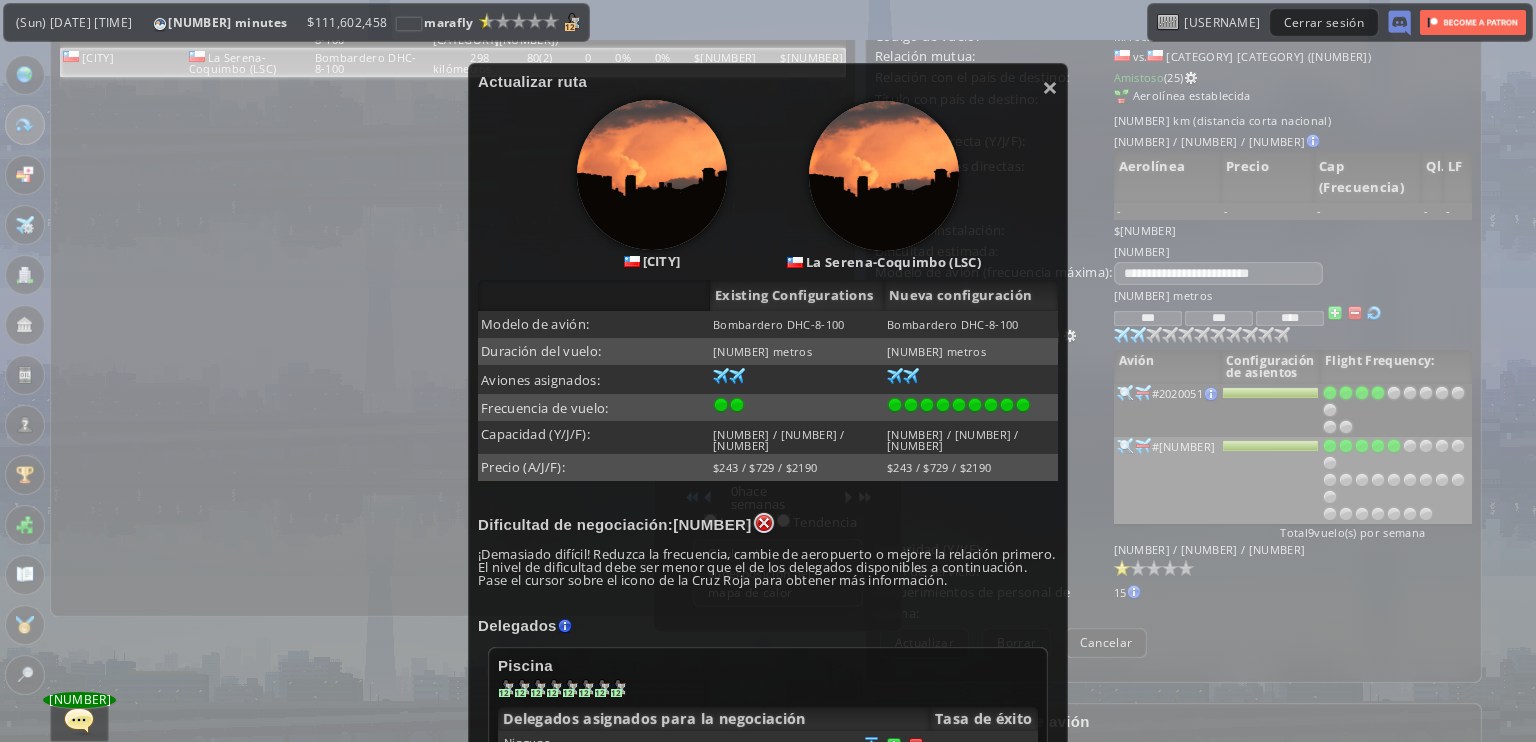 click on "Actualizar ruta" at bounding box center [768, 81] 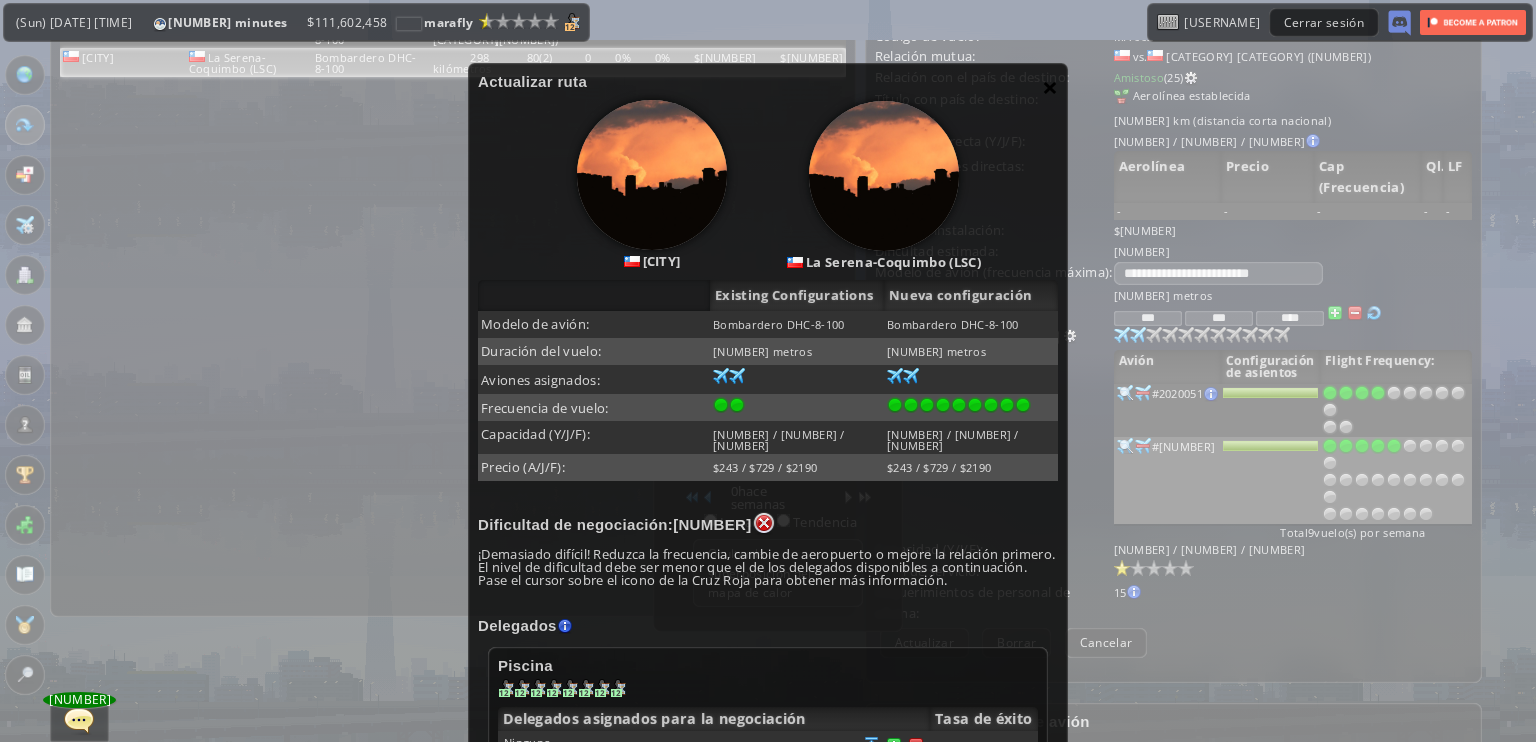 click on "×" at bounding box center [1050, 87] 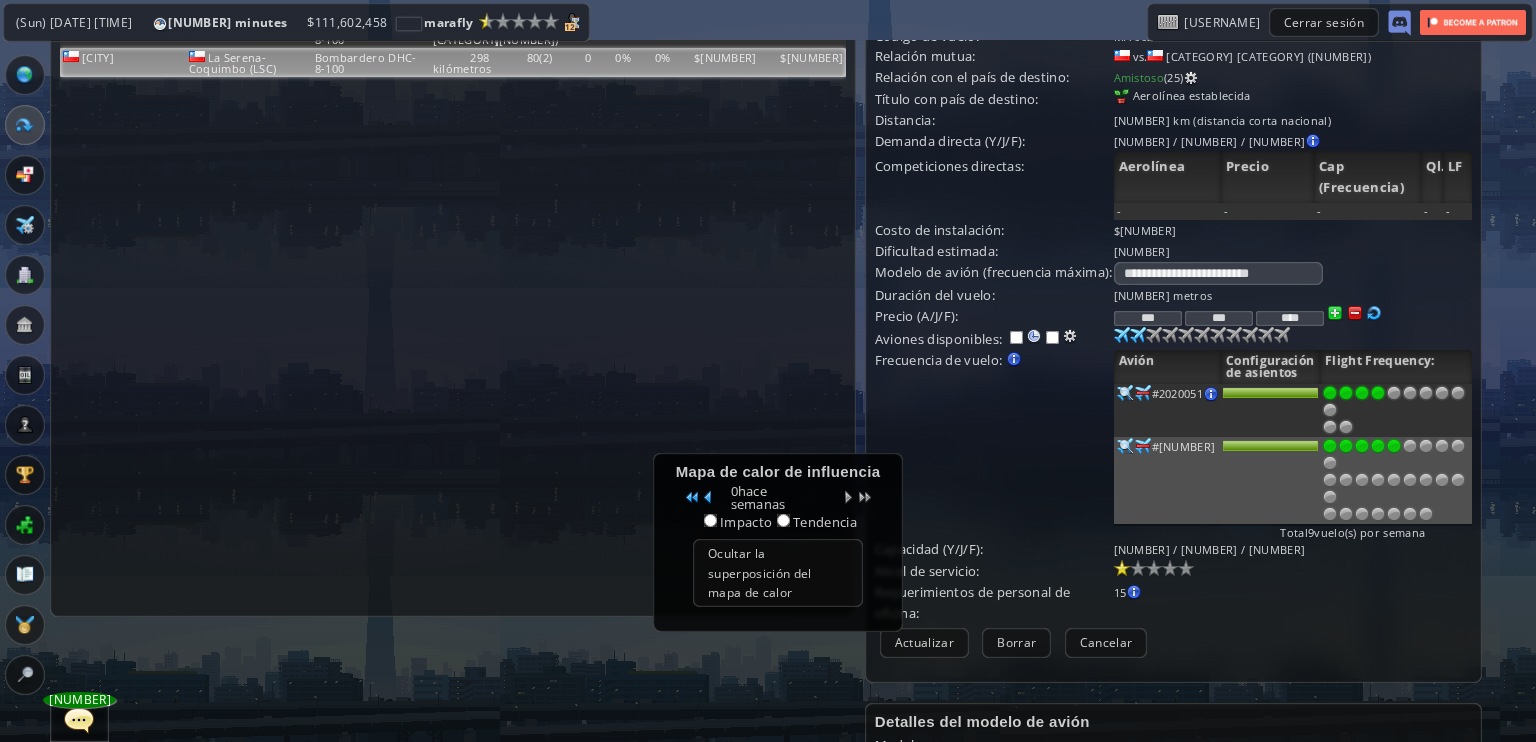 scroll, scrollTop: 0, scrollLeft: 0, axis: both 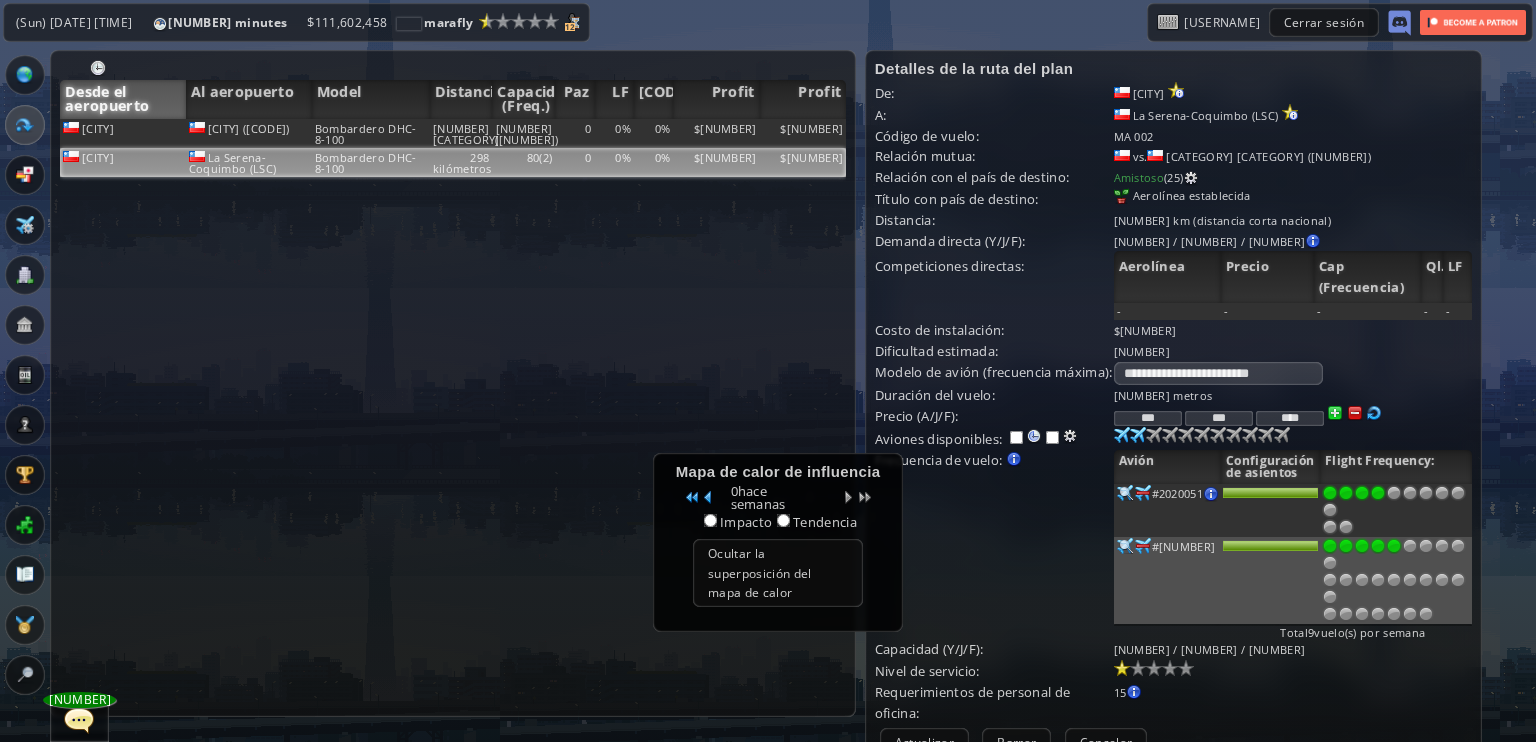 drag, startPoint x: 1173, startPoint y: 205, endPoint x: 1143, endPoint y: 203, distance: 30.066593 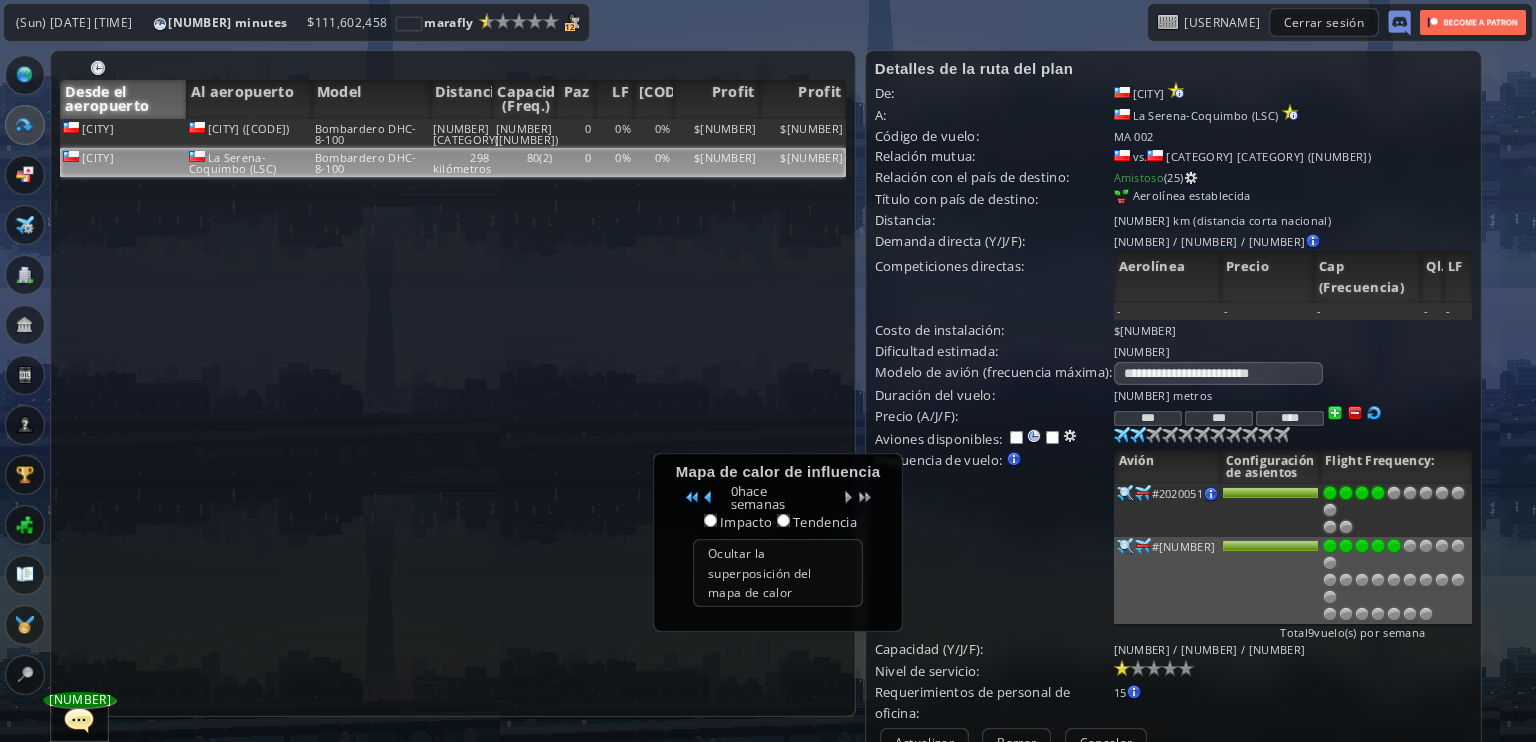 click on "Título con país de destino:
Aerolínea establecida" at bounding box center (1173, 199) 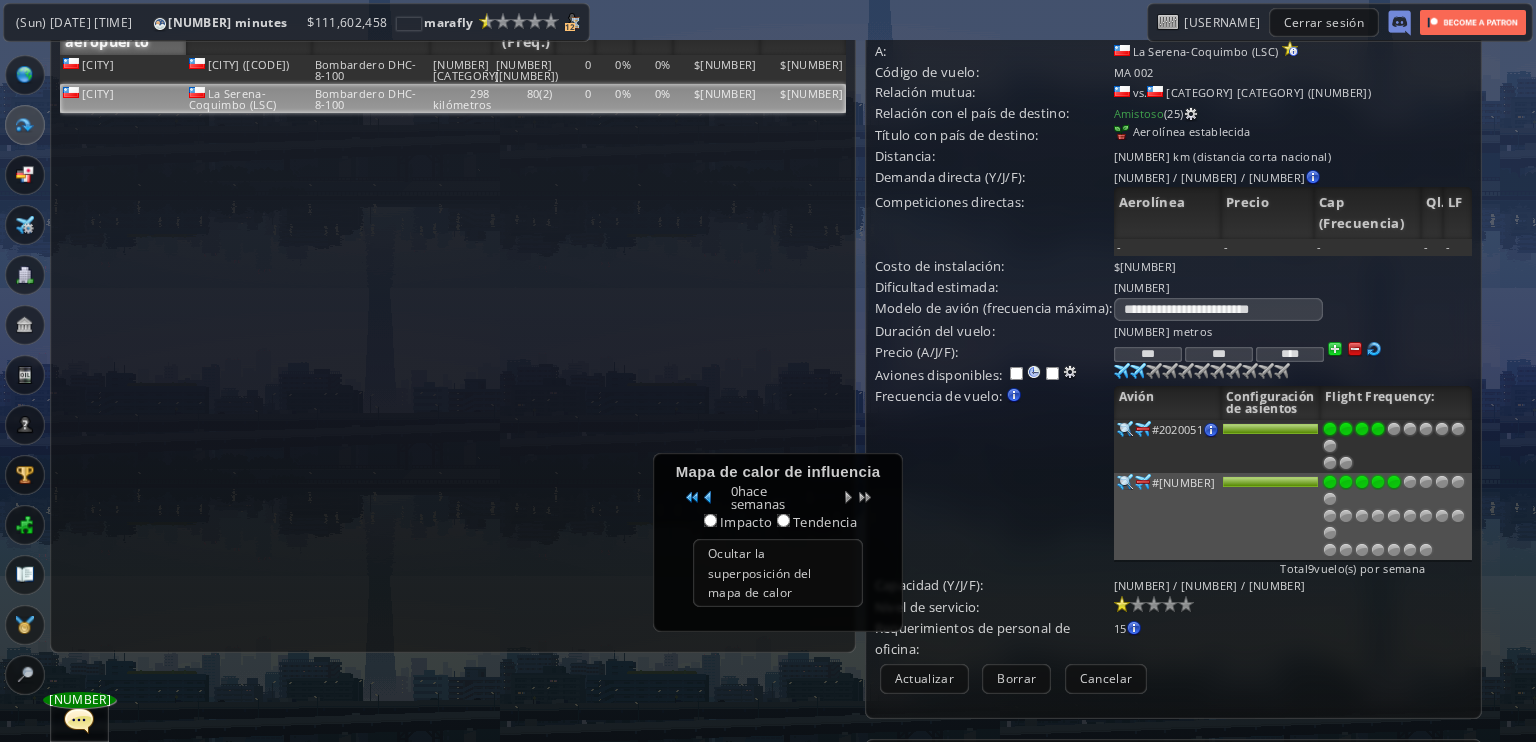 scroll, scrollTop: 0, scrollLeft: 0, axis: both 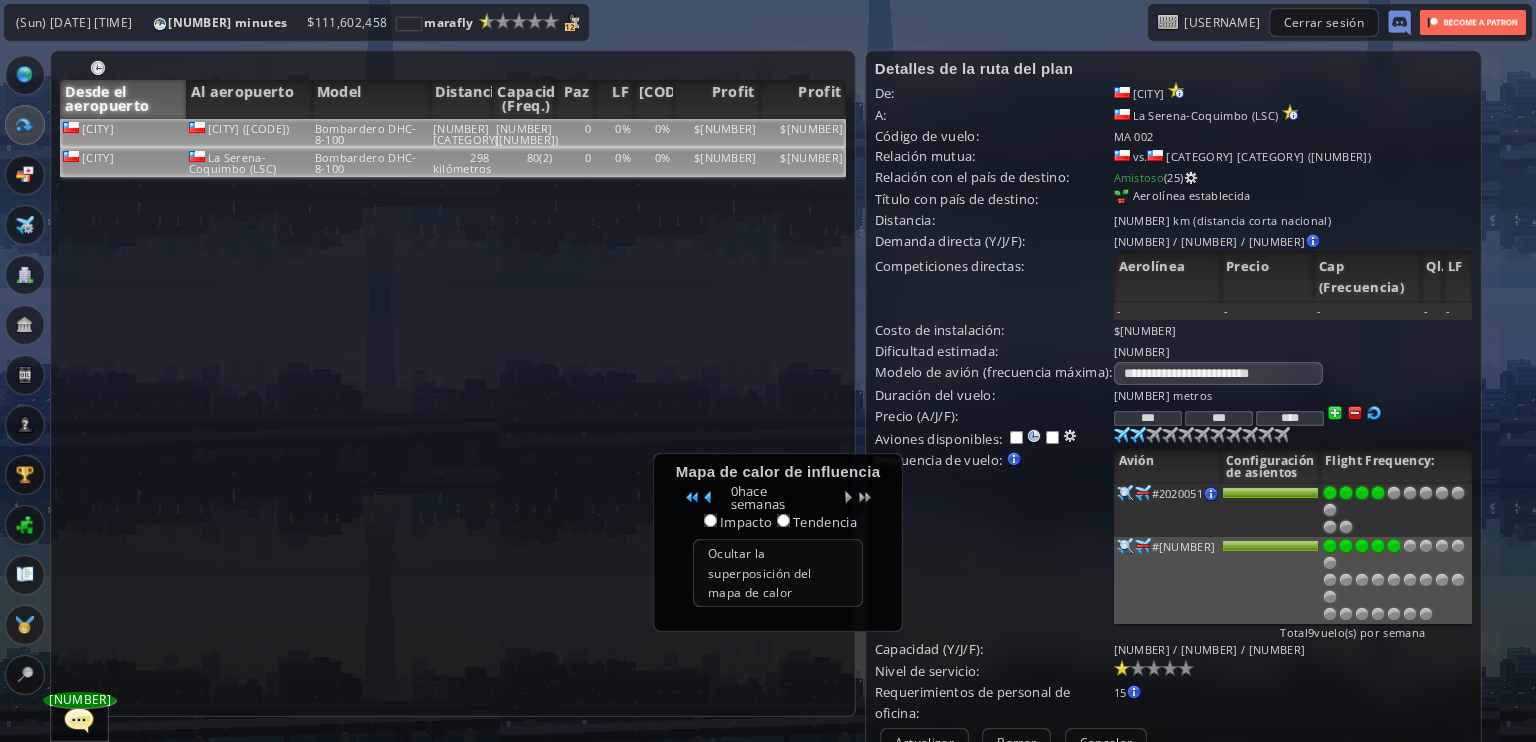 click on "[CITY] ([CODE])" at bounding box center (249, 133) 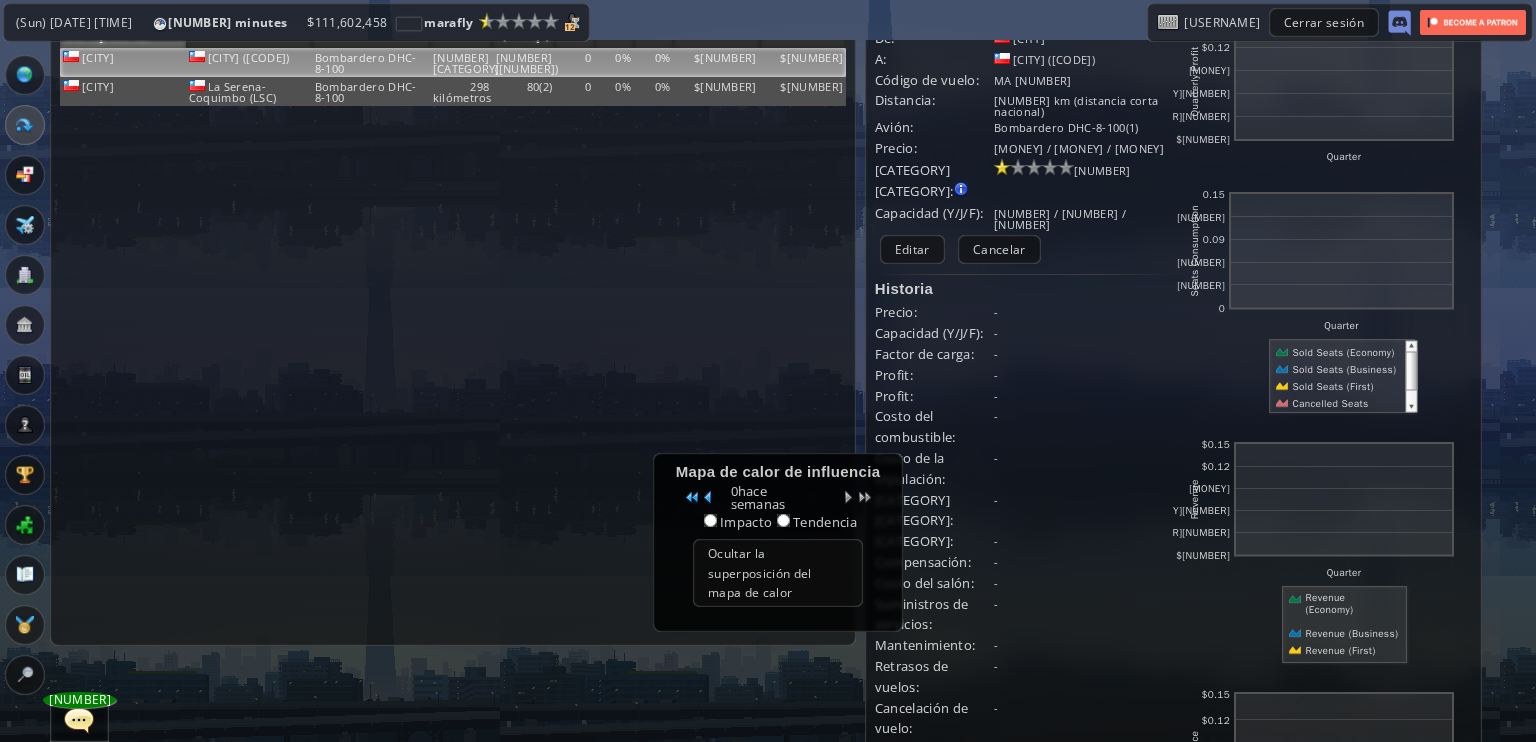scroll, scrollTop: 0, scrollLeft: 0, axis: both 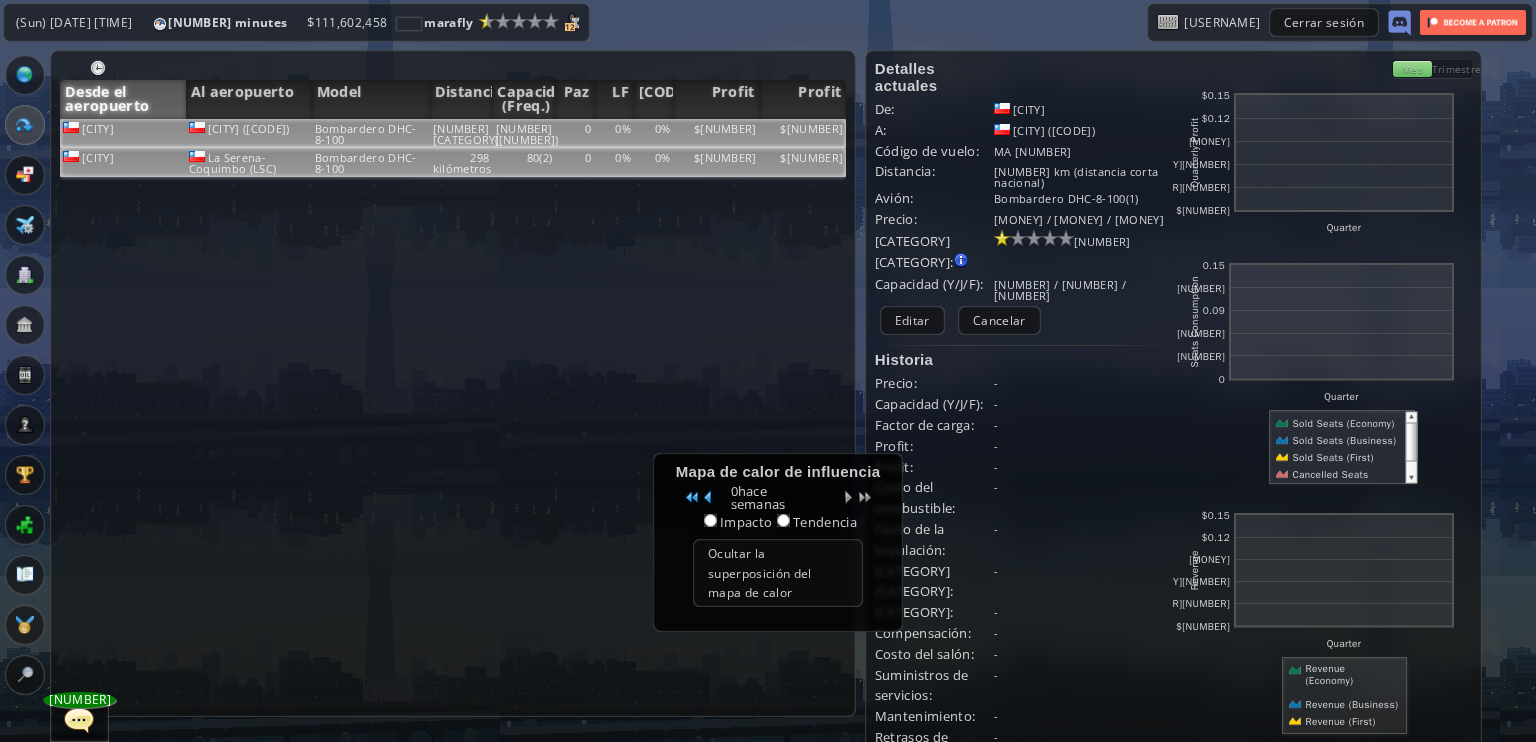 click on "0%" at bounding box center (653, 133) 